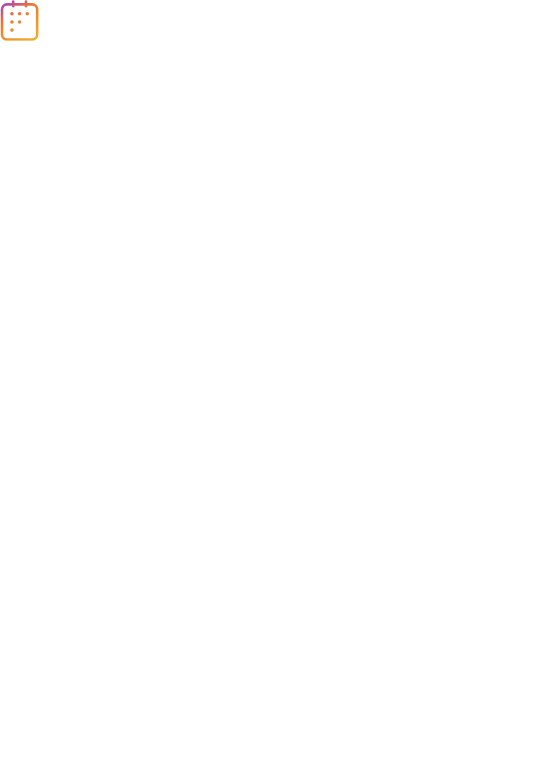 scroll, scrollTop: 0, scrollLeft: 0, axis: both 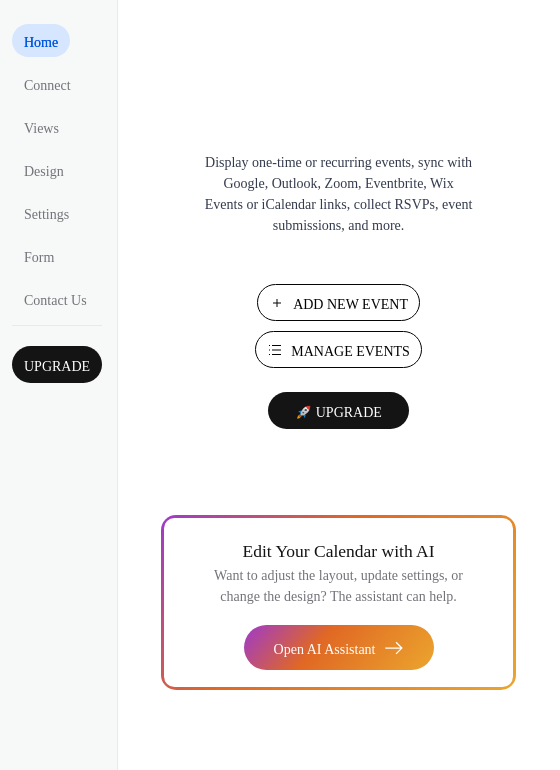 click on "Add New Event" at bounding box center [350, 304] 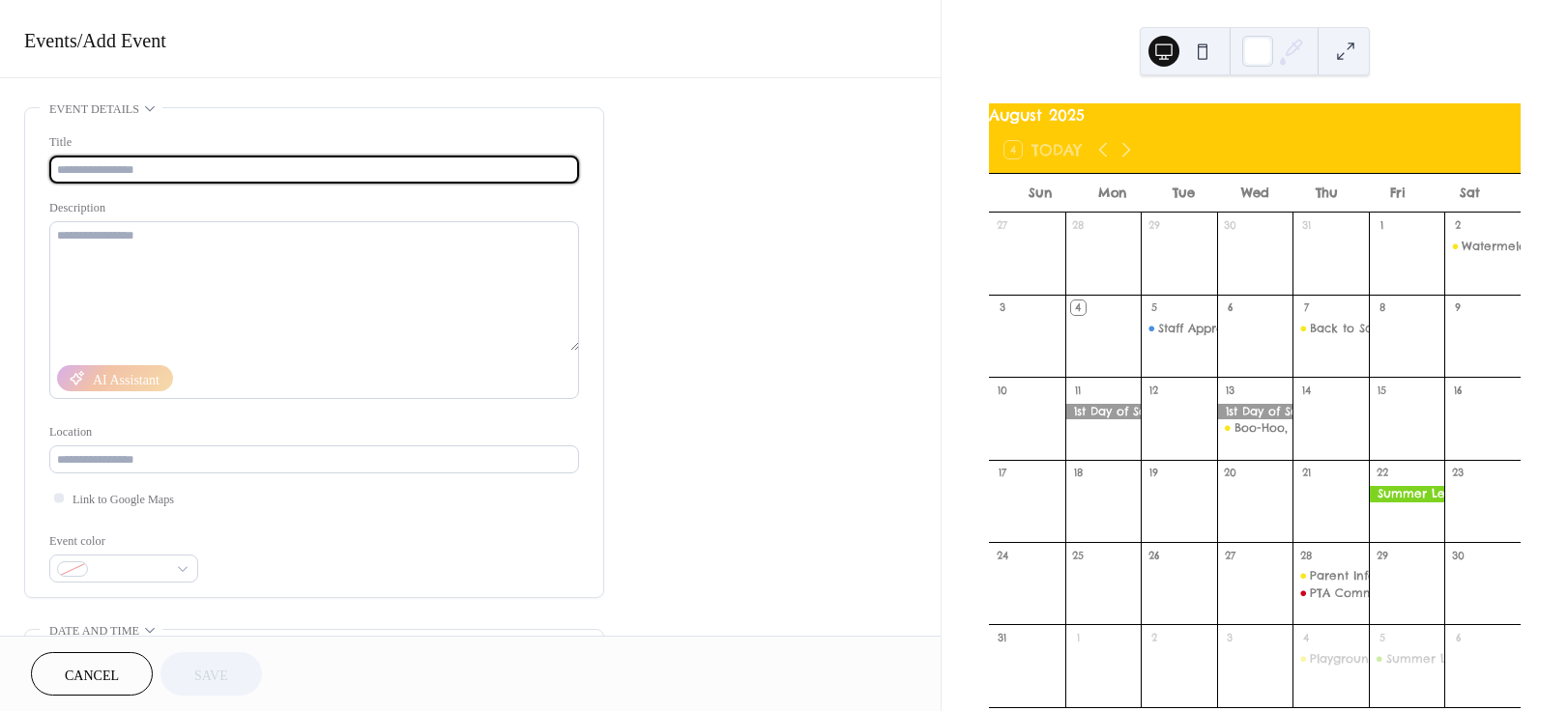 scroll, scrollTop: 0, scrollLeft: 0, axis: both 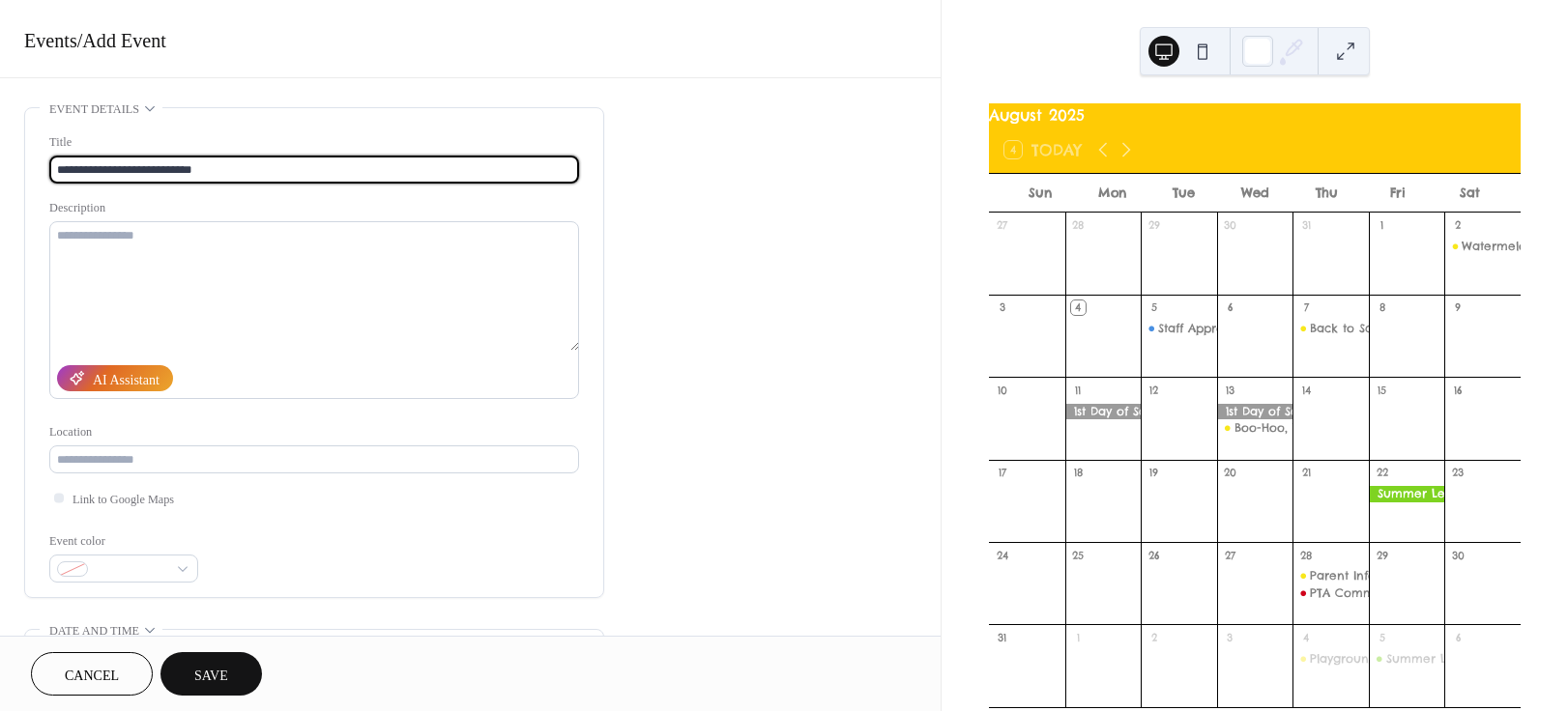 drag, startPoint x: 80, startPoint y: 173, endPoint x: 218, endPoint y: 171, distance: 138.01449 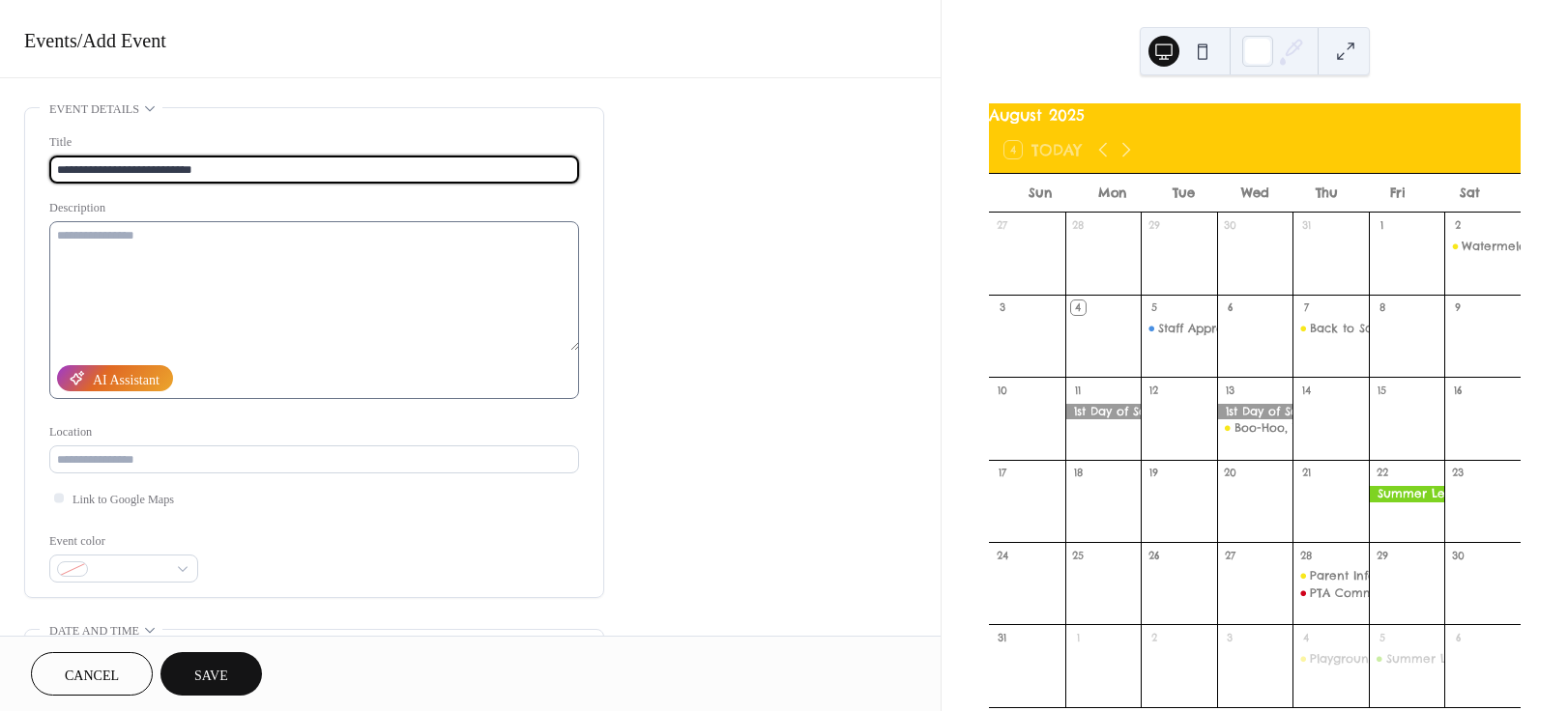 type on "**********" 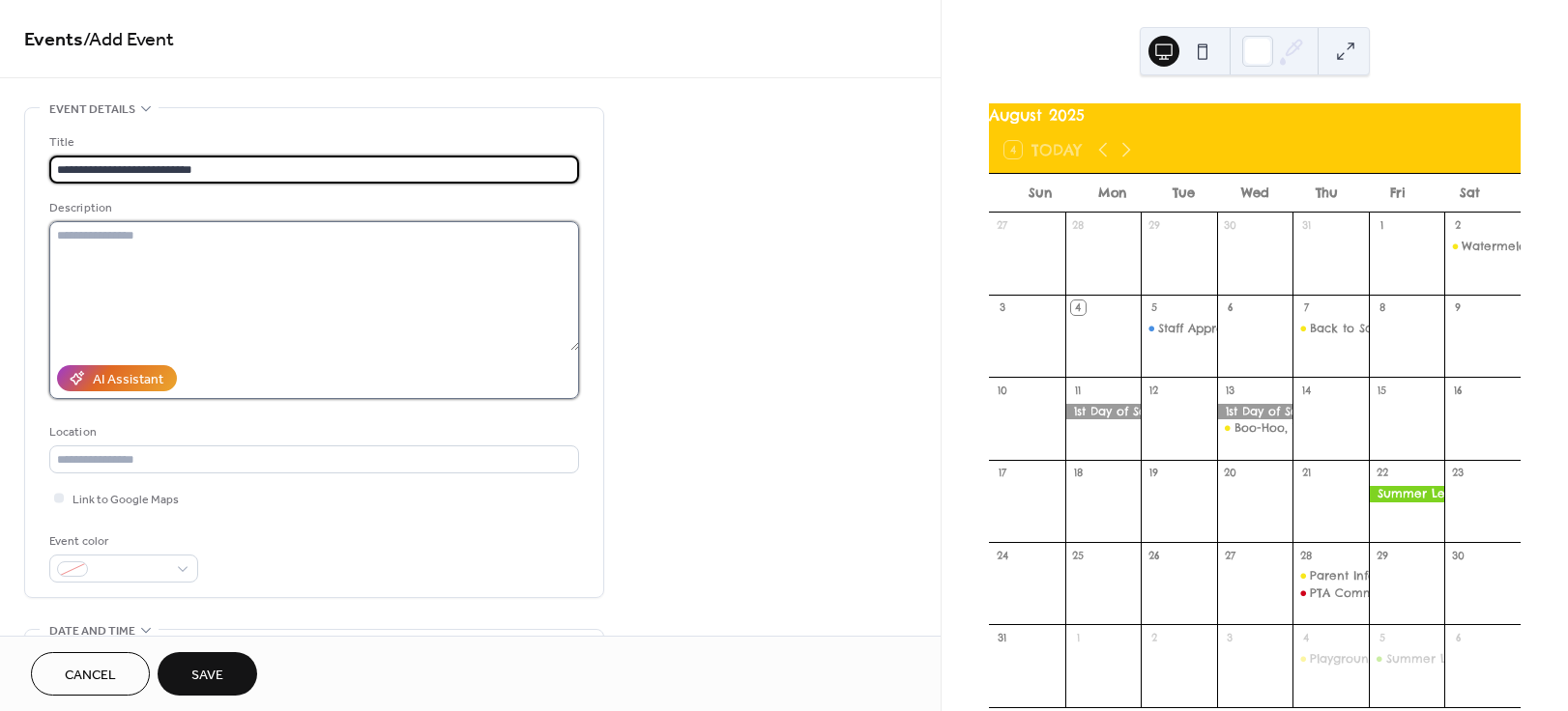 click at bounding box center (314, 286) 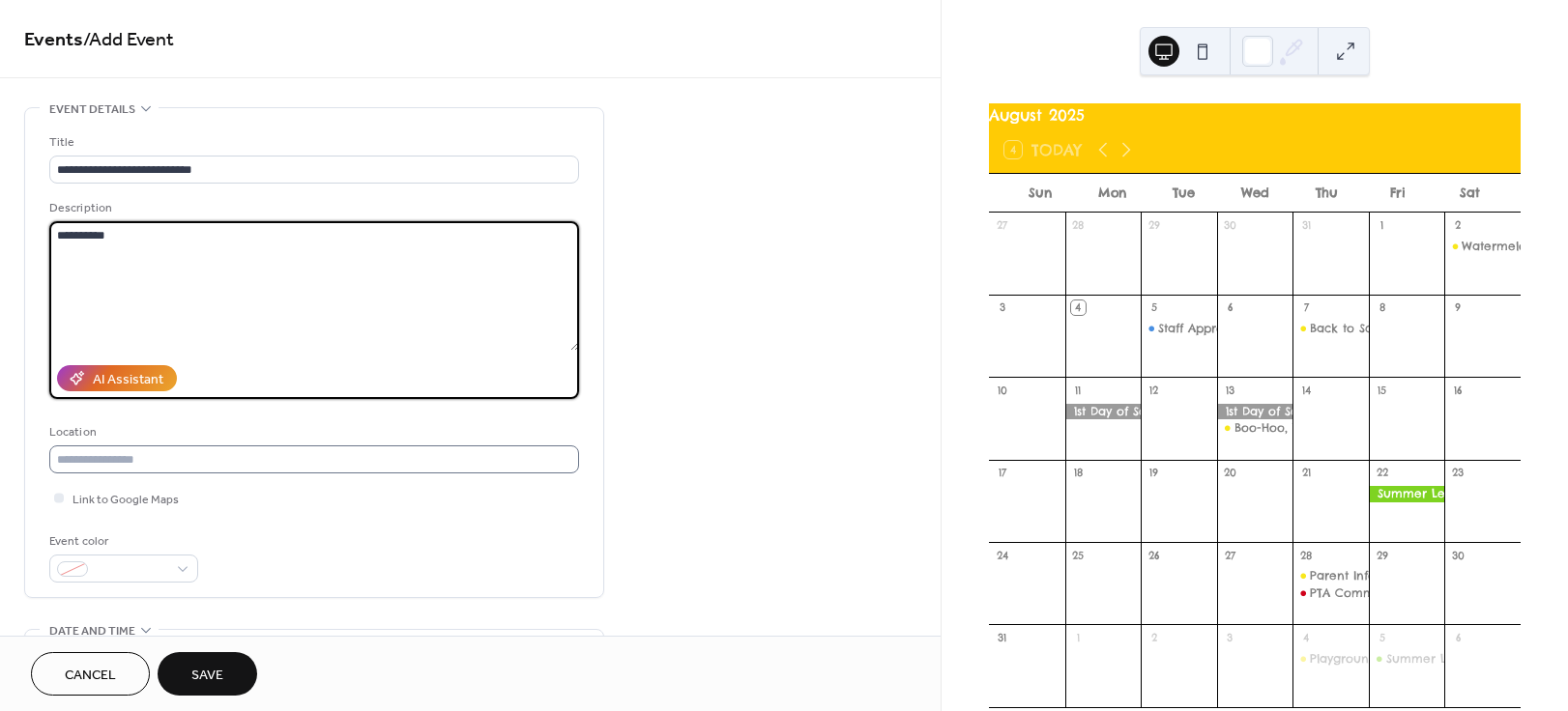 type on "**********" 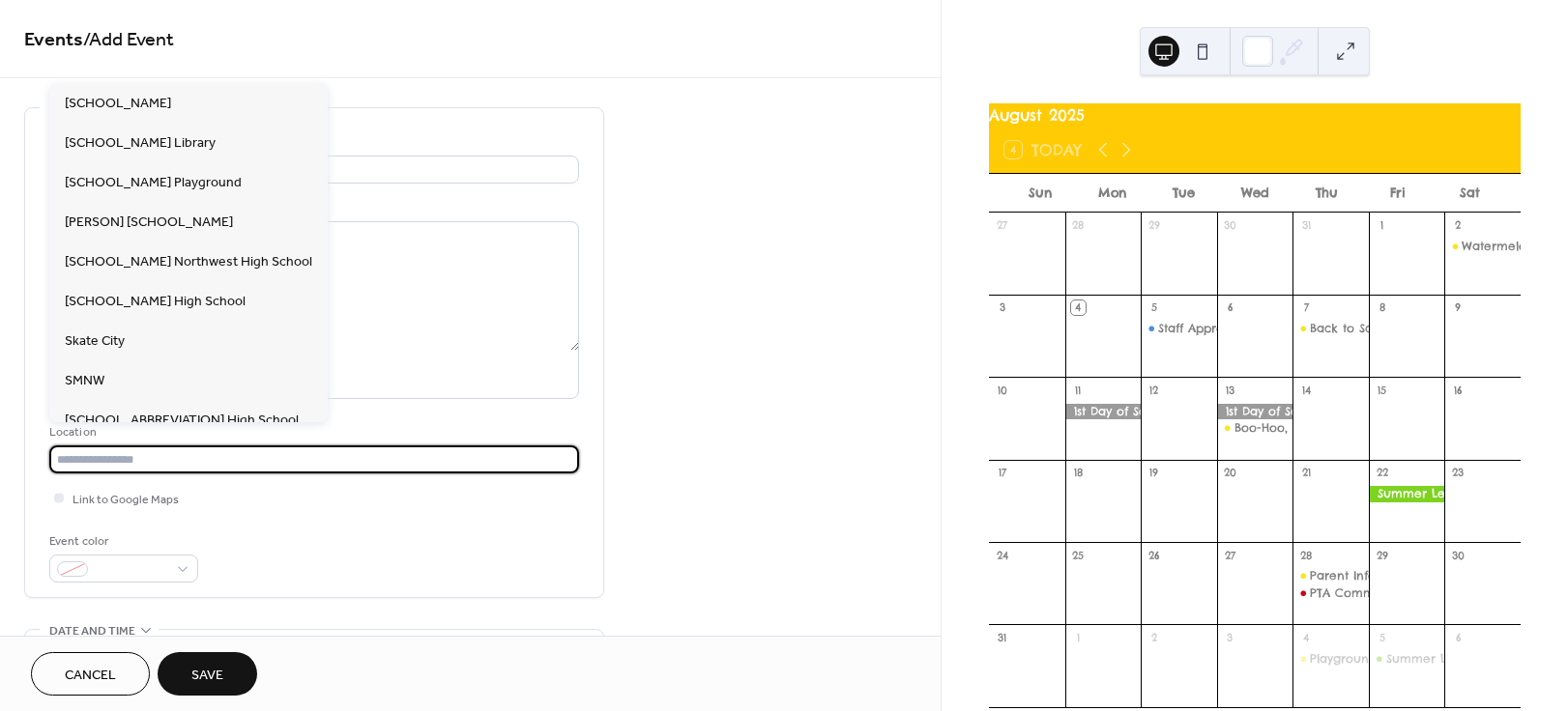 click at bounding box center [314, 459] 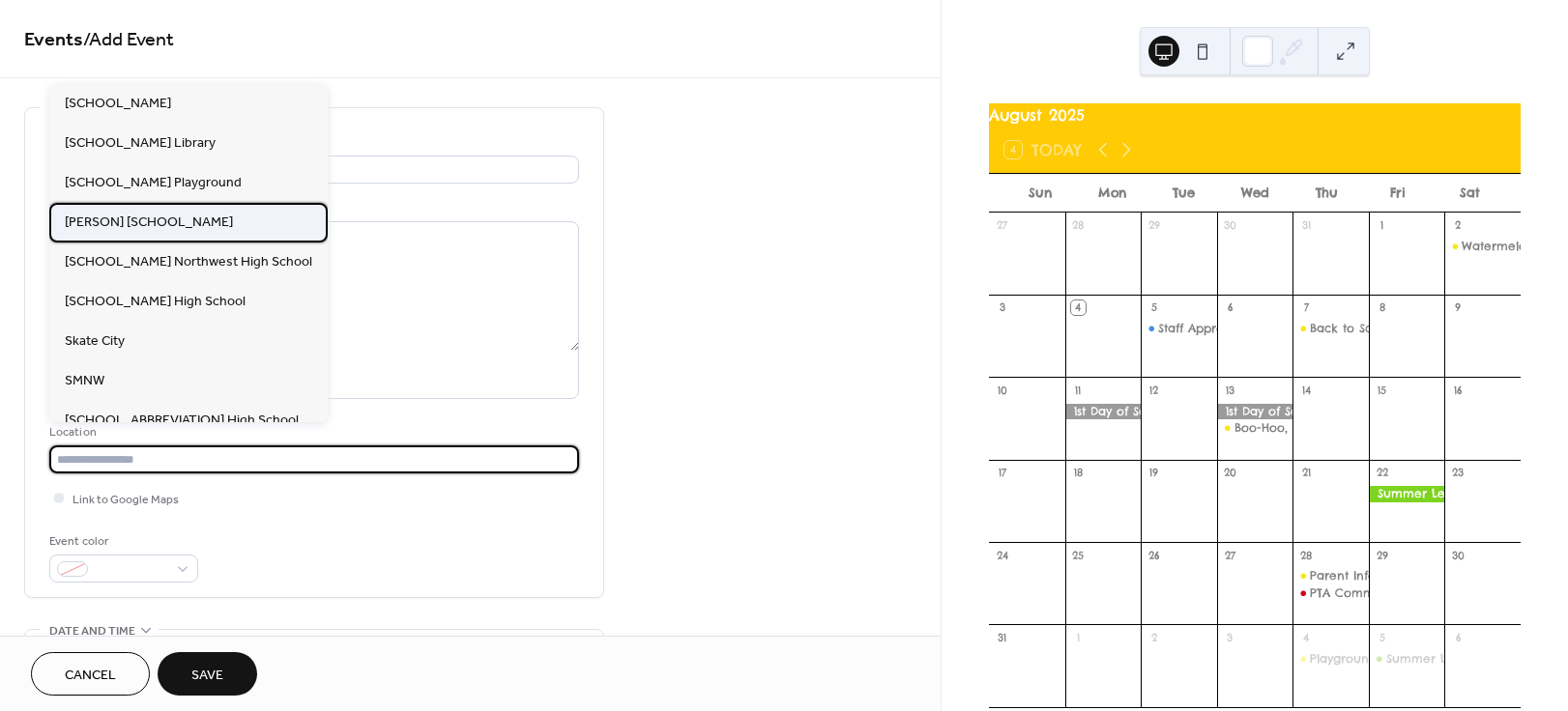 click on "Rhein Benninghoven Elementary" at bounding box center (189, 222) 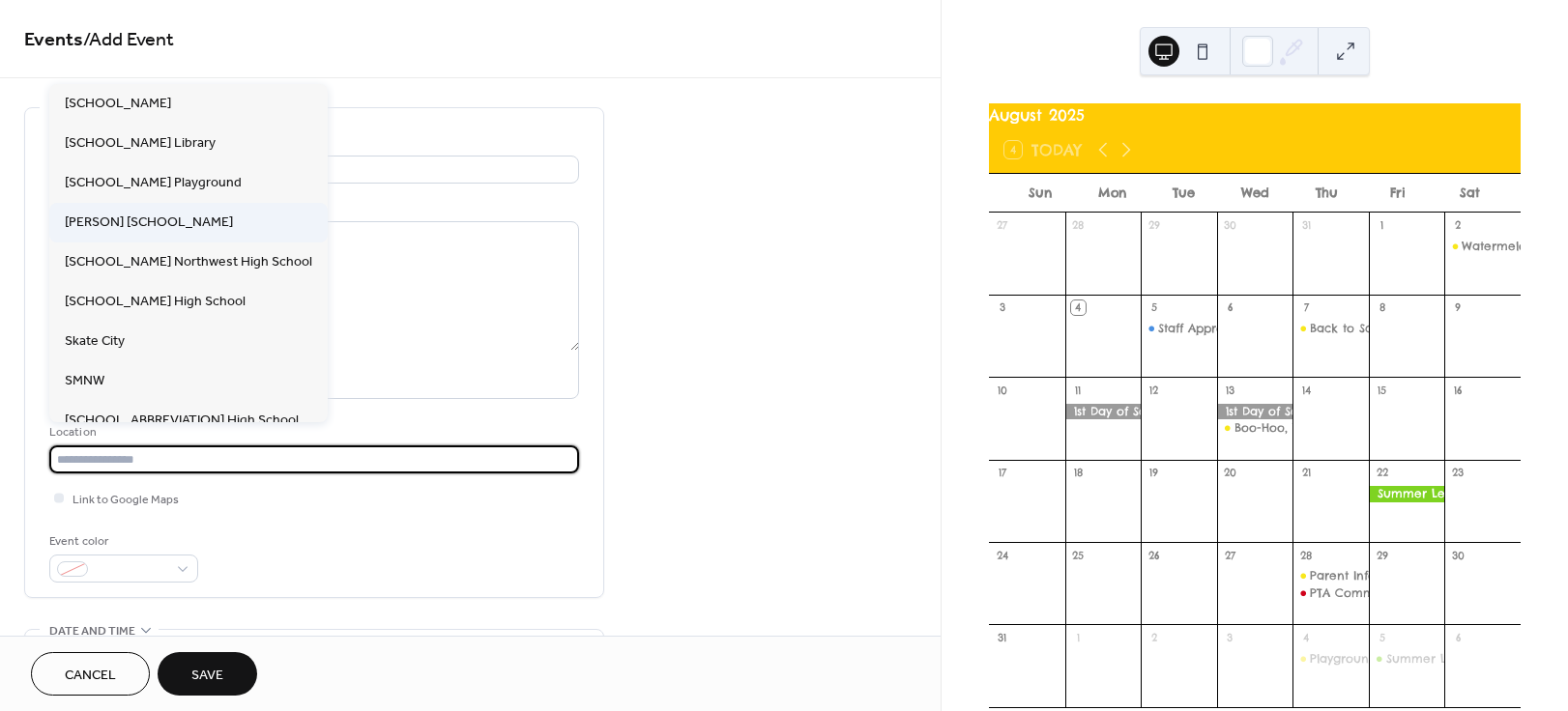 type on "**********" 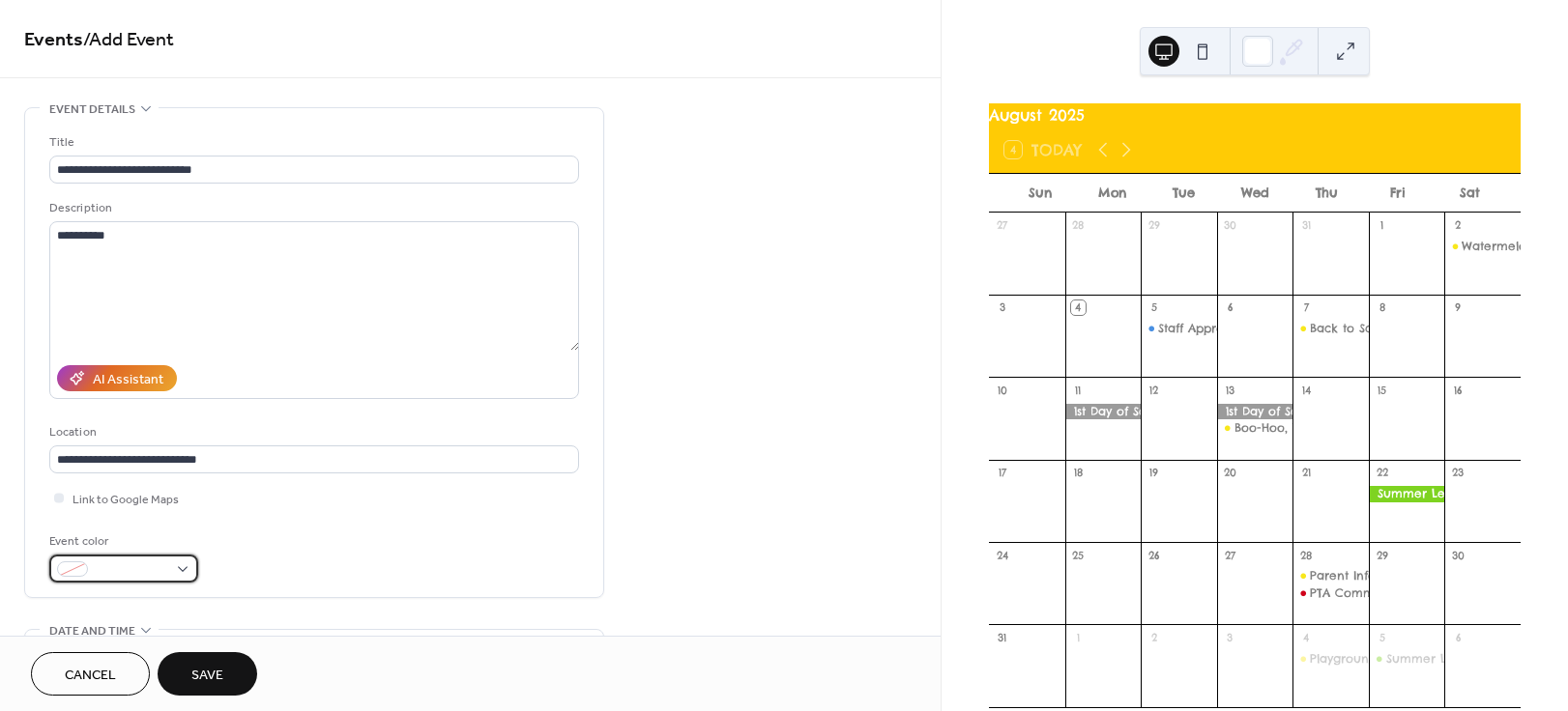 click at bounding box center [124, 568] 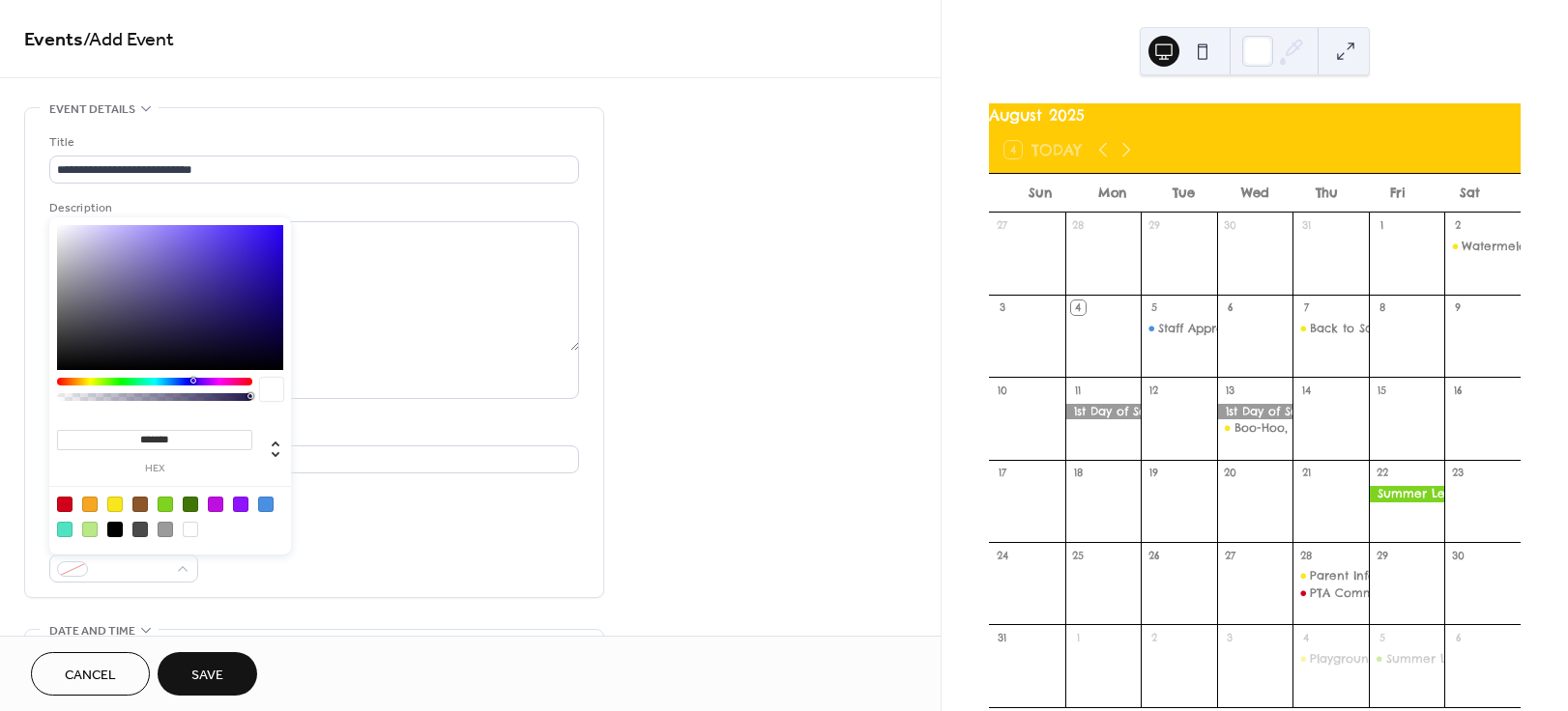 click at bounding box center [165, 504] 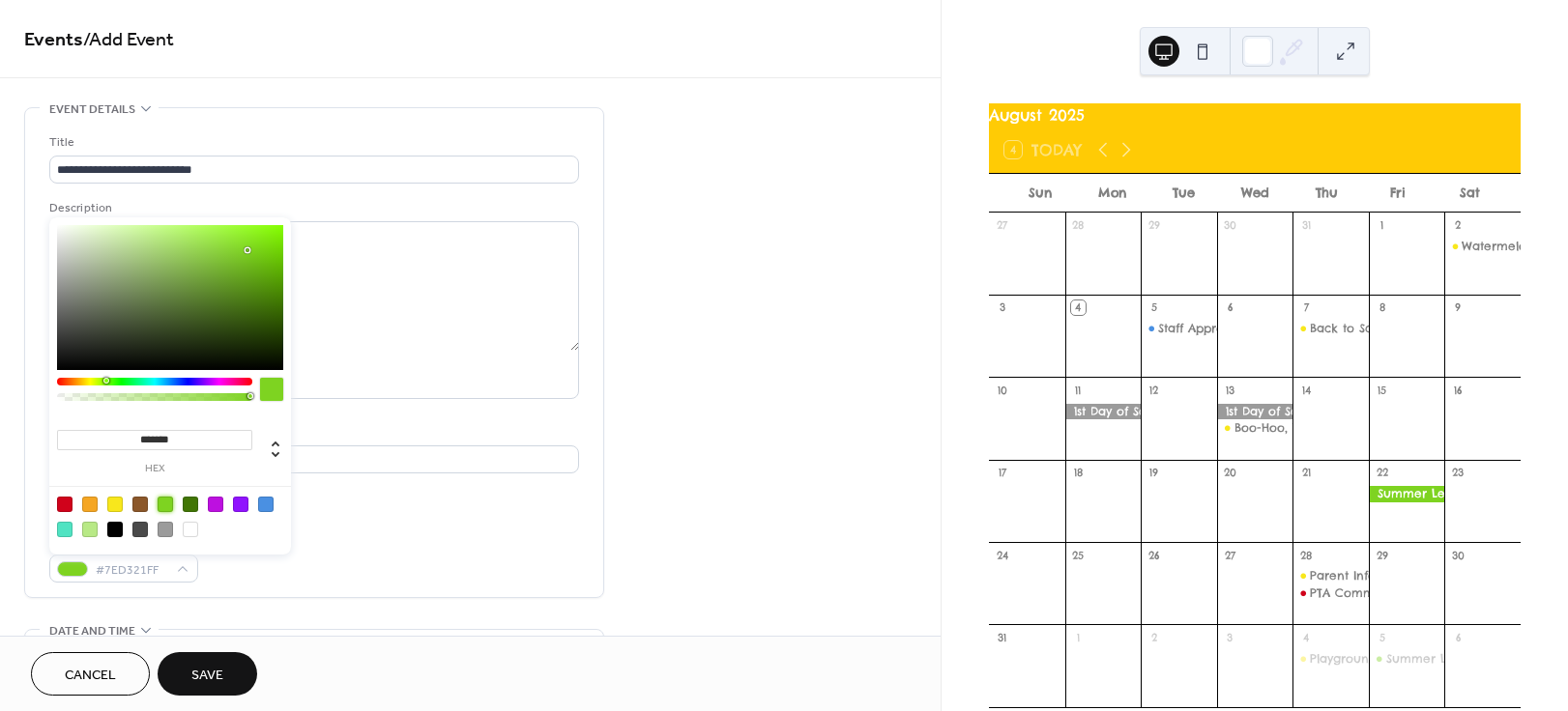 click on "Event color #7ED321FF" at bounding box center (314, 556) 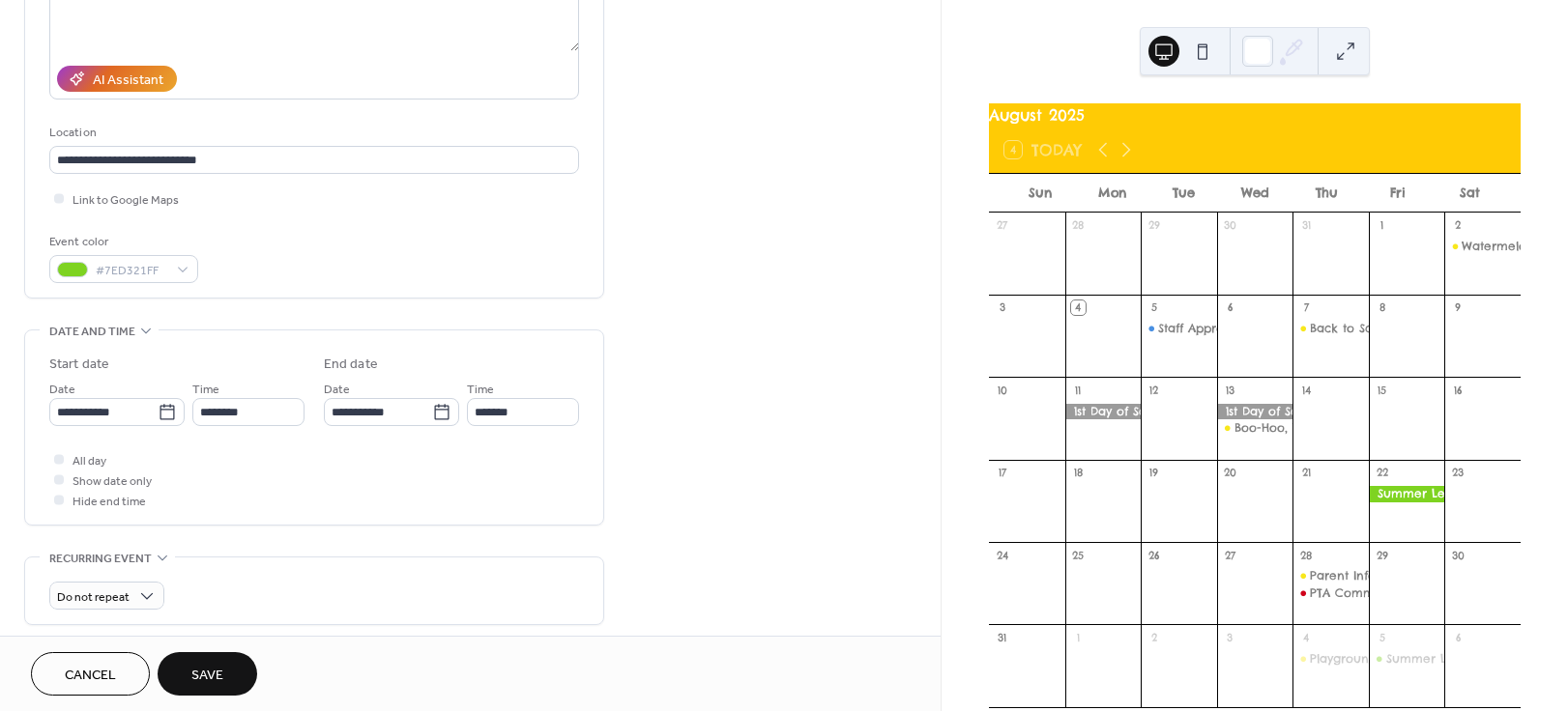 scroll, scrollTop: 306, scrollLeft: 0, axis: vertical 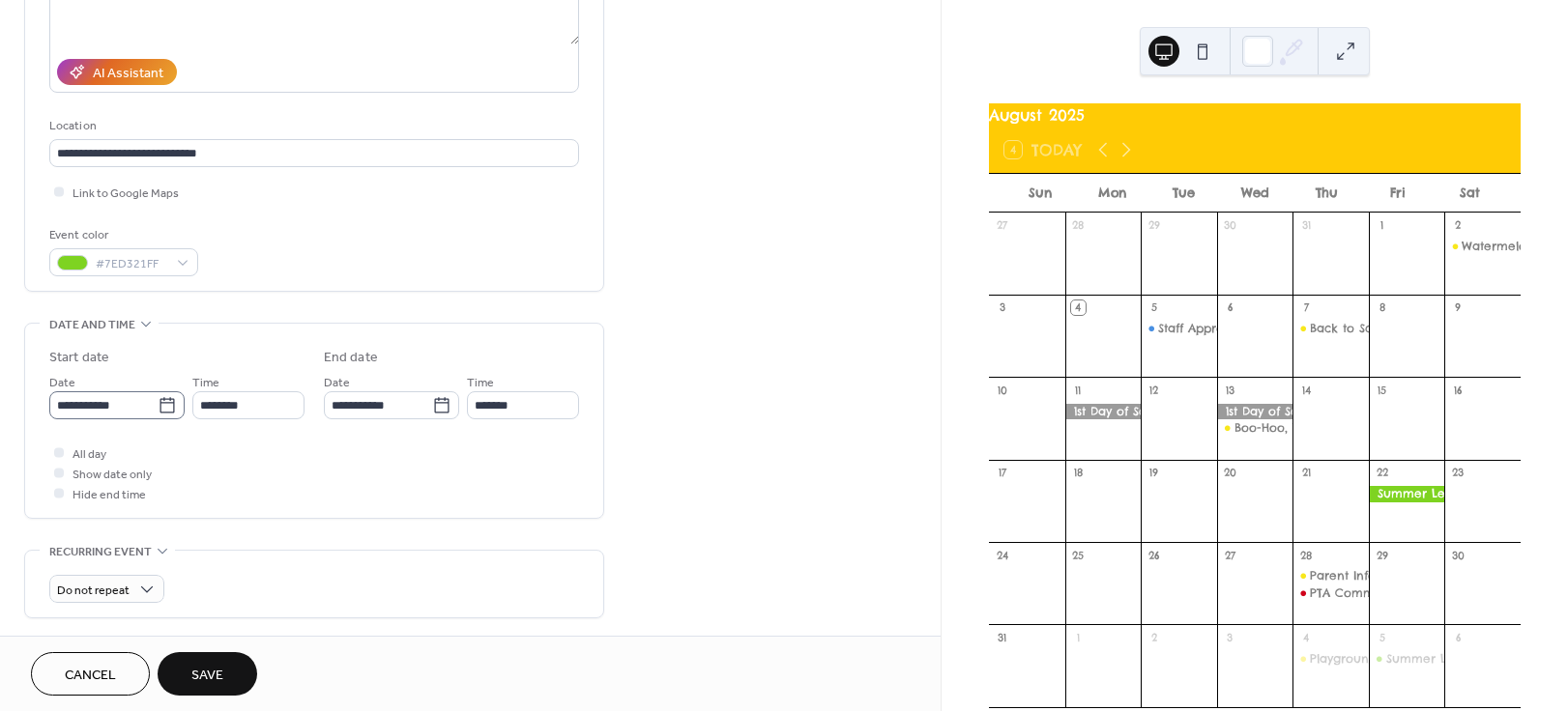 click 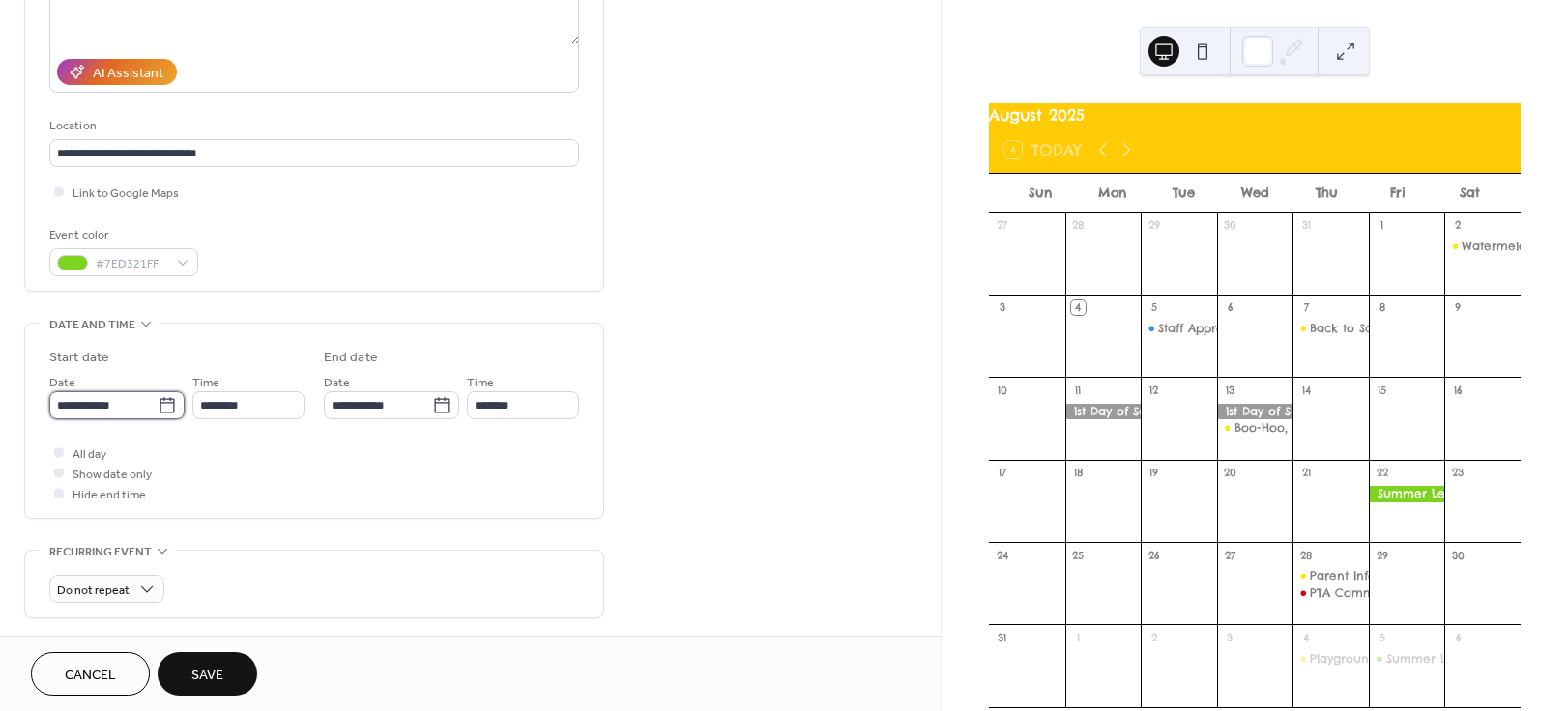 click on "**********" at bounding box center [103, 405] 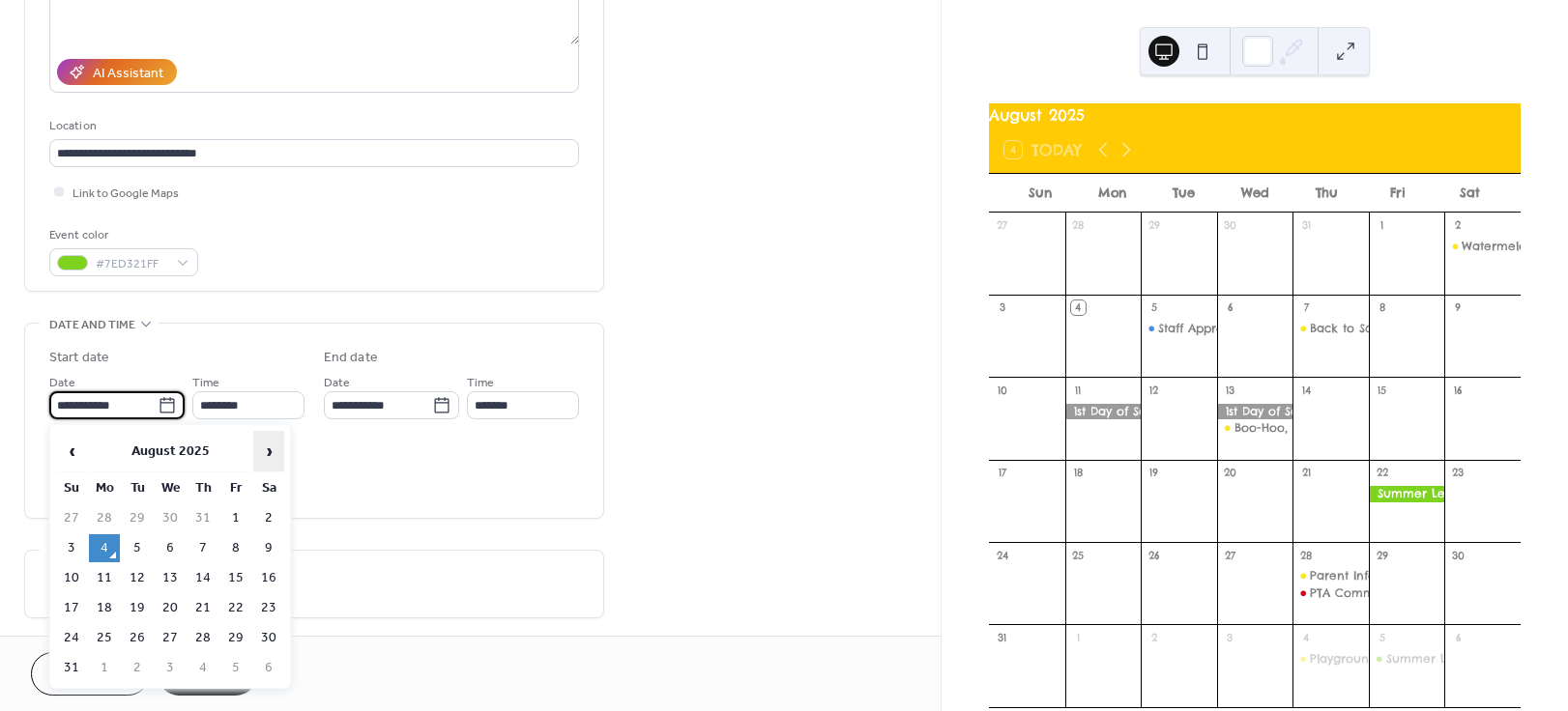 click on "›" at bounding box center [269, 451] 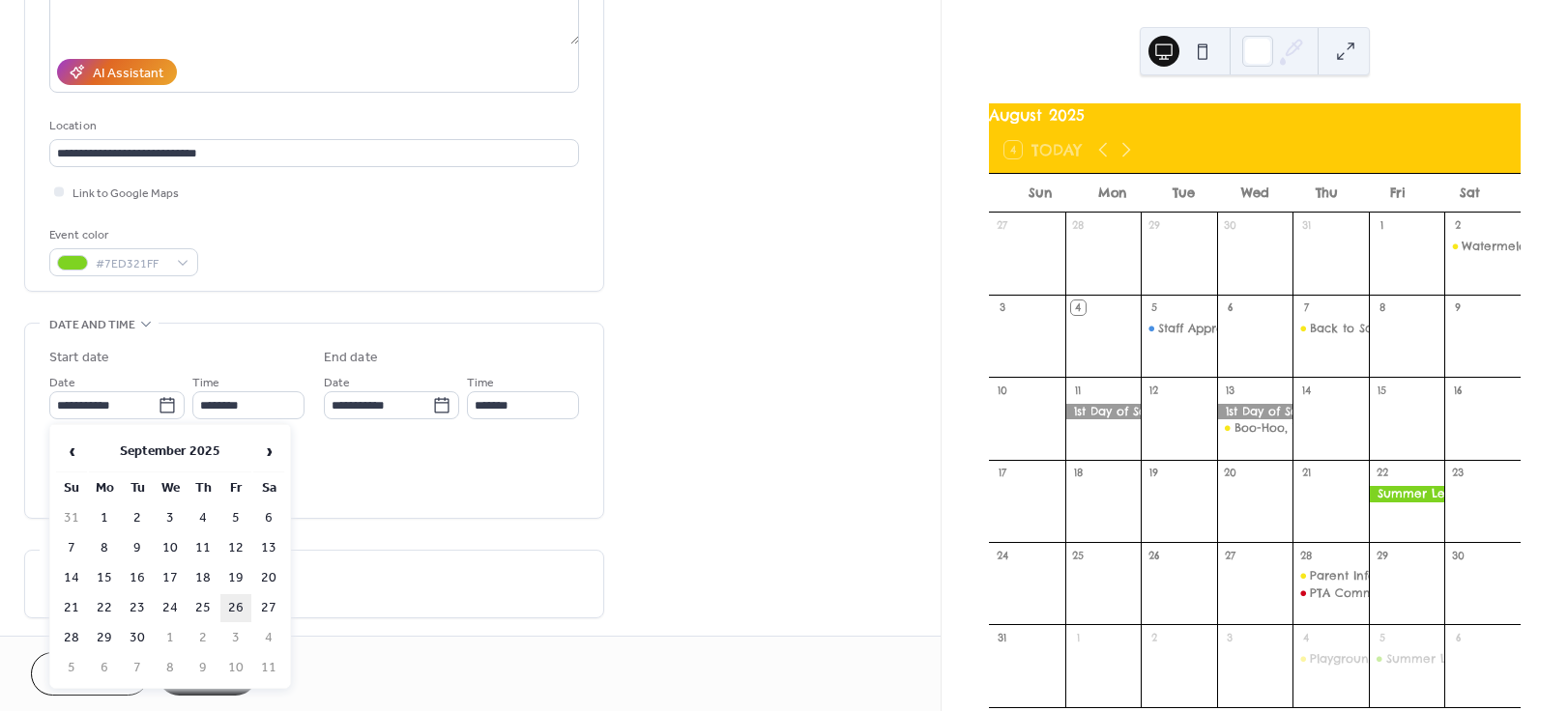 click on "26" at bounding box center (236, 608) 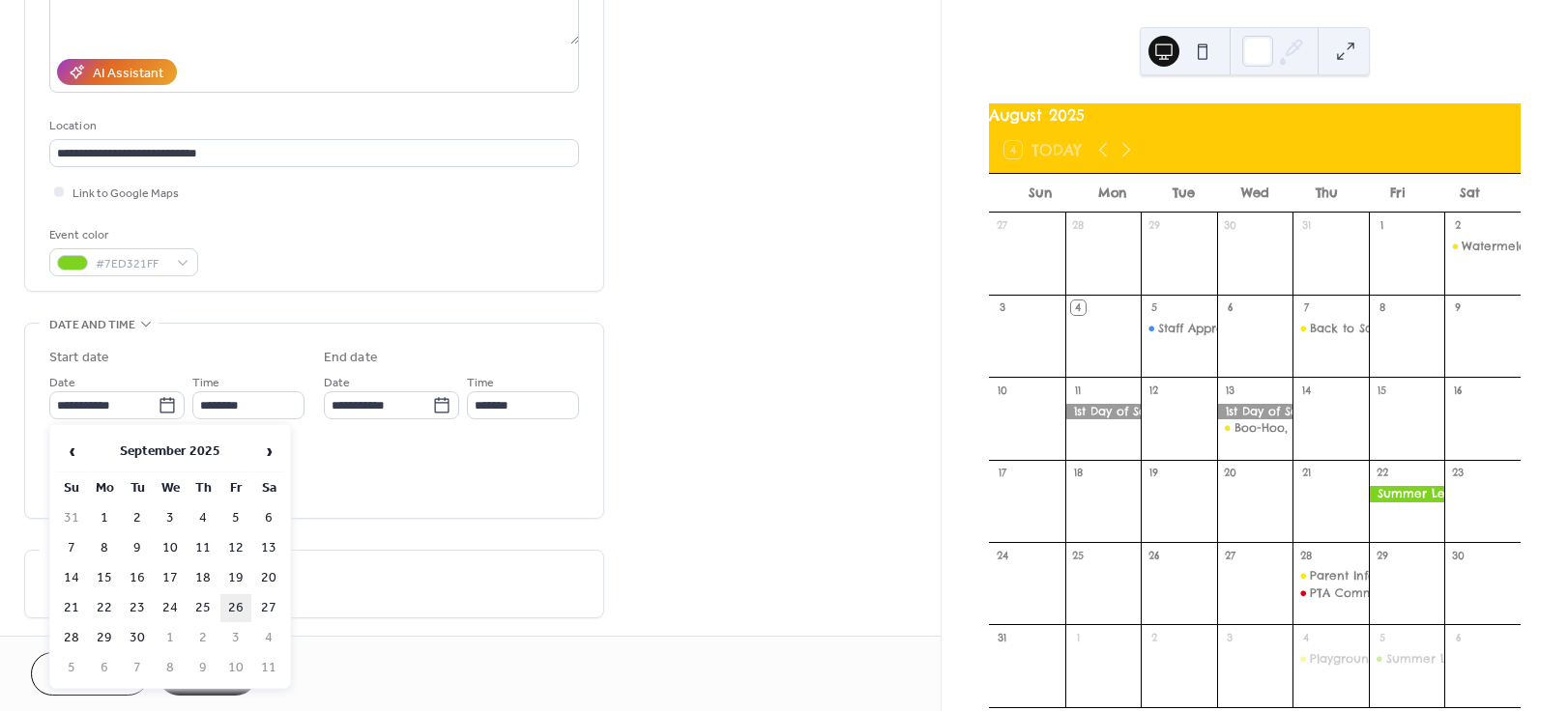 type on "**********" 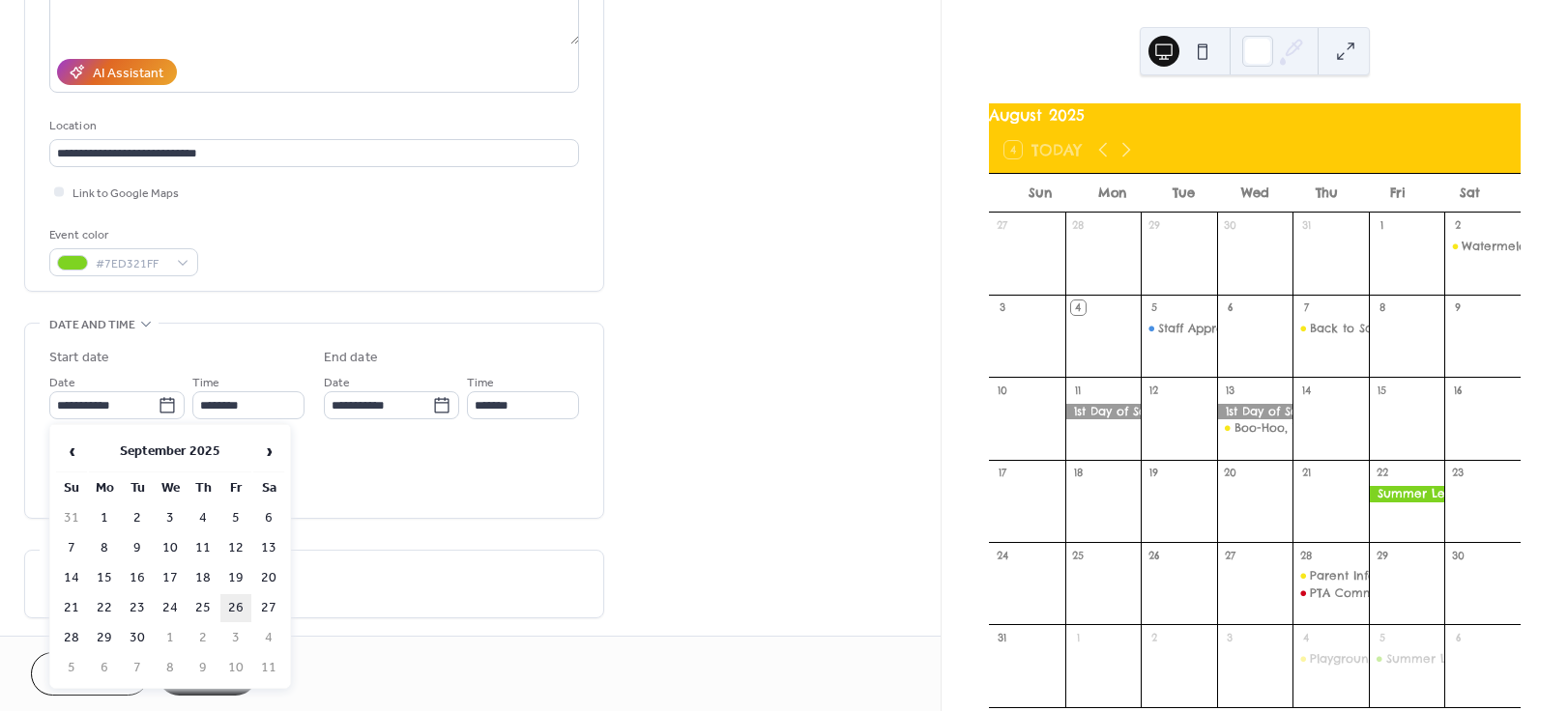 type on "**********" 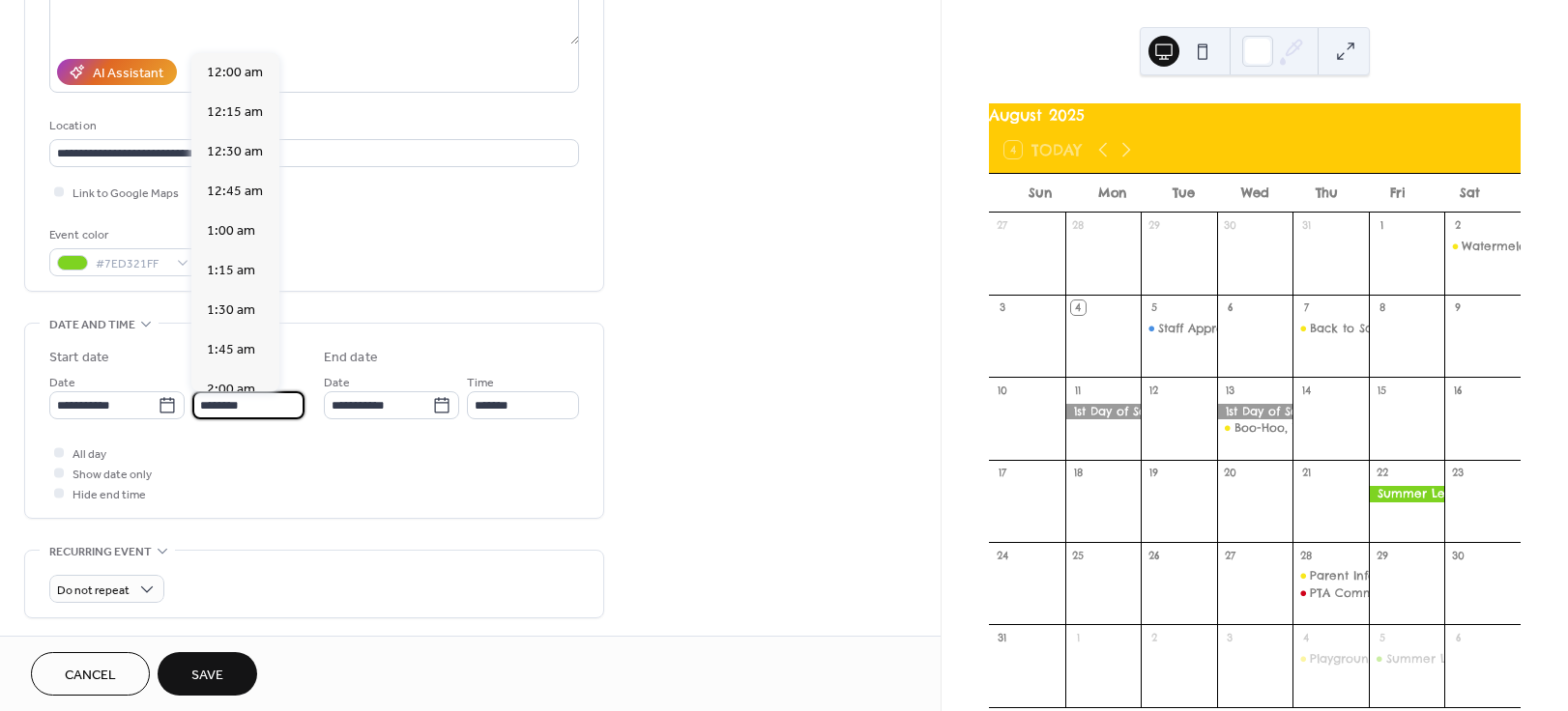 click on "********" at bounding box center (248, 405) 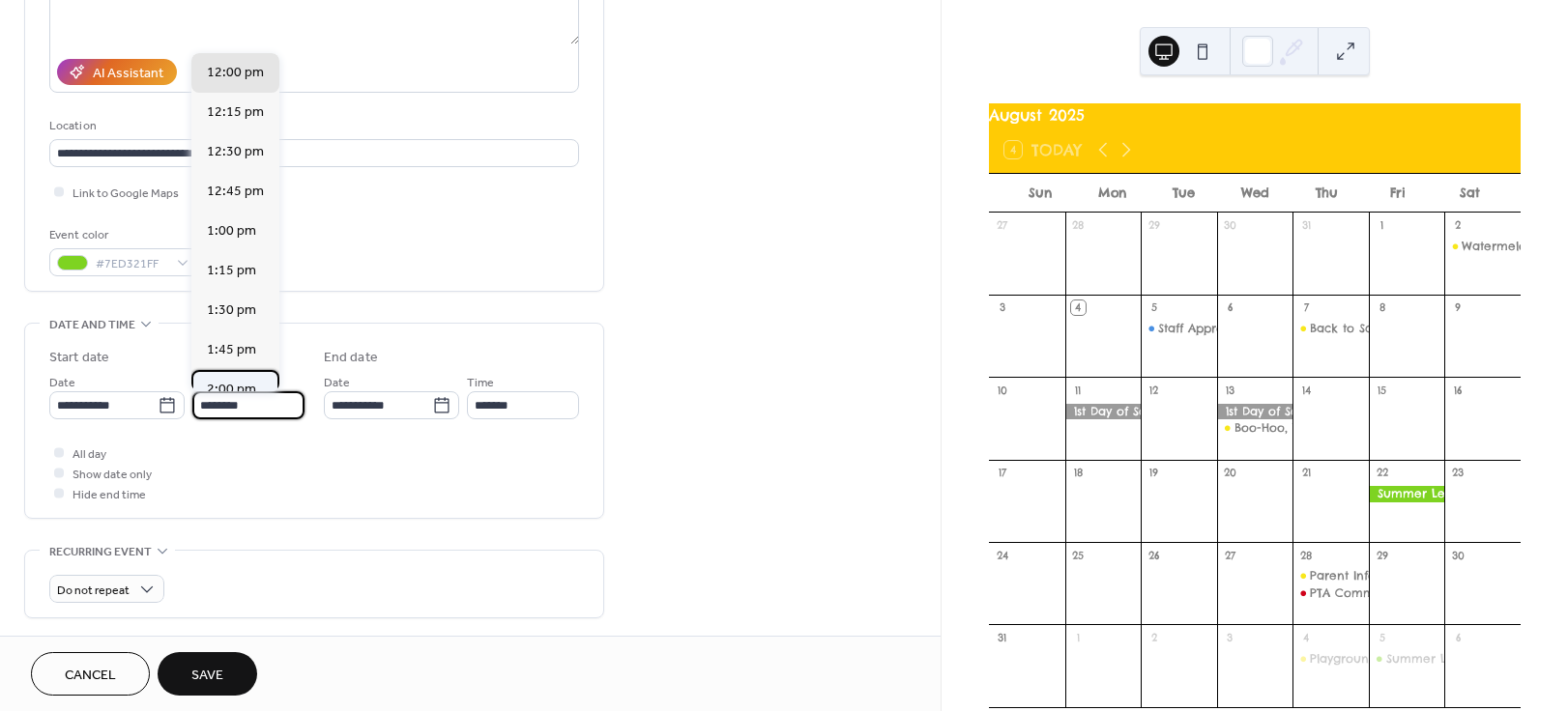 click on "2:00 pm" at bounding box center (231, 389) 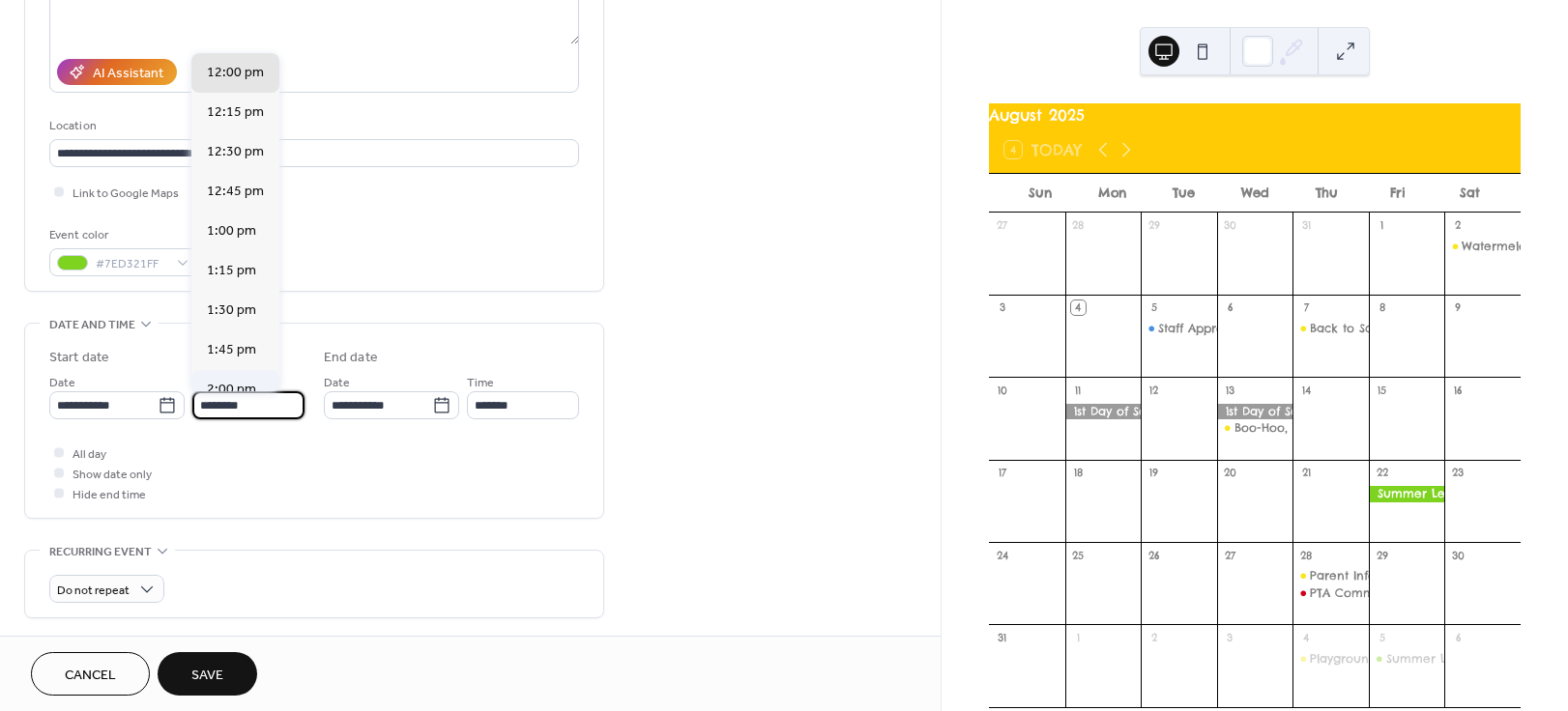 type on "*******" 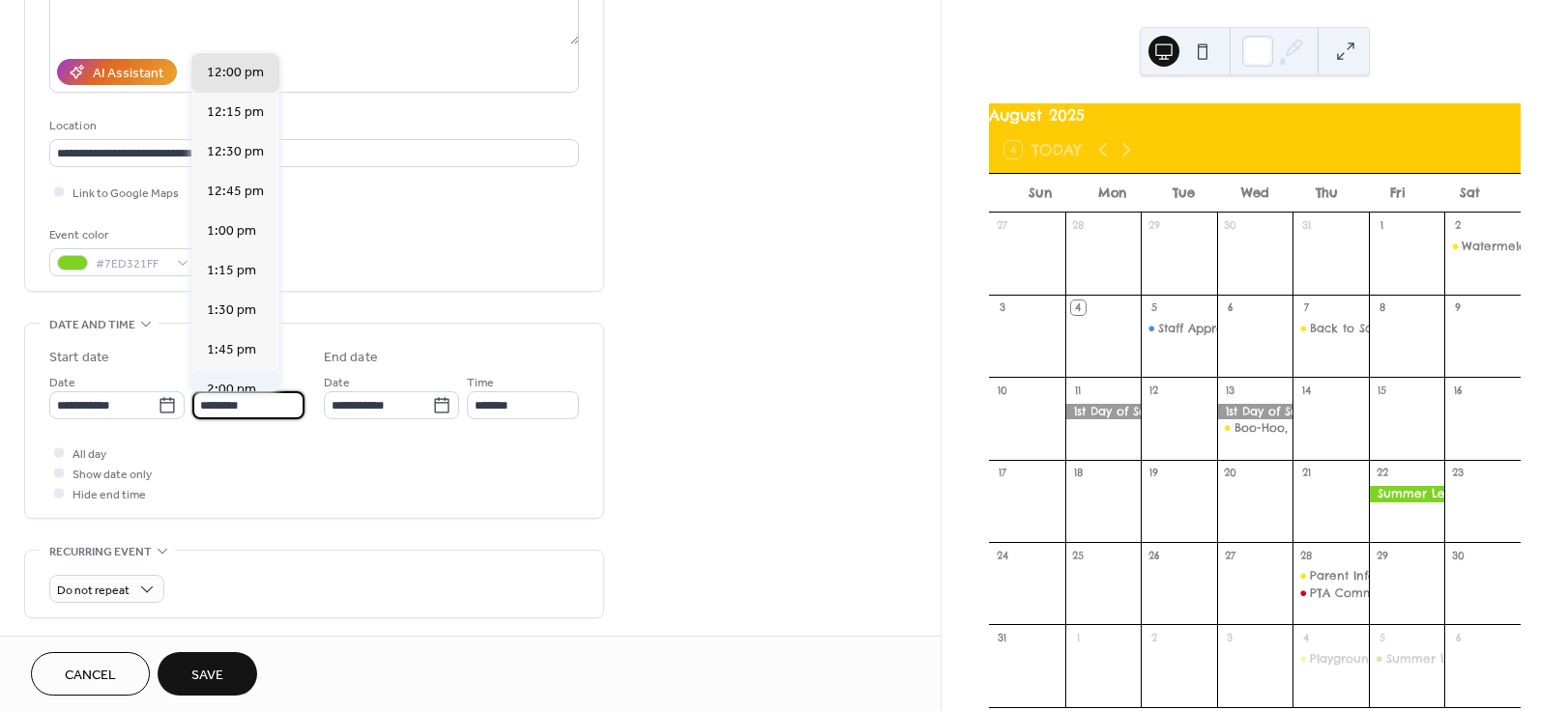 type on "*******" 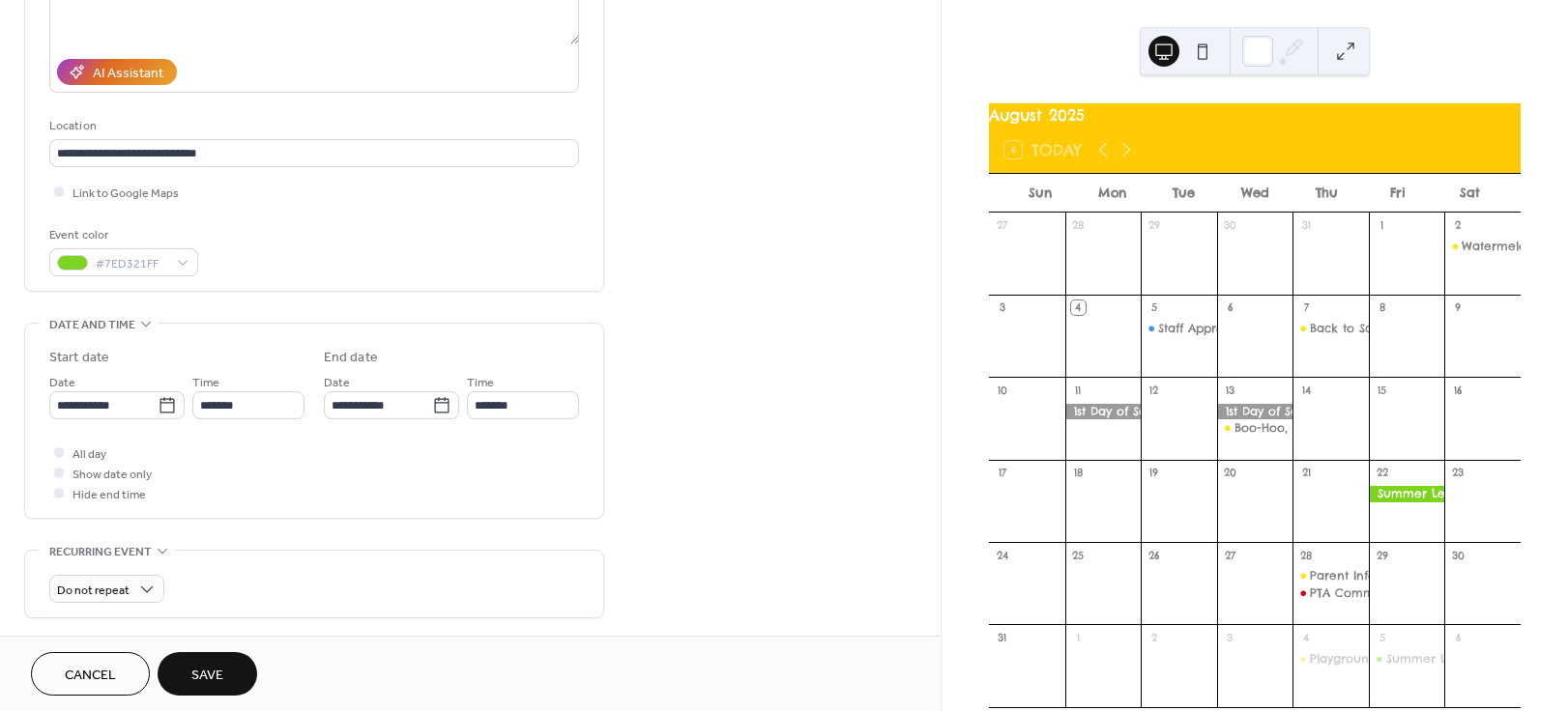 click on "Save" at bounding box center (207, 675) 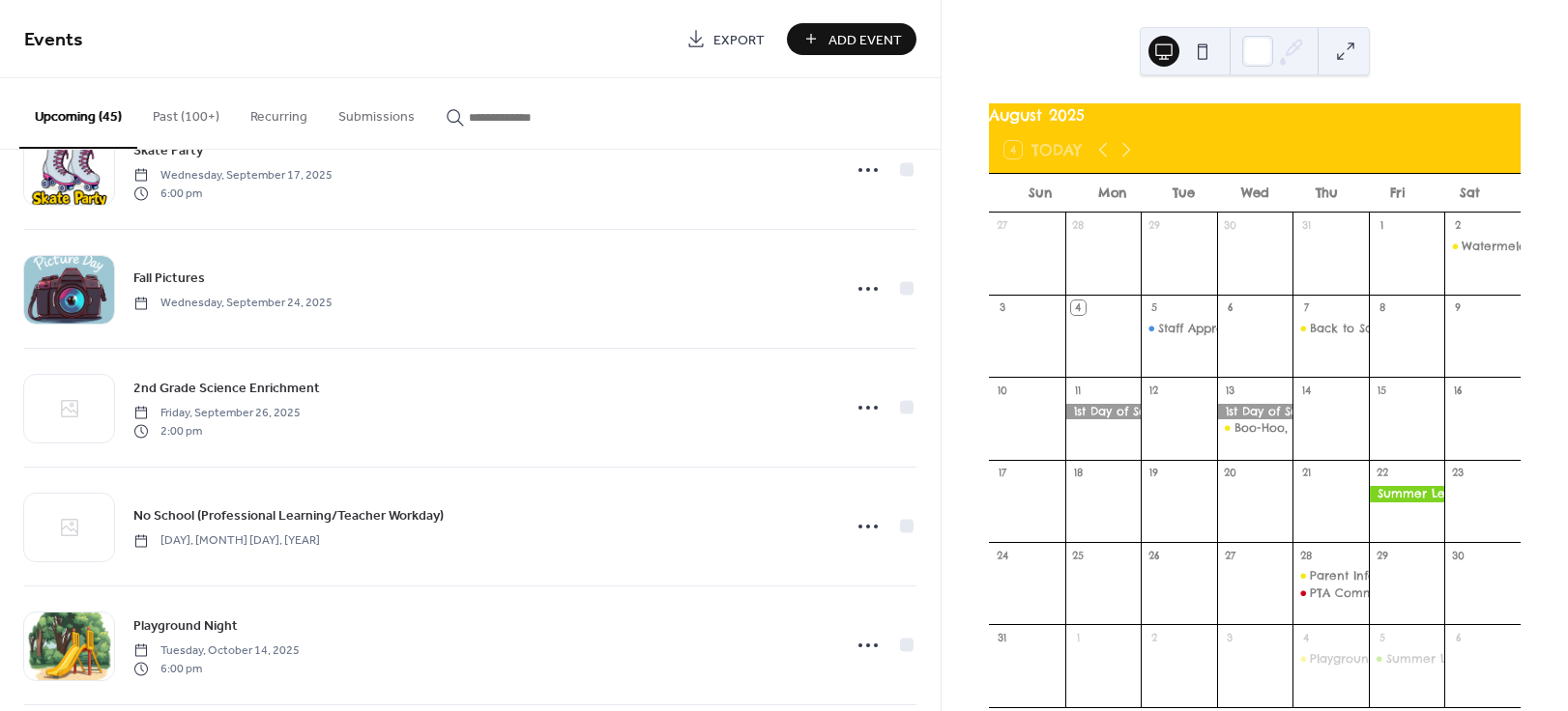 scroll, scrollTop: 2225, scrollLeft: 0, axis: vertical 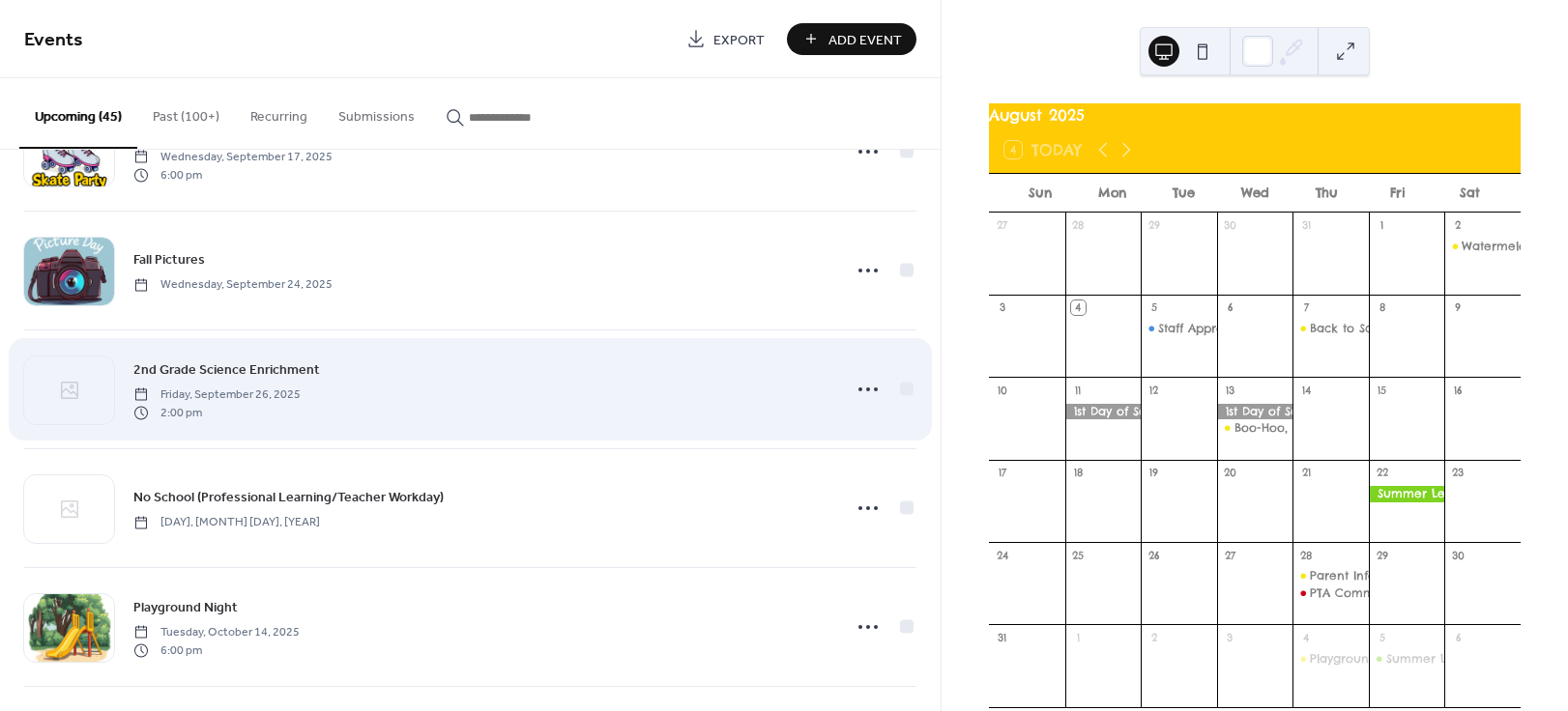 click on "2nd Grade Science Enrichment" at bounding box center (226, 370) 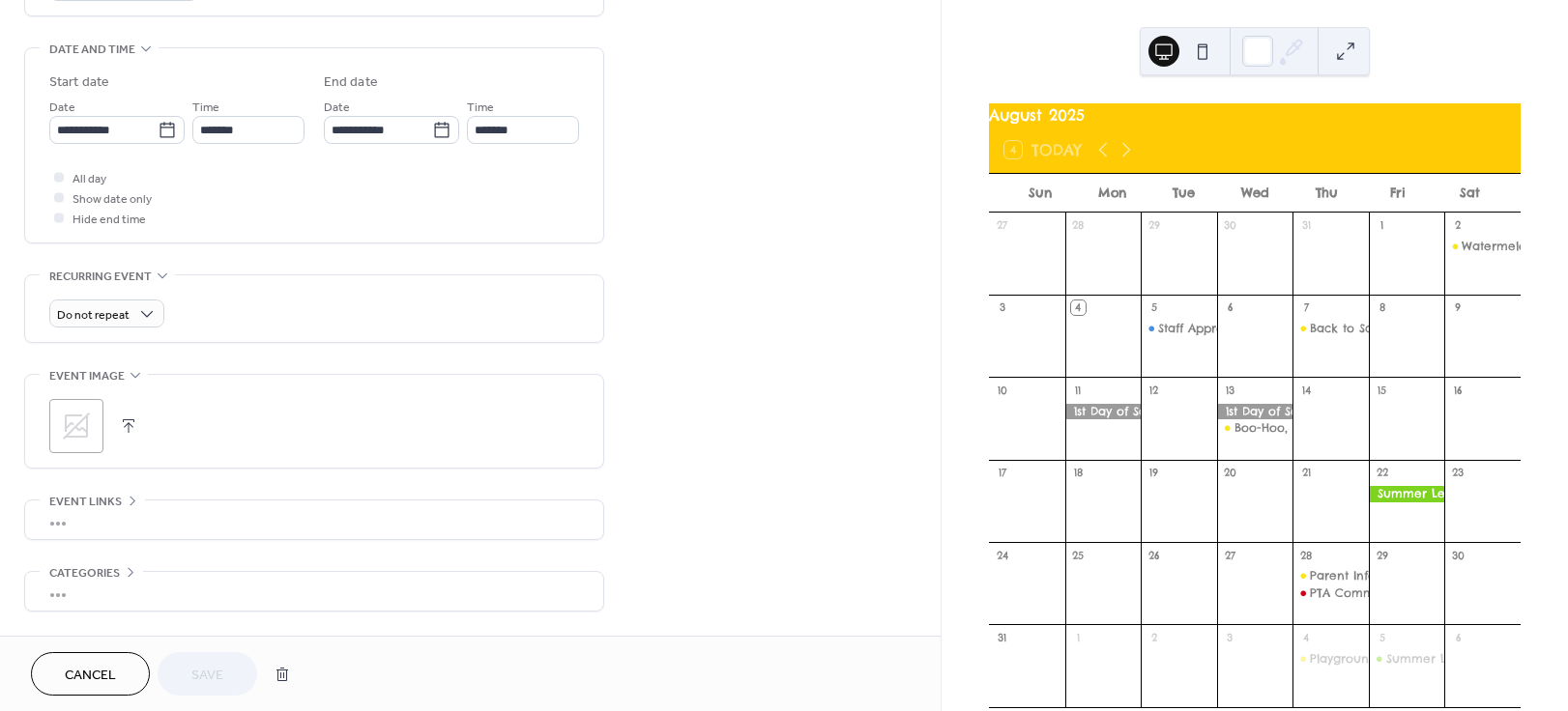scroll, scrollTop: 619, scrollLeft: 0, axis: vertical 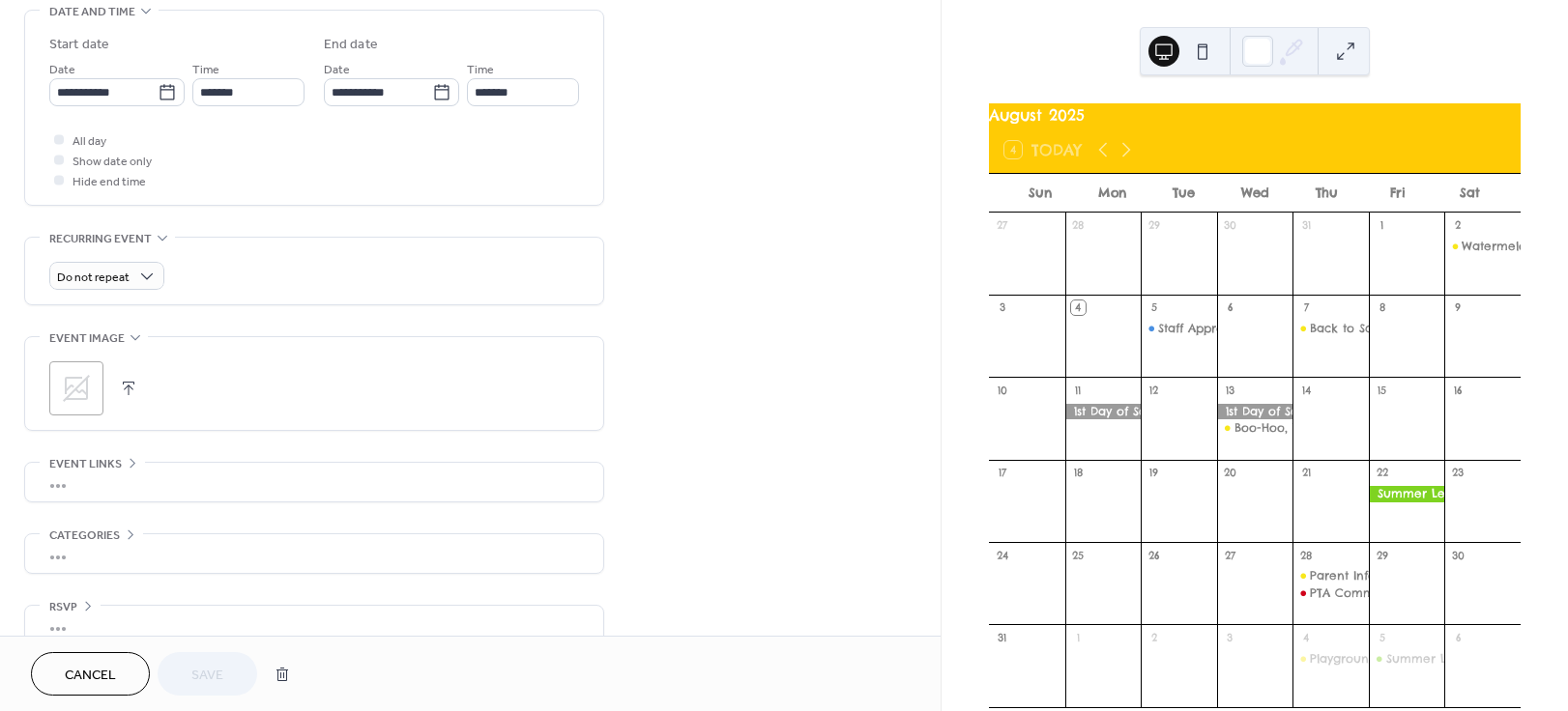 click 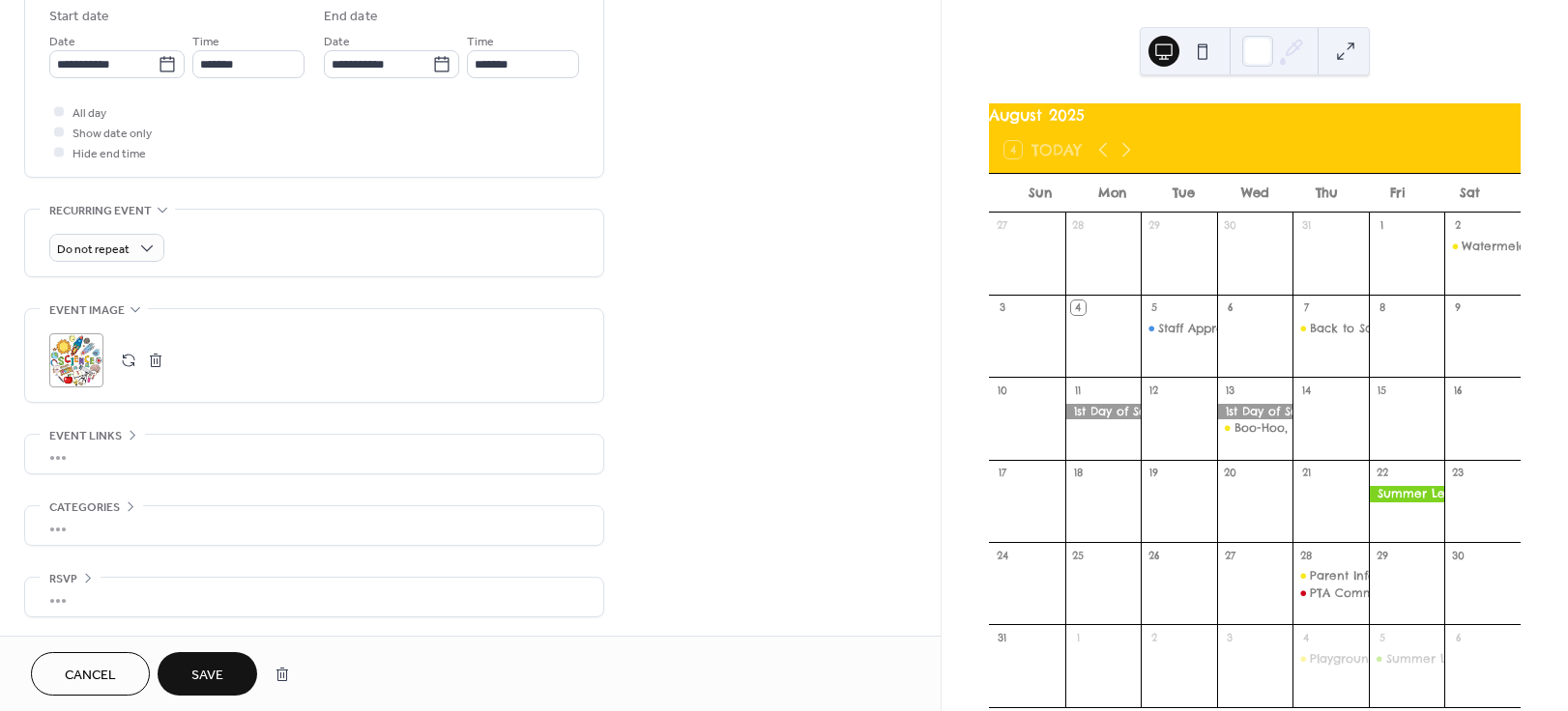scroll, scrollTop: 648, scrollLeft: 0, axis: vertical 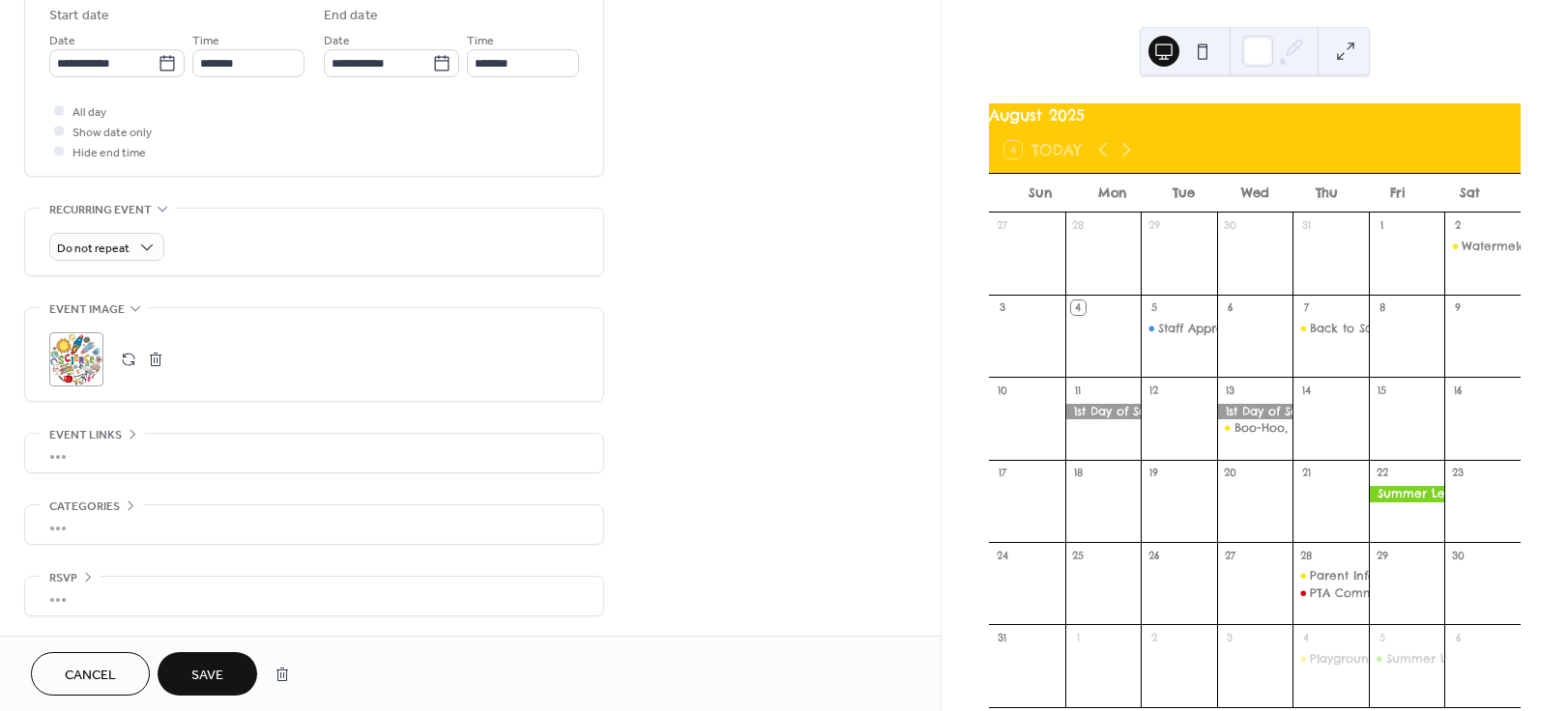 click on "•••" at bounding box center [314, 525] 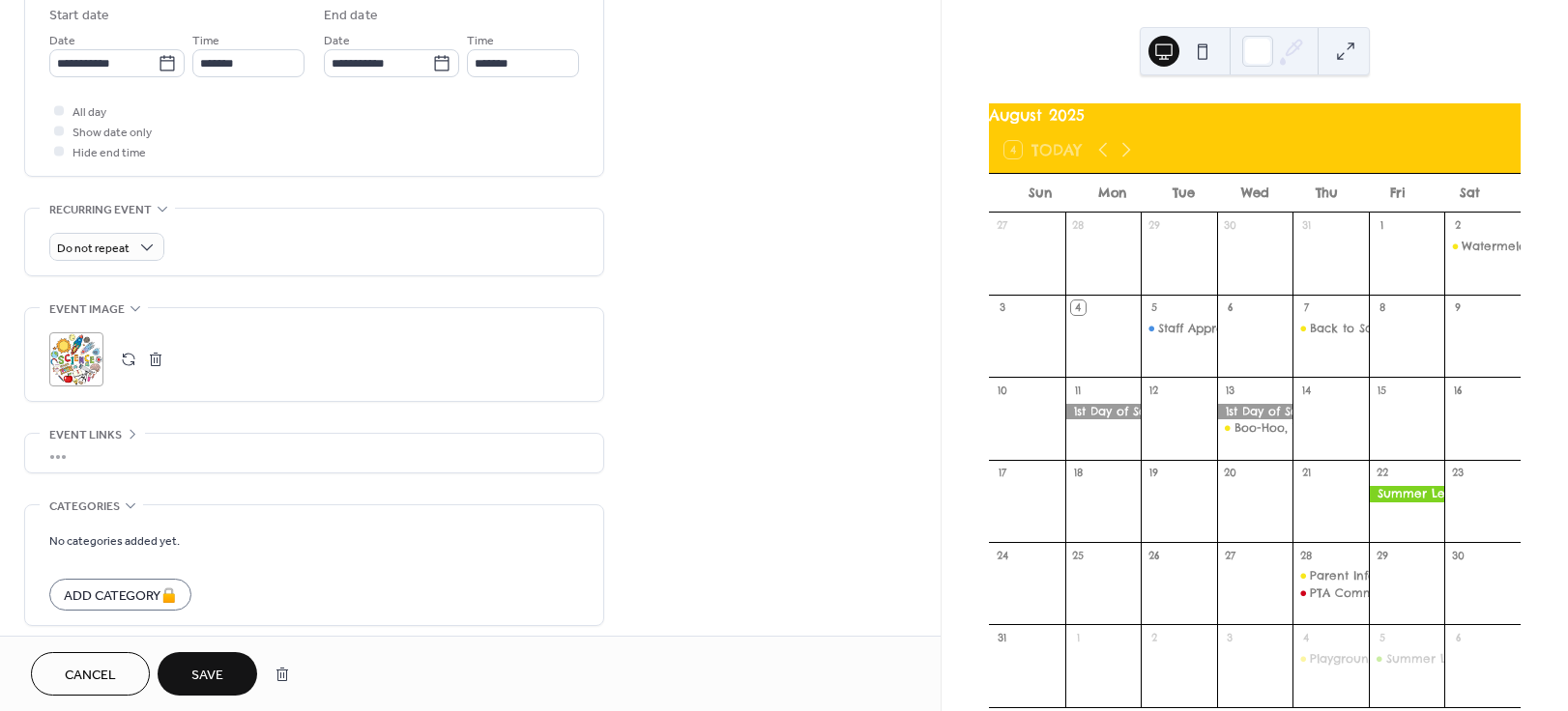 scroll, scrollTop: 648, scrollLeft: 0, axis: vertical 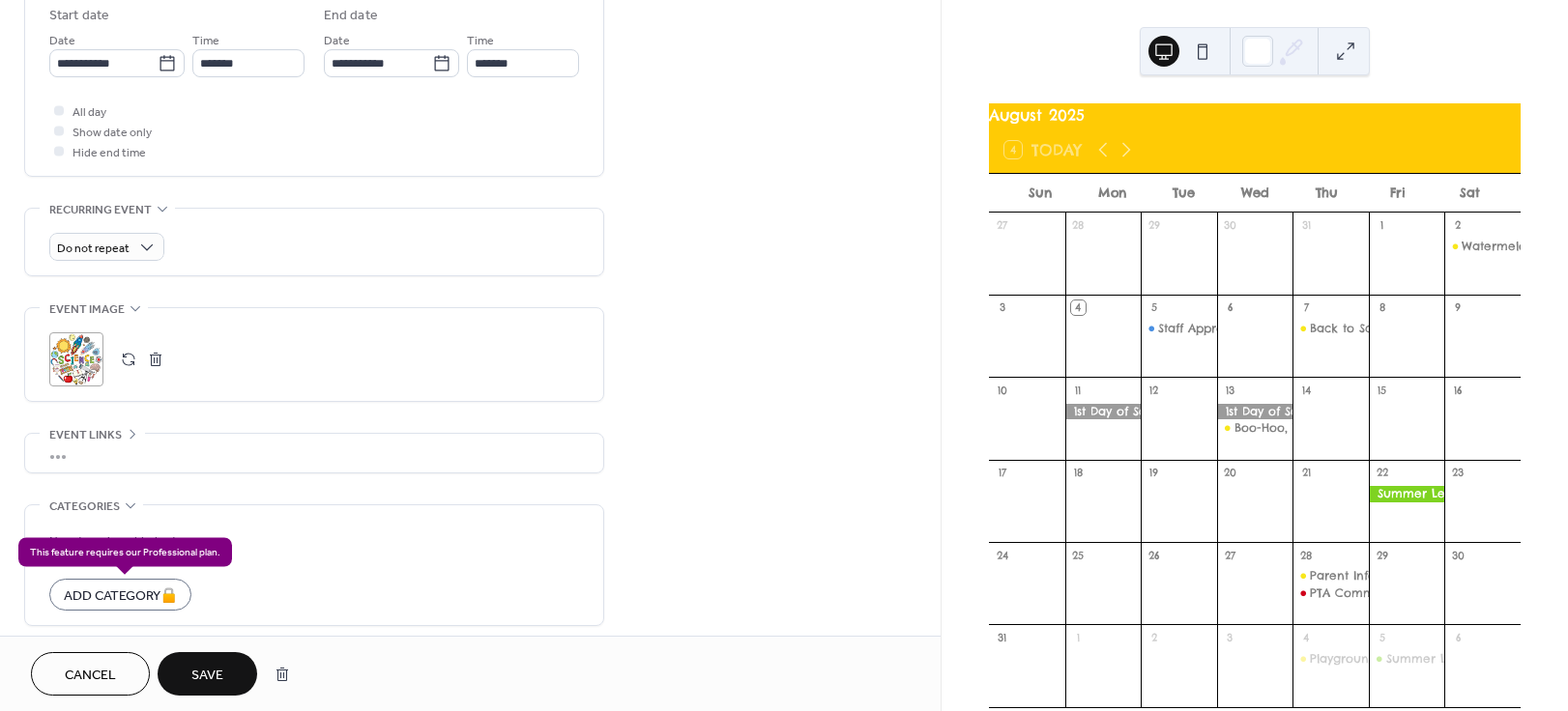 click on "Add Category  🔒" at bounding box center [120, 594] 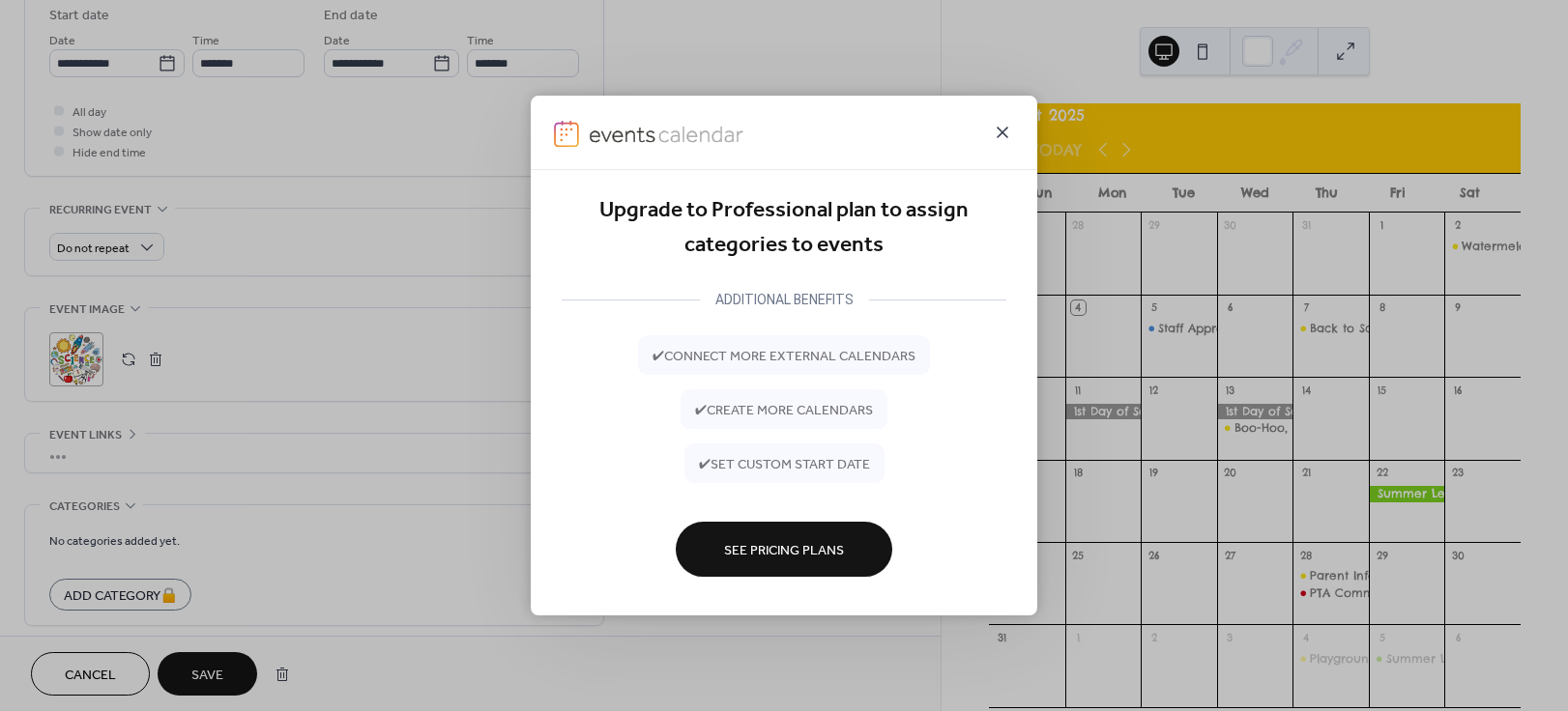 click 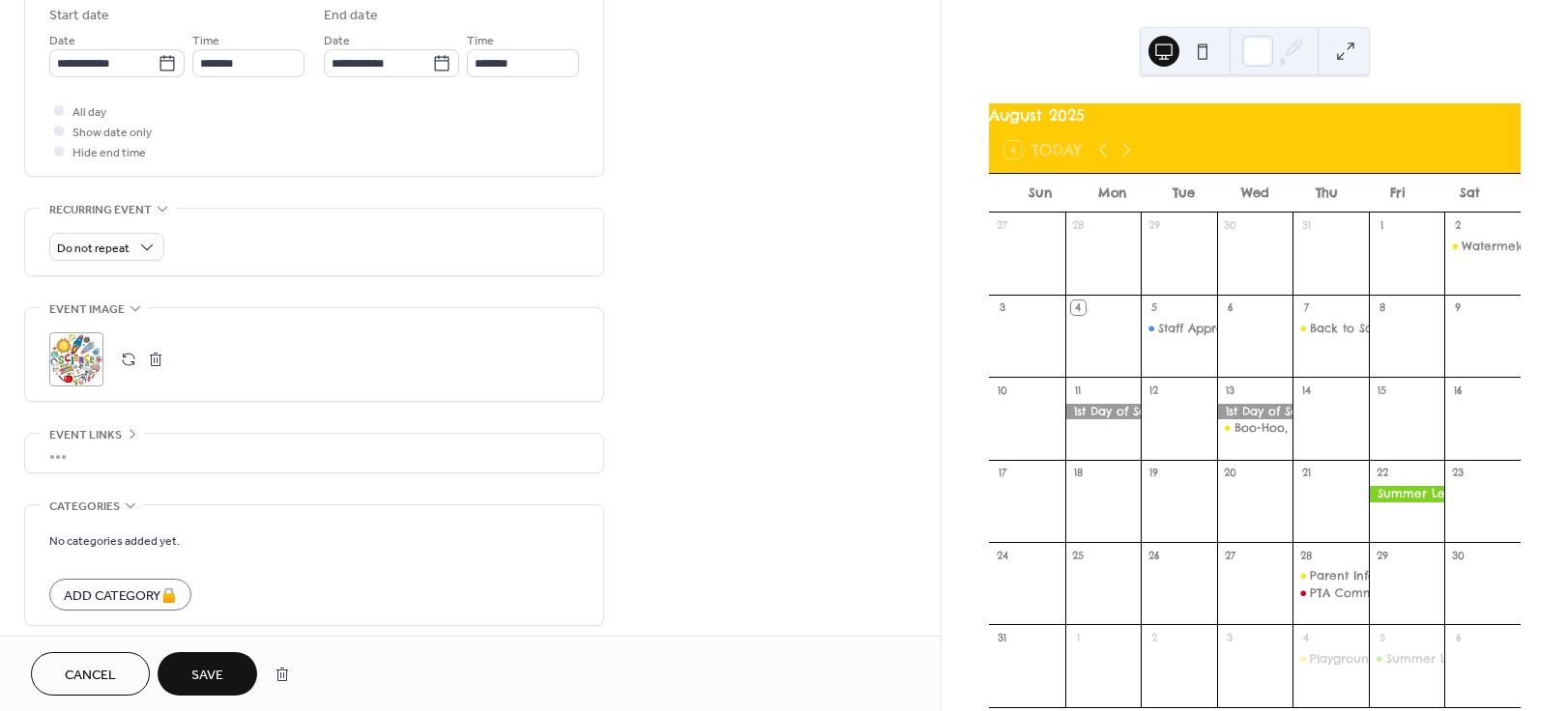 click on "Save" at bounding box center [207, 675] 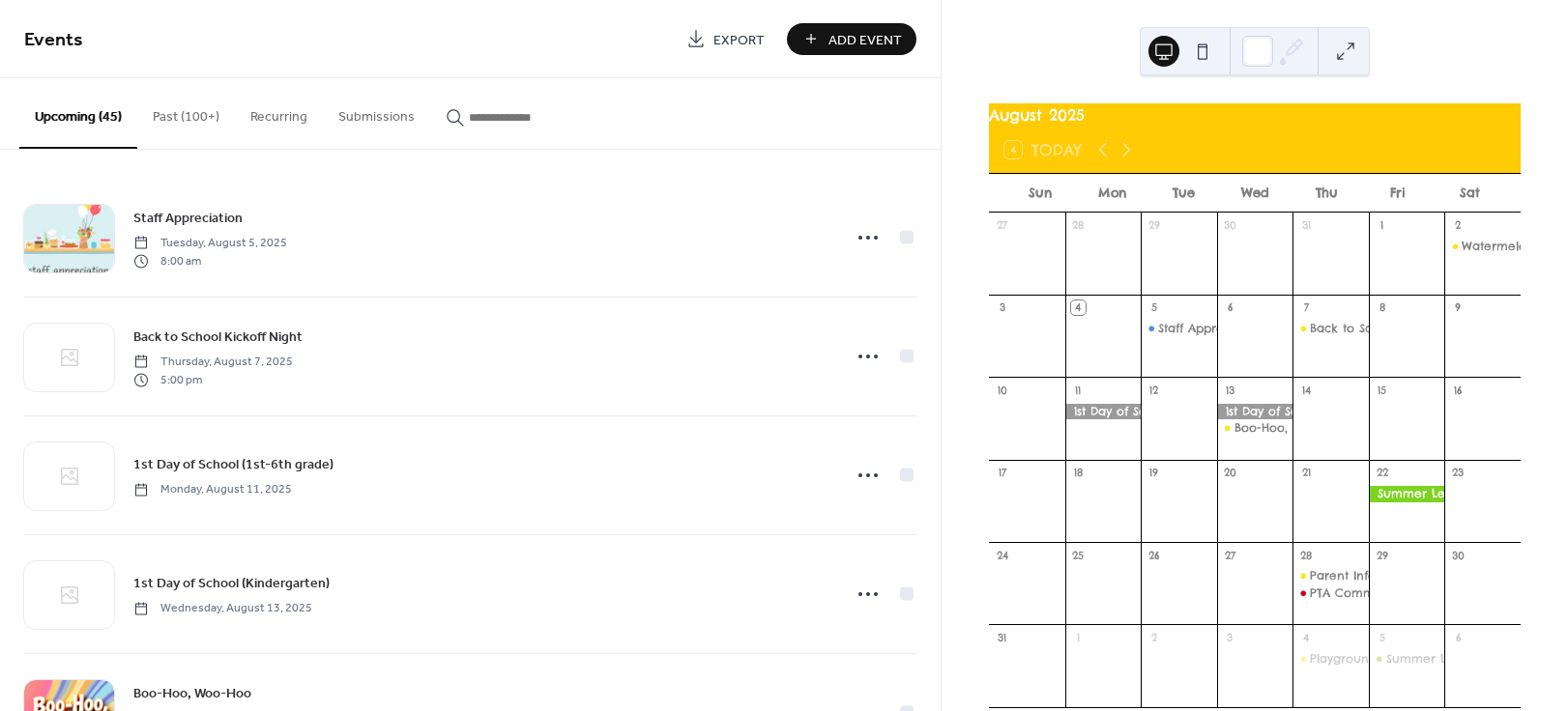 click on "Add Event" at bounding box center (865, 40) 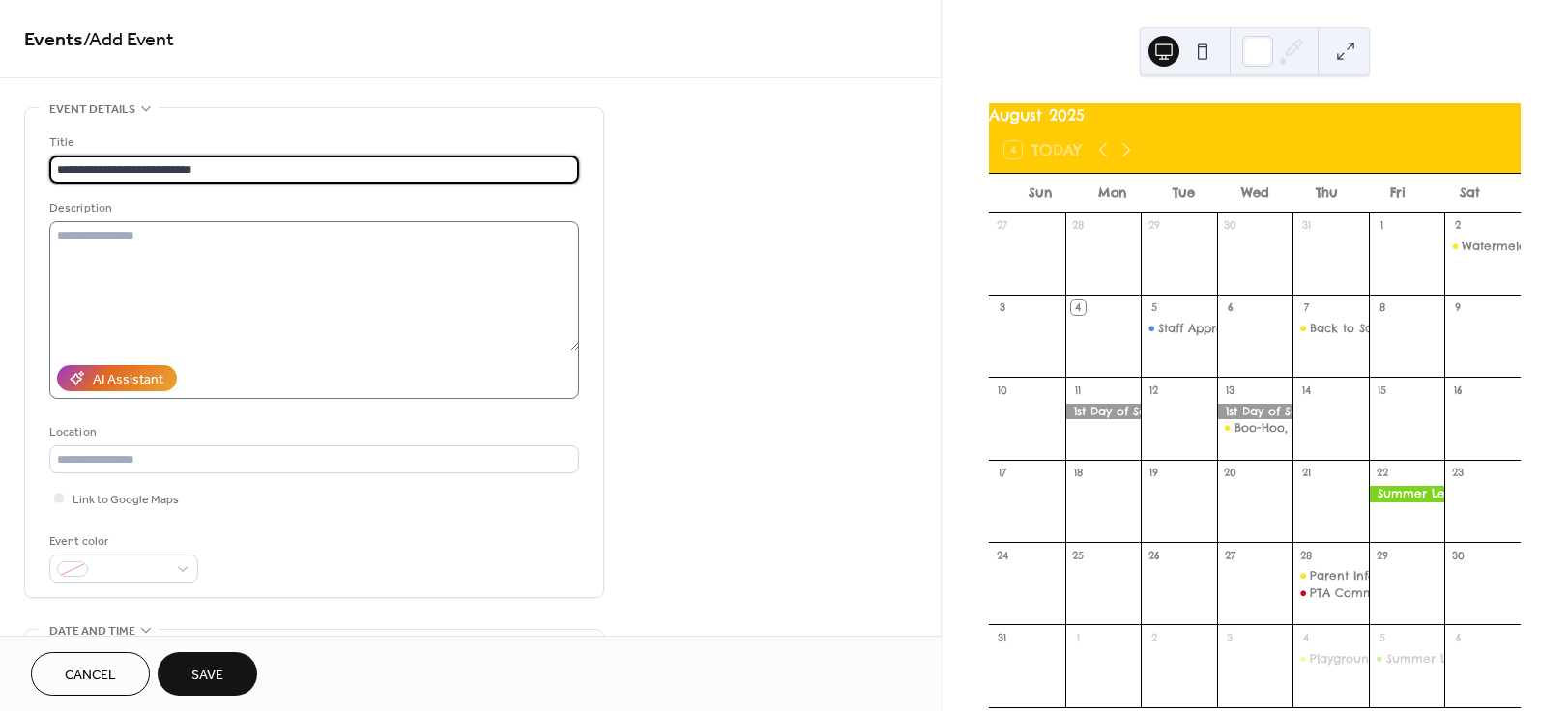 type on "**********" 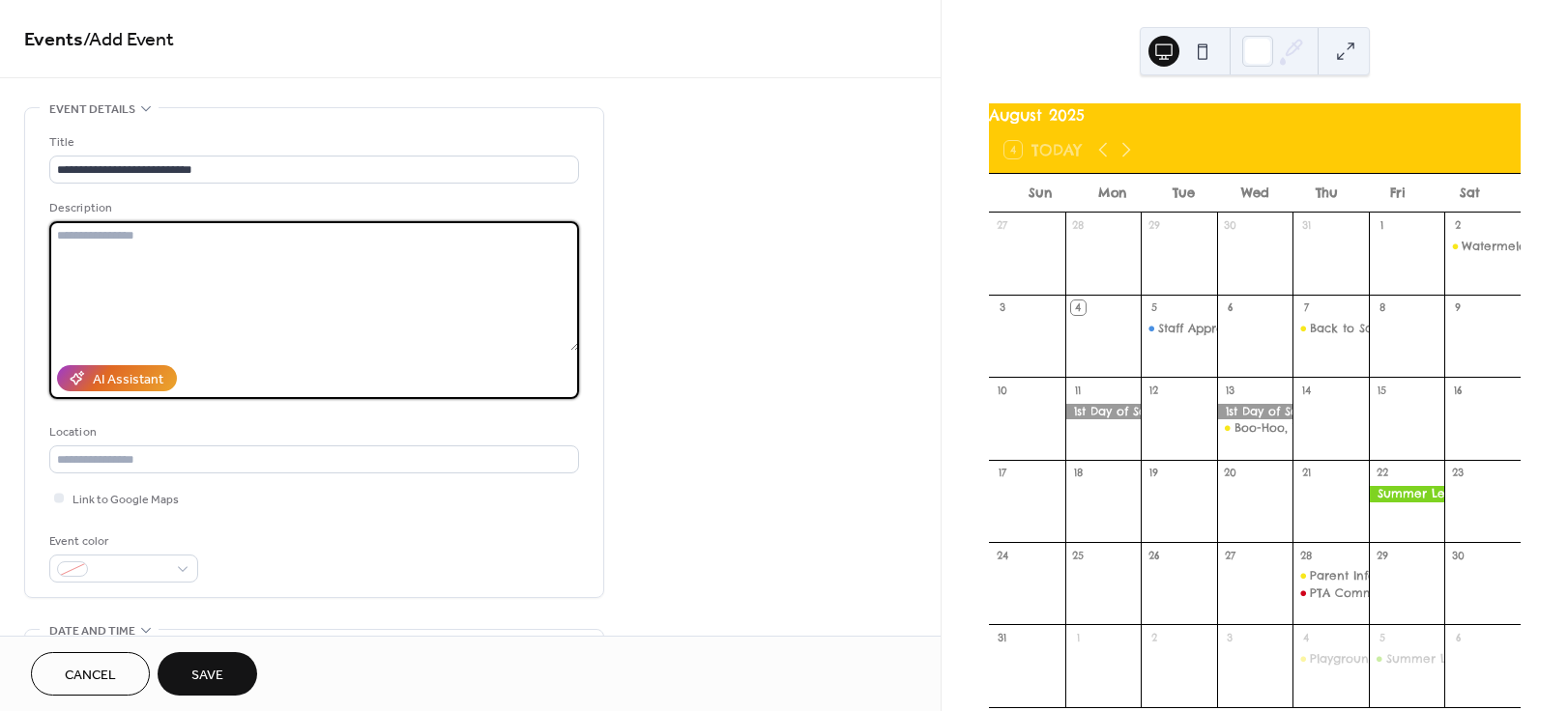 click at bounding box center (314, 286) 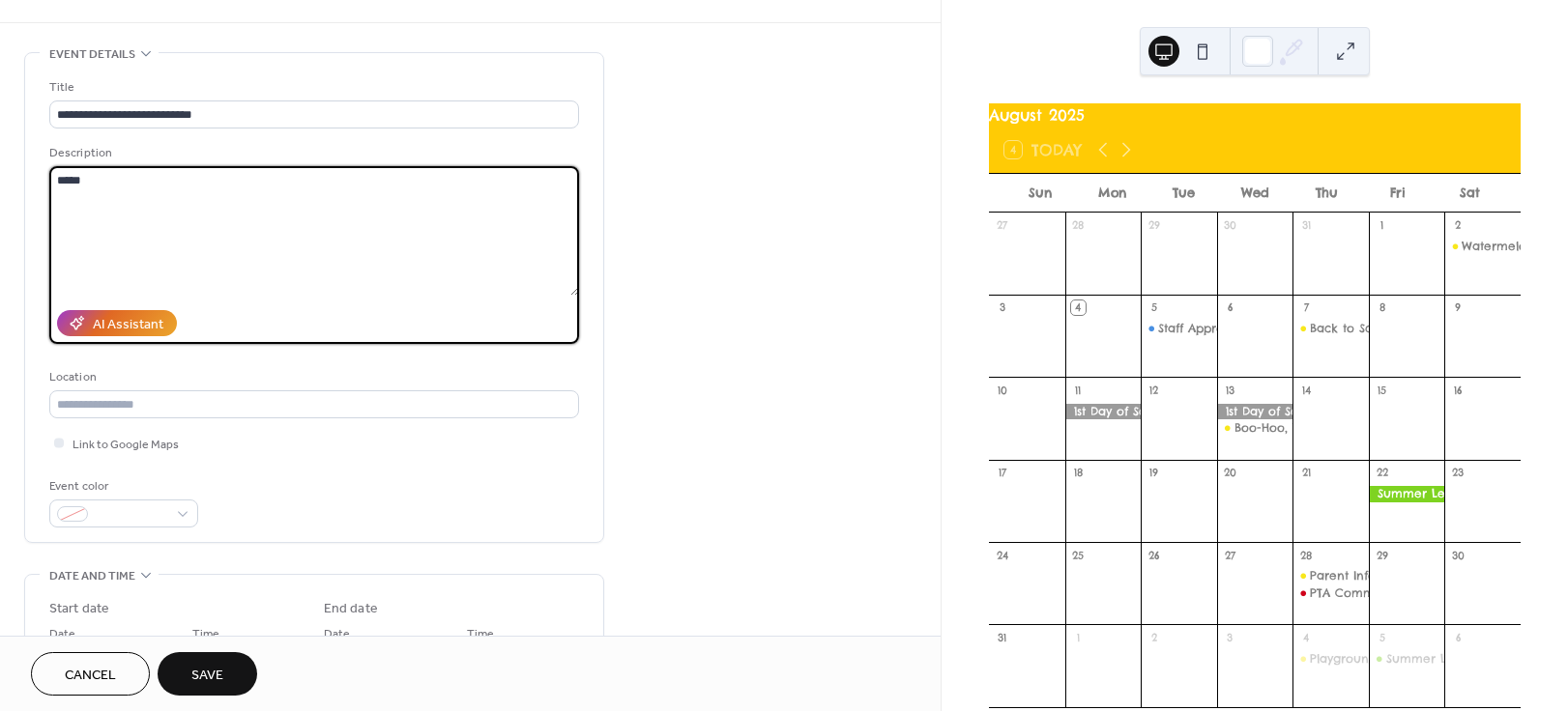 scroll, scrollTop: 71, scrollLeft: 0, axis: vertical 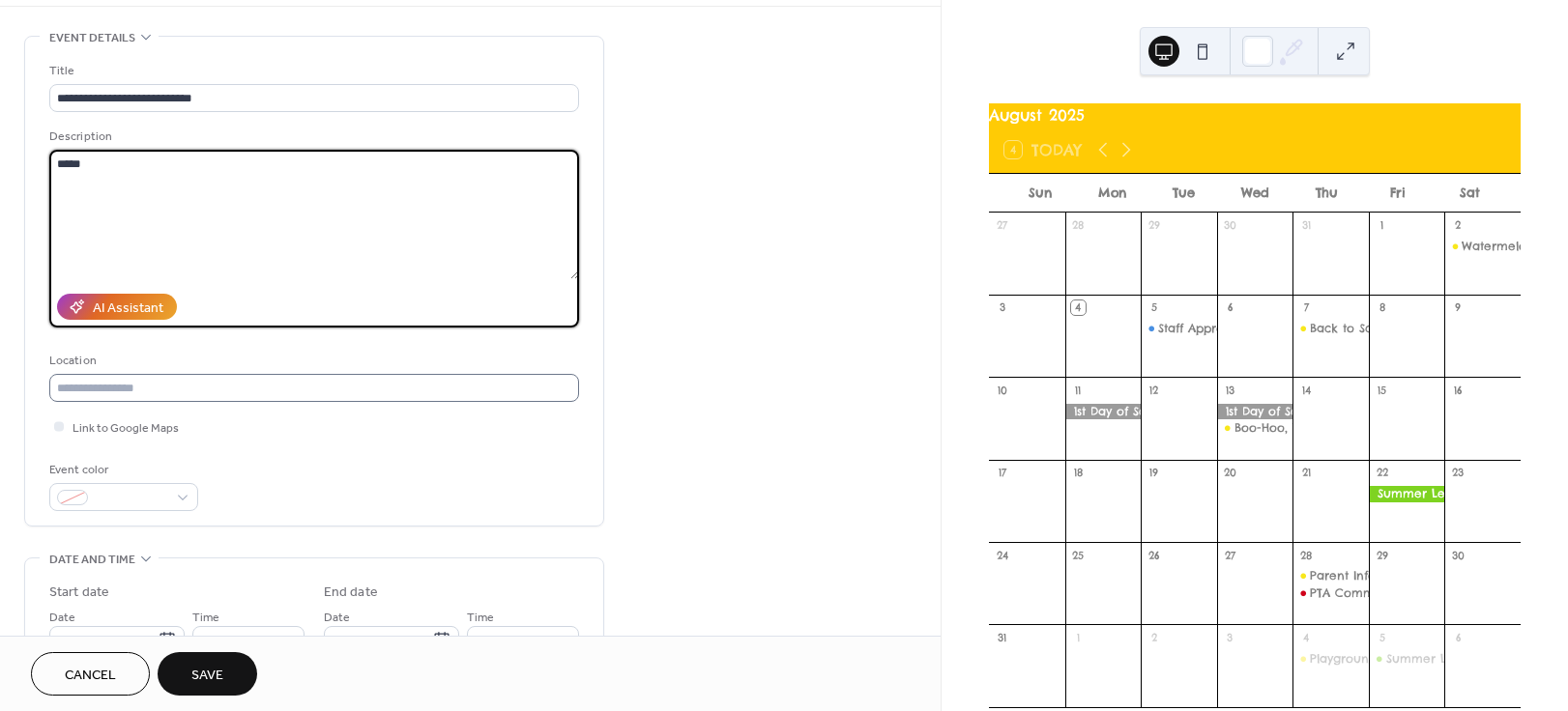 type on "*****" 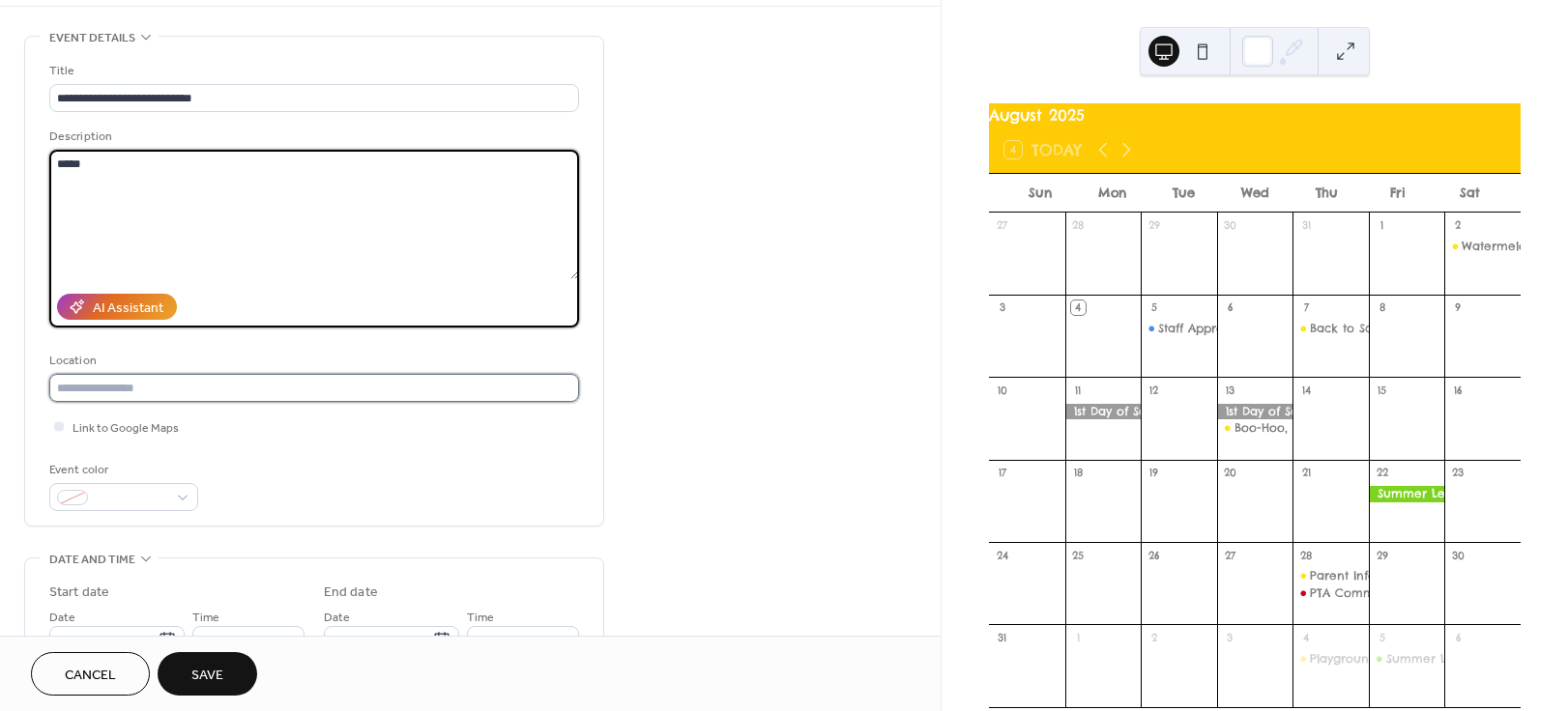 click at bounding box center [314, 387] 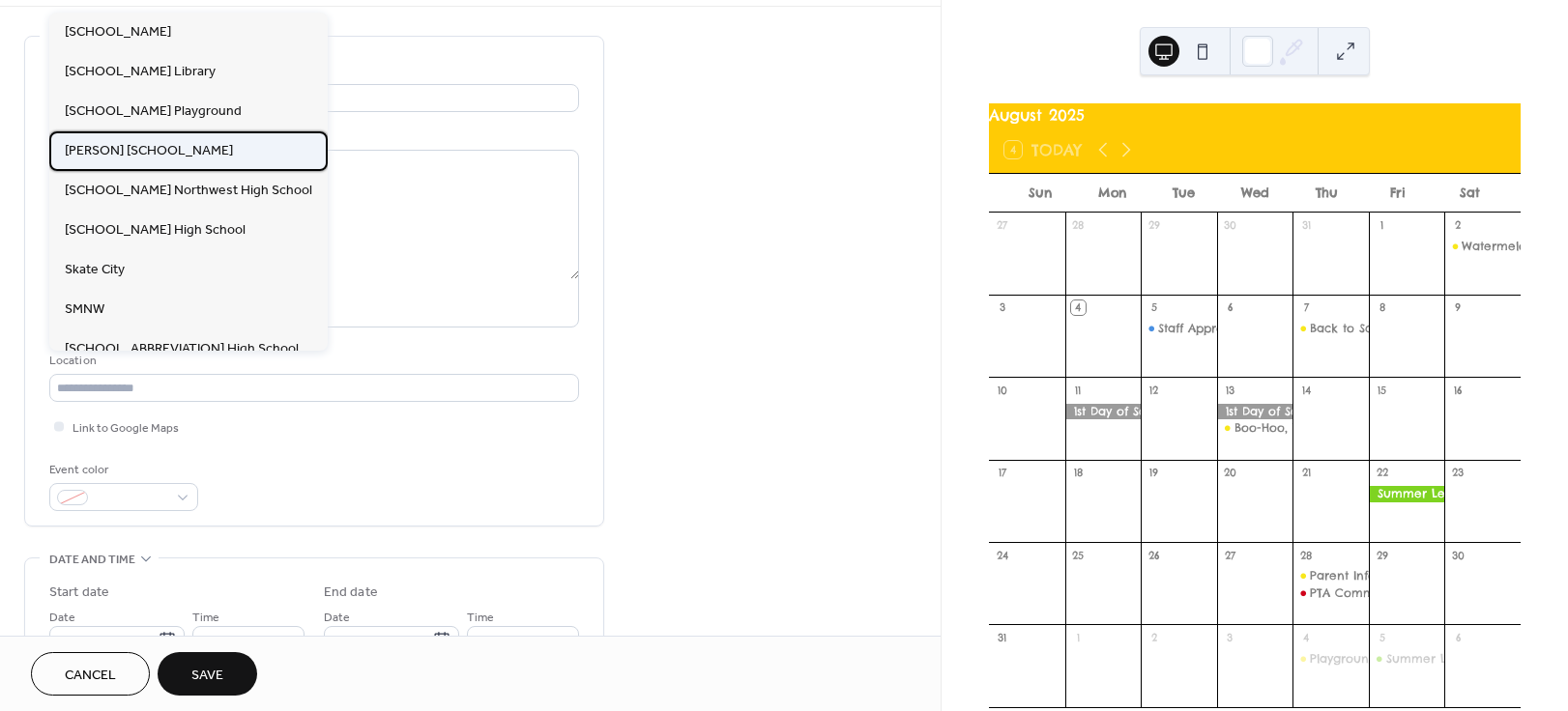 click on "Rhein Benninghoven Elementary" at bounding box center [149, 151] 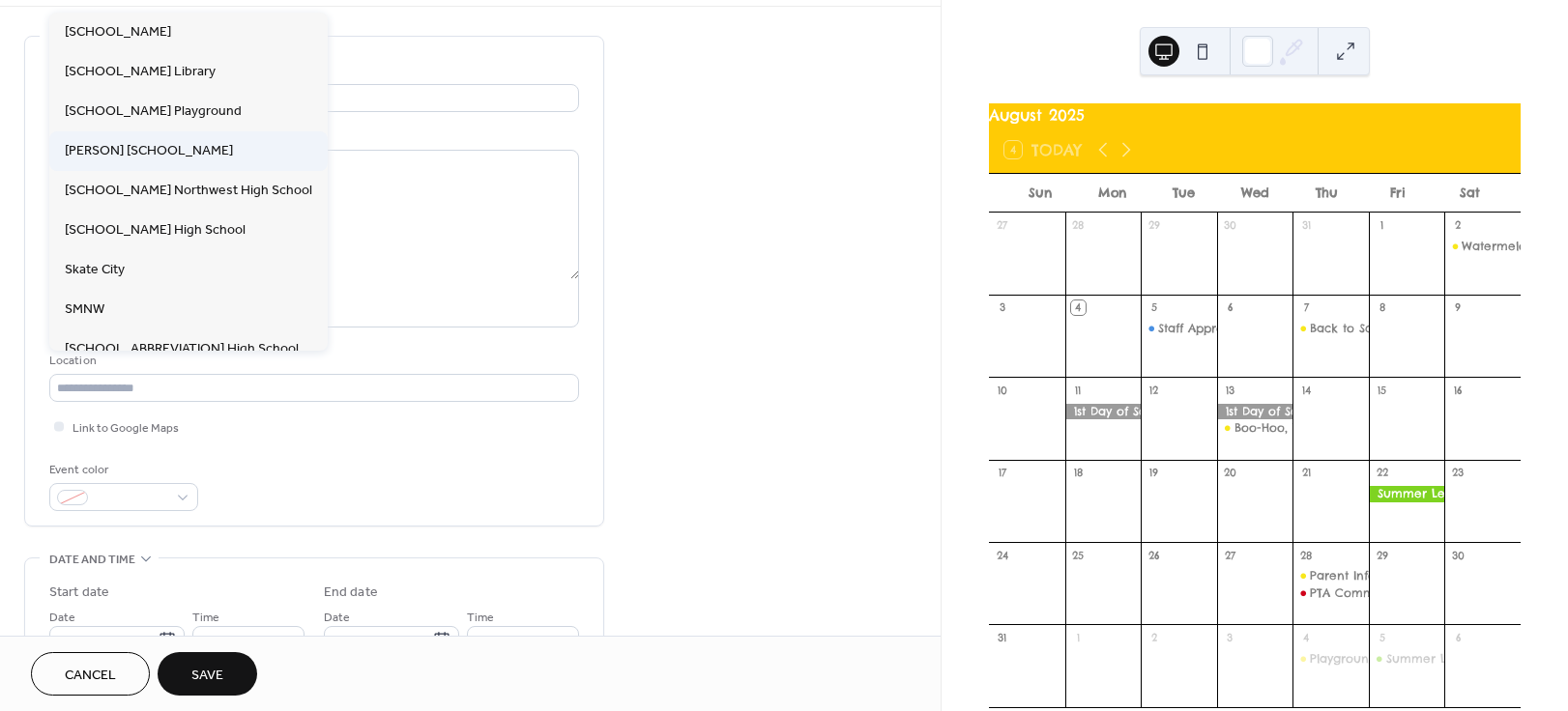 type on "**********" 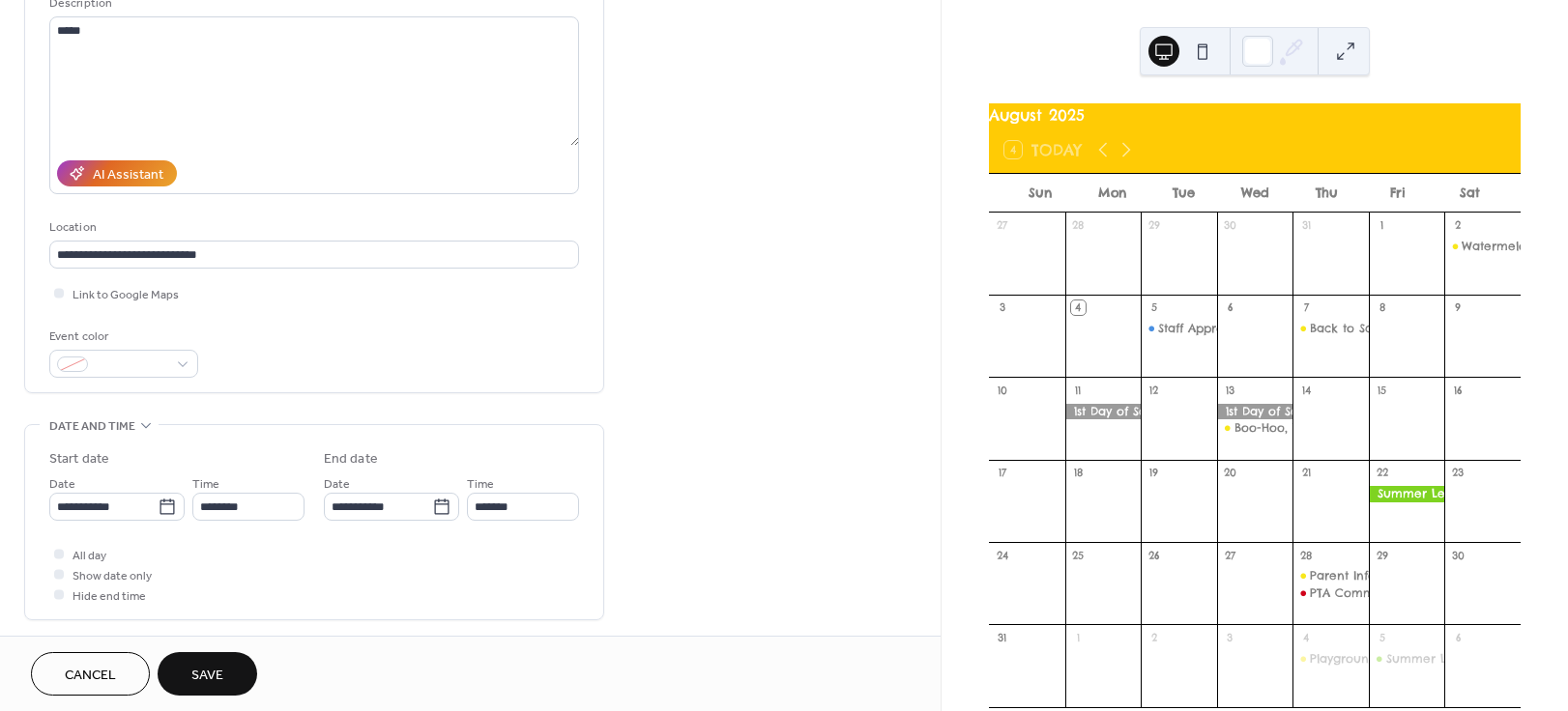 scroll, scrollTop: 224, scrollLeft: 0, axis: vertical 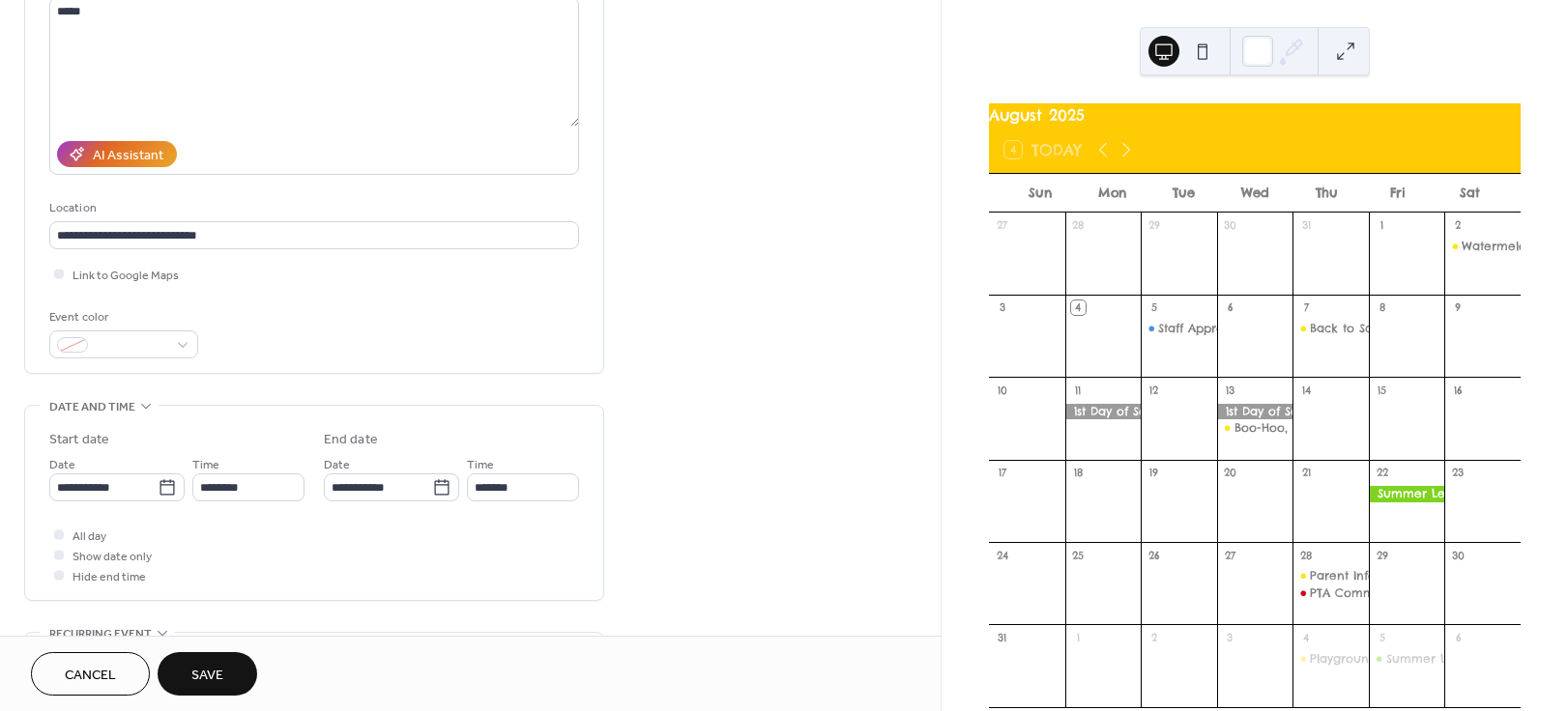 click on "Event color" at bounding box center [314, 332] 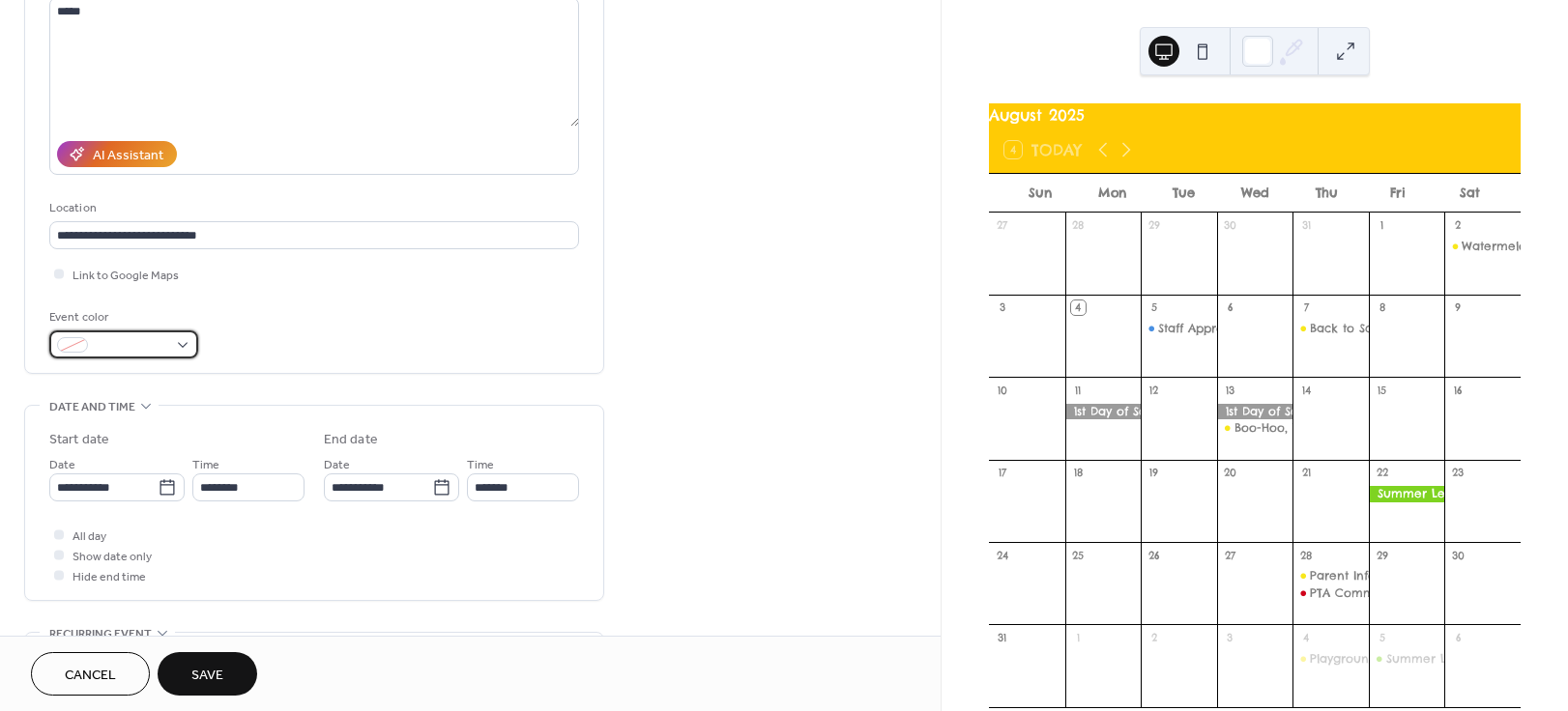 click at bounding box center [124, 344] 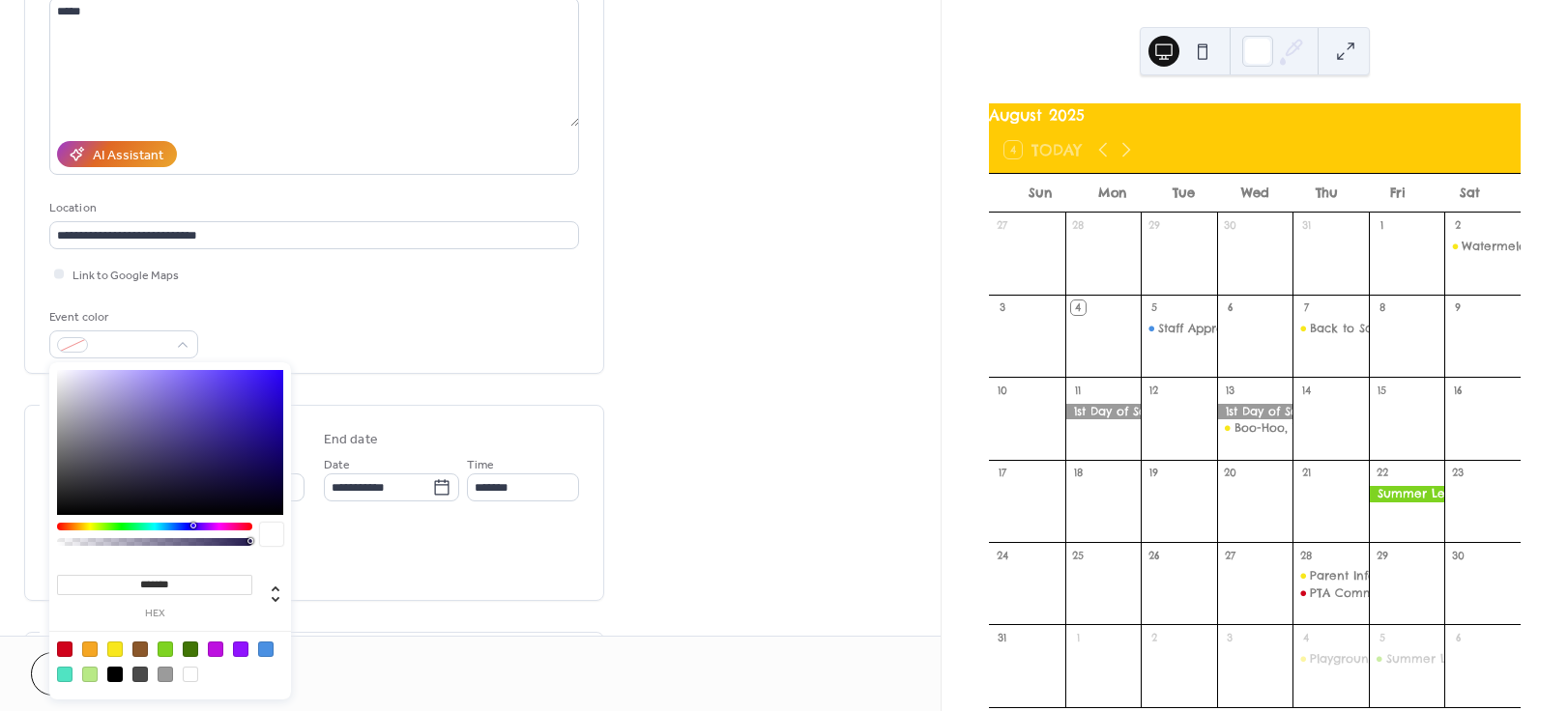 click at bounding box center (165, 649) 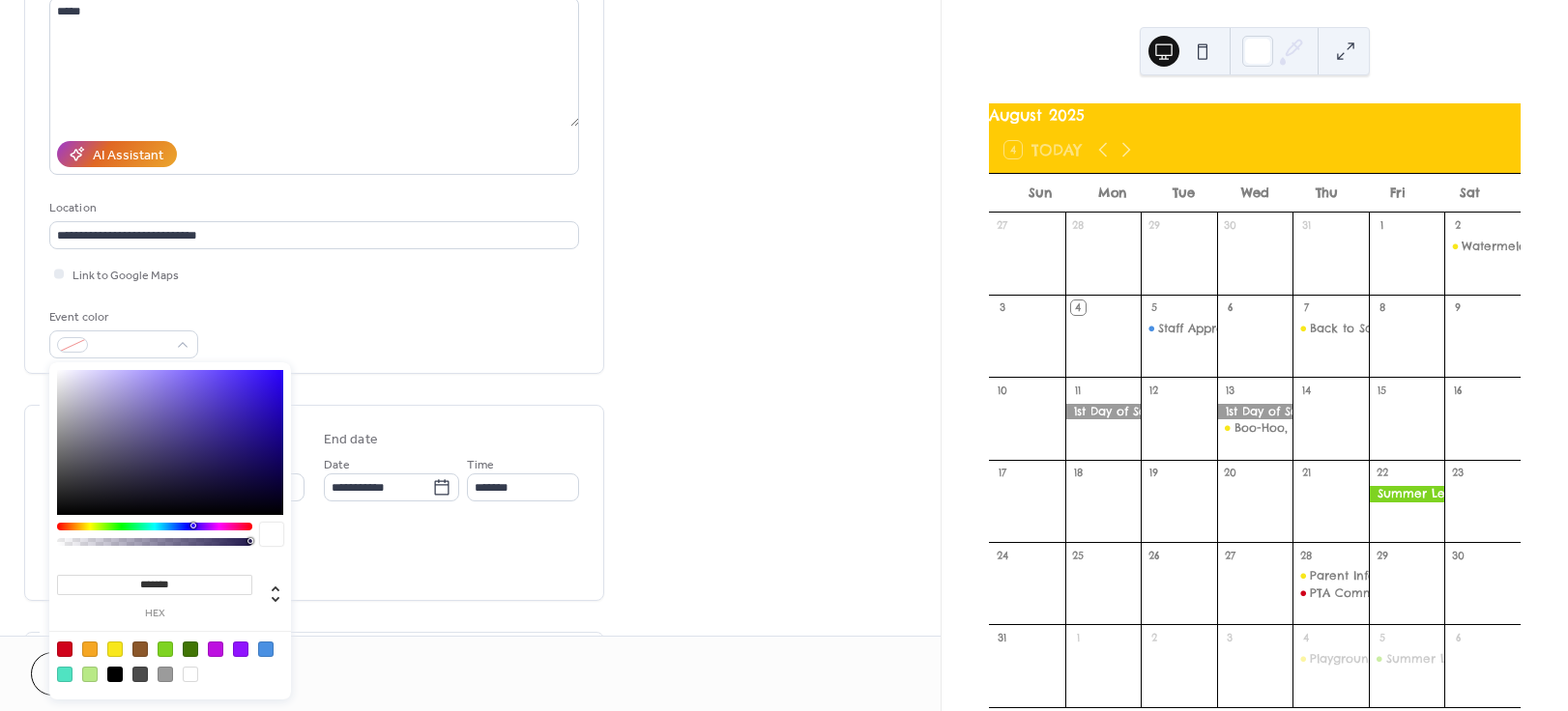 type on "*******" 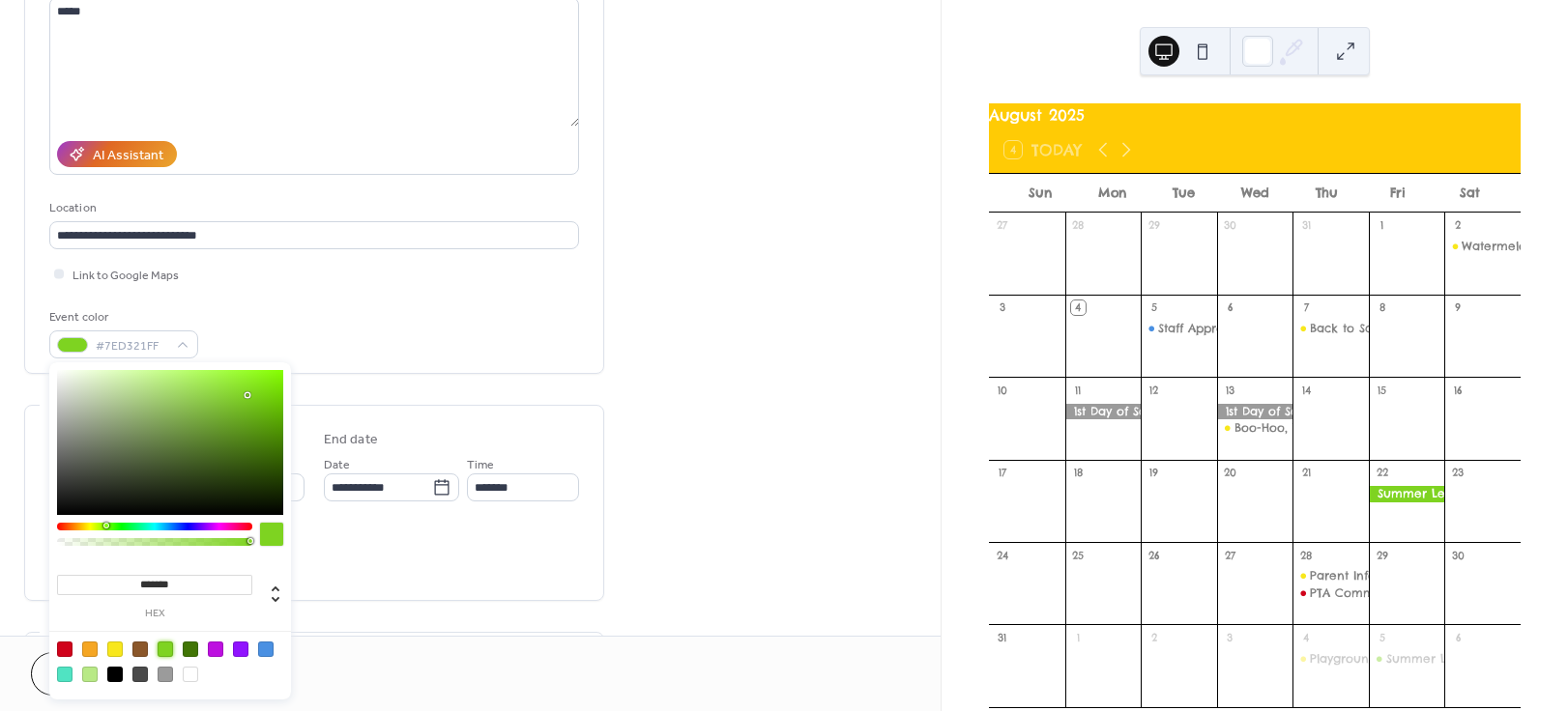 click on "**********" at bounding box center (314, 133) 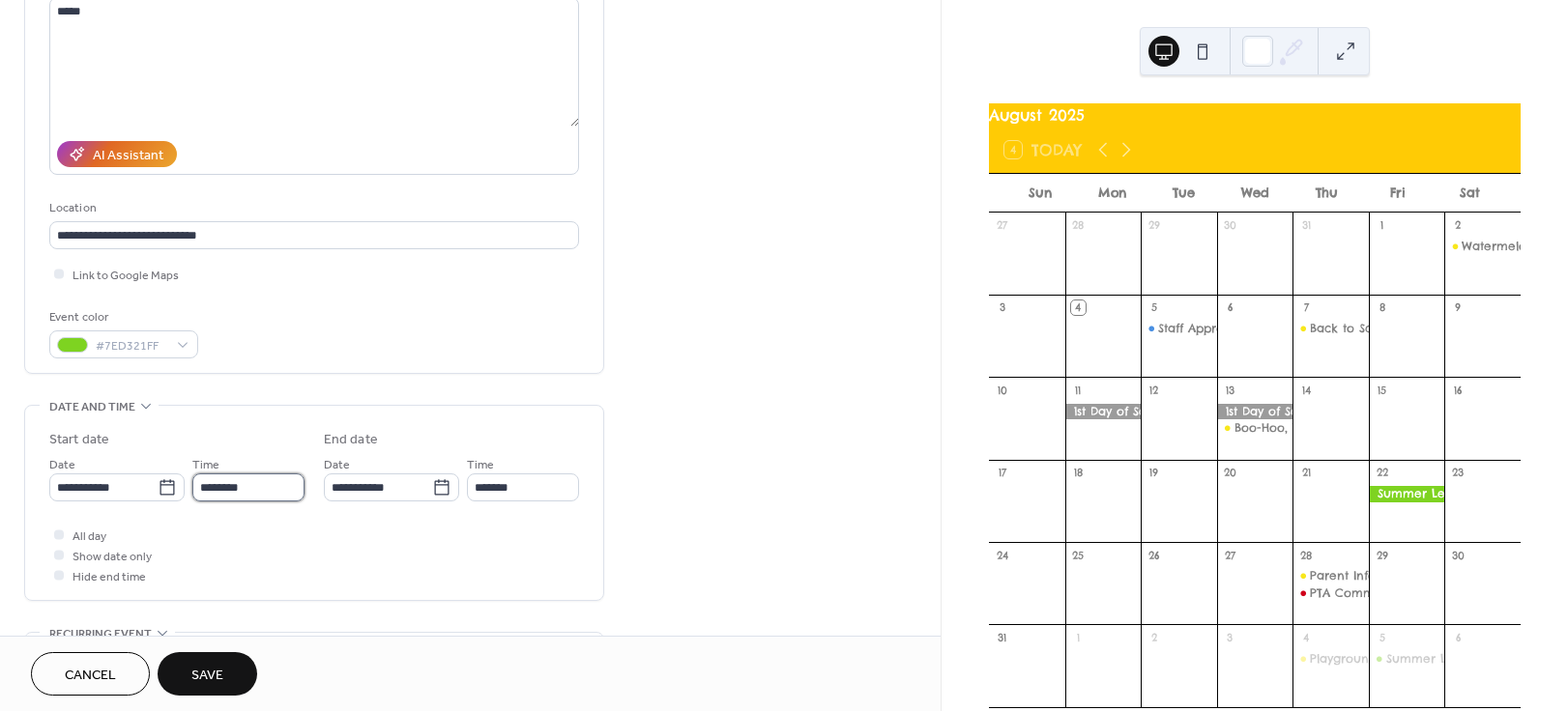 click on "********" at bounding box center [248, 487] 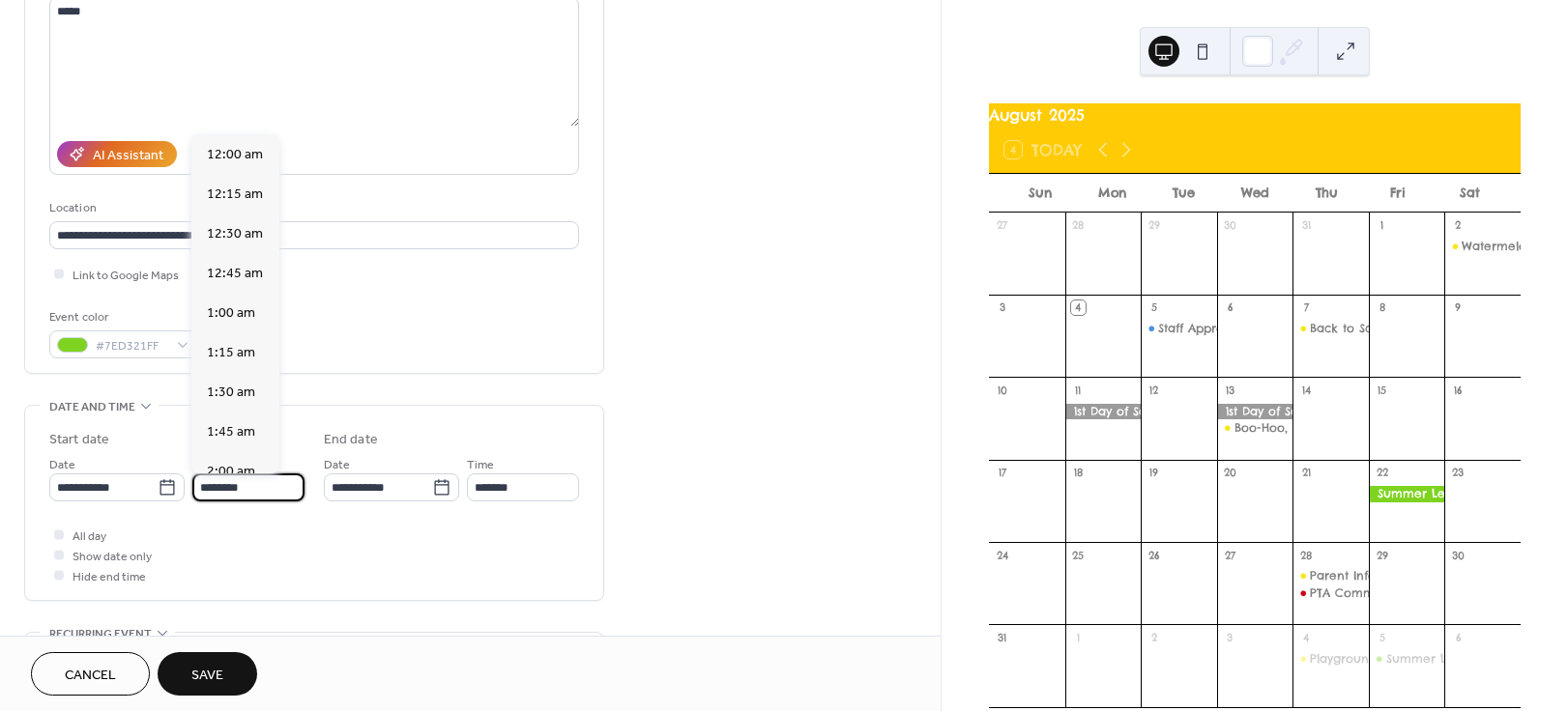 scroll, scrollTop: 1901, scrollLeft: 0, axis: vertical 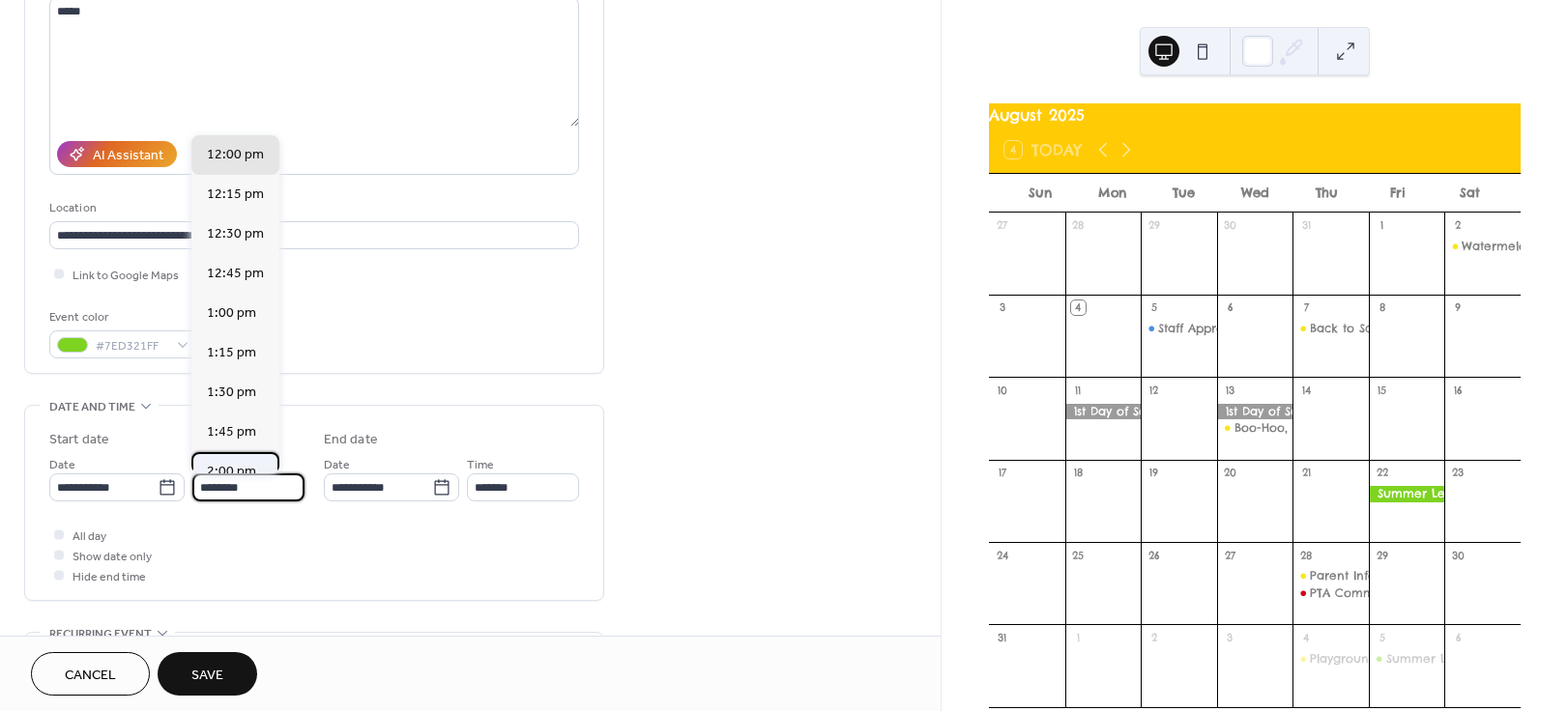 click on "2:00 pm" at bounding box center (231, 471) 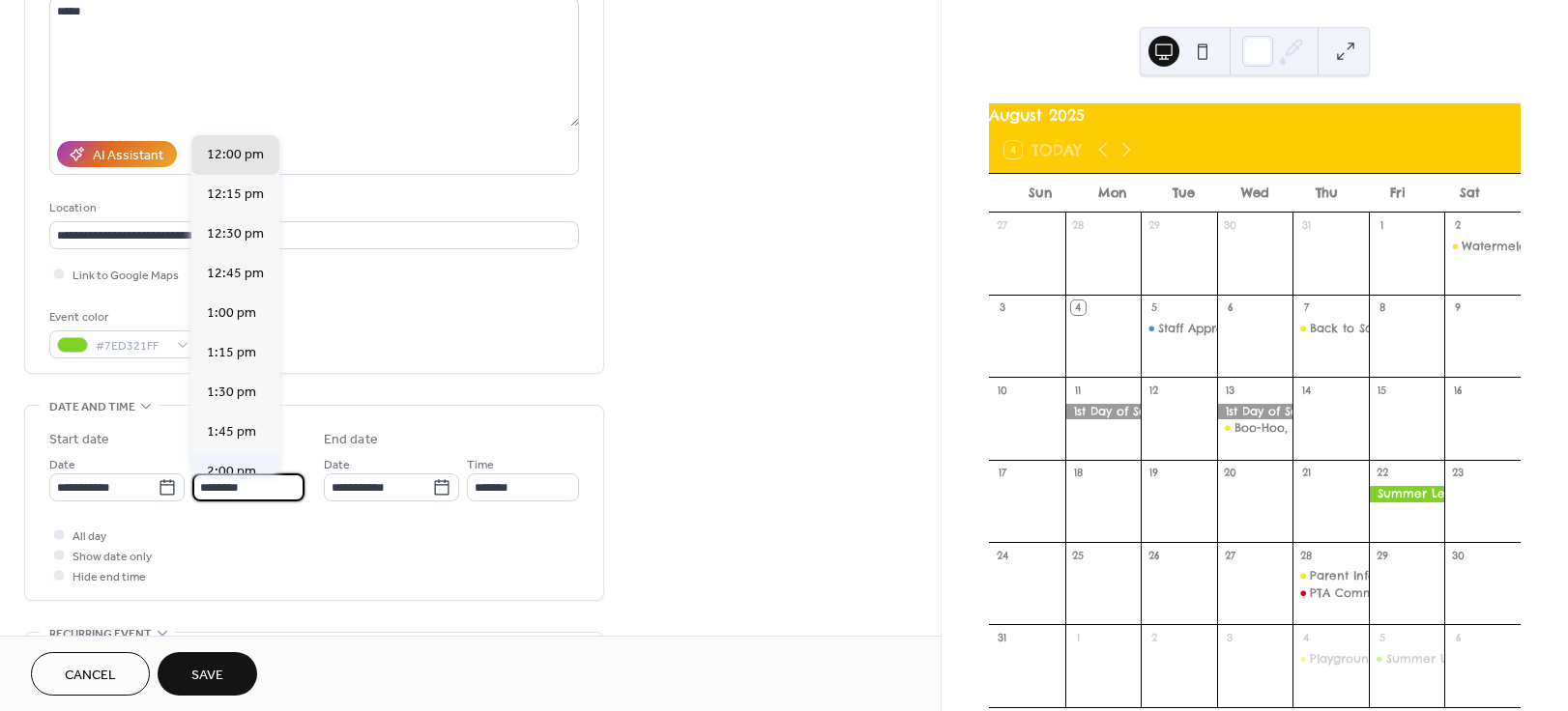 type on "*******" 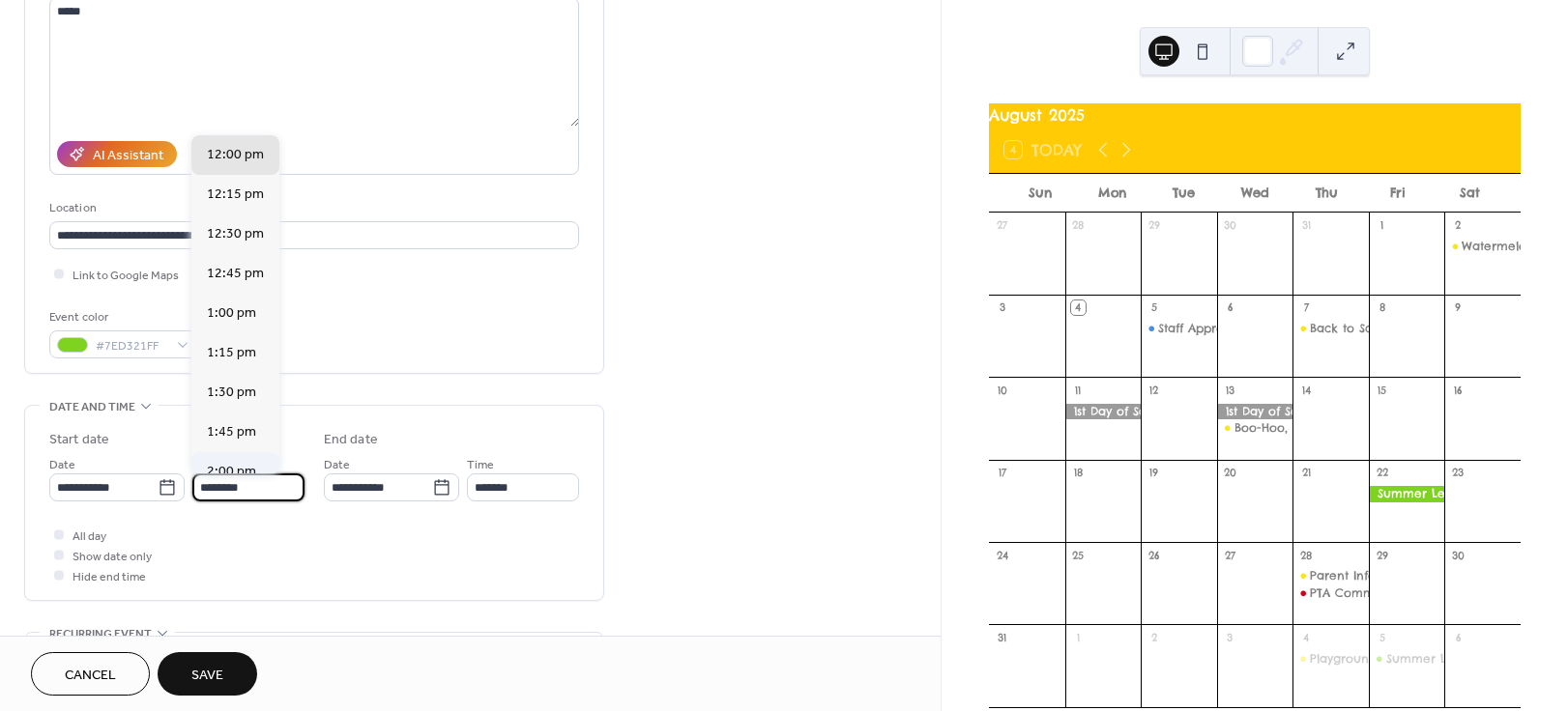 type on "*******" 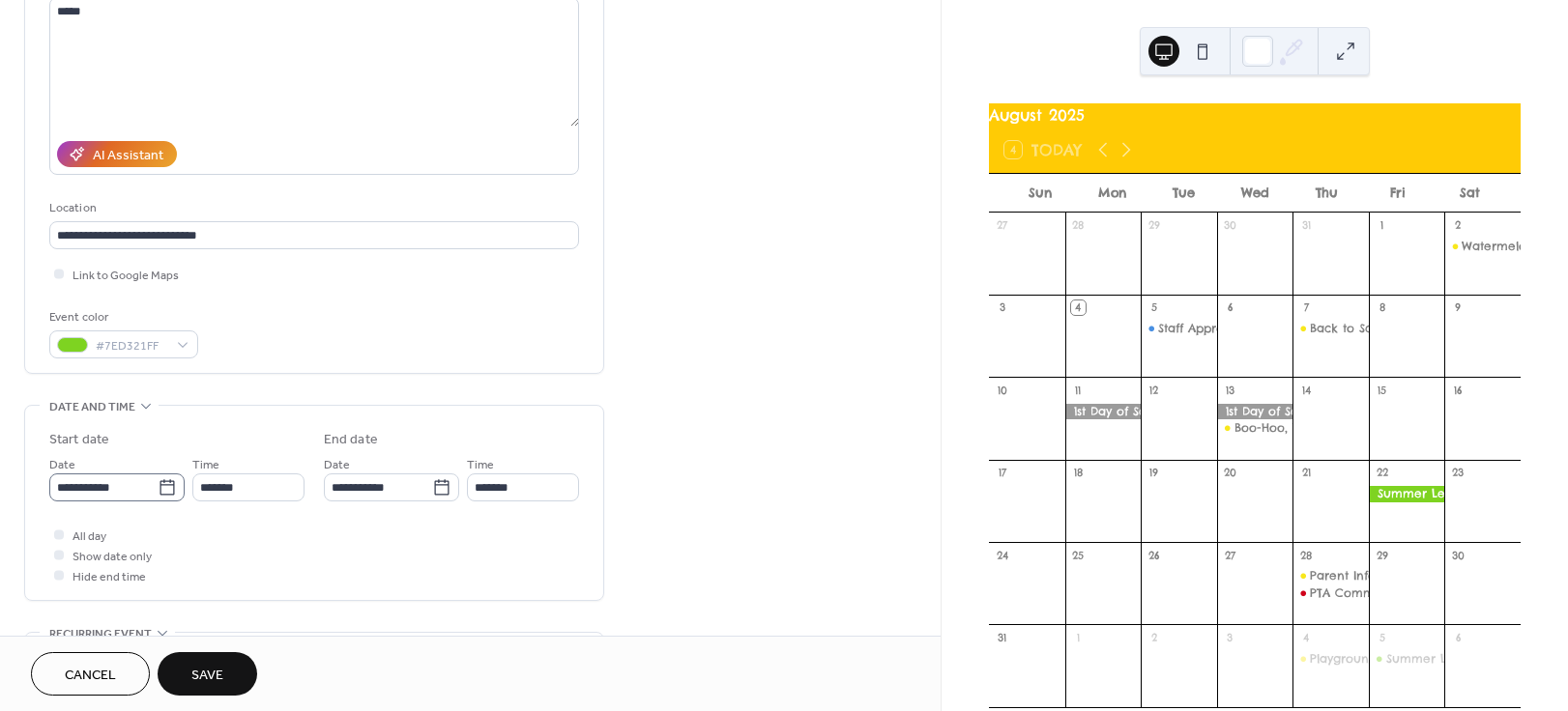 click 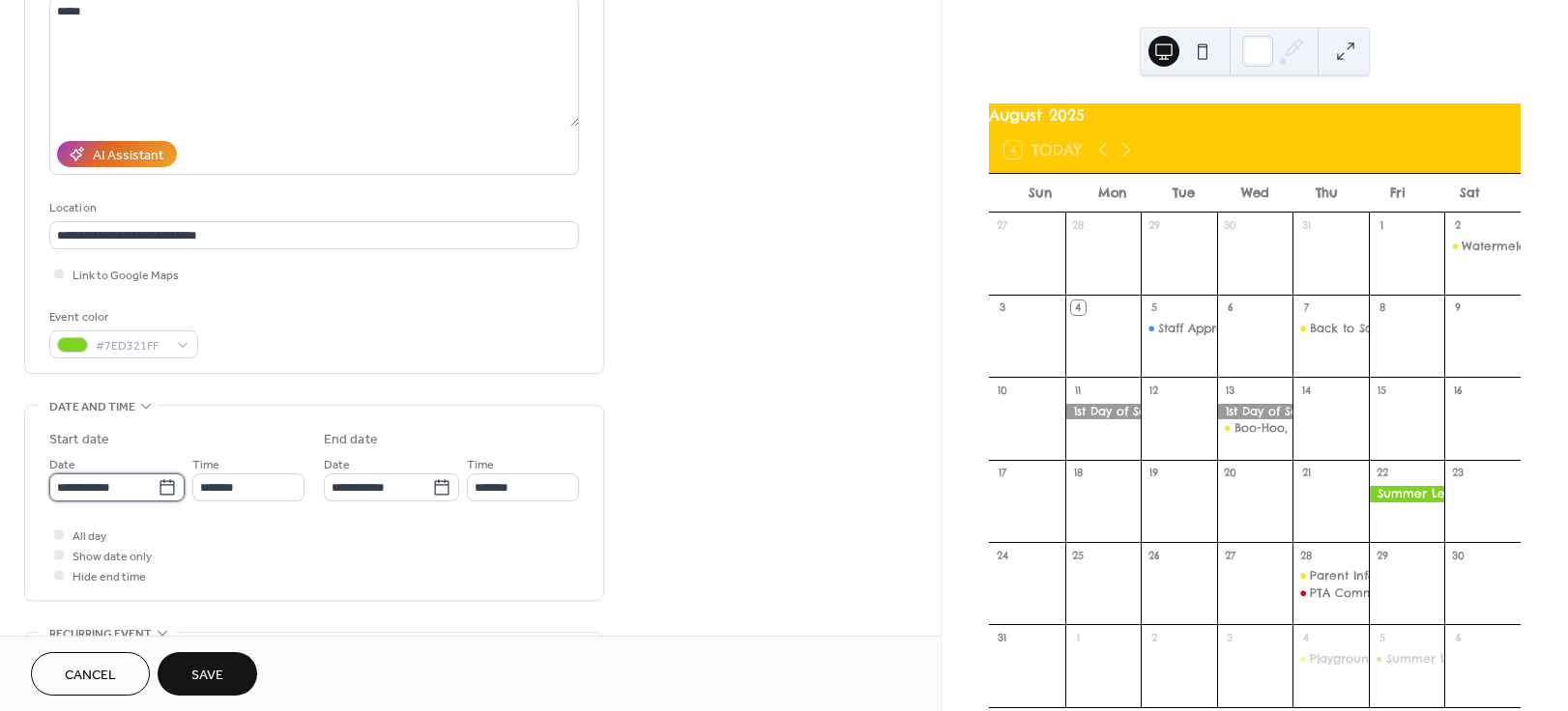 click on "**********" at bounding box center (103, 487) 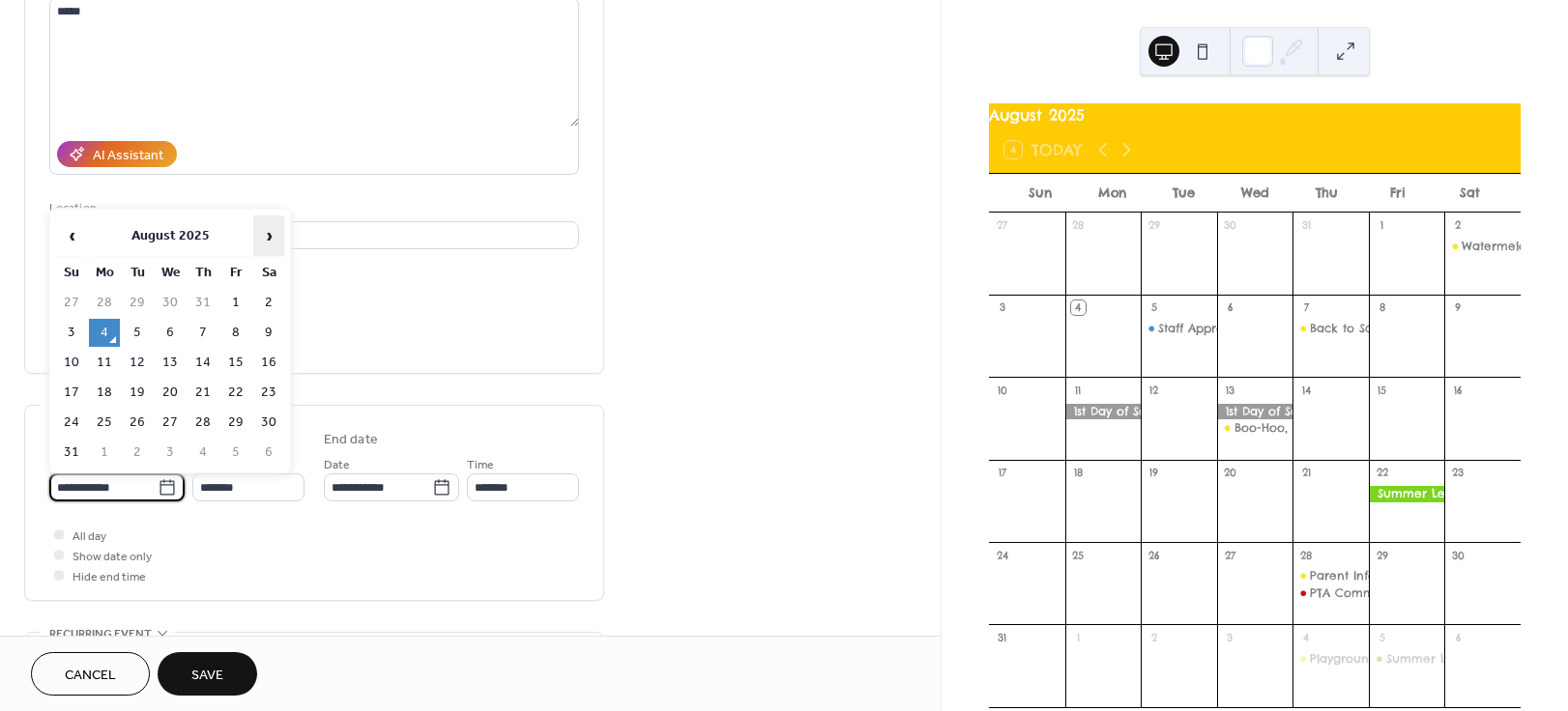 click on "›" at bounding box center (269, 236) 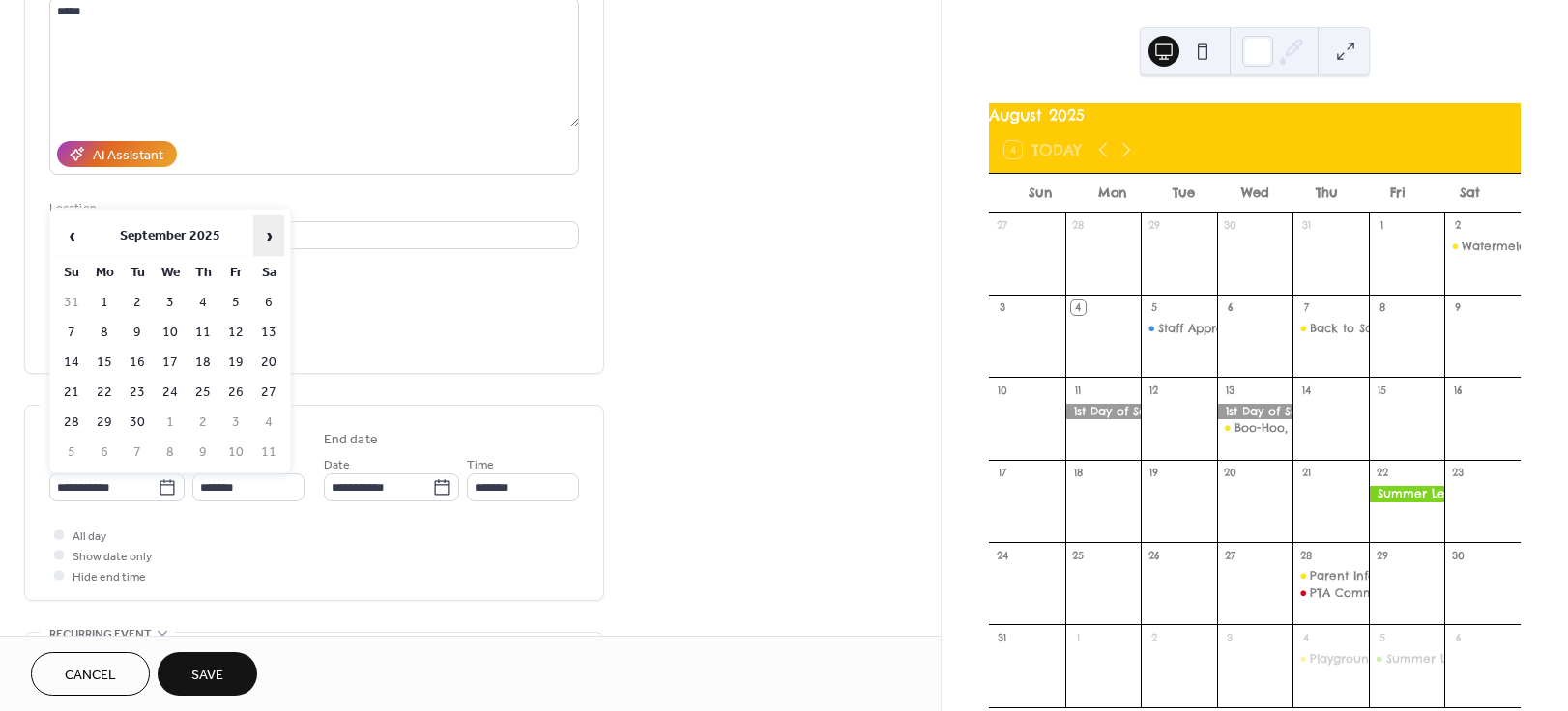 click on "›" at bounding box center (269, 236) 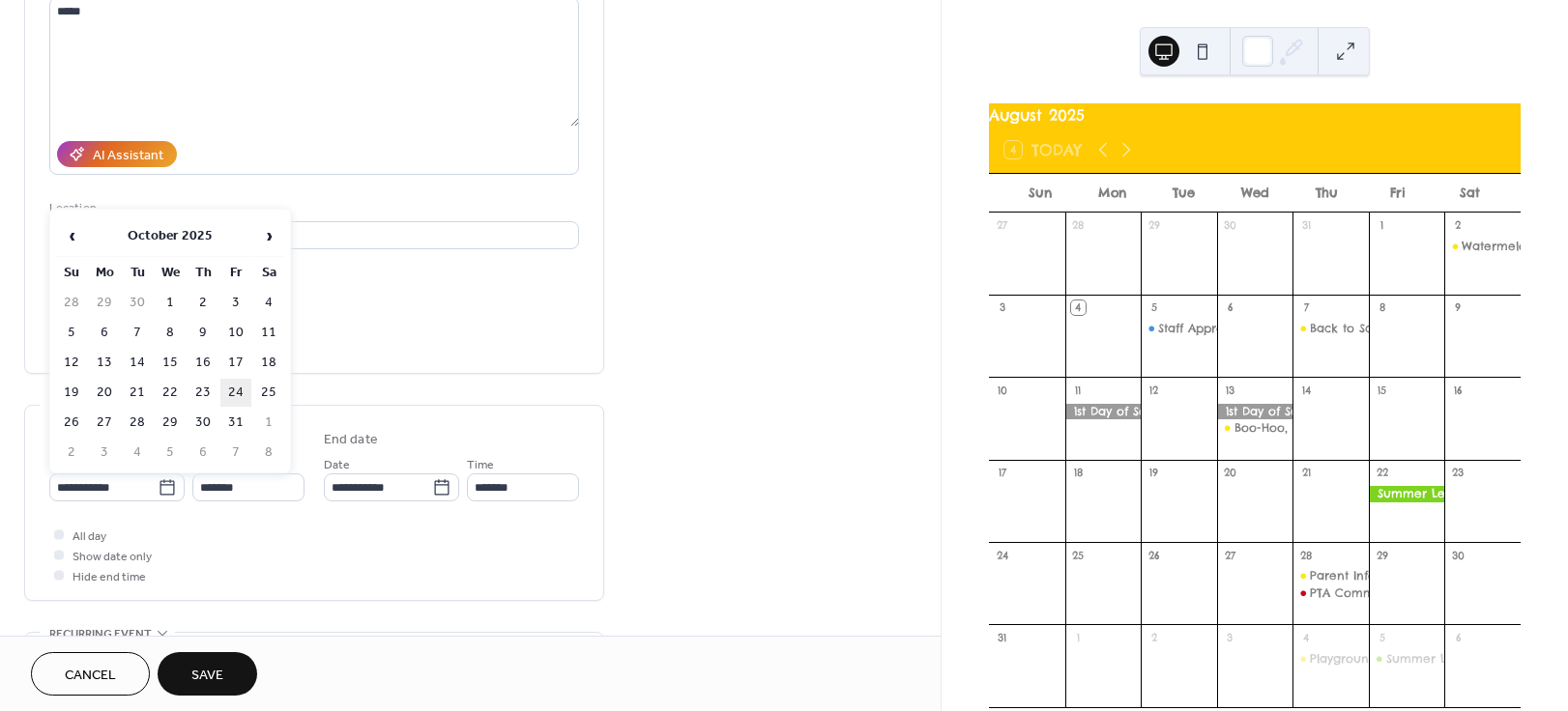 click on "24" at bounding box center (236, 392) 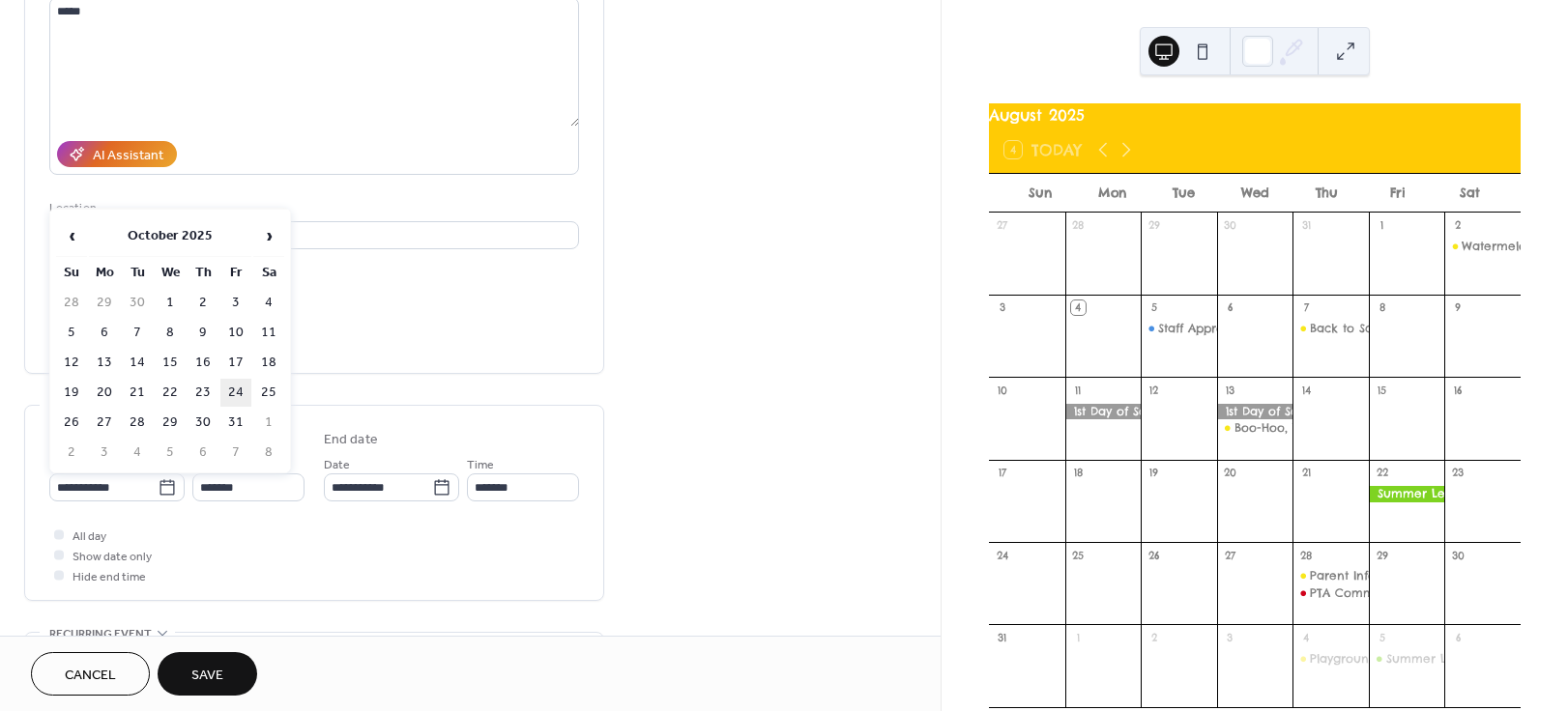 type on "**********" 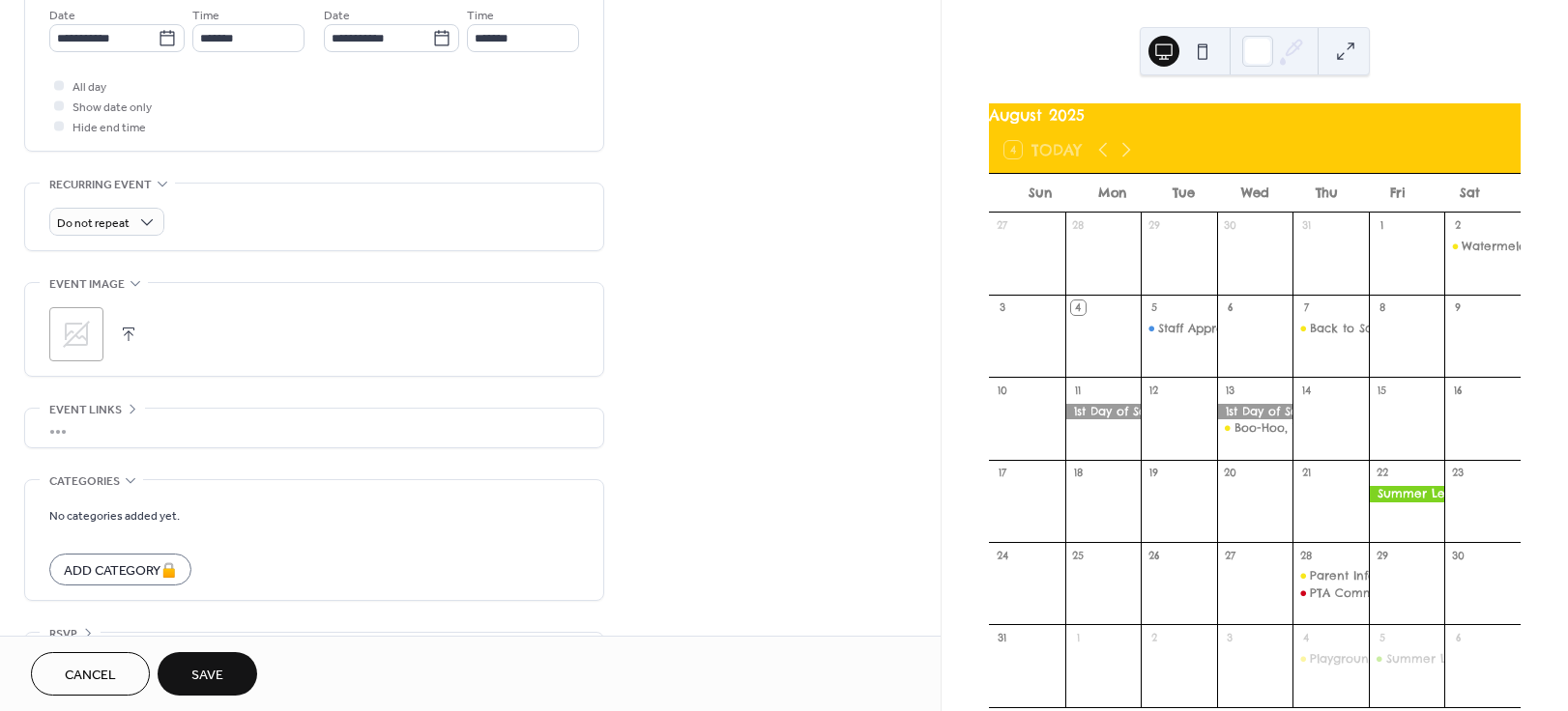 scroll, scrollTop: 684, scrollLeft: 0, axis: vertical 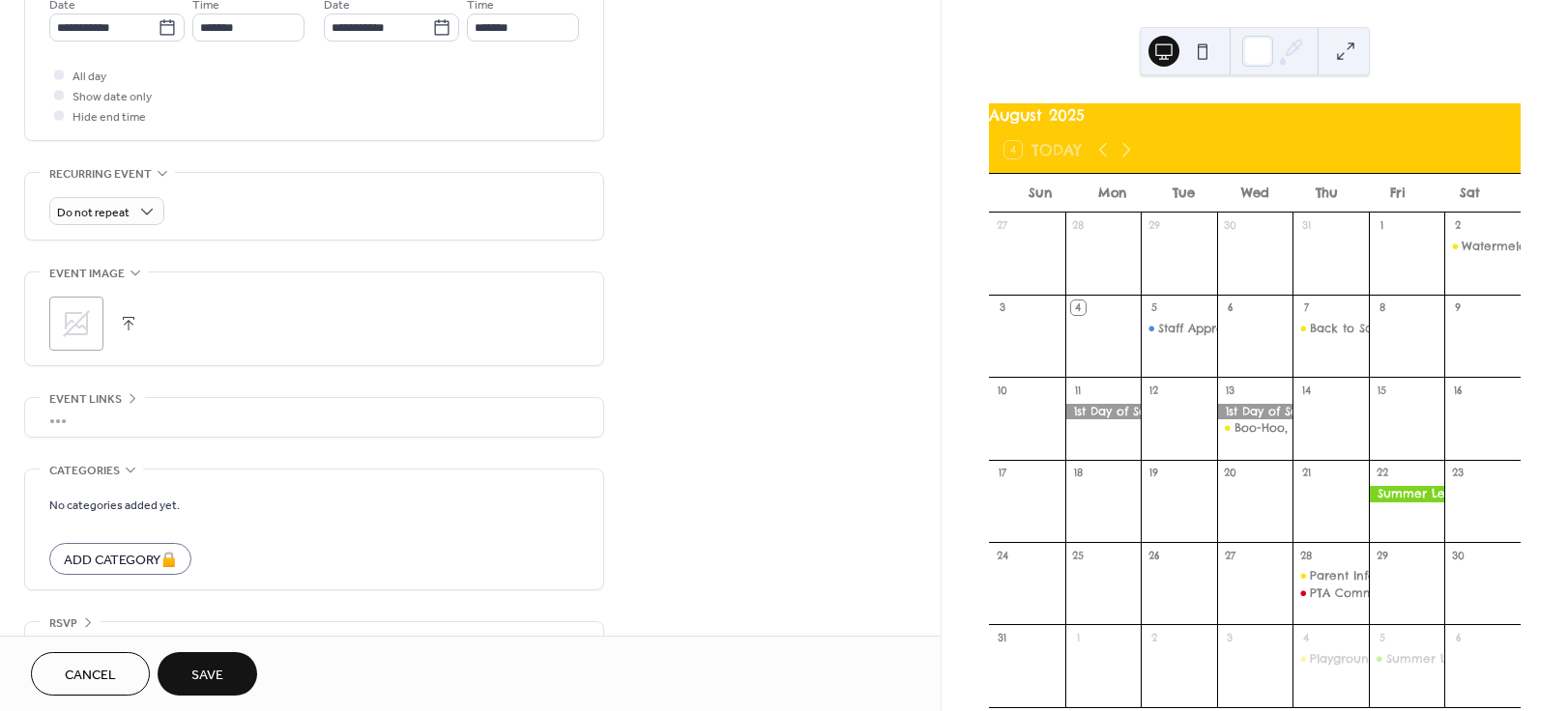 click 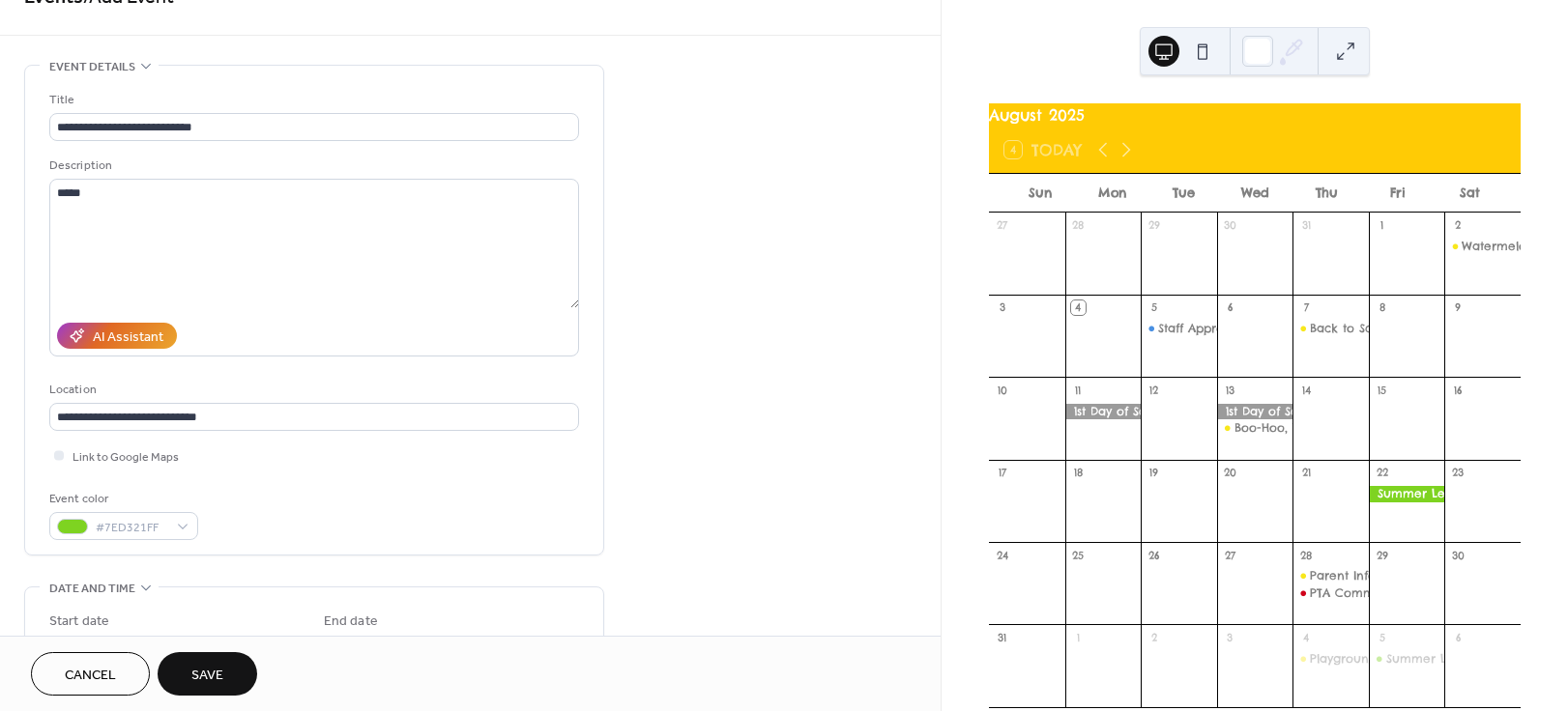 scroll, scrollTop: 0, scrollLeft: 0, axis: both 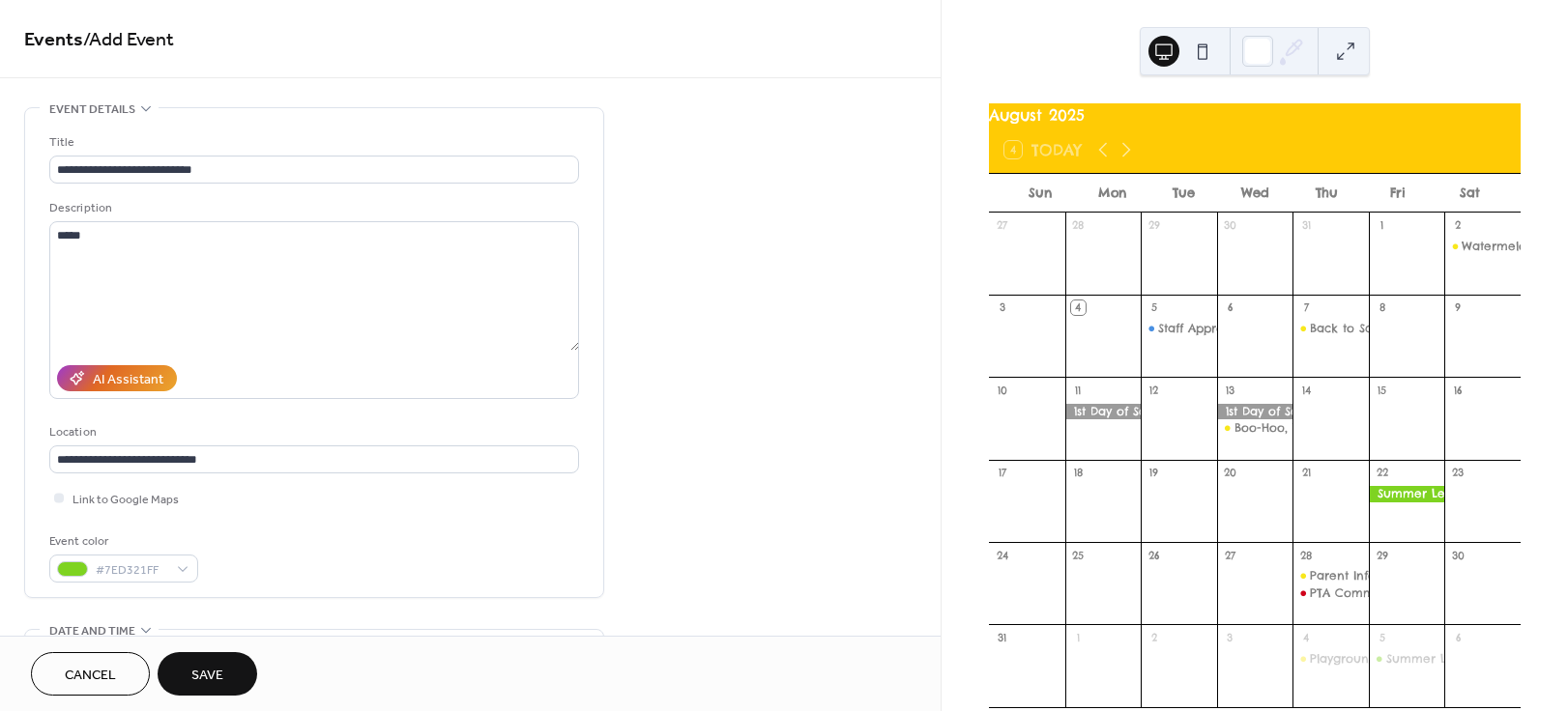 click on "Save" at bounding box center (207, 673) 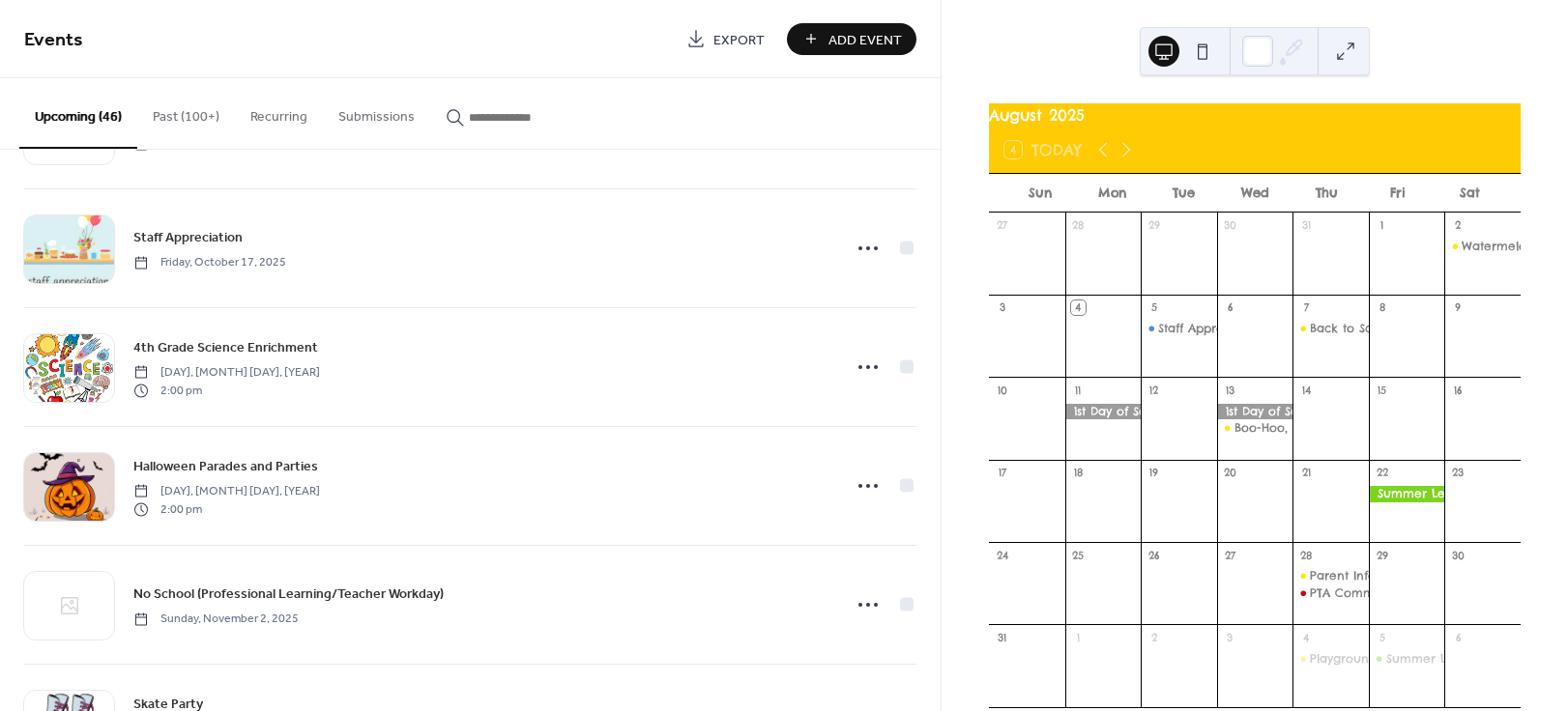scroll, scrollTop: 2976, scrollLeft: 0, axis: vertical 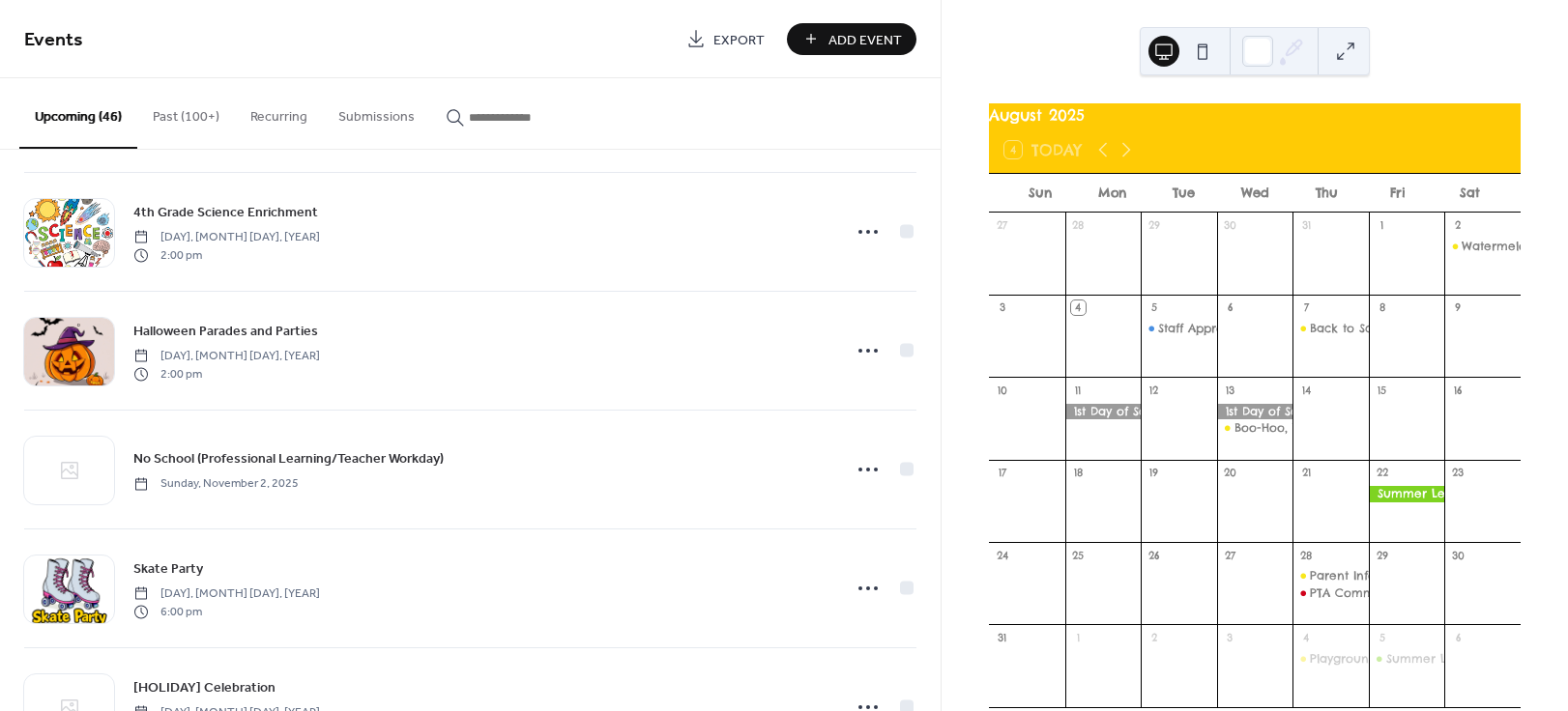 click on "Add Event" at bounding box center (865, 40) 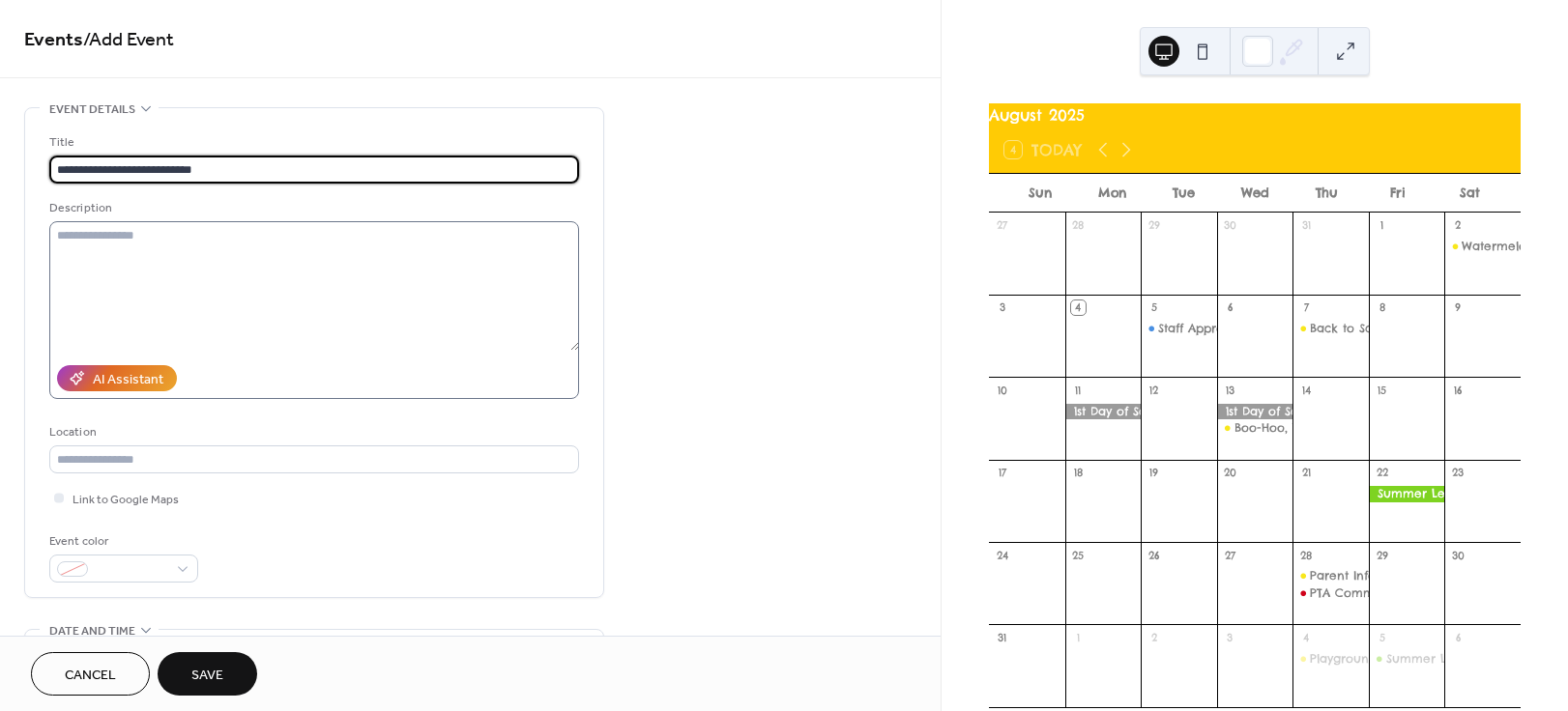 type on "**********" 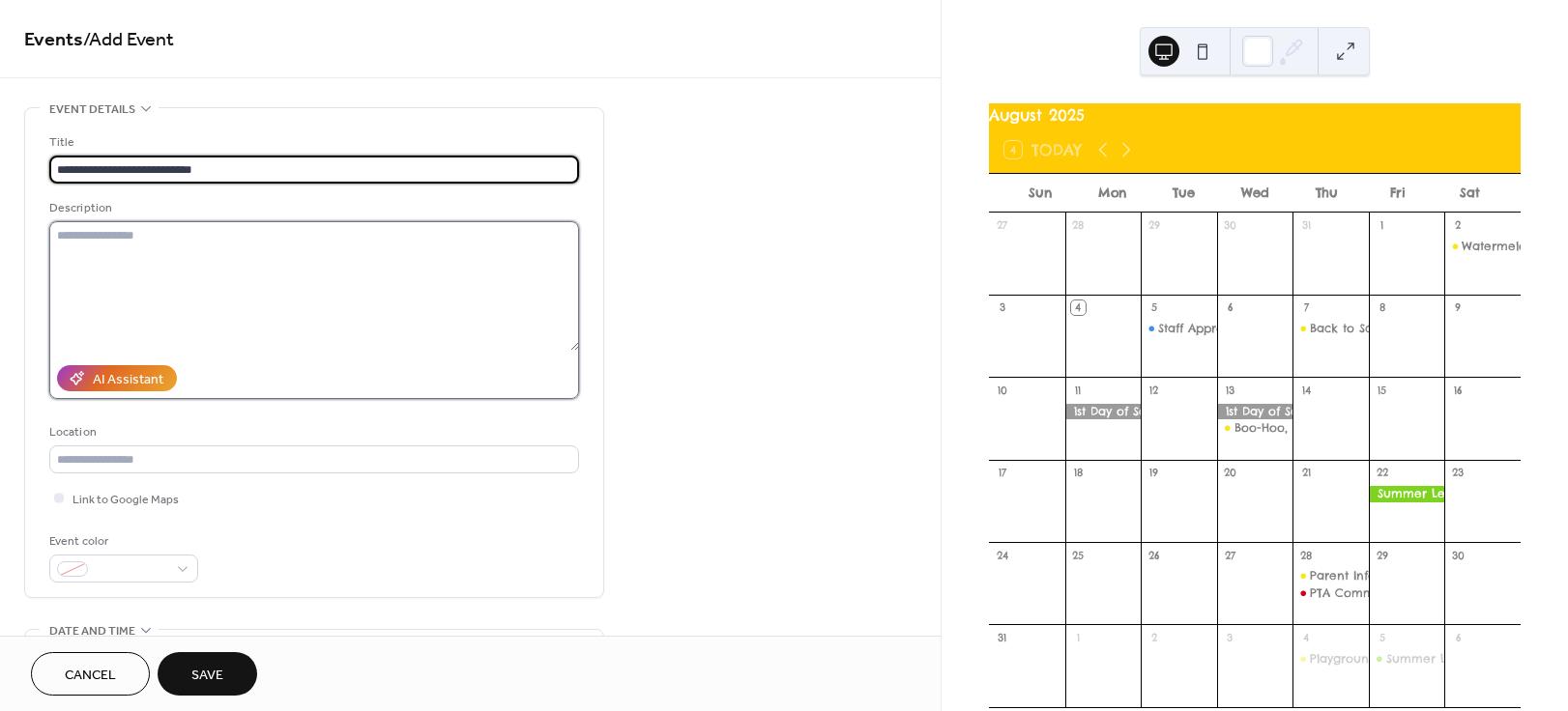 click at bounding box center [314, 286] 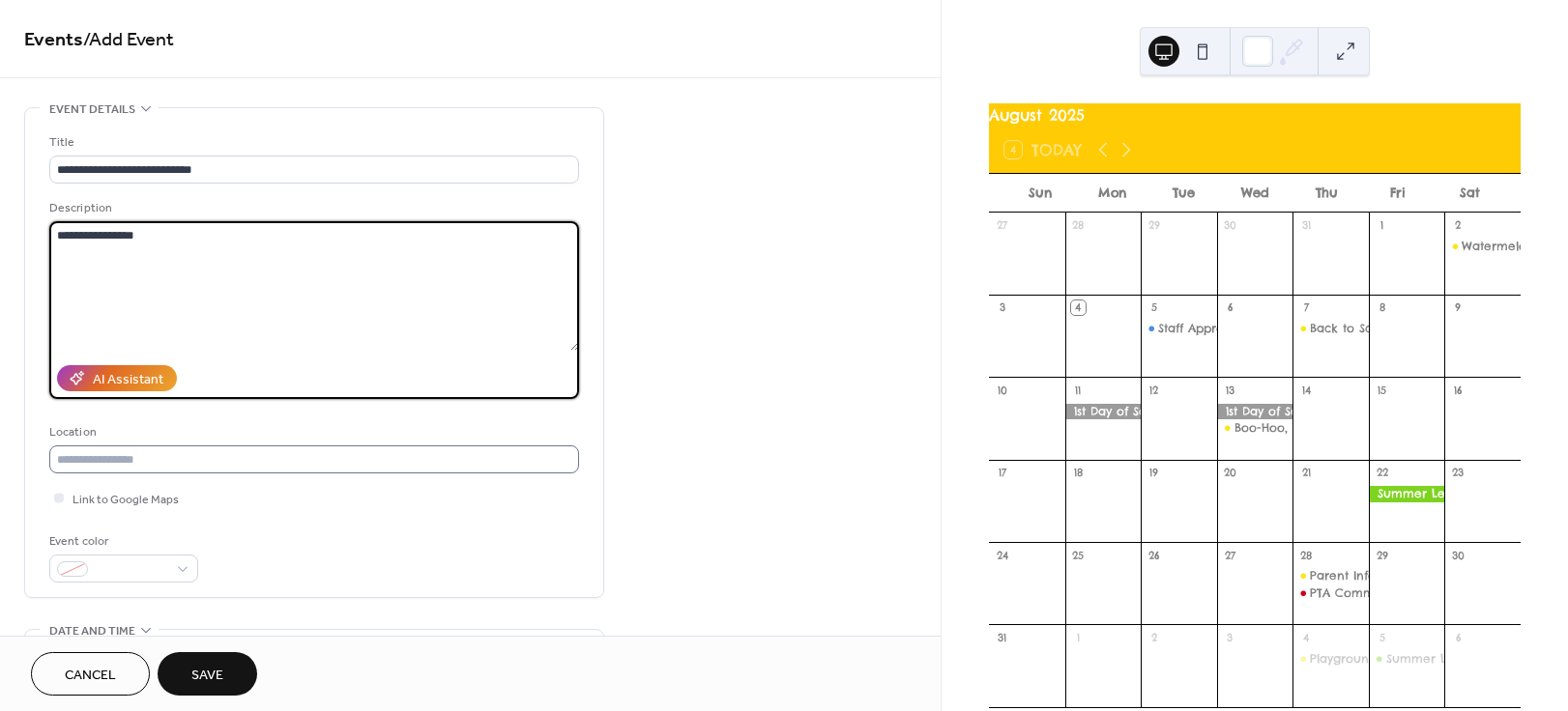 type on "**********" 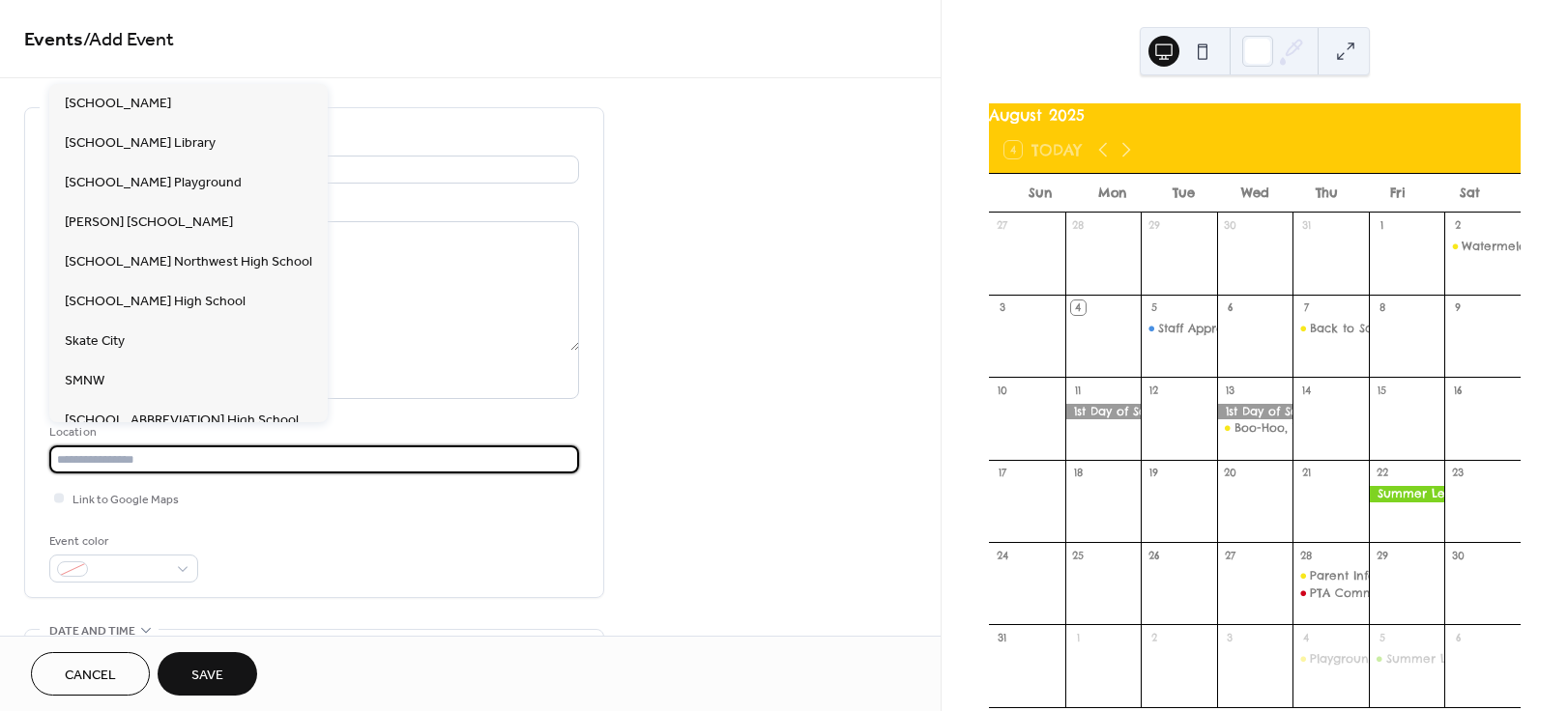 click at bounding box center (314, 459) 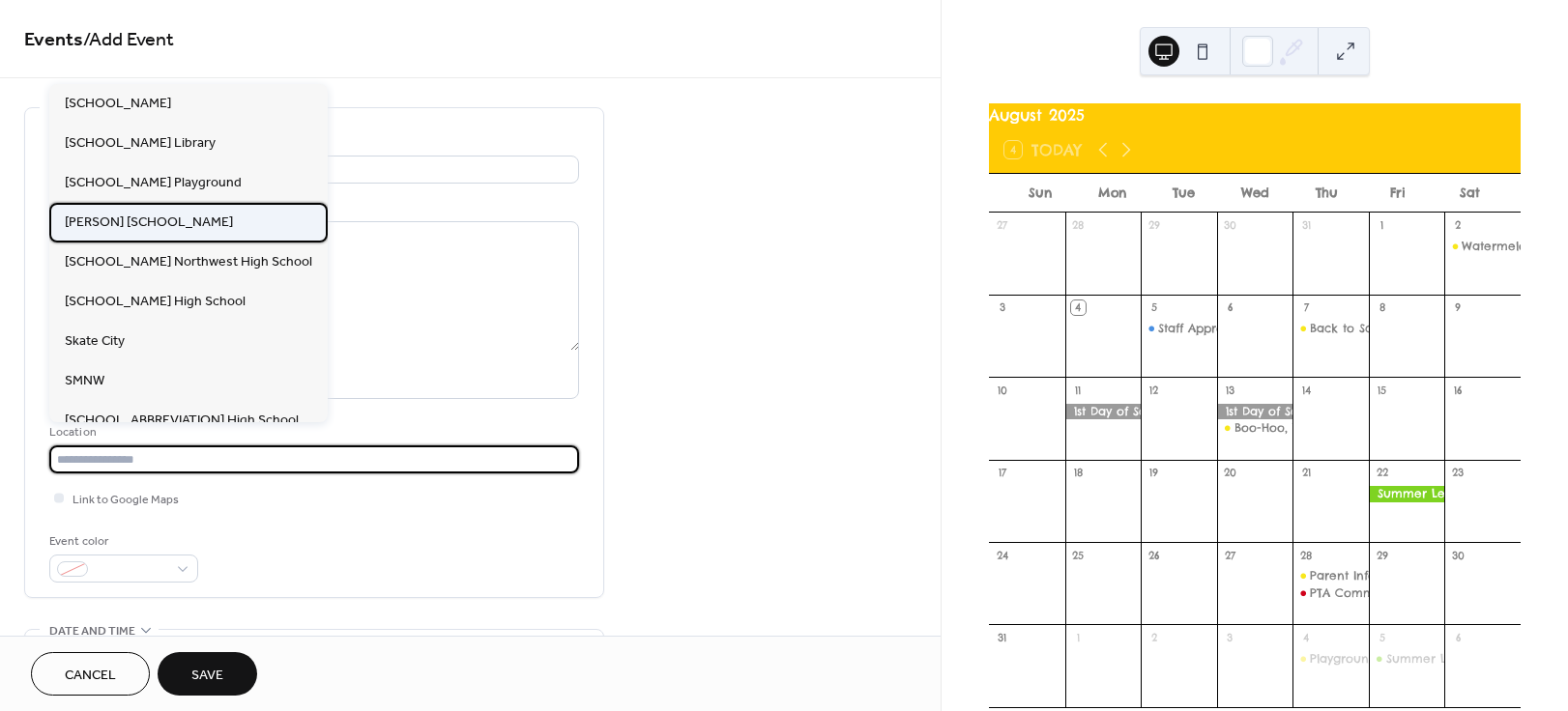 click on "Rhein Benninghoven Elementary" at bounding box center (149, 222) 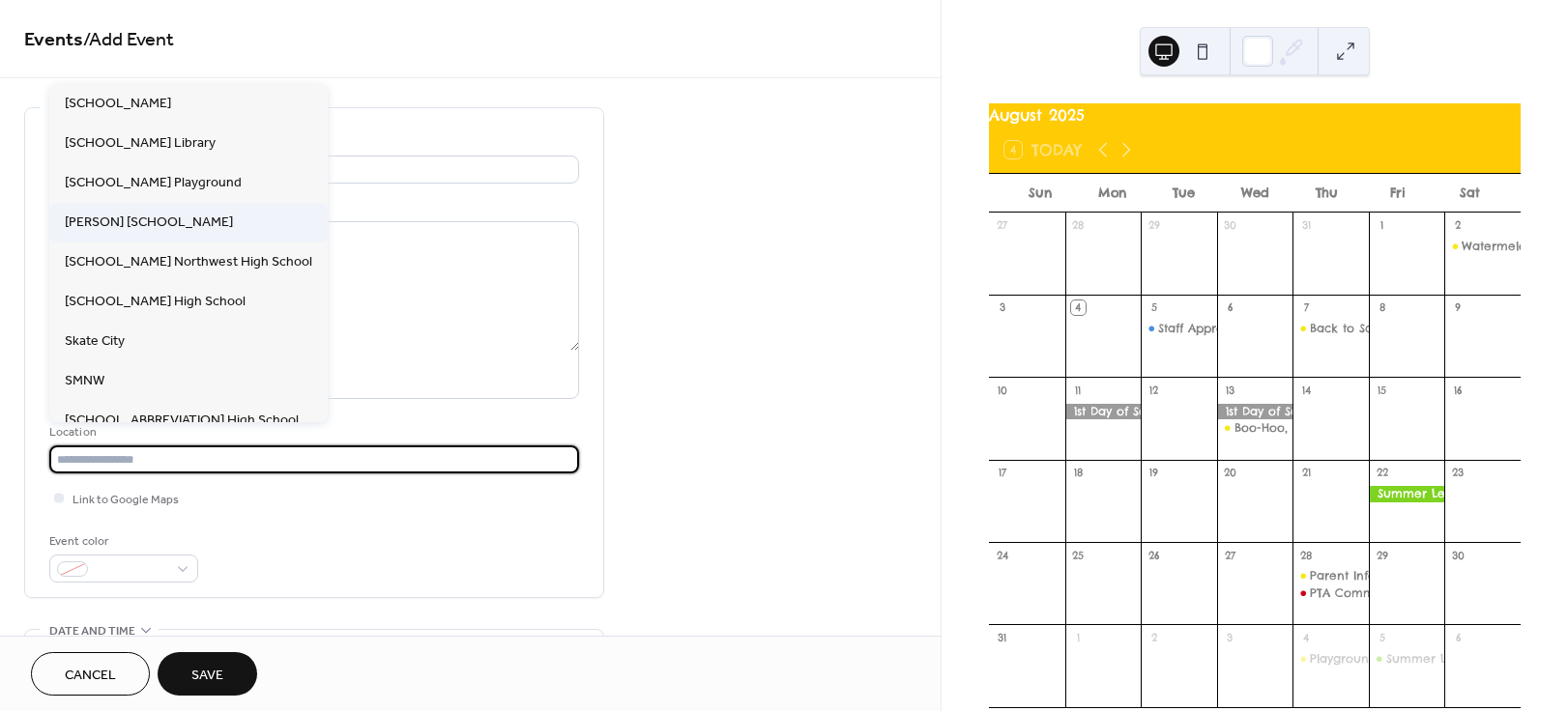 type on "**********" 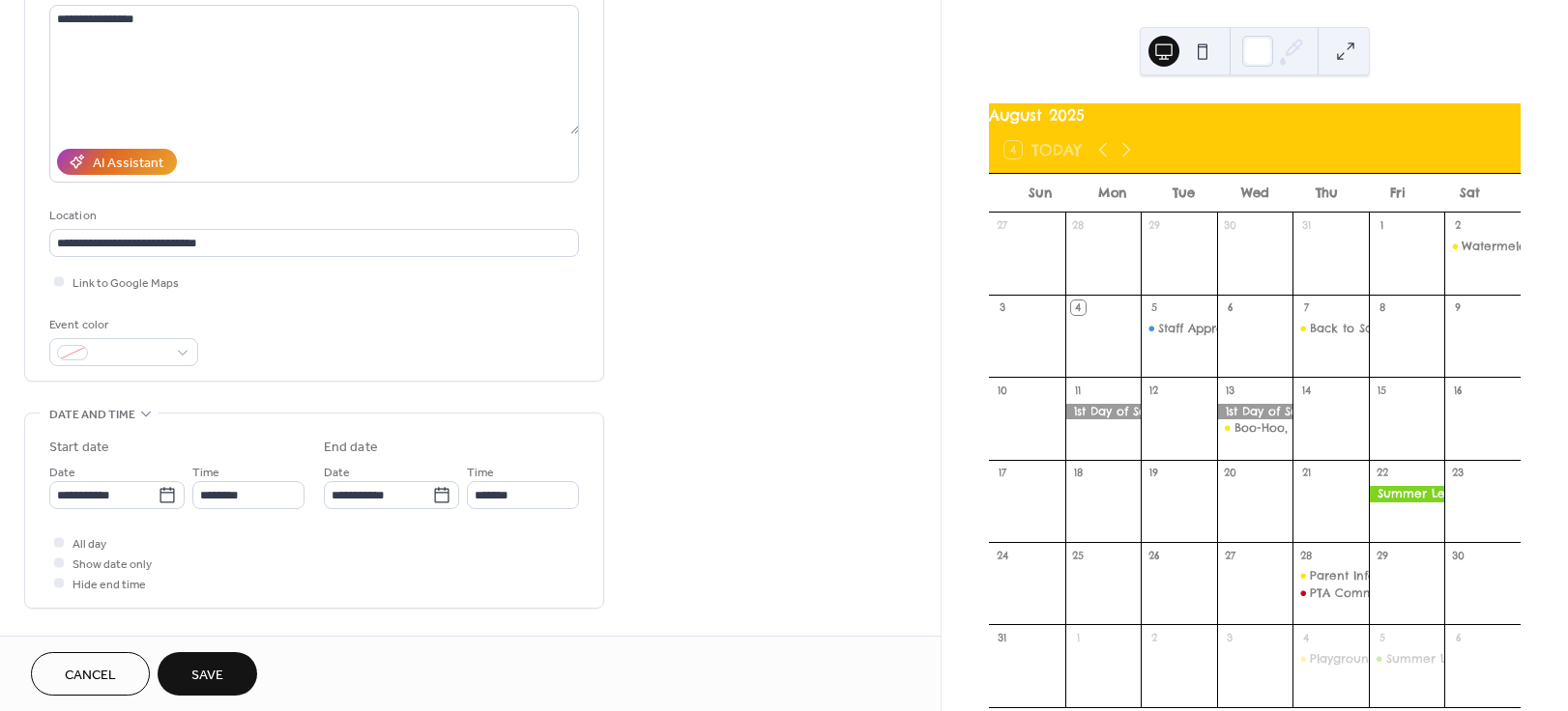 scroll, scrollTop: 249, scrollLeft: 0, axis: vertical 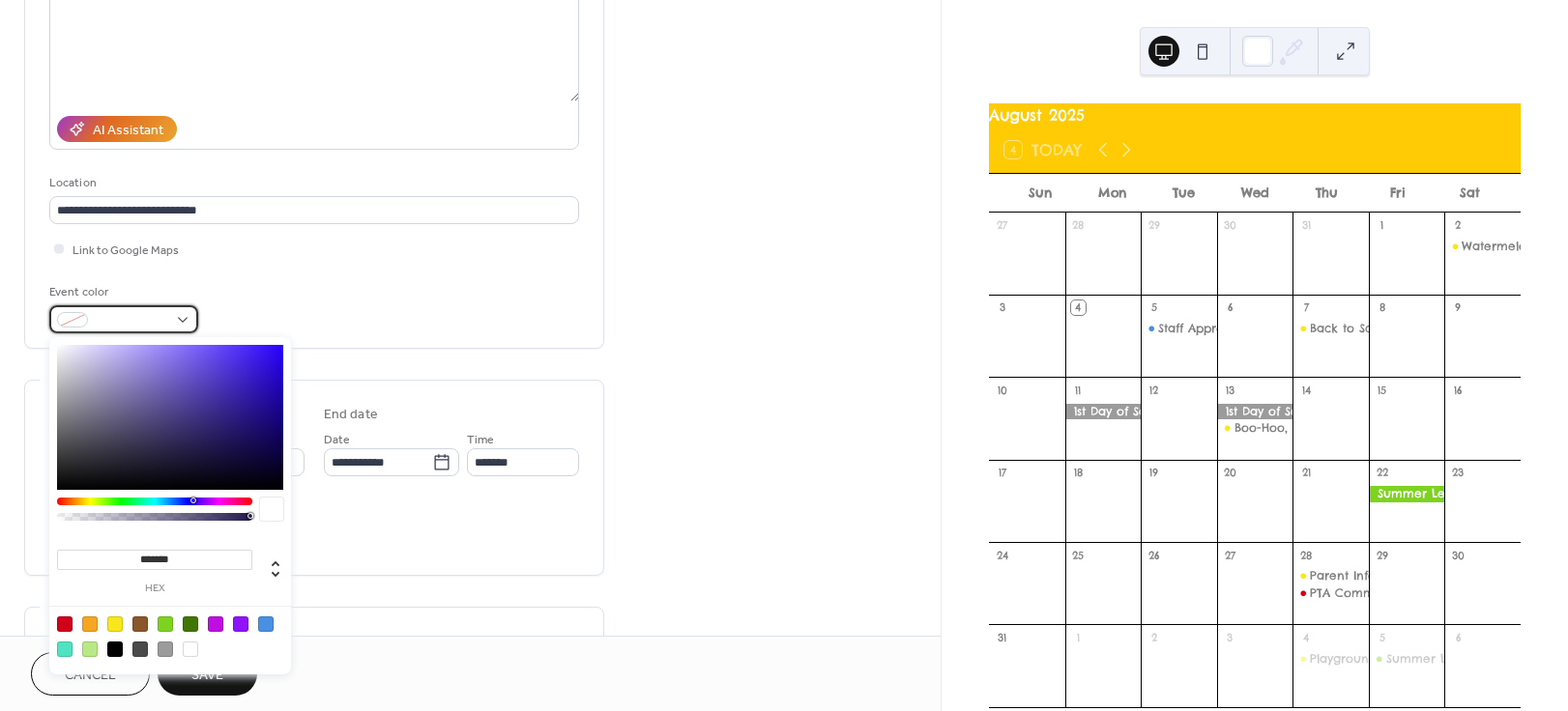 click at bounding box center [124, 319] 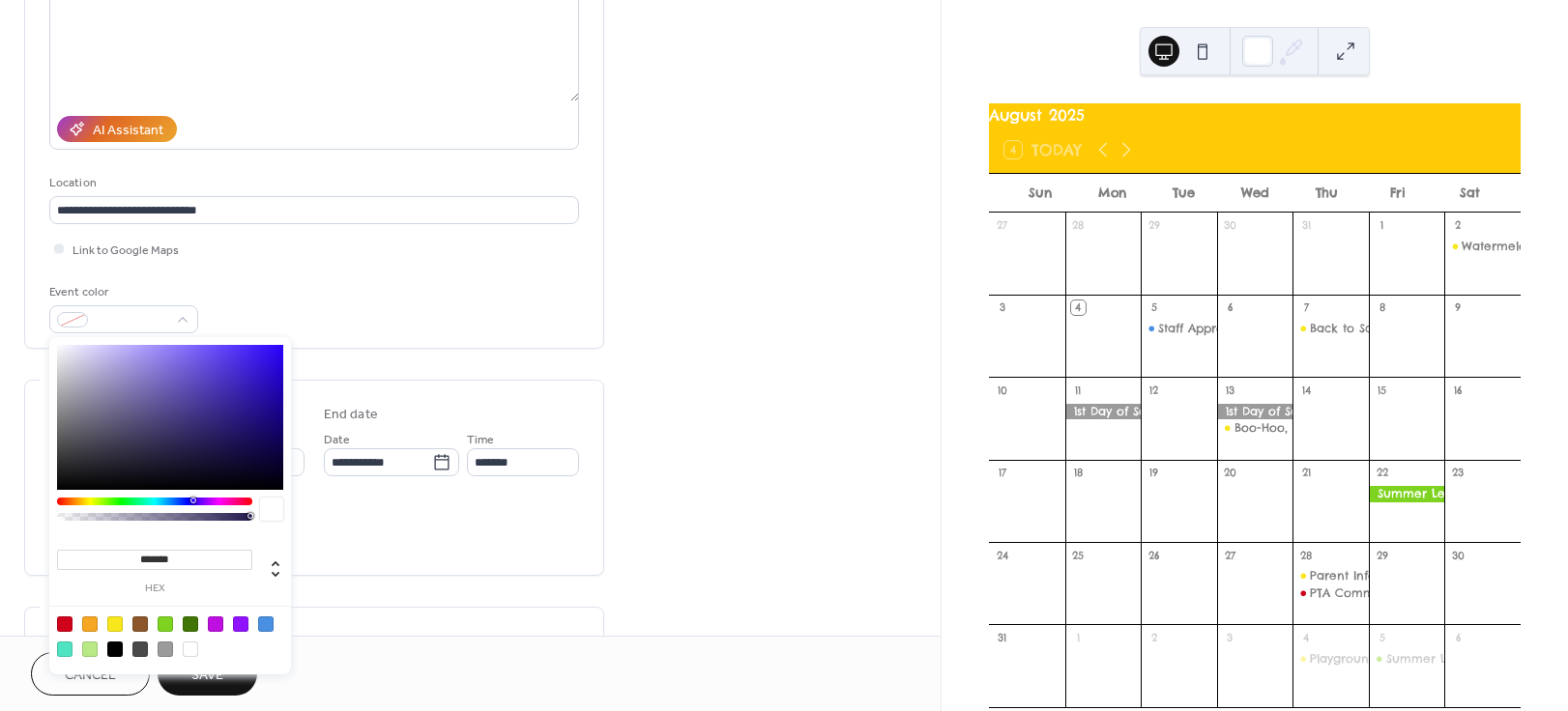 click at bounding box center (165, 624) 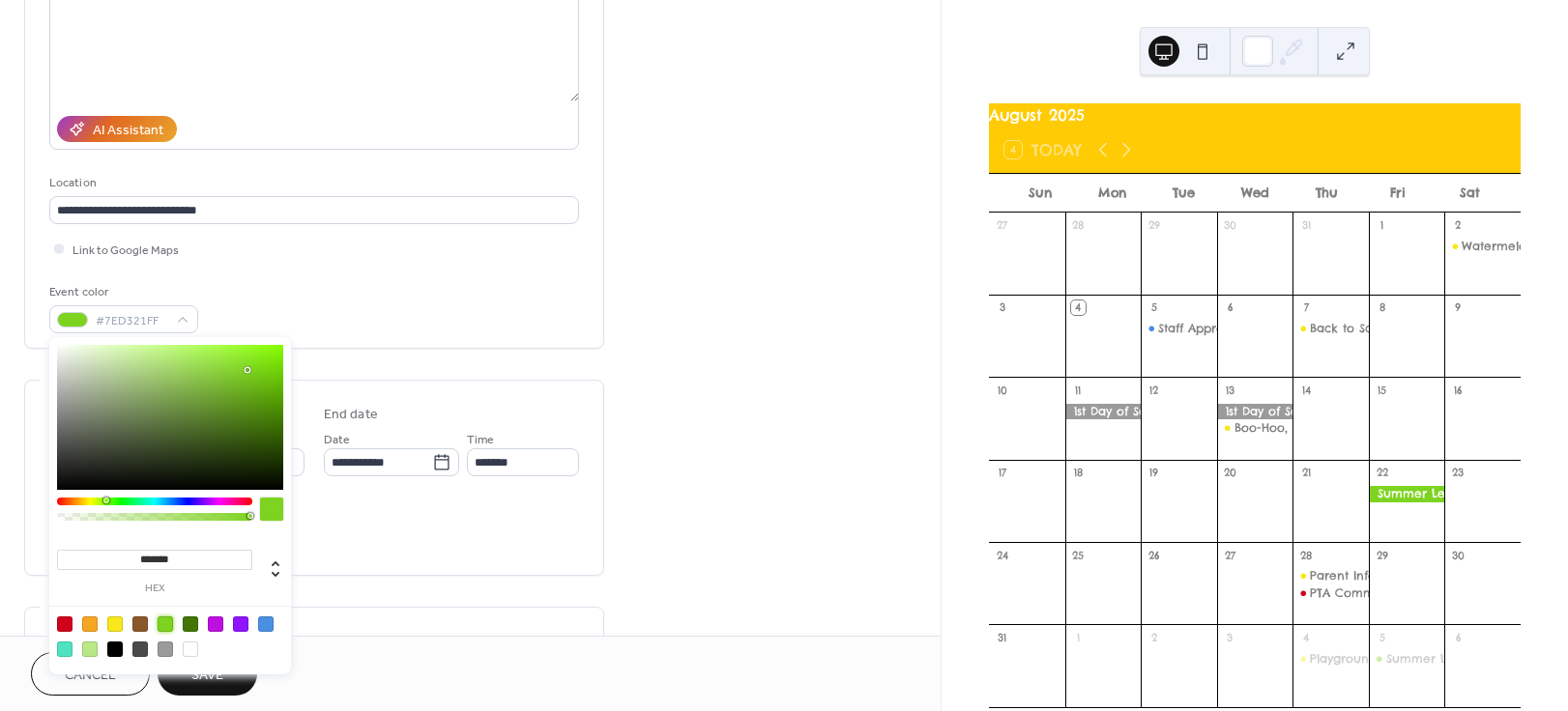 click on "Event color #7ED321FF" at bounding box center (314, 307) 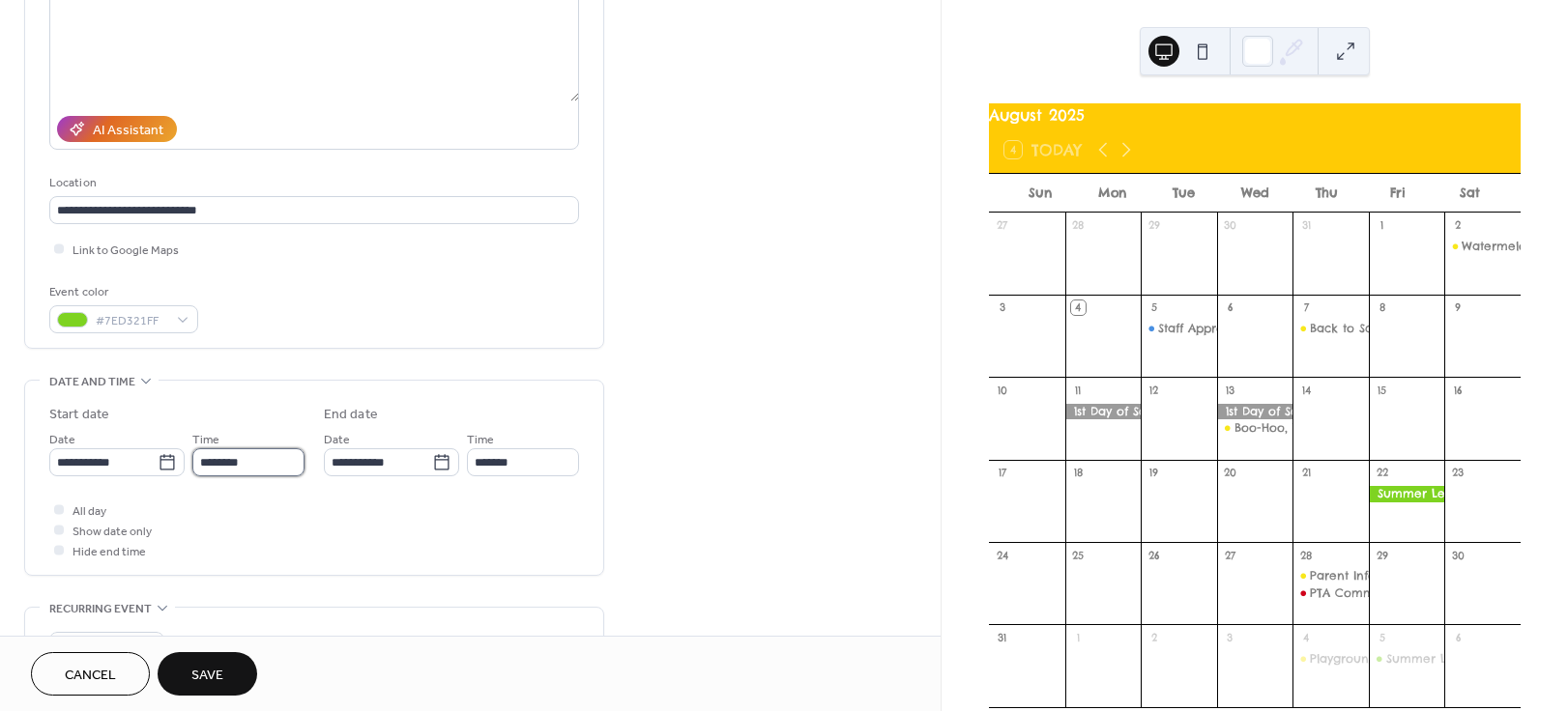 click on "********" at bounding box center [248, 462] 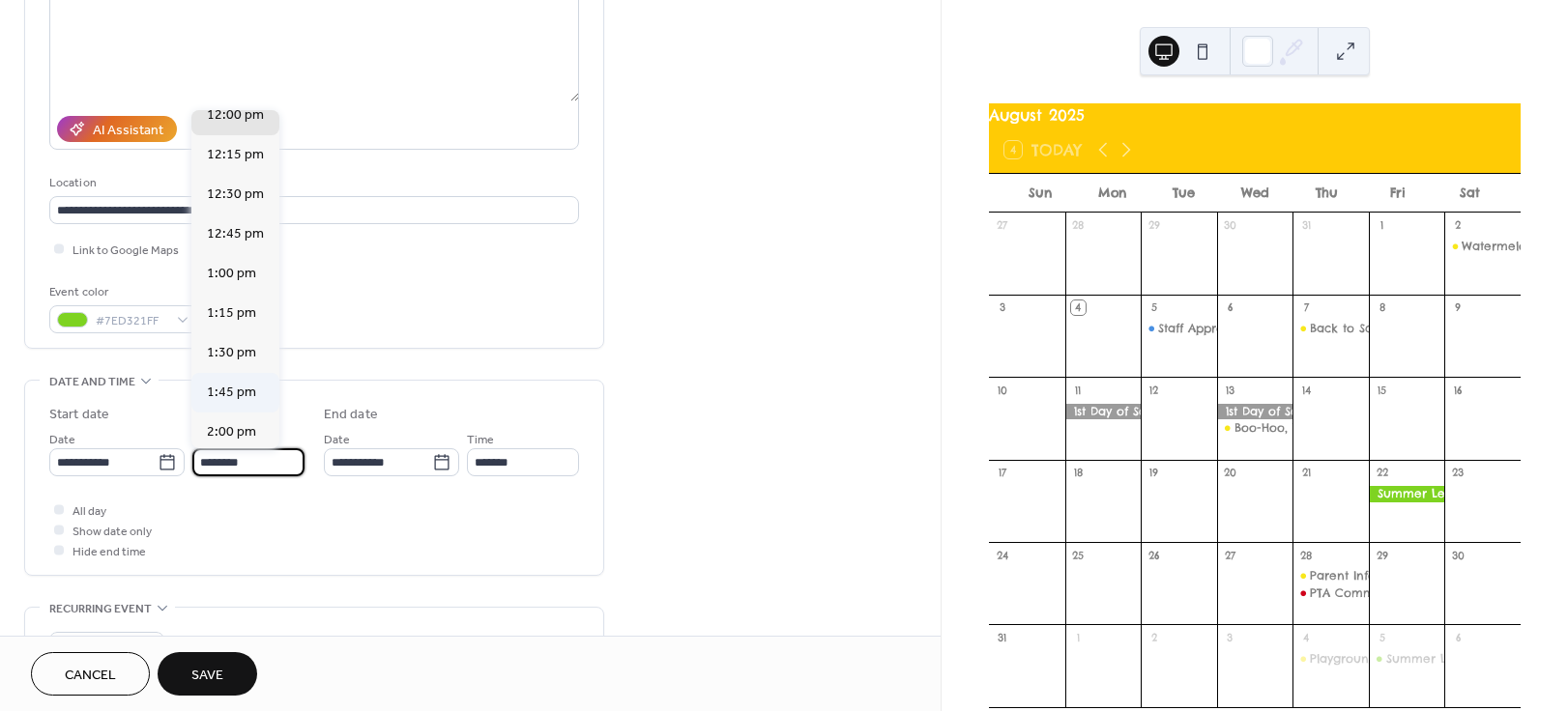 scroll, scrollTop: 1924, scrollLeft: 0, axis: vertical 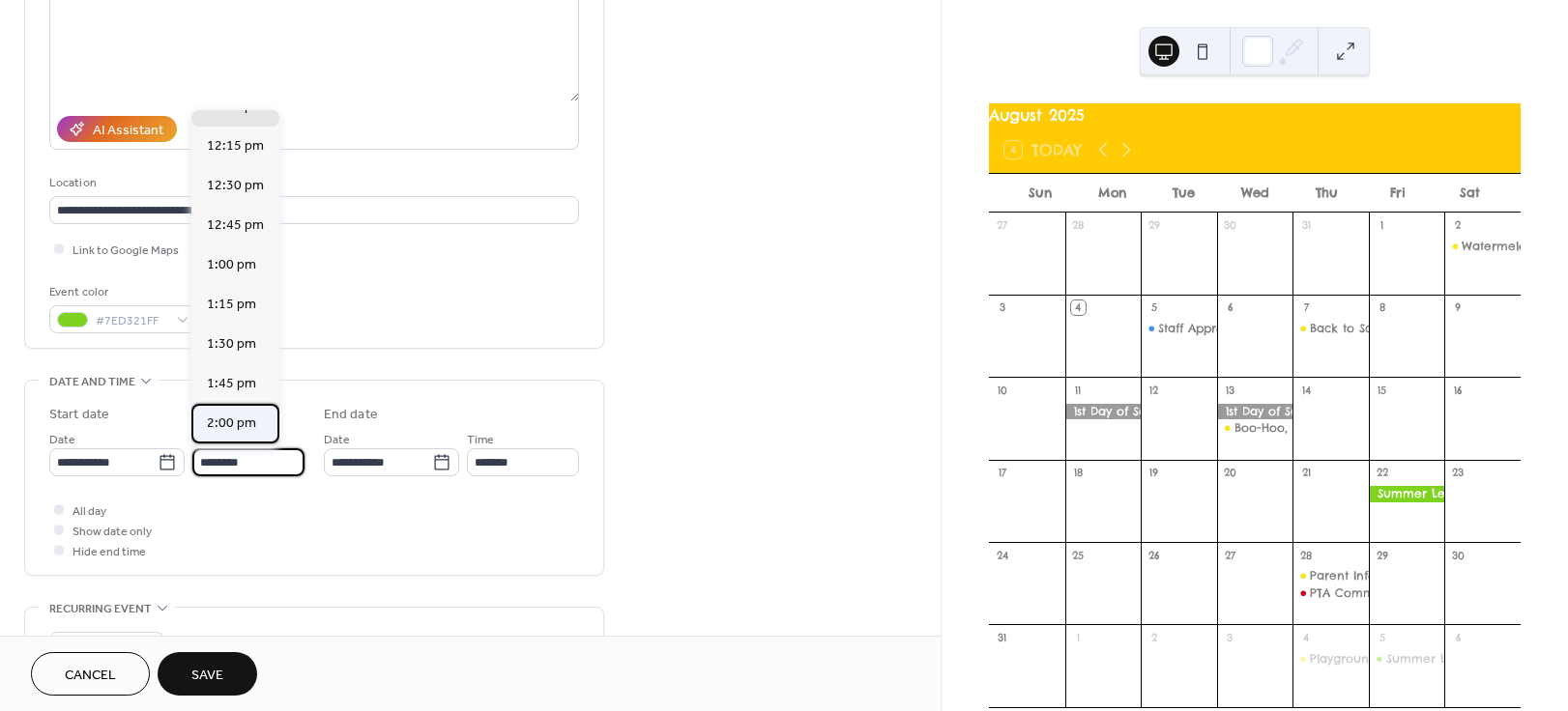 click on "2:00 pm" at bounding box center (231, 423) 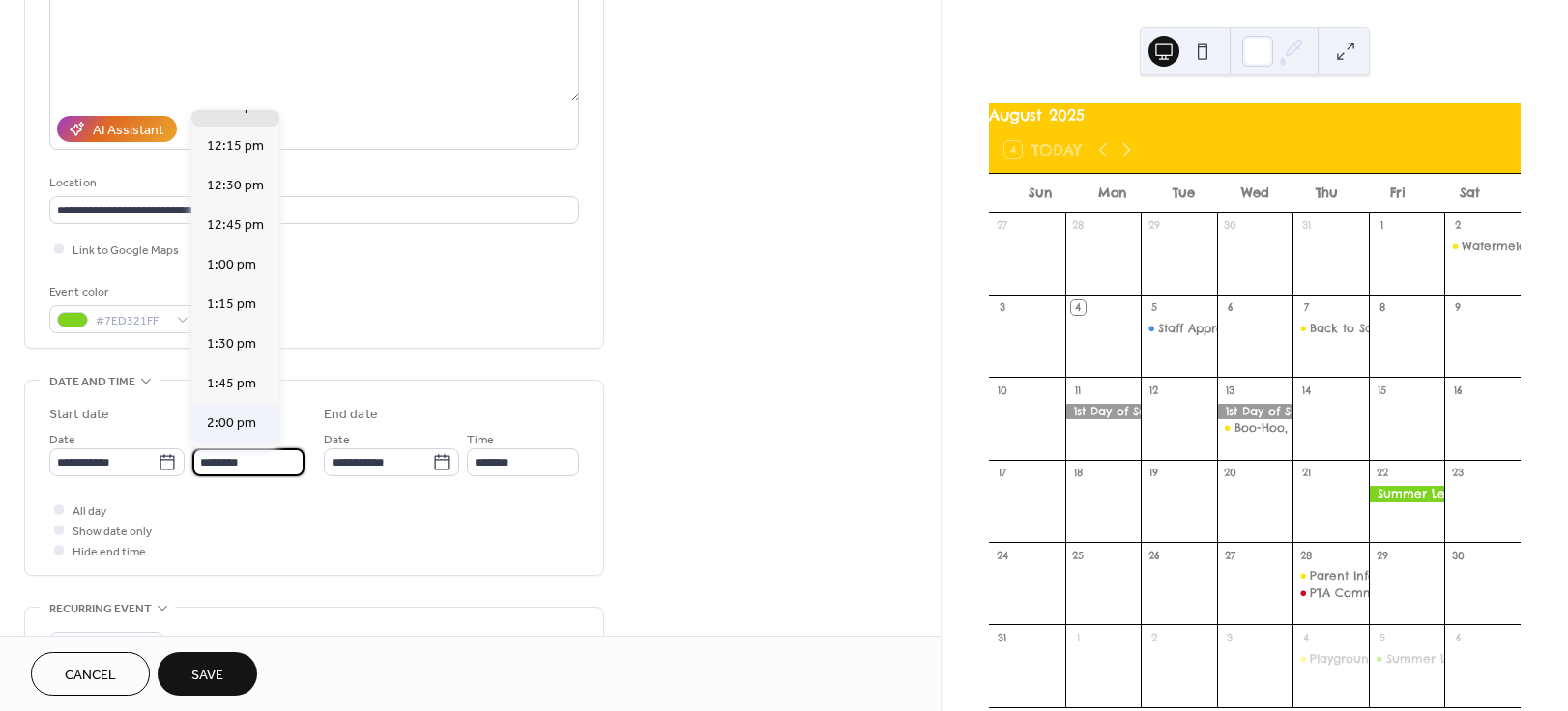 type on "*******" 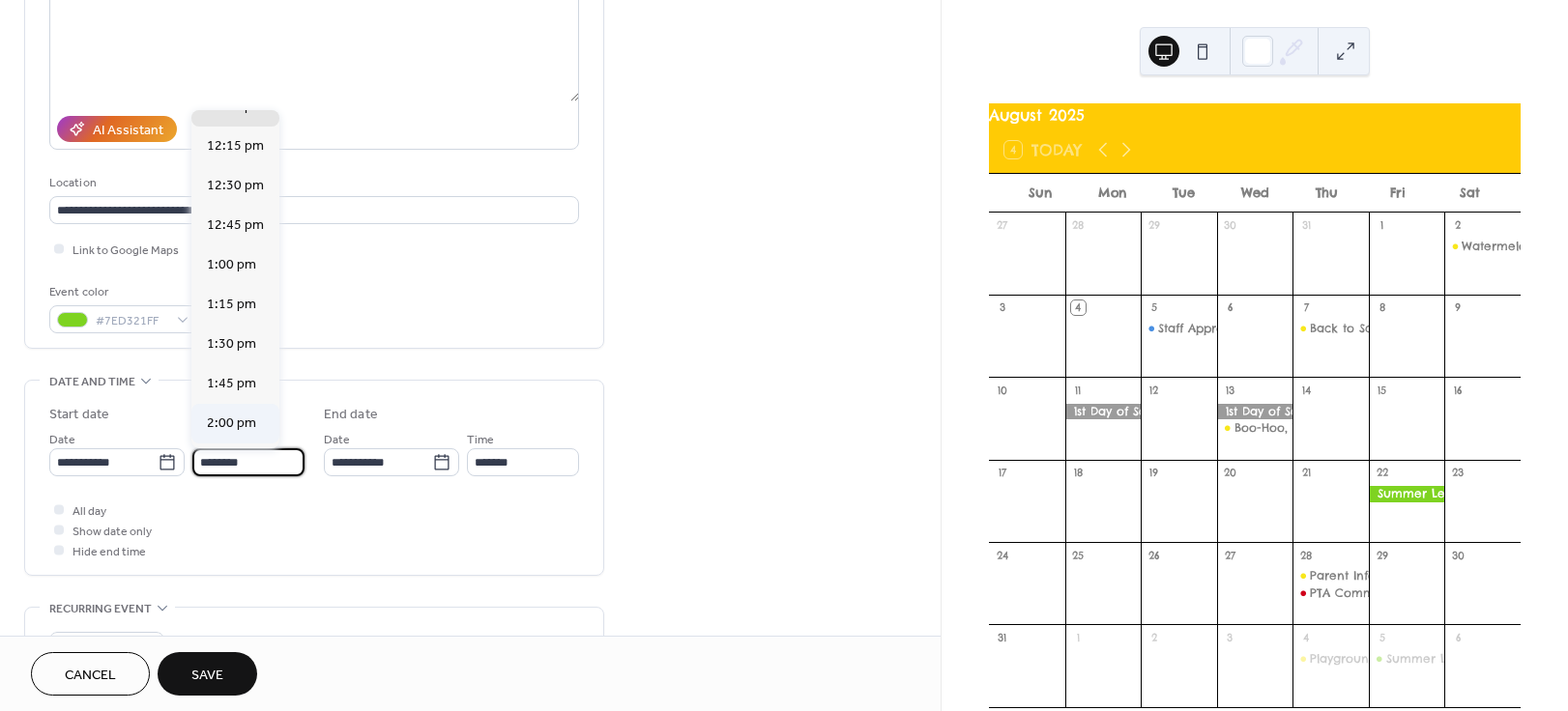 type on "*******" 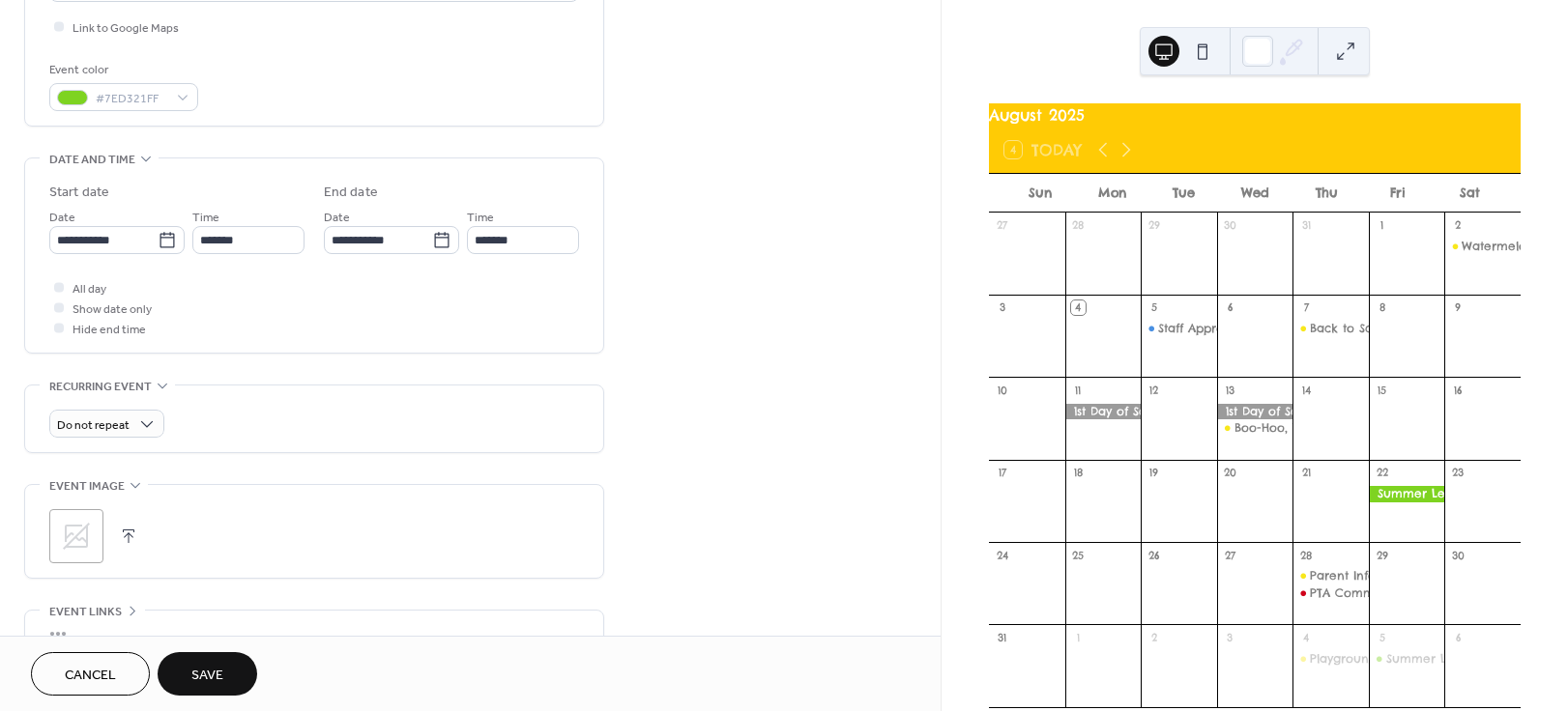 scroll, scrollTop: 509, scrollLeft: 0, axis: vertical 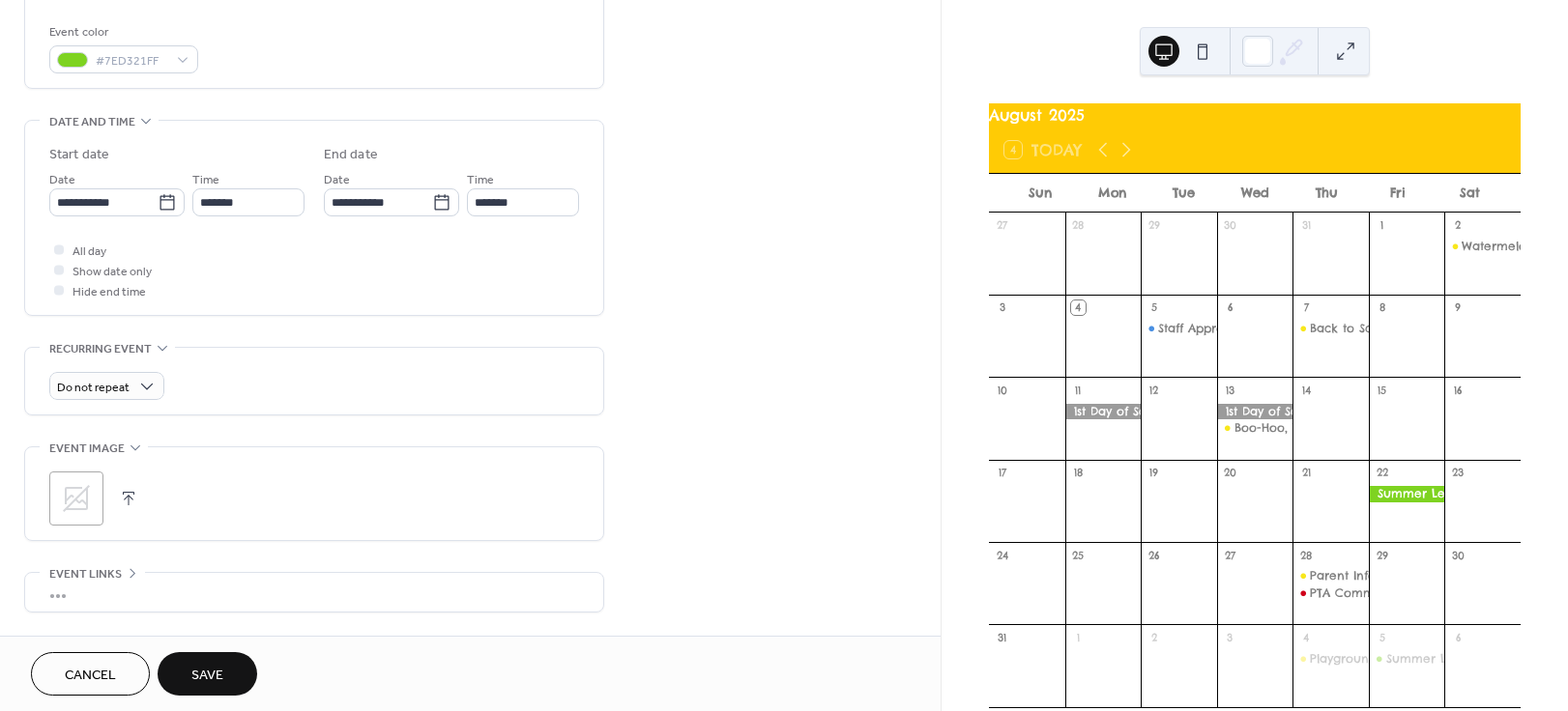 click 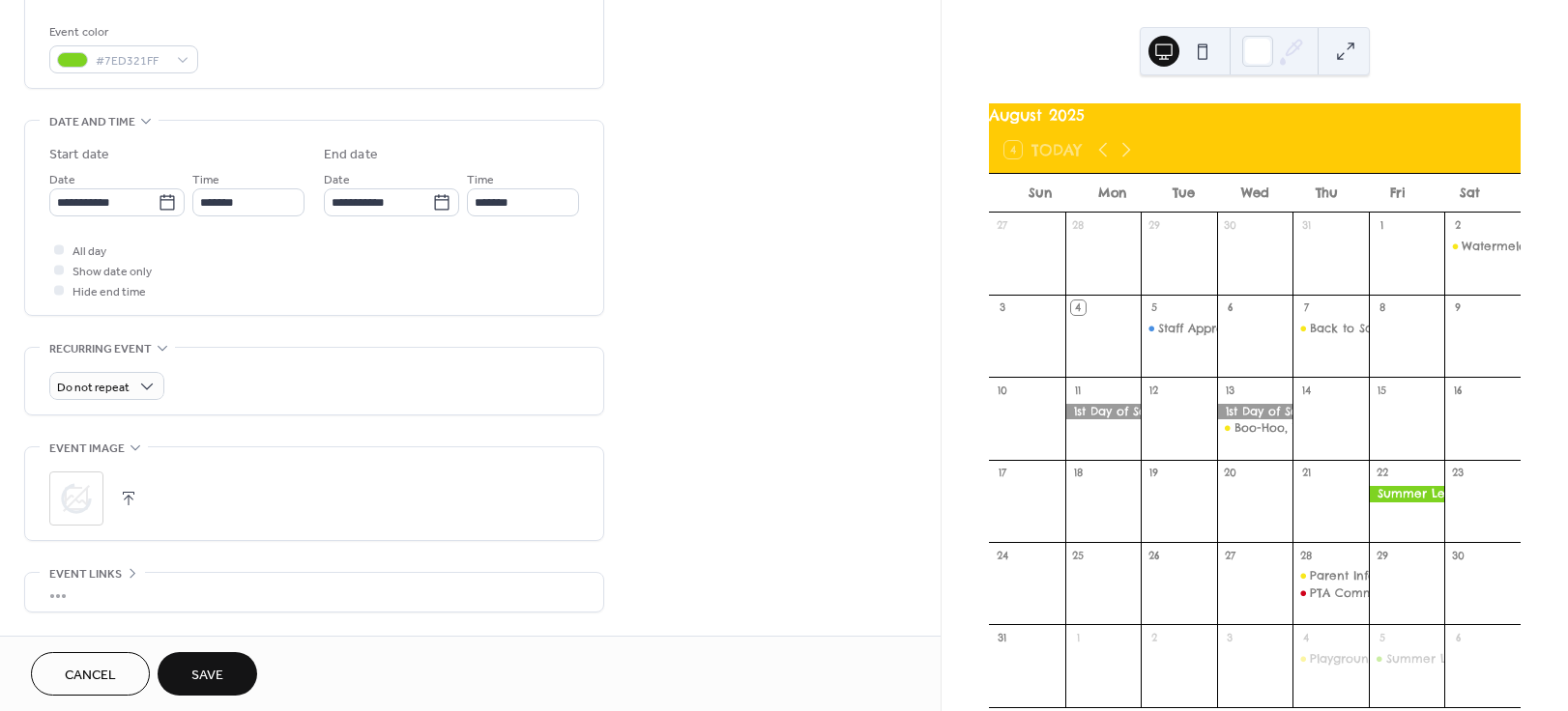 click on "Save" at bounding box center [207, 675] 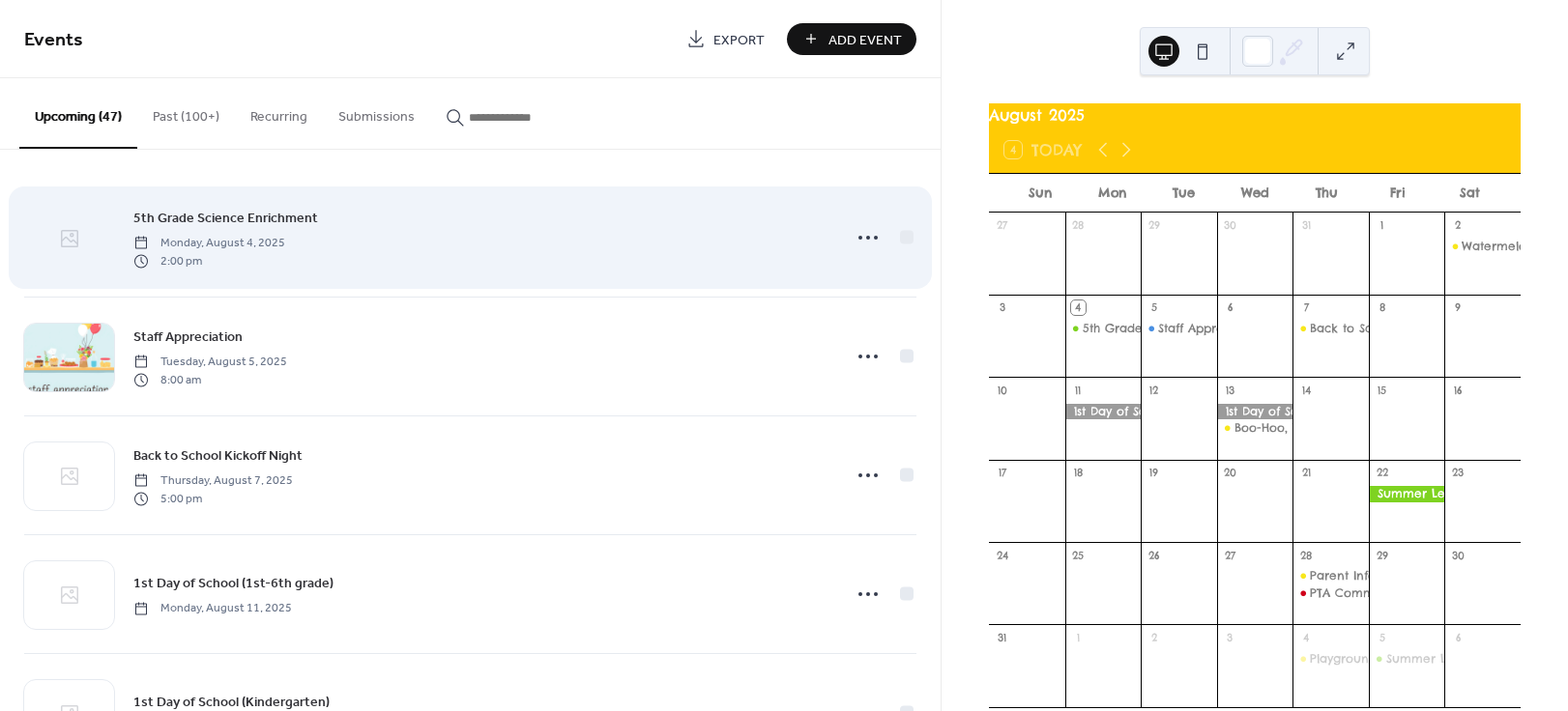 click at bounding box center [69, 239] 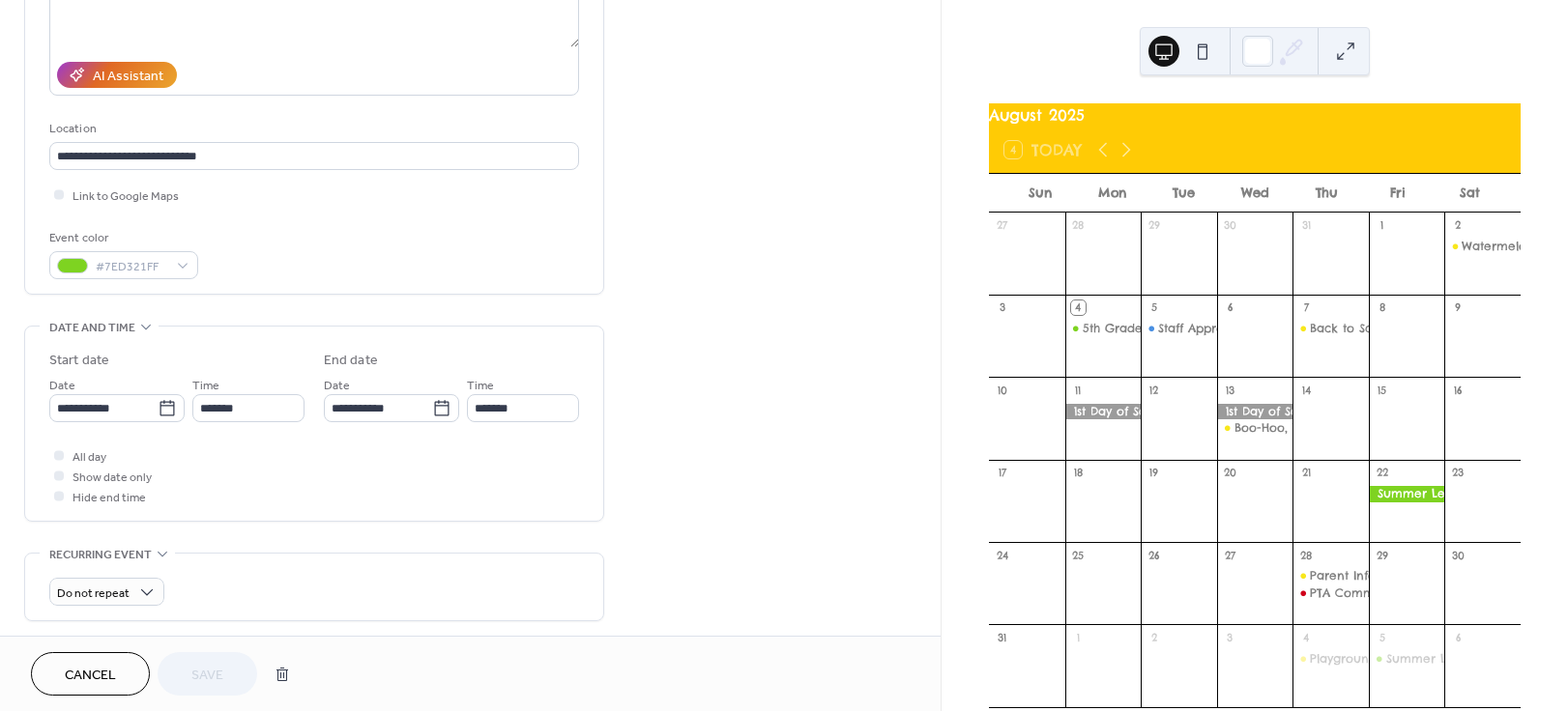 scroll, scrollTop: 356, scrollLeft: 0, axis: vertical 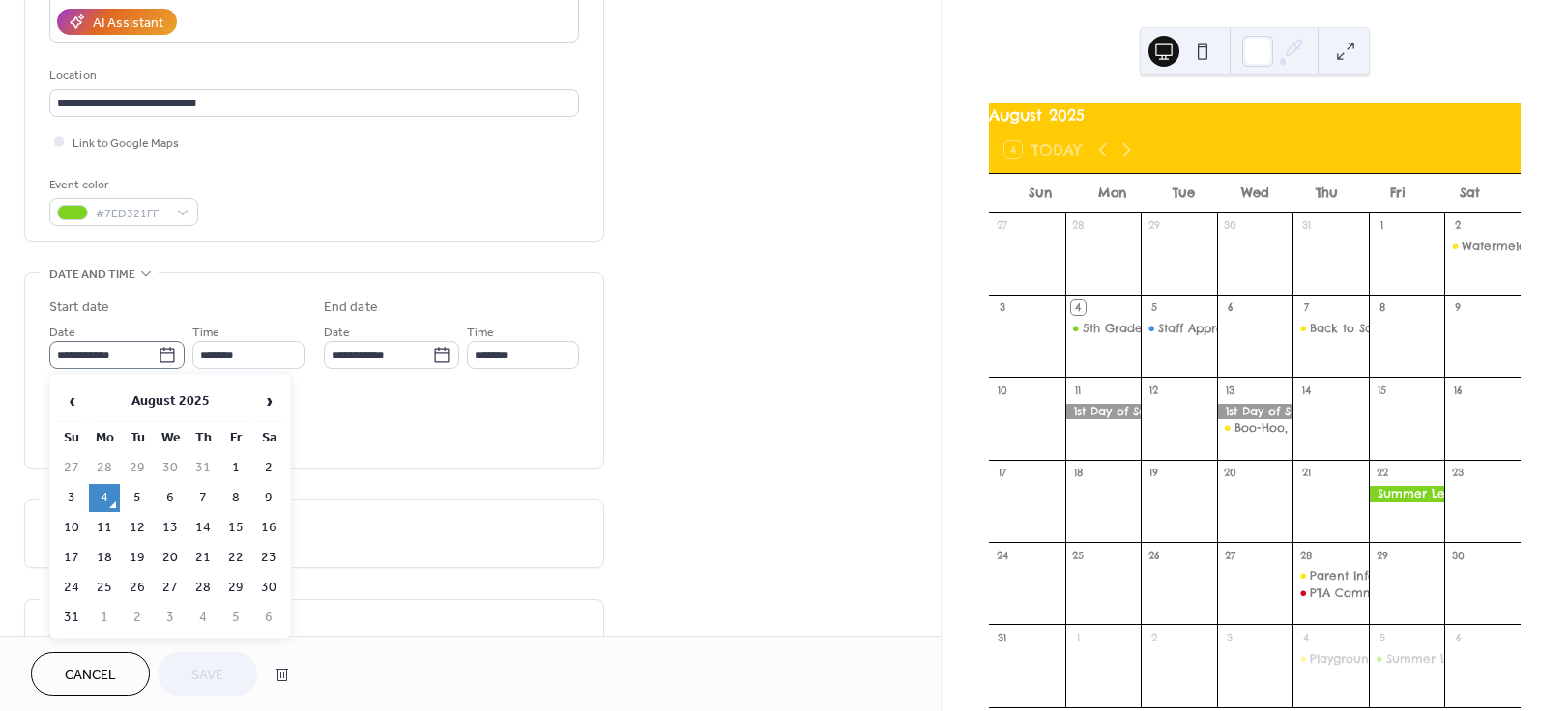 click 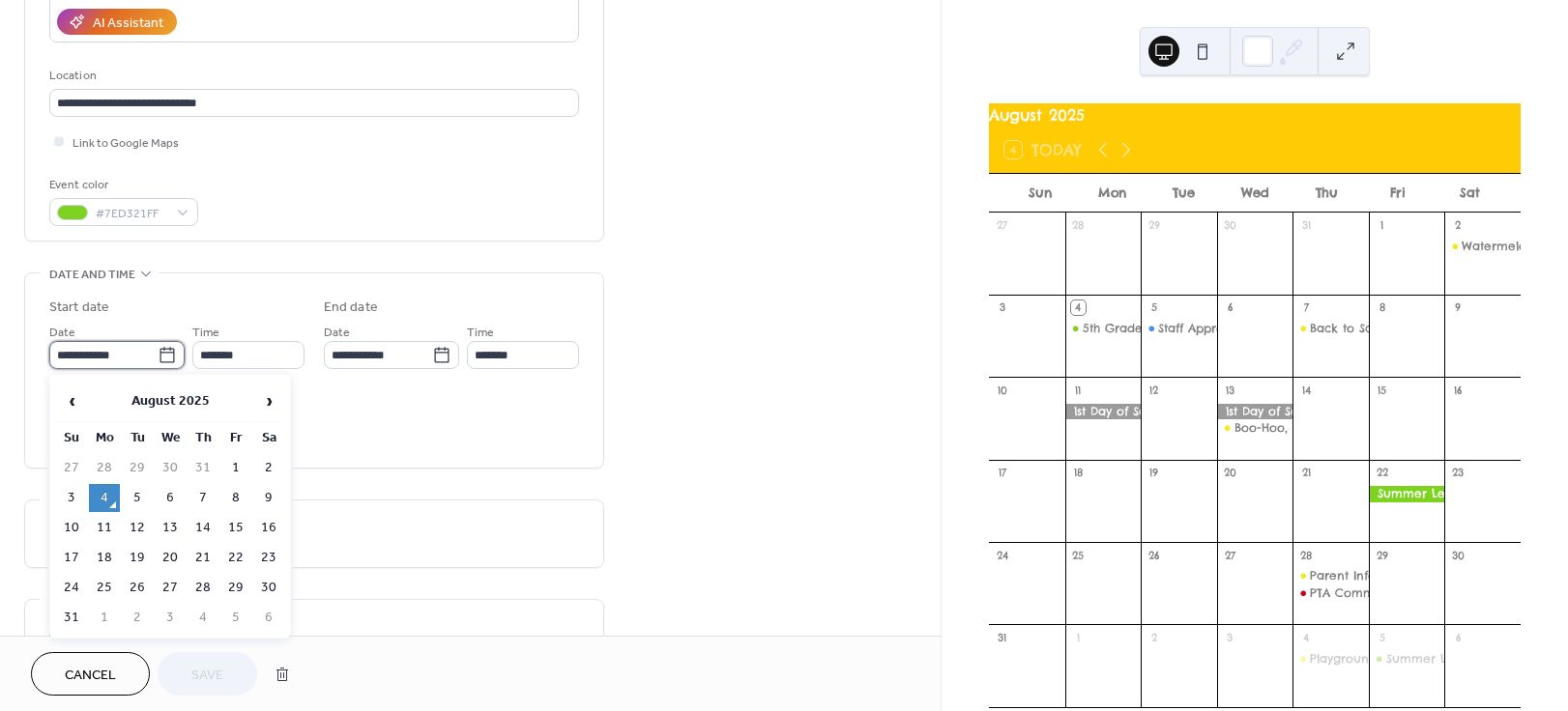 click on "**********" at bounding box center [103, 355] 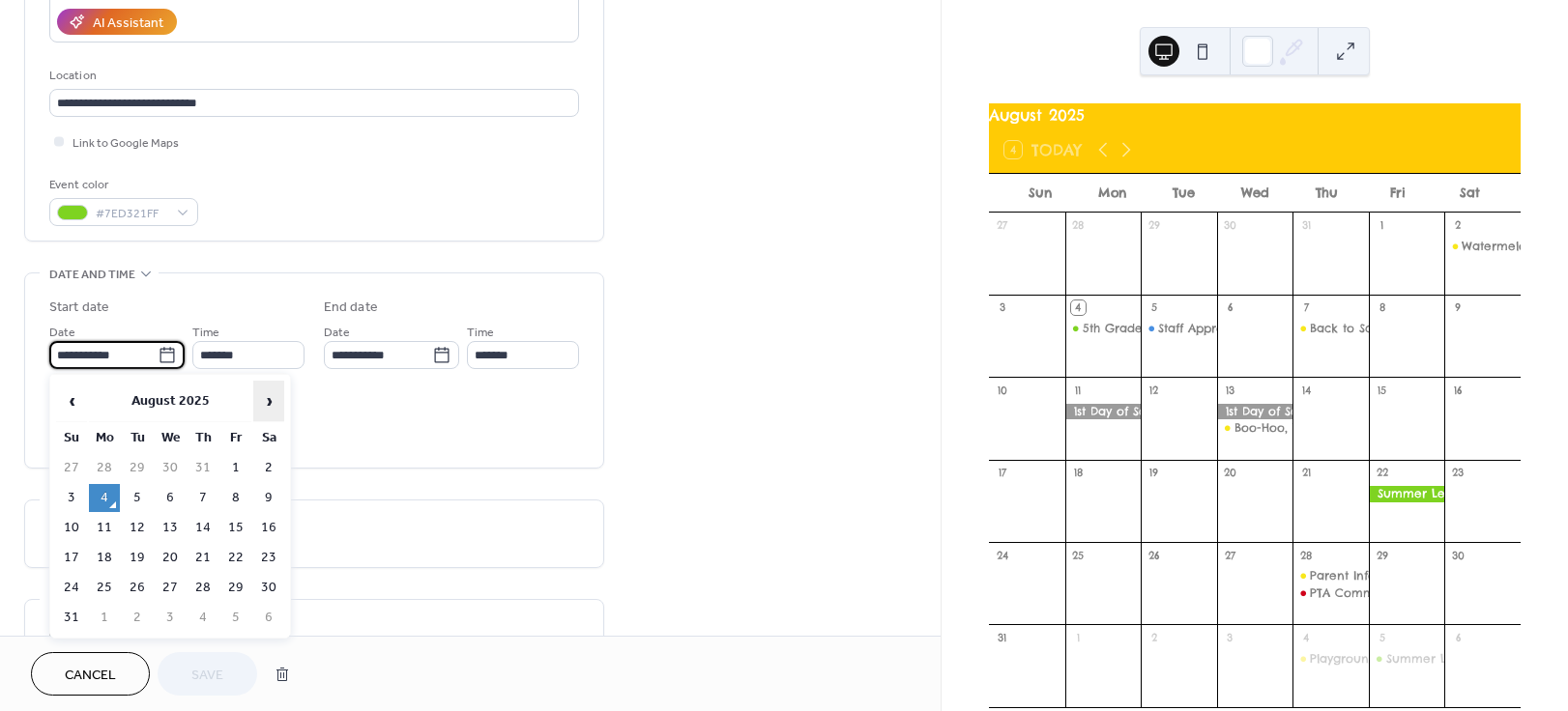click on "›" at bounding box center (269, 401) 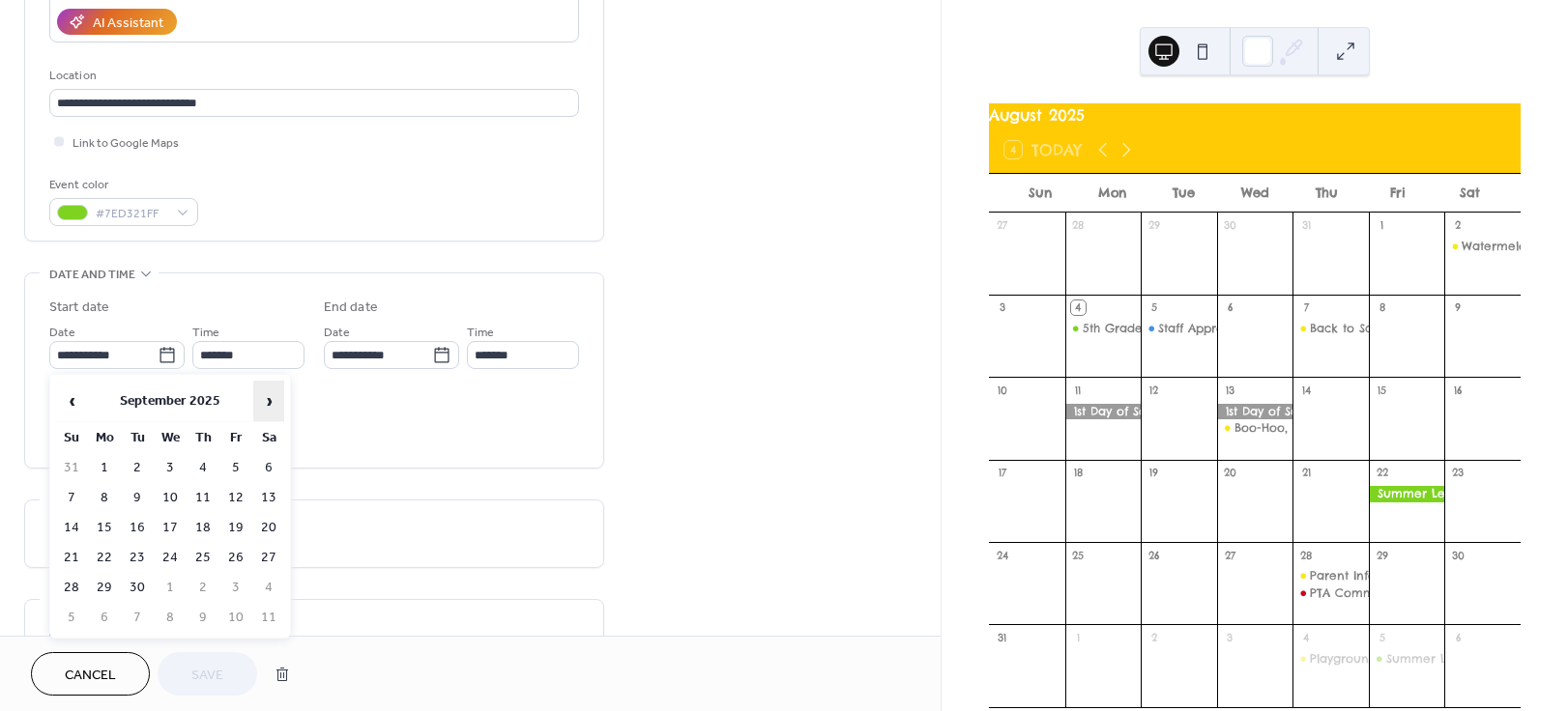 click on "›" at bounding box center [269, 401] 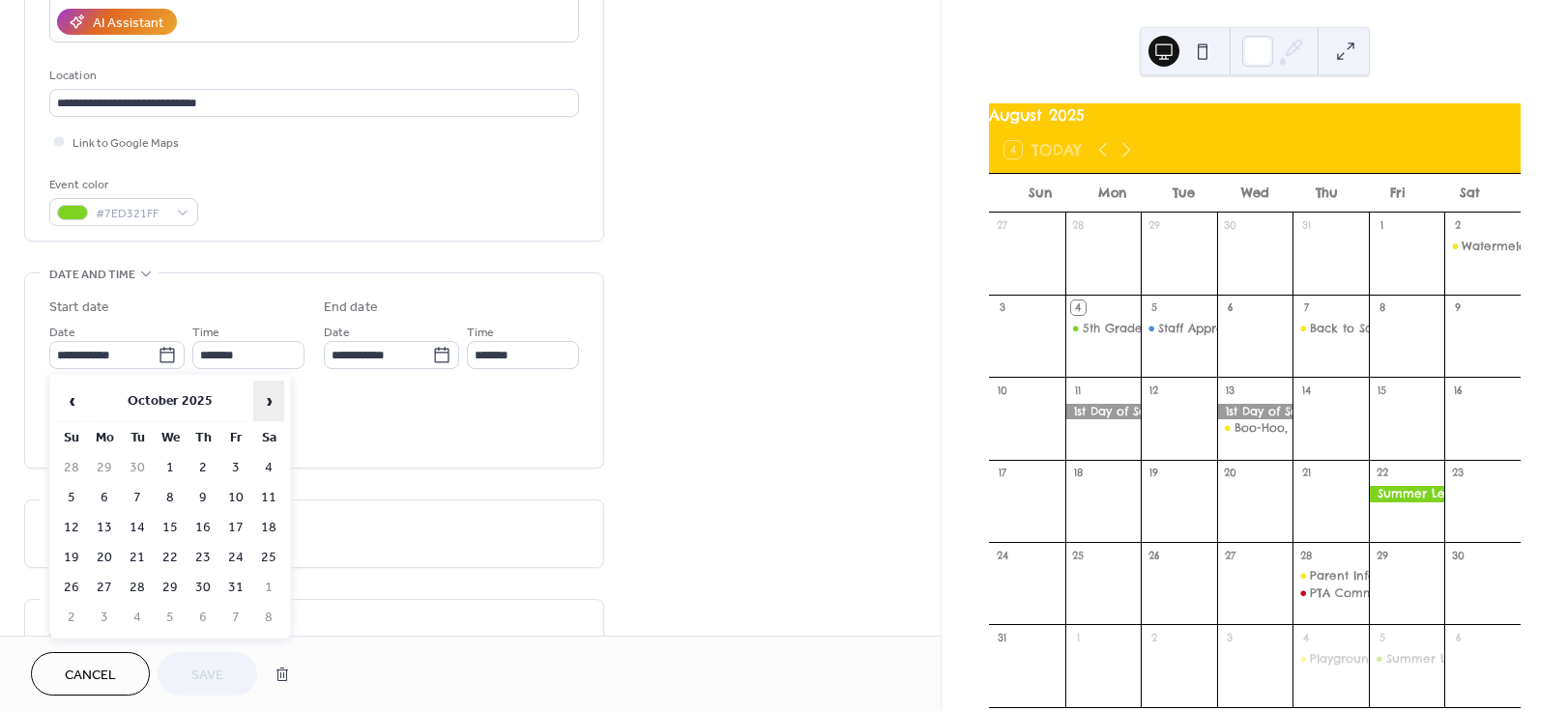 click on "›" at bounding box center [269, 401] 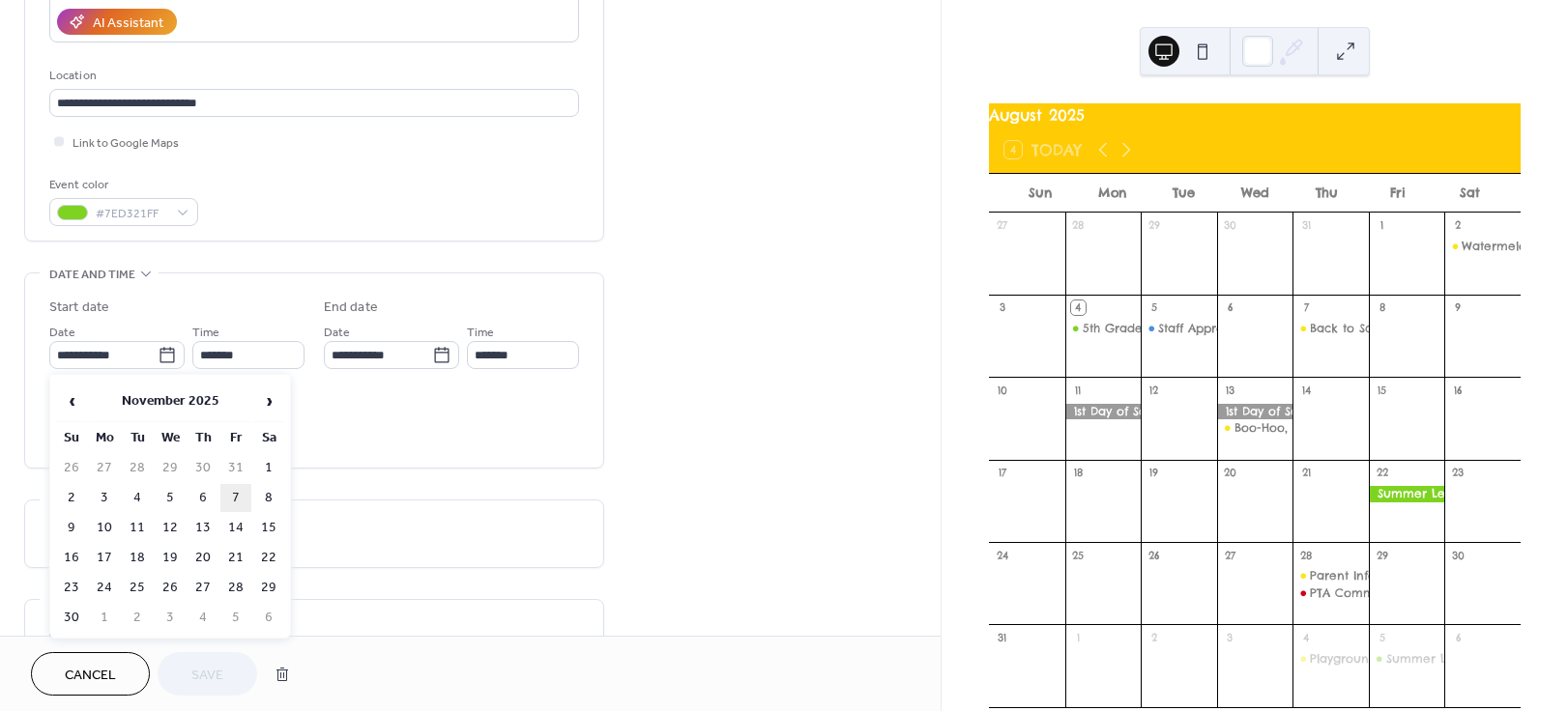 click on "7" at bounding box center (236, 498) 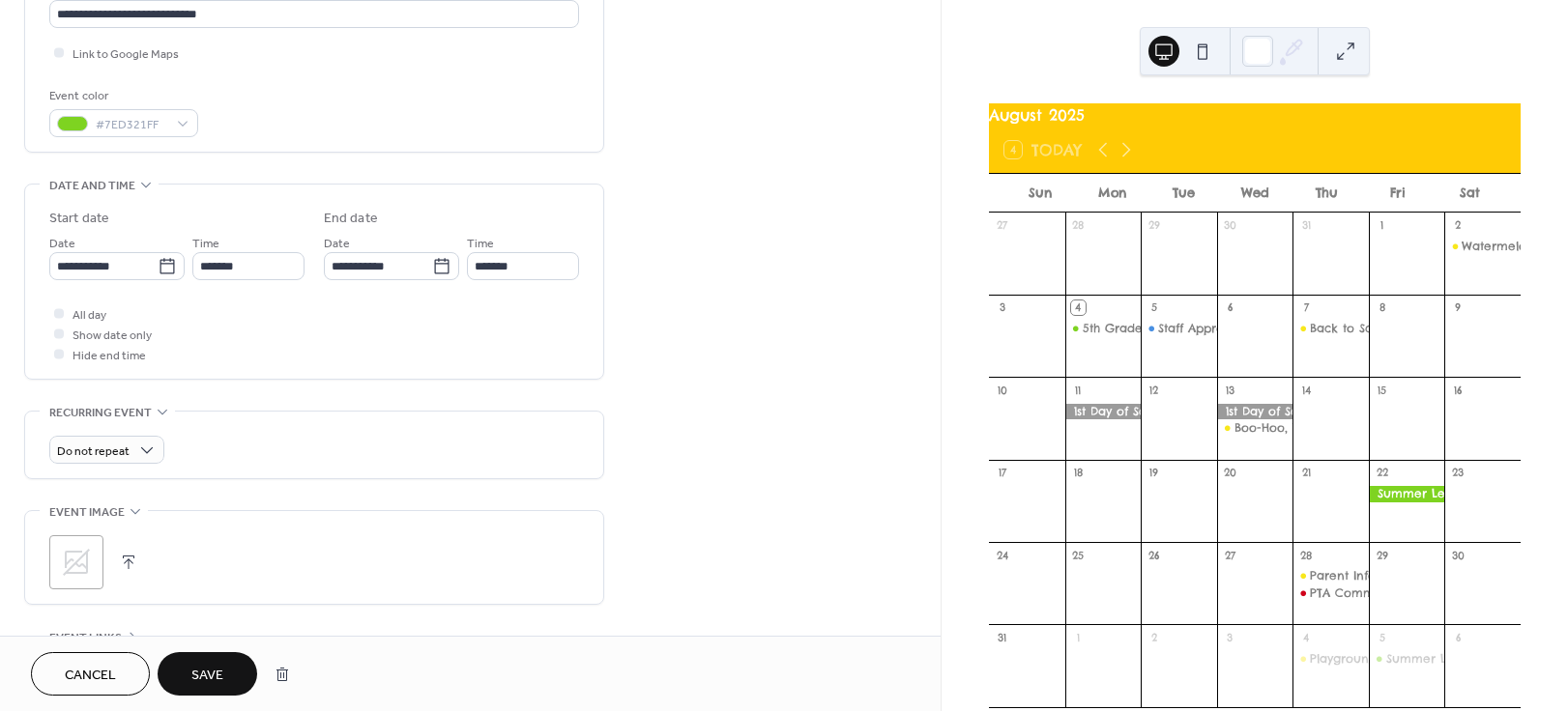 scroll, scrollTop: 497, scrollLeft: 0, axis: vertical 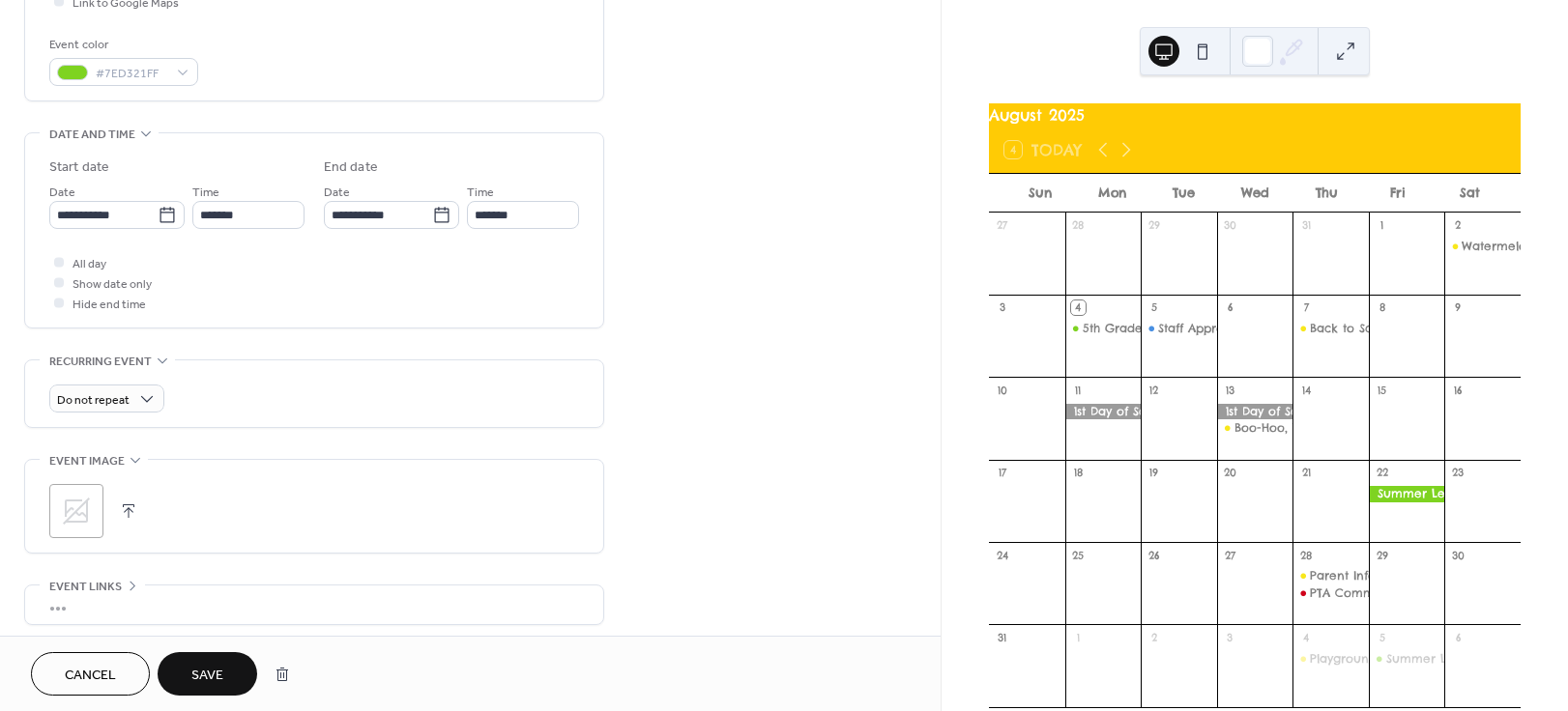 click 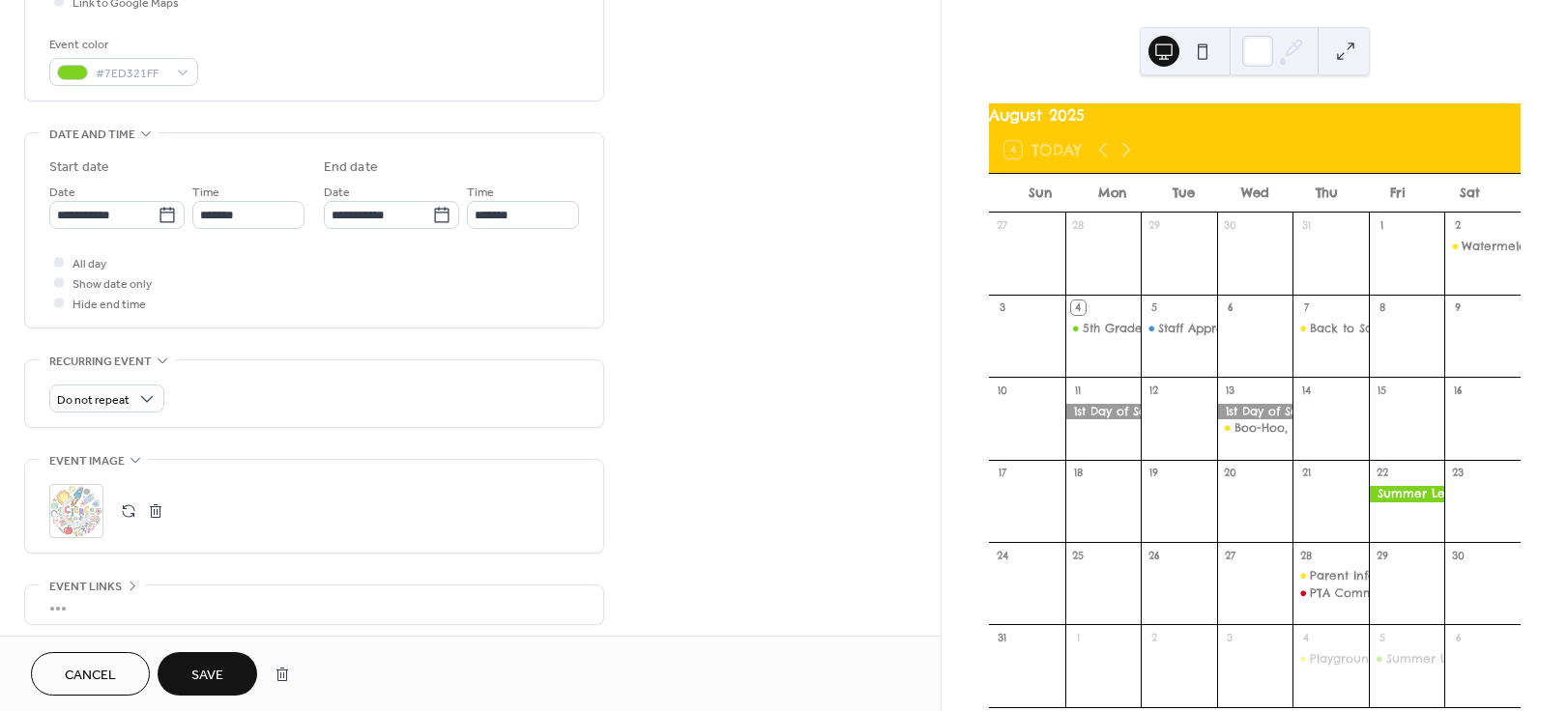 click on "Save" at bounding box center (207, 675) 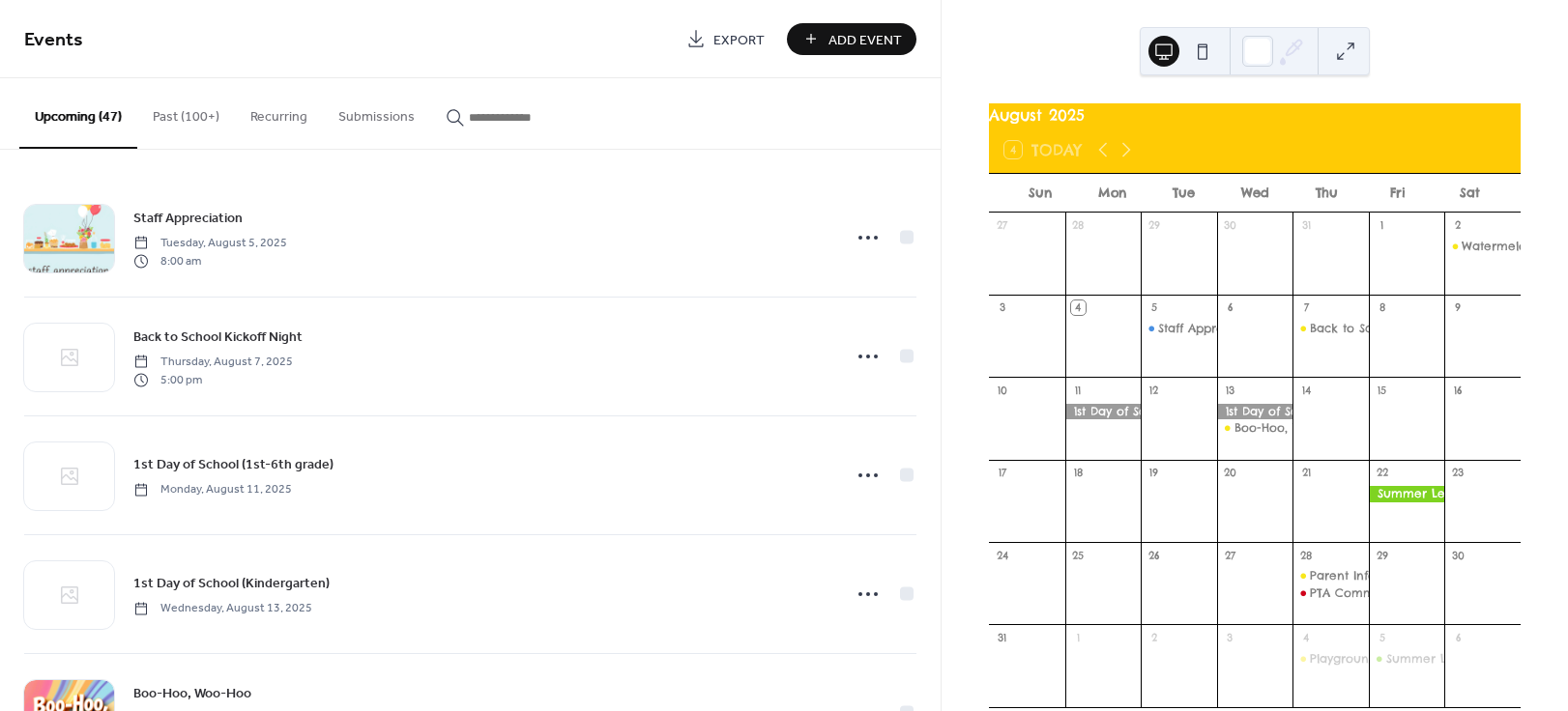 click on "Add Event" at bounding box center [852, 39] 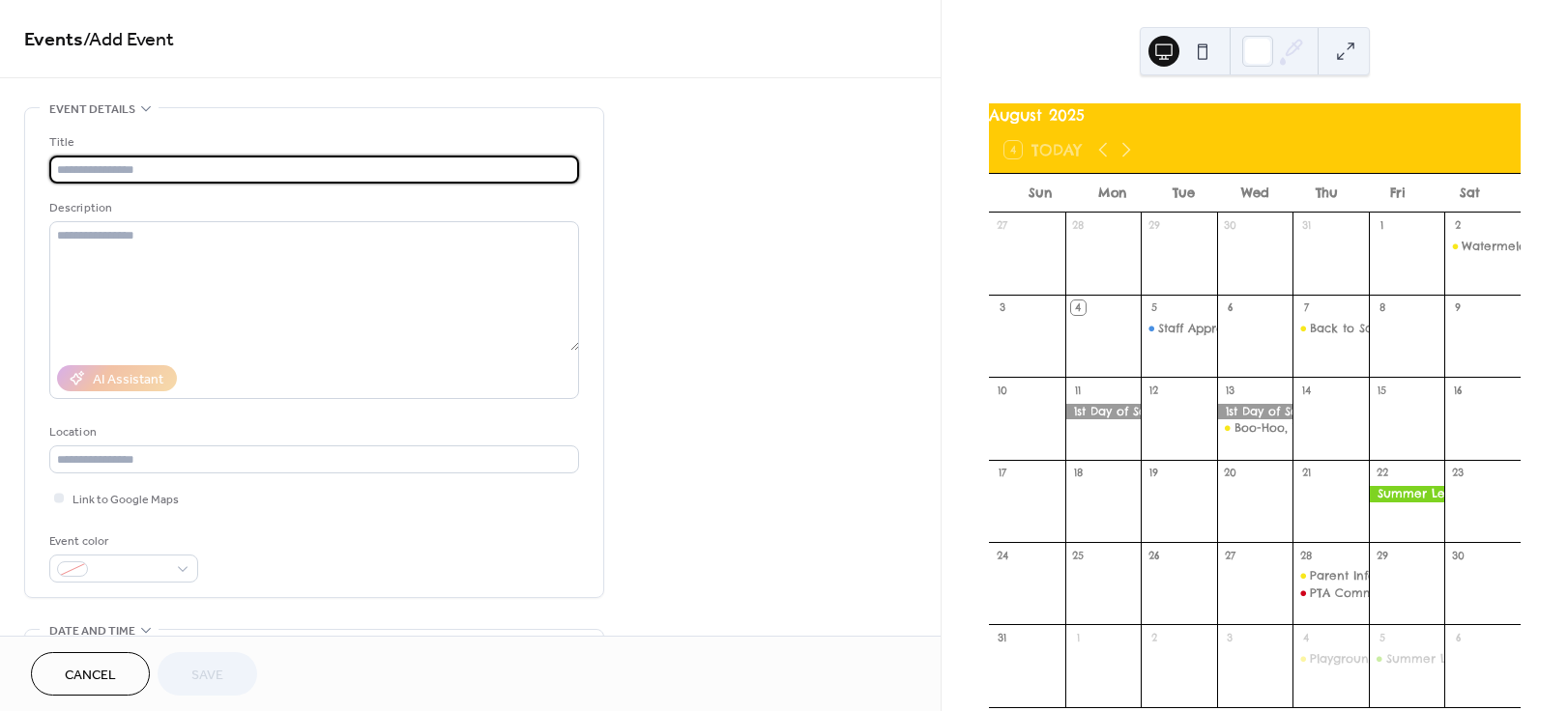 click at bounding box center (314, 169) 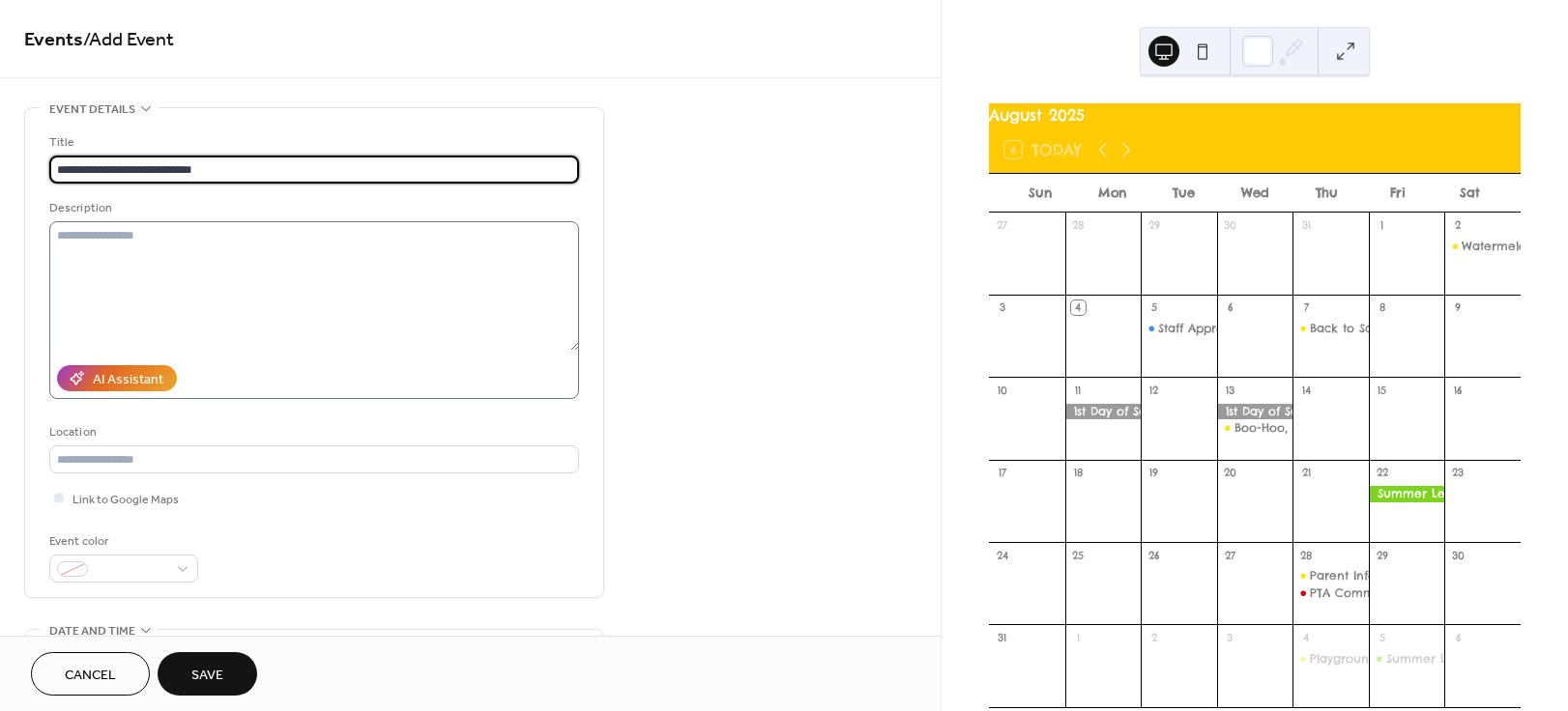 type on "**********" 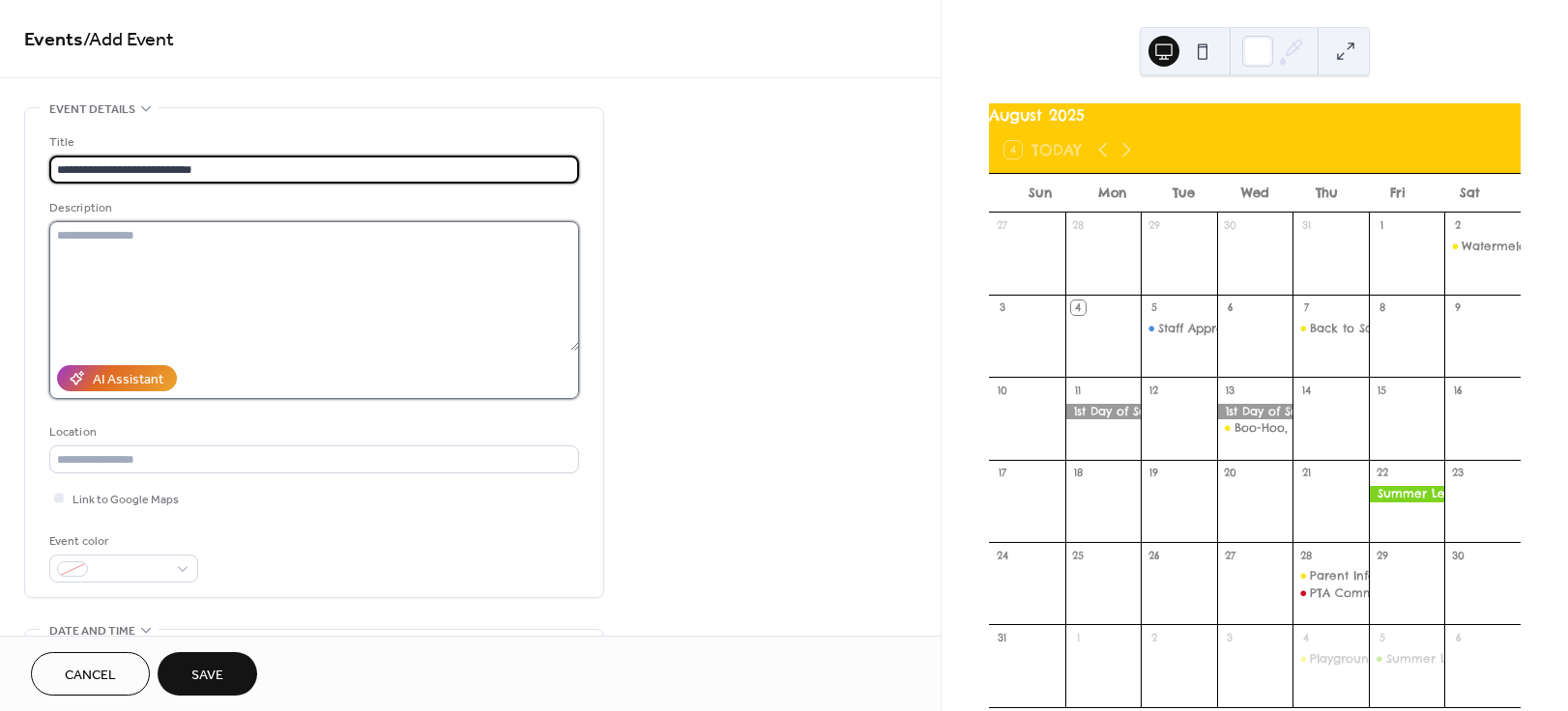 click at bounding box center [314, 286] 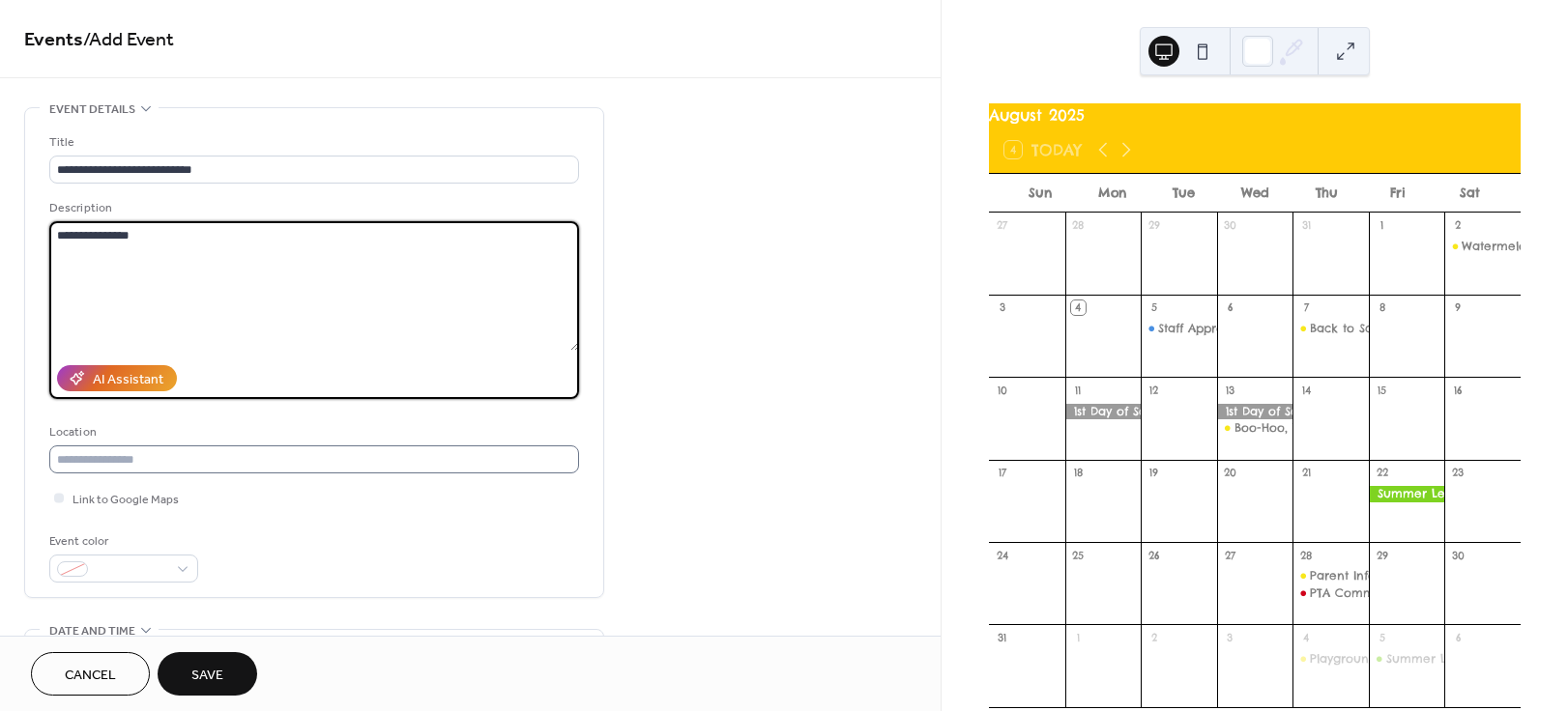 type on "**********" 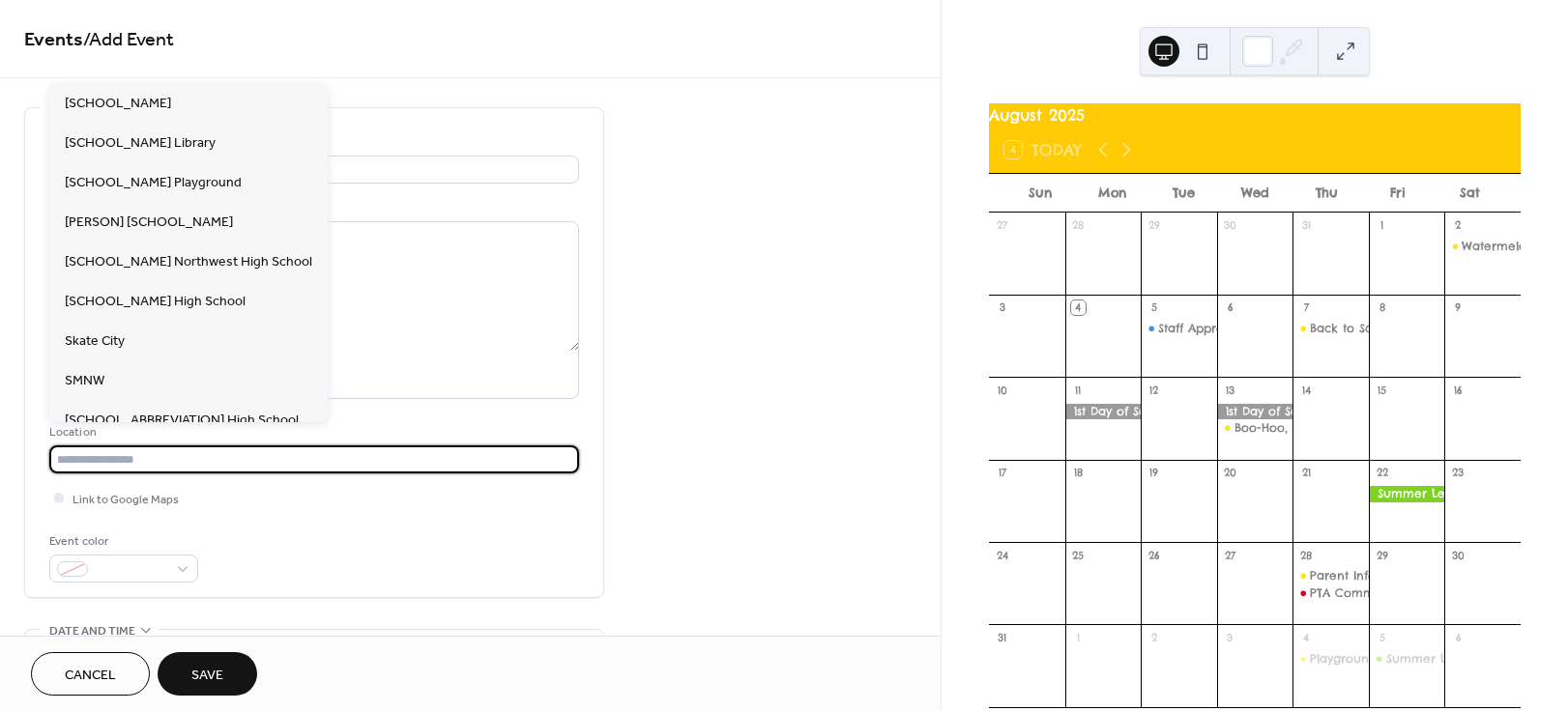 click at bounding box center [314, 459] 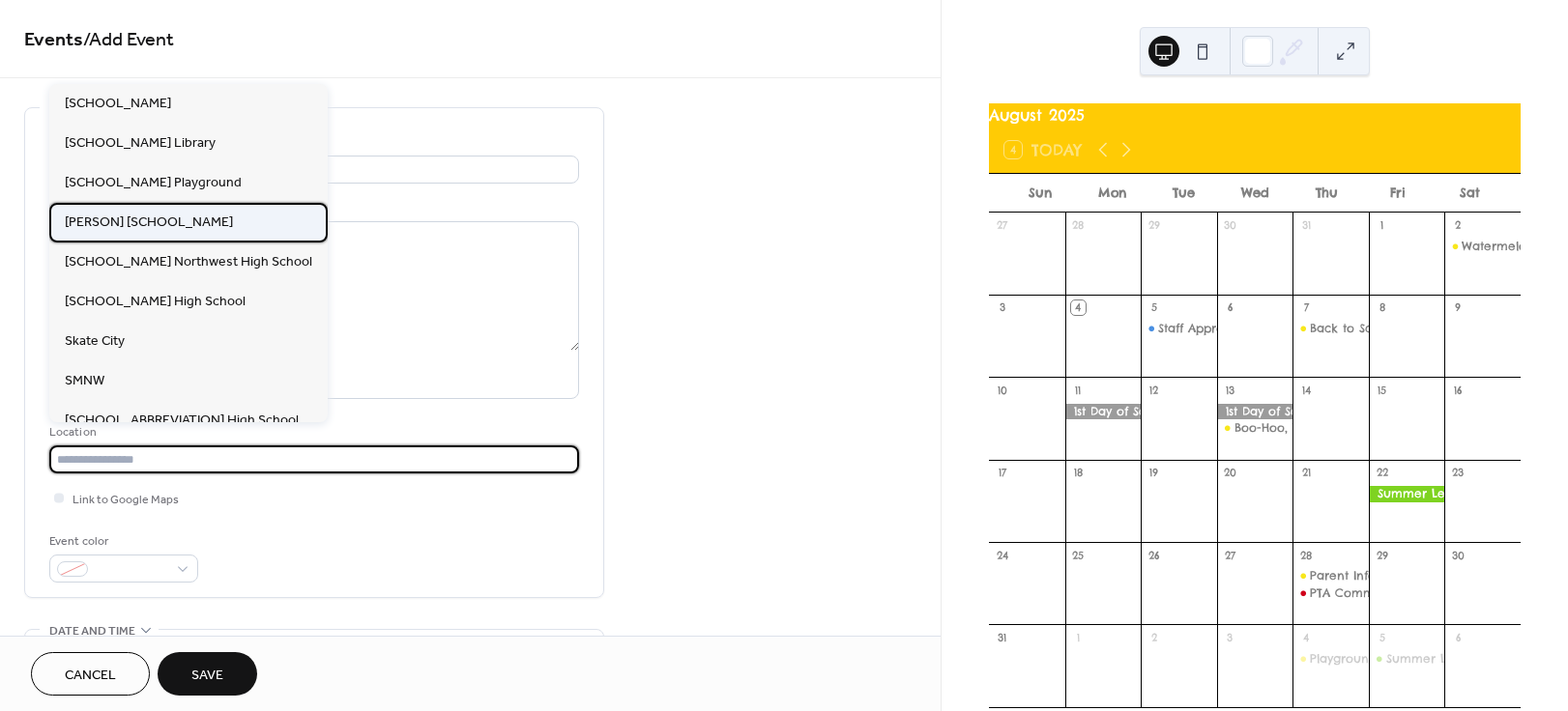 click on "Rhein Benninghoven Elementary" at bounding box center (189, 222) 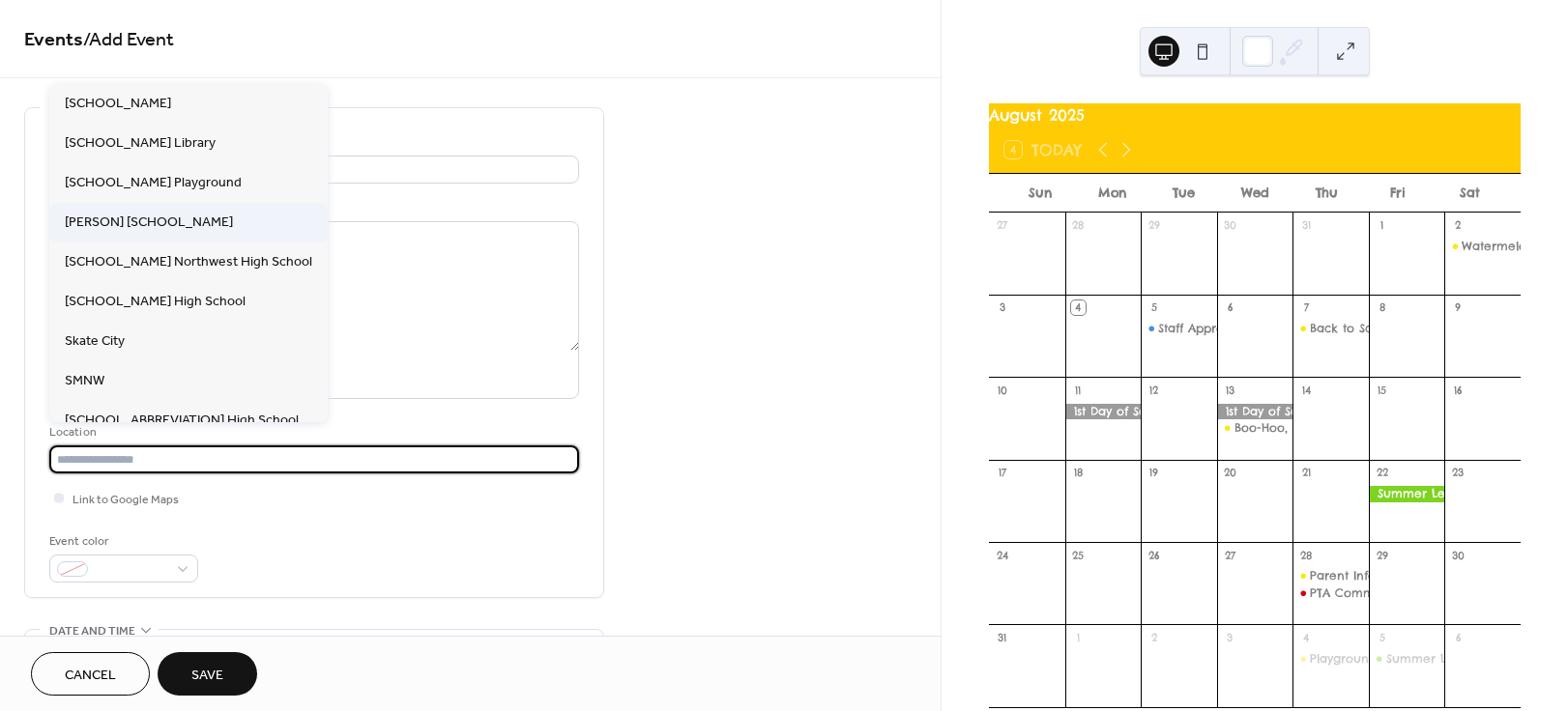 type on "**********" 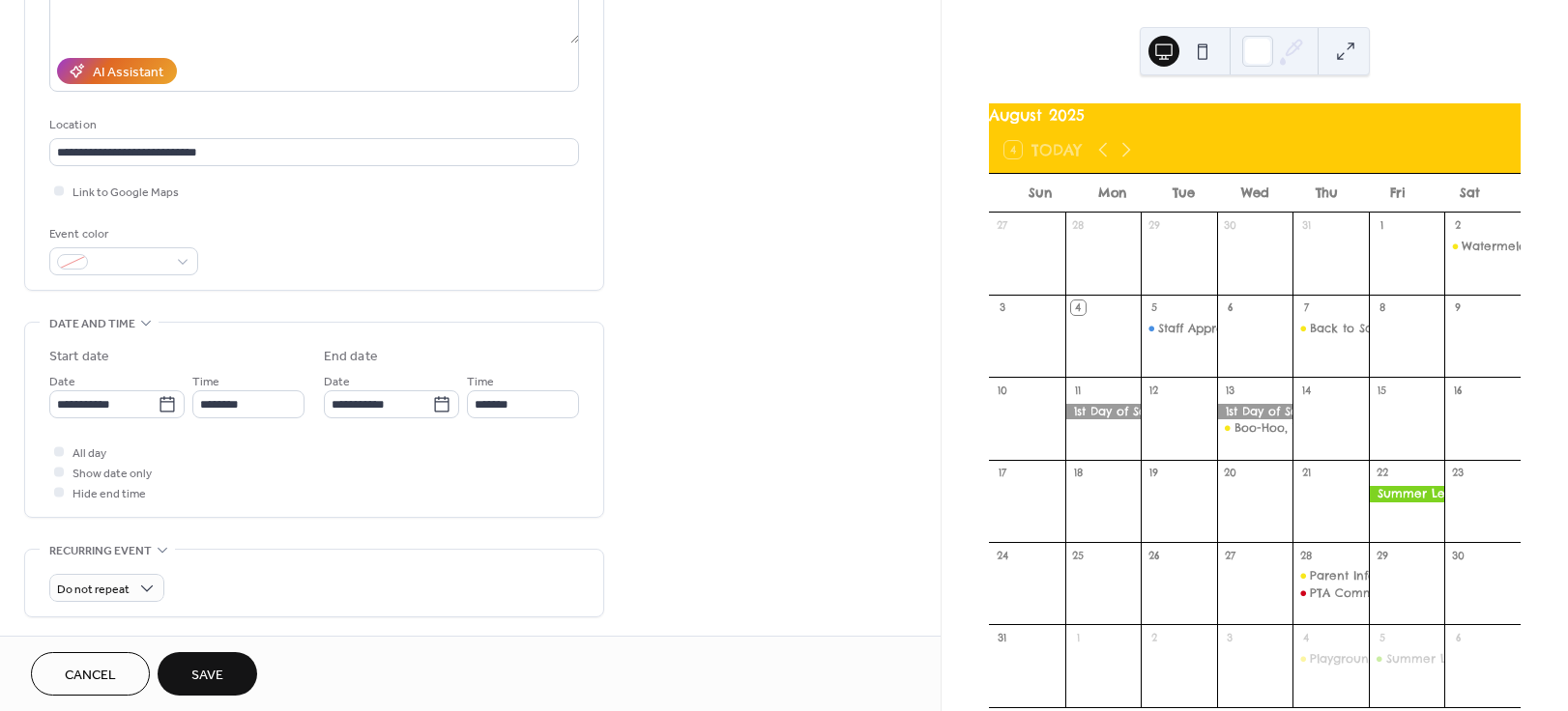 scroll, scrollTop: 332, scrollLeft: 0, axis: vertical 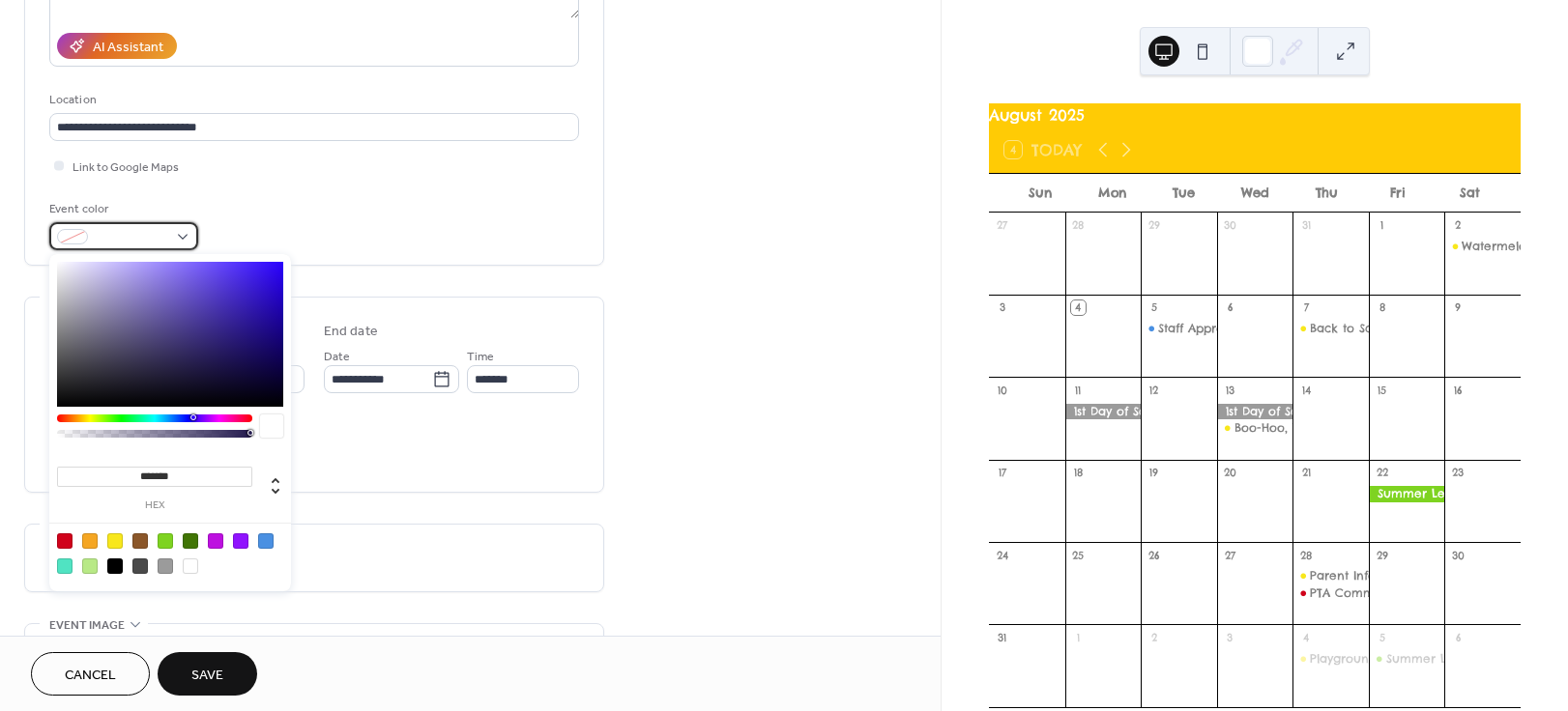 click at bounding box center [124, 236] 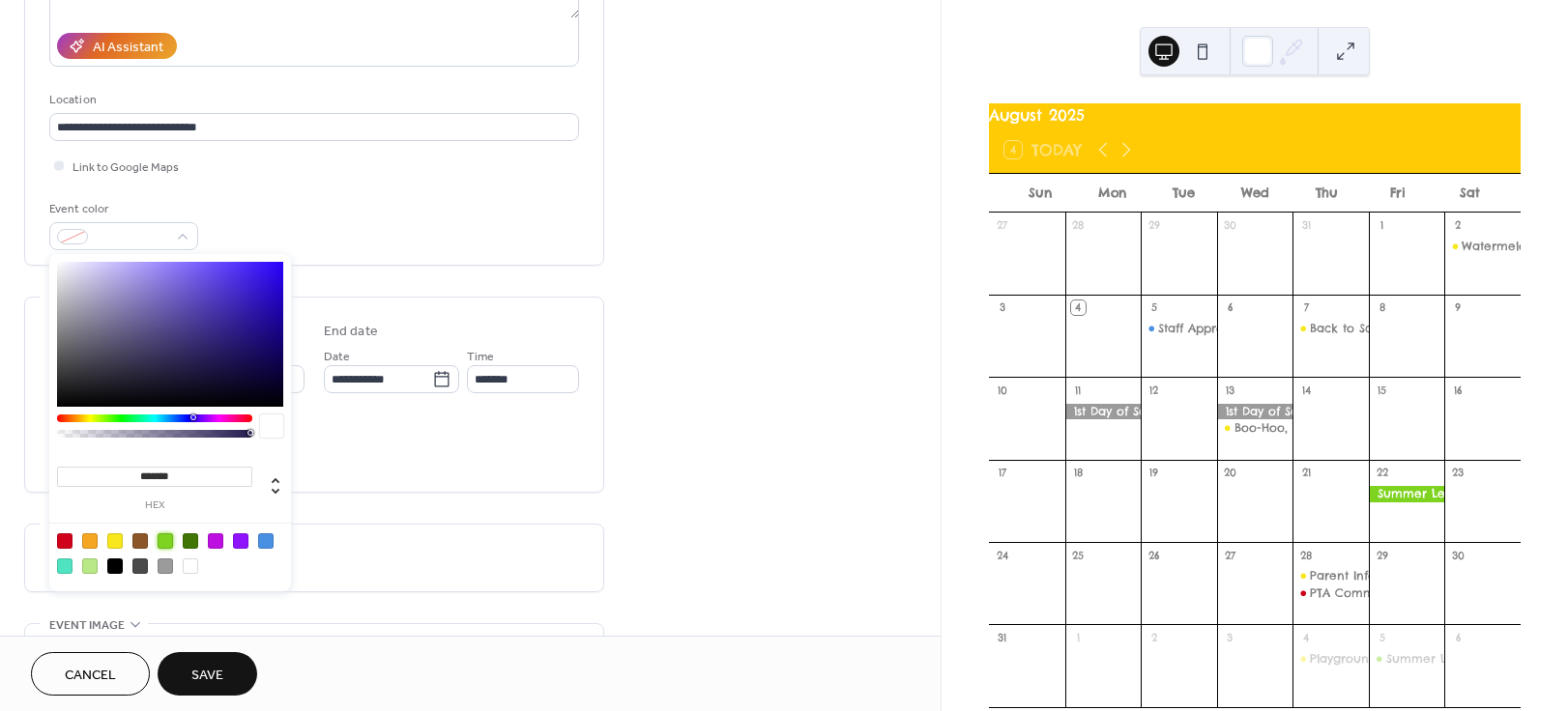 click at bounding box center (165, 541) 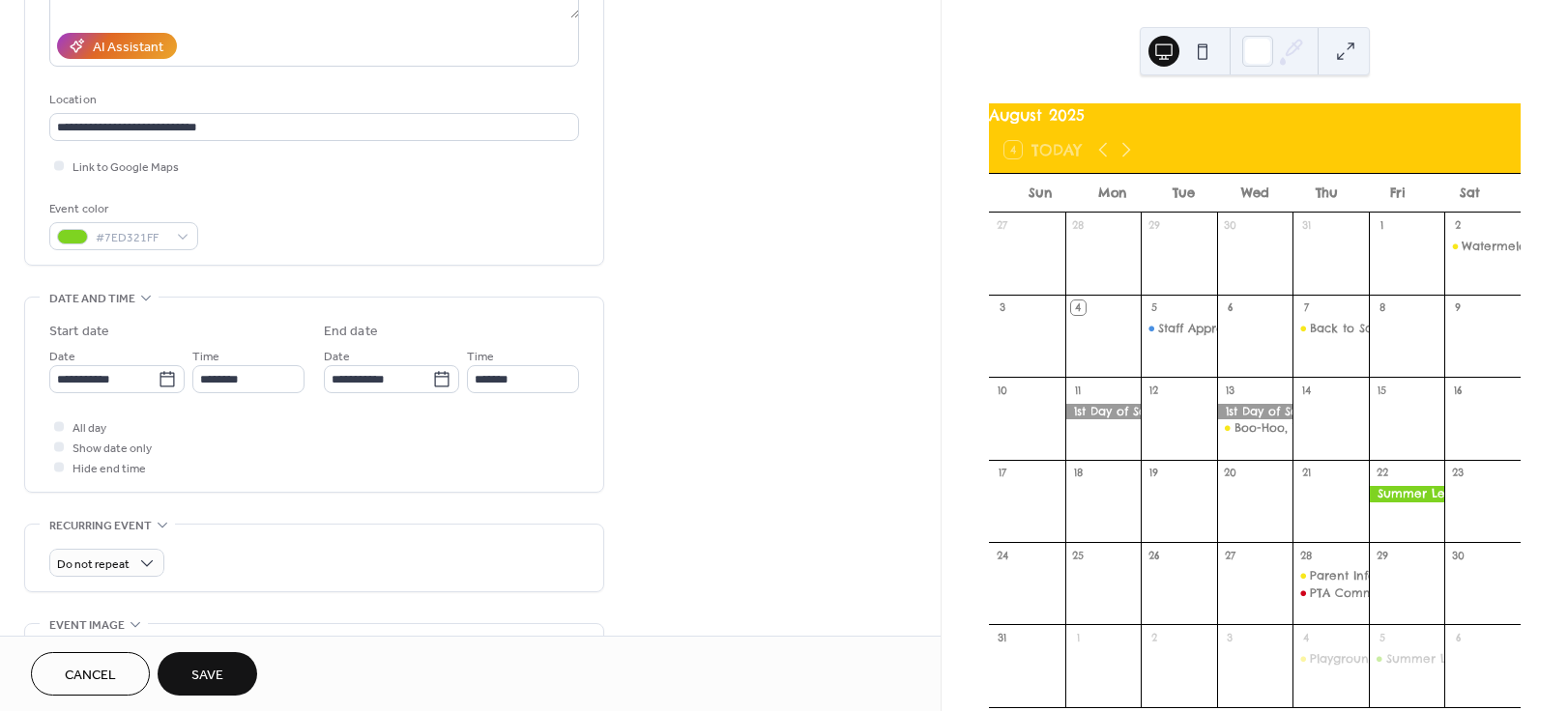 click on "**********" at bounding box center [314, 394] 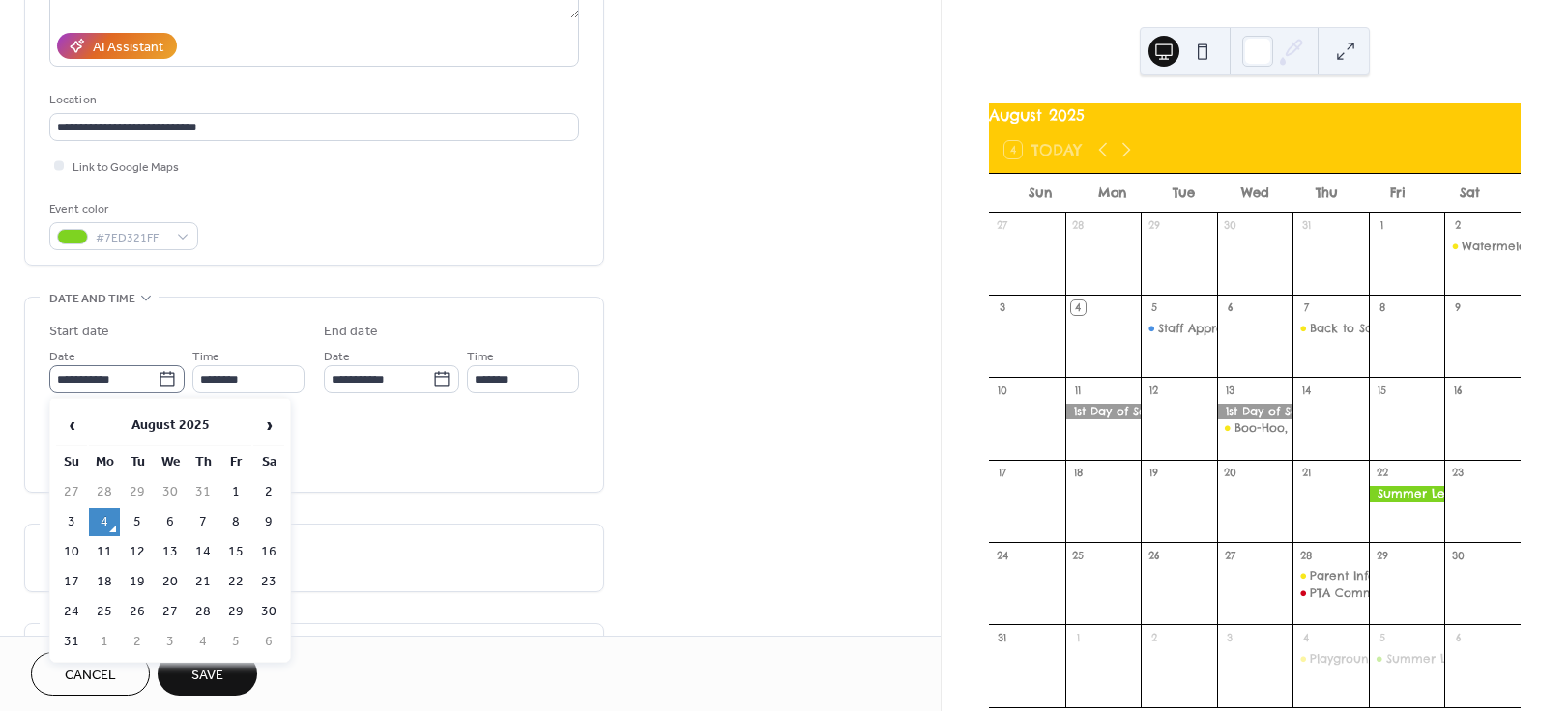 click 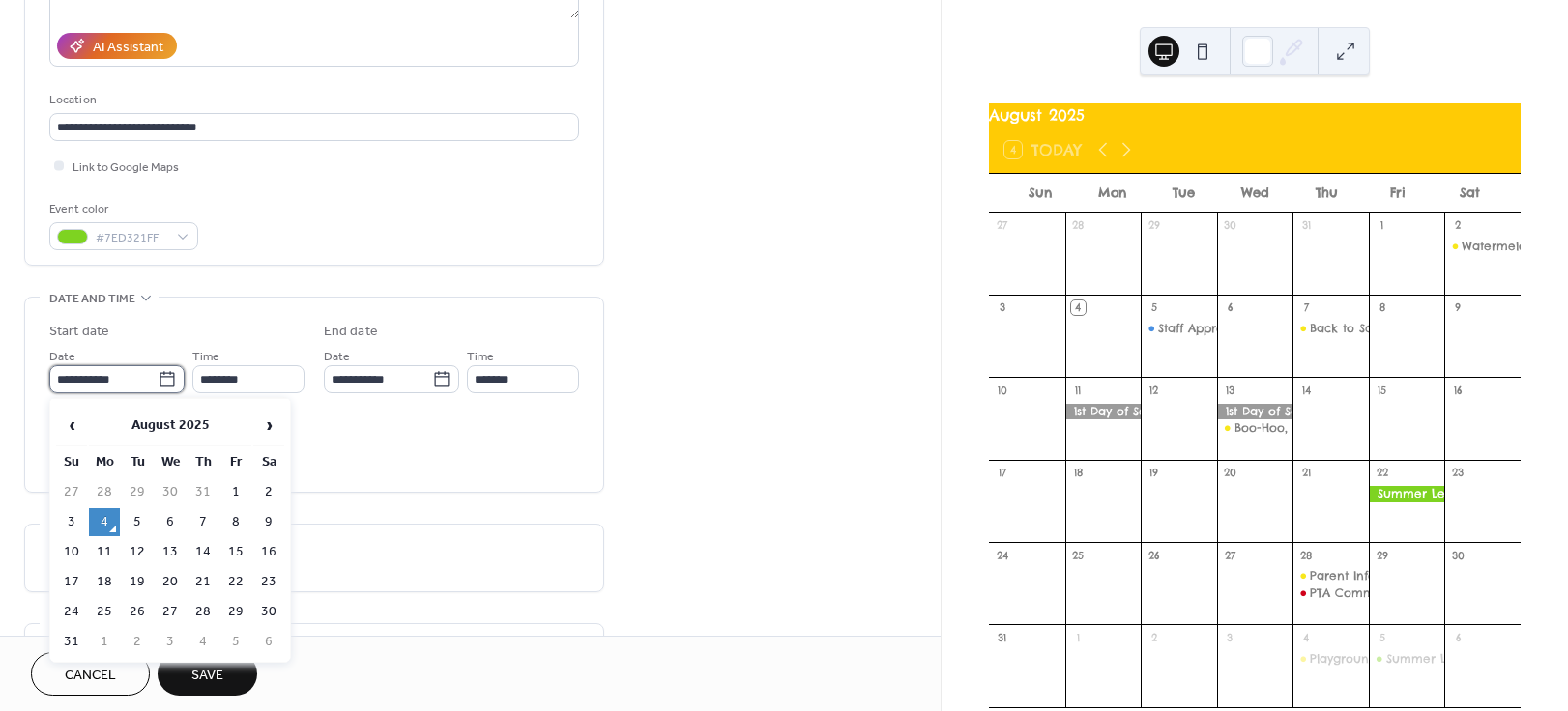 click on "**********" at bounding box center (103, 379) 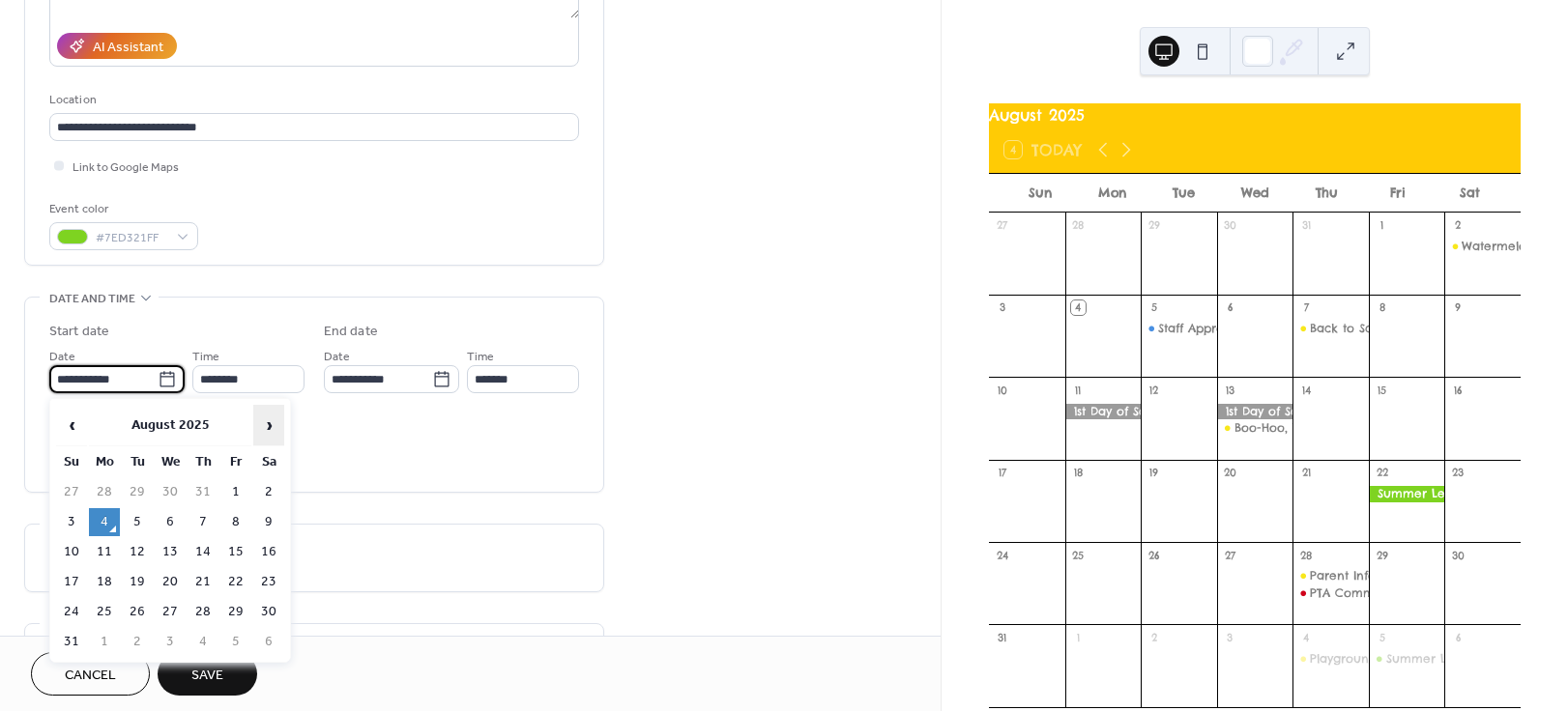 click on "›" at bounding box center [269, 425] 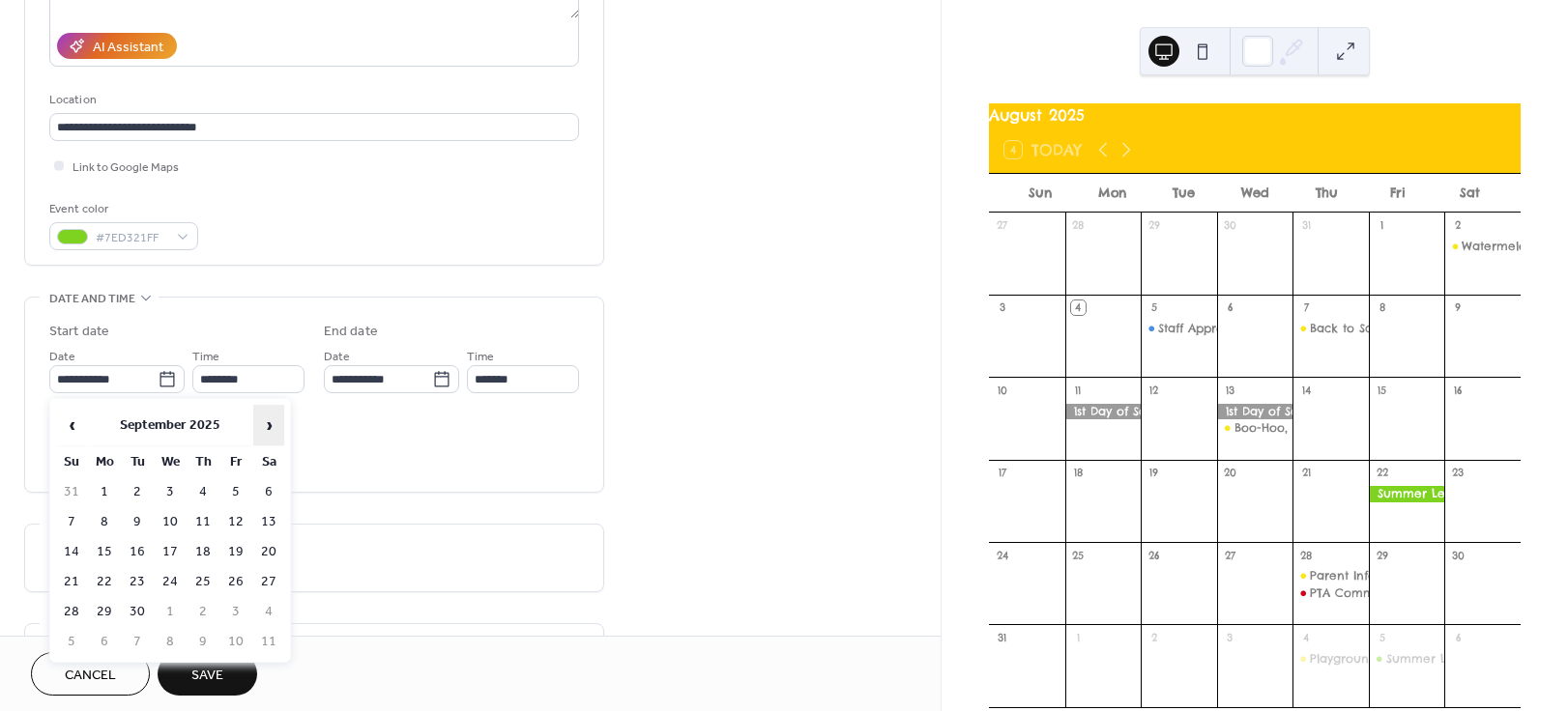 click on "›" at bounding box center (269, 425) 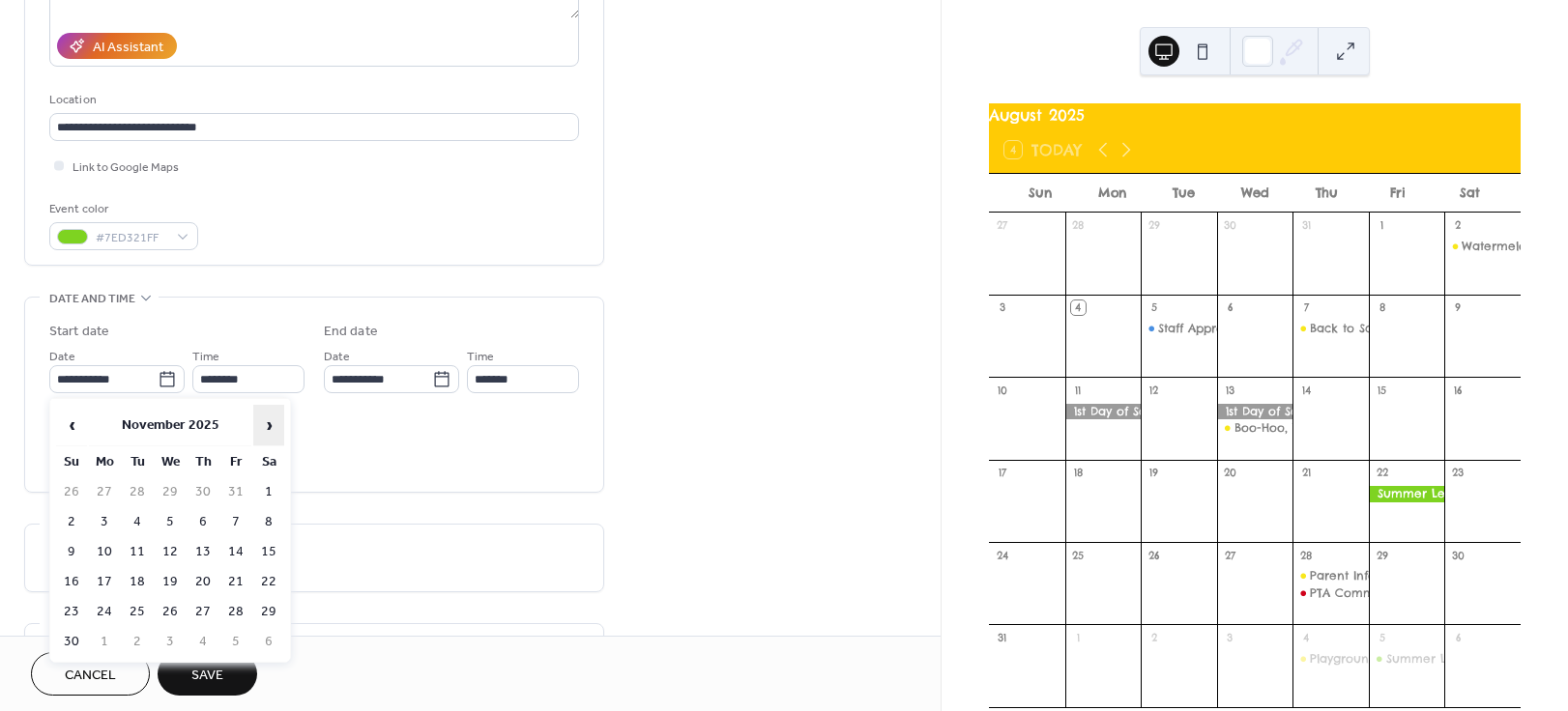 click on "›" at bounding box center [269, 425] 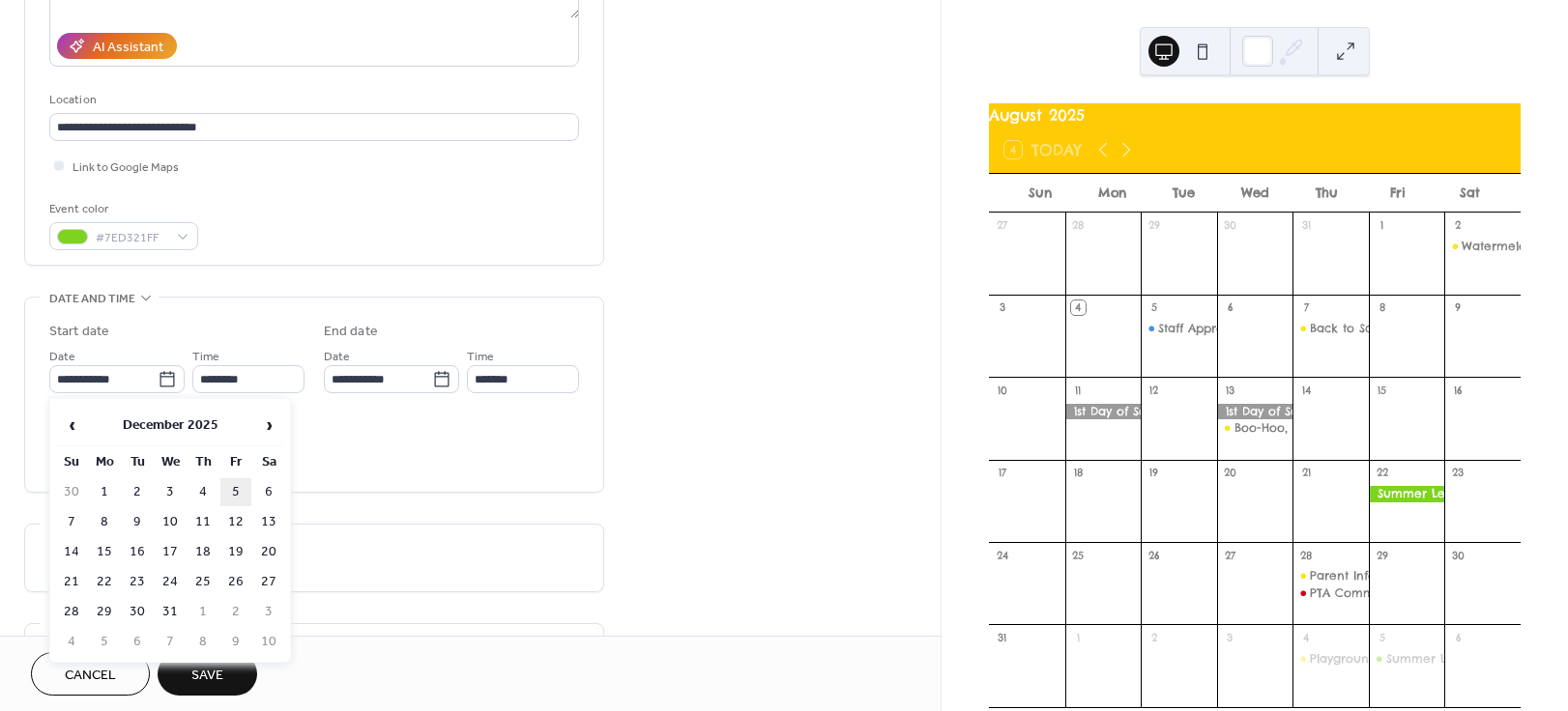 click on "5" at bounding box center (236, 492) 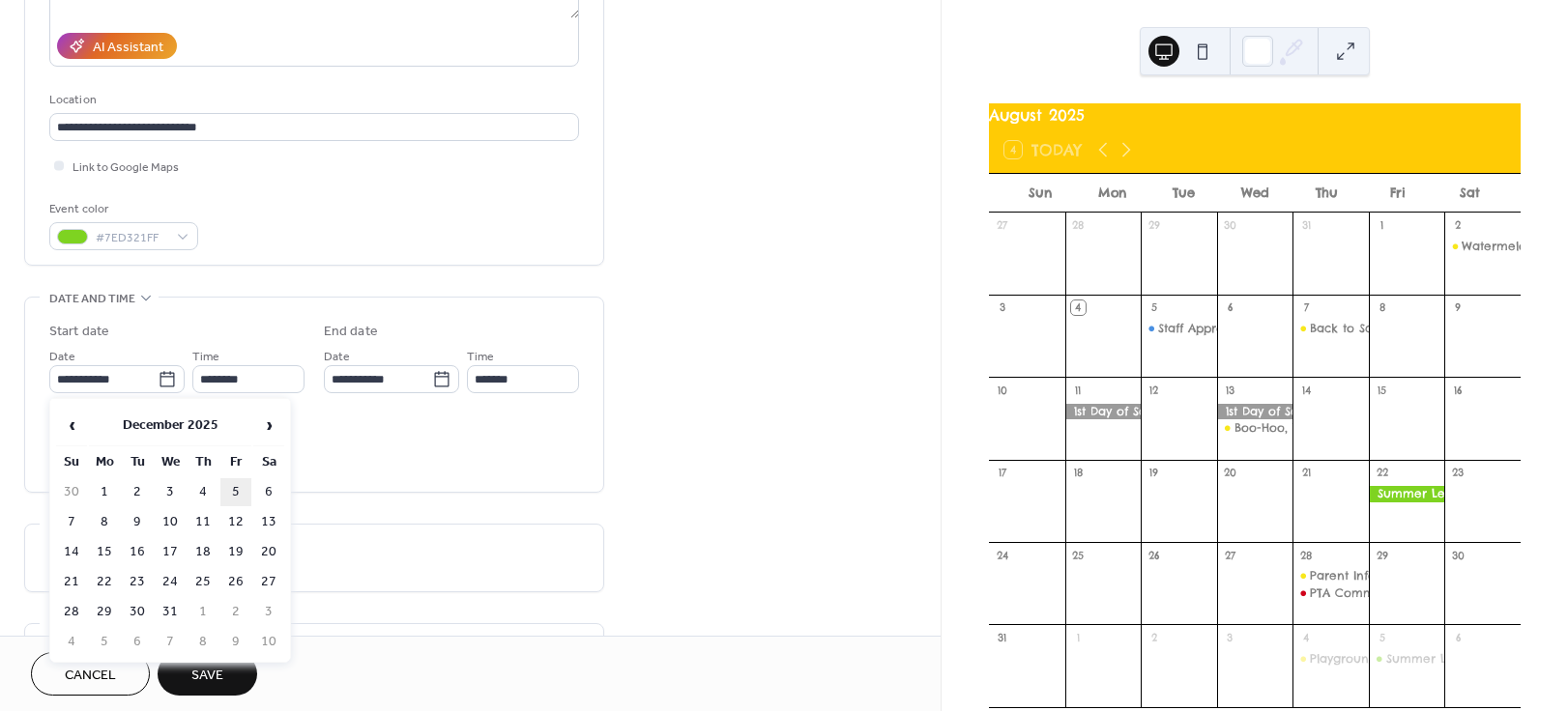 type on "**********" 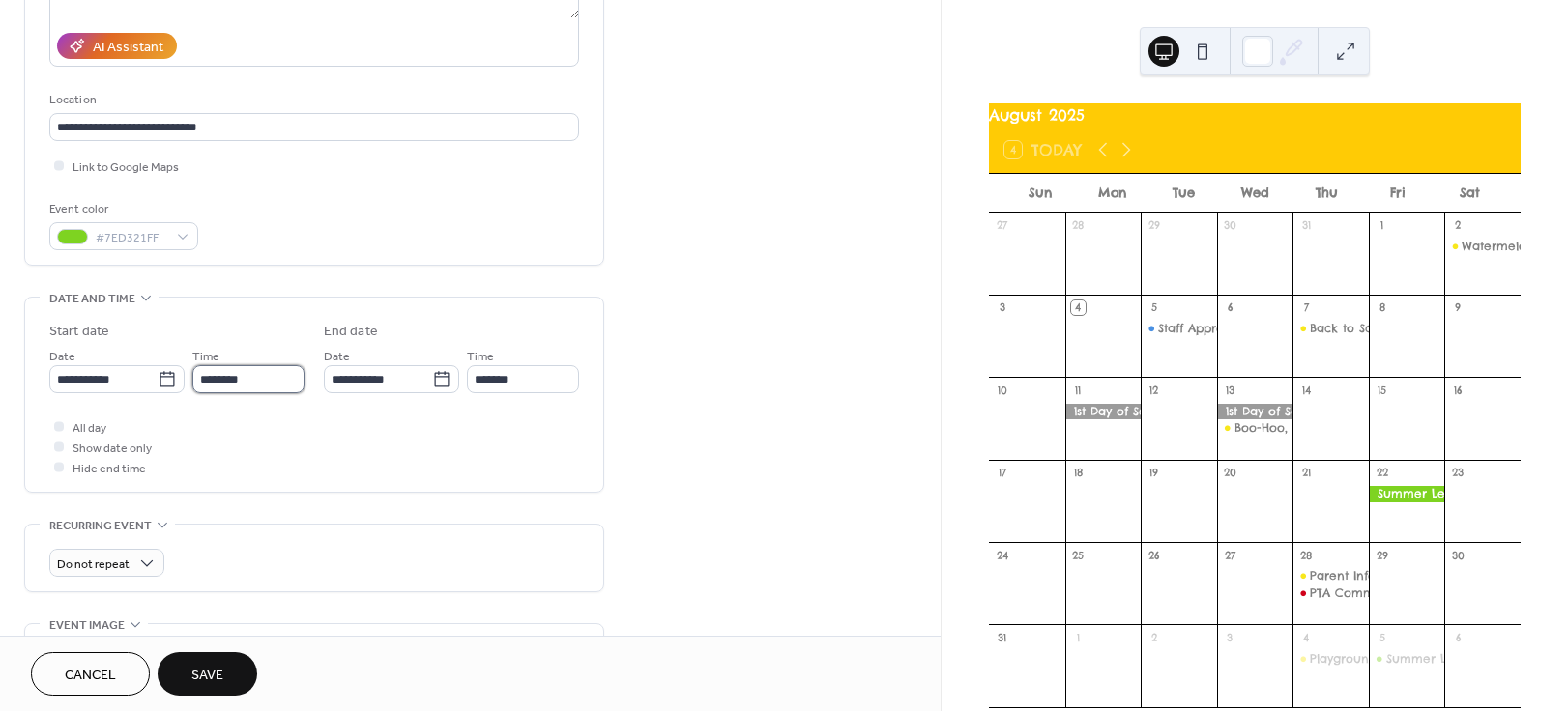 click on "********" at bounding box center (248, 379) 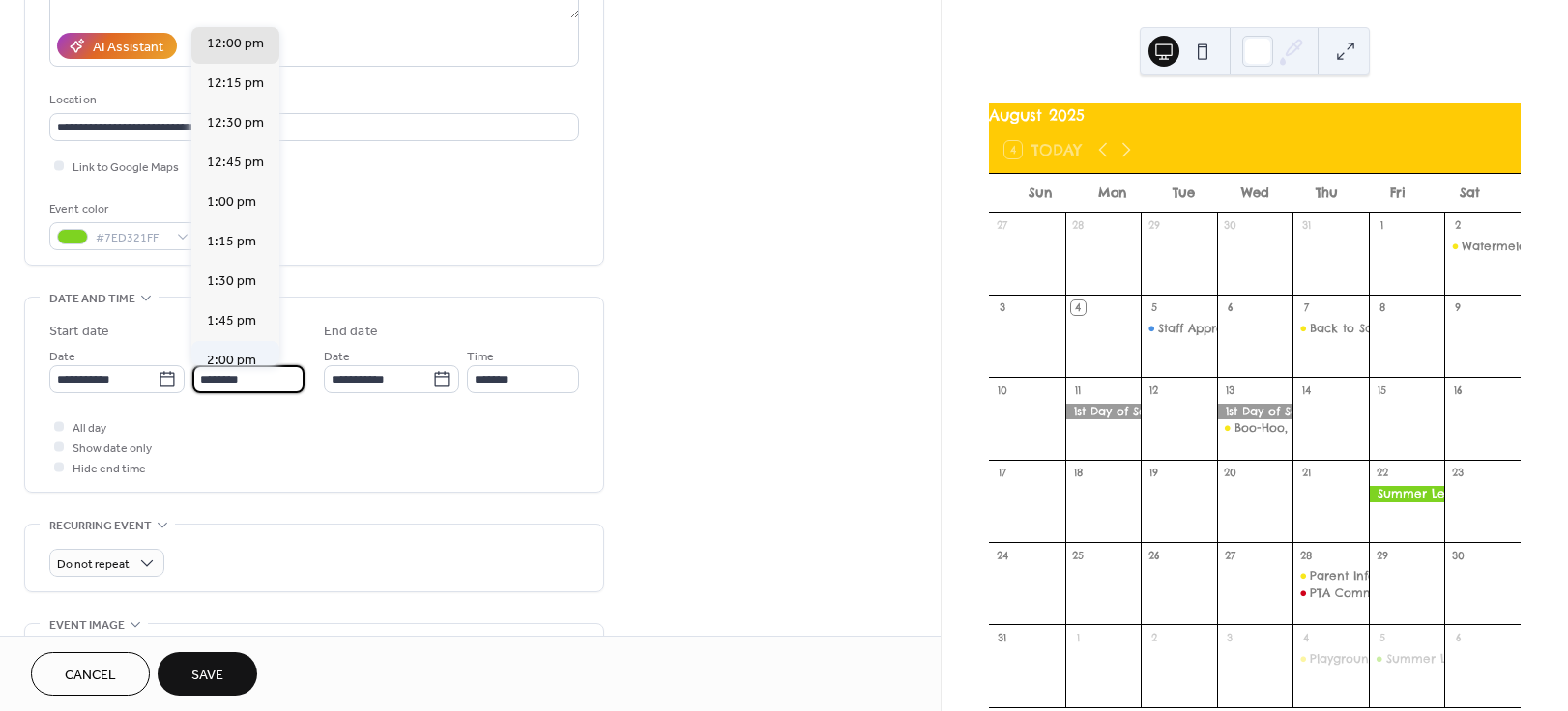 scroll, scrollTop: 1905, scrollLeft: 0, axis: vertical 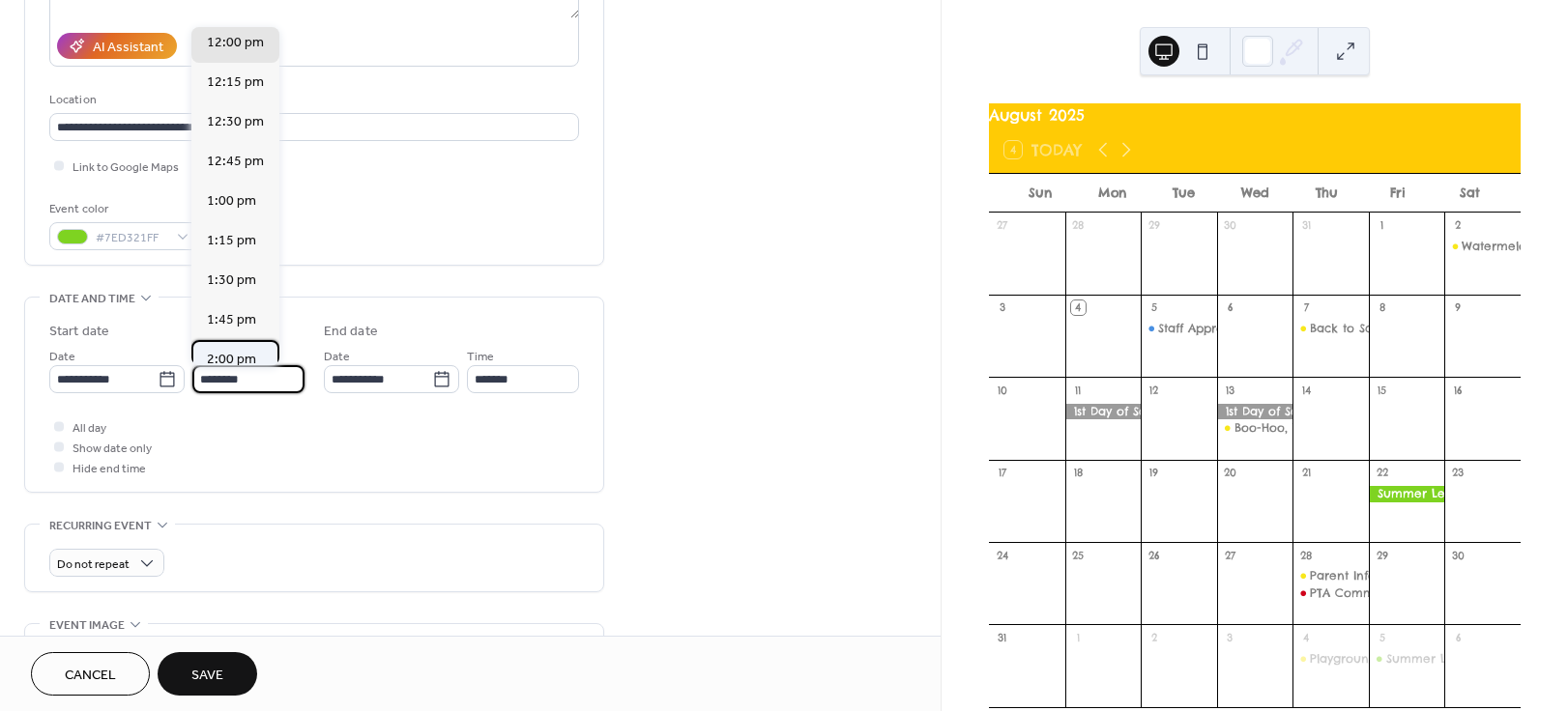 click on "2:00 pm" at bounding box center (231, 359) 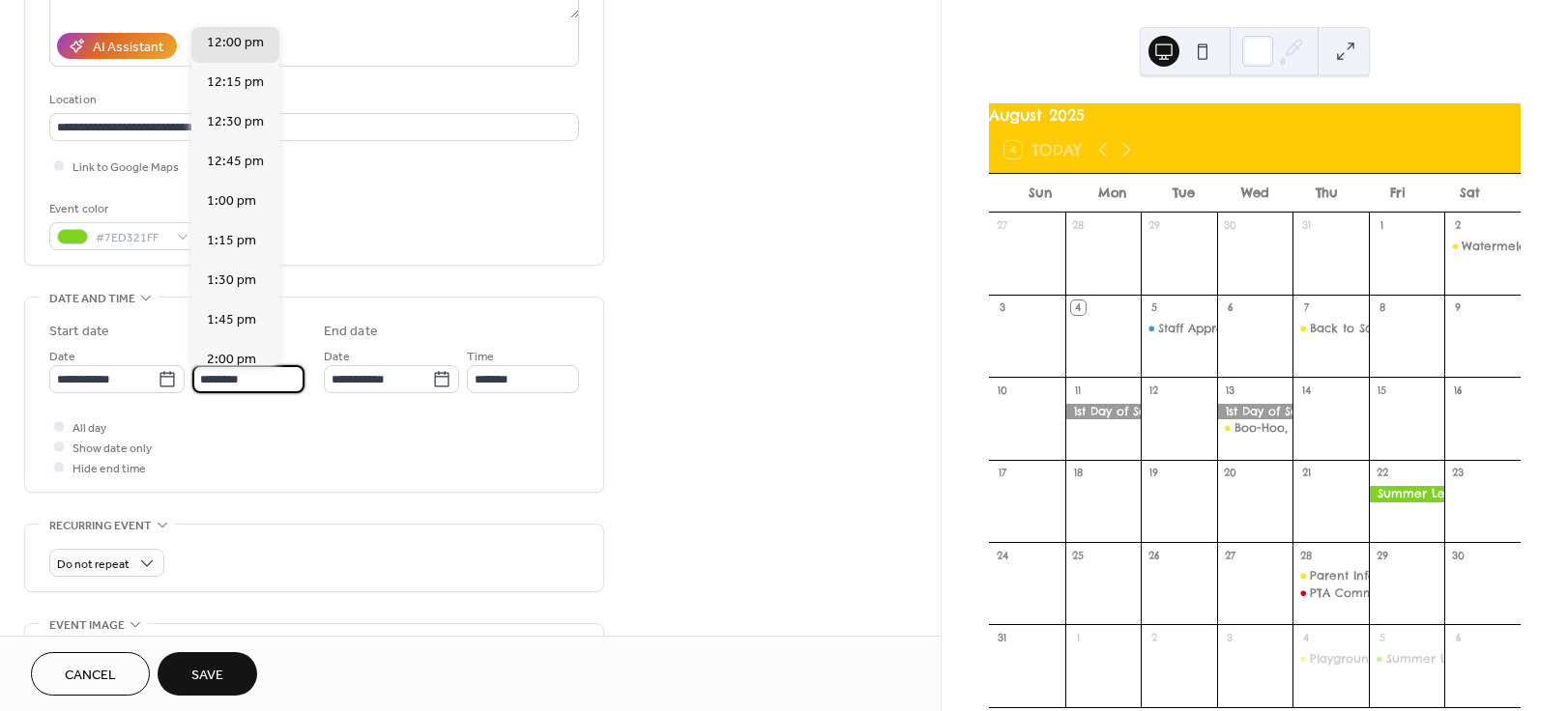 type on "*******" 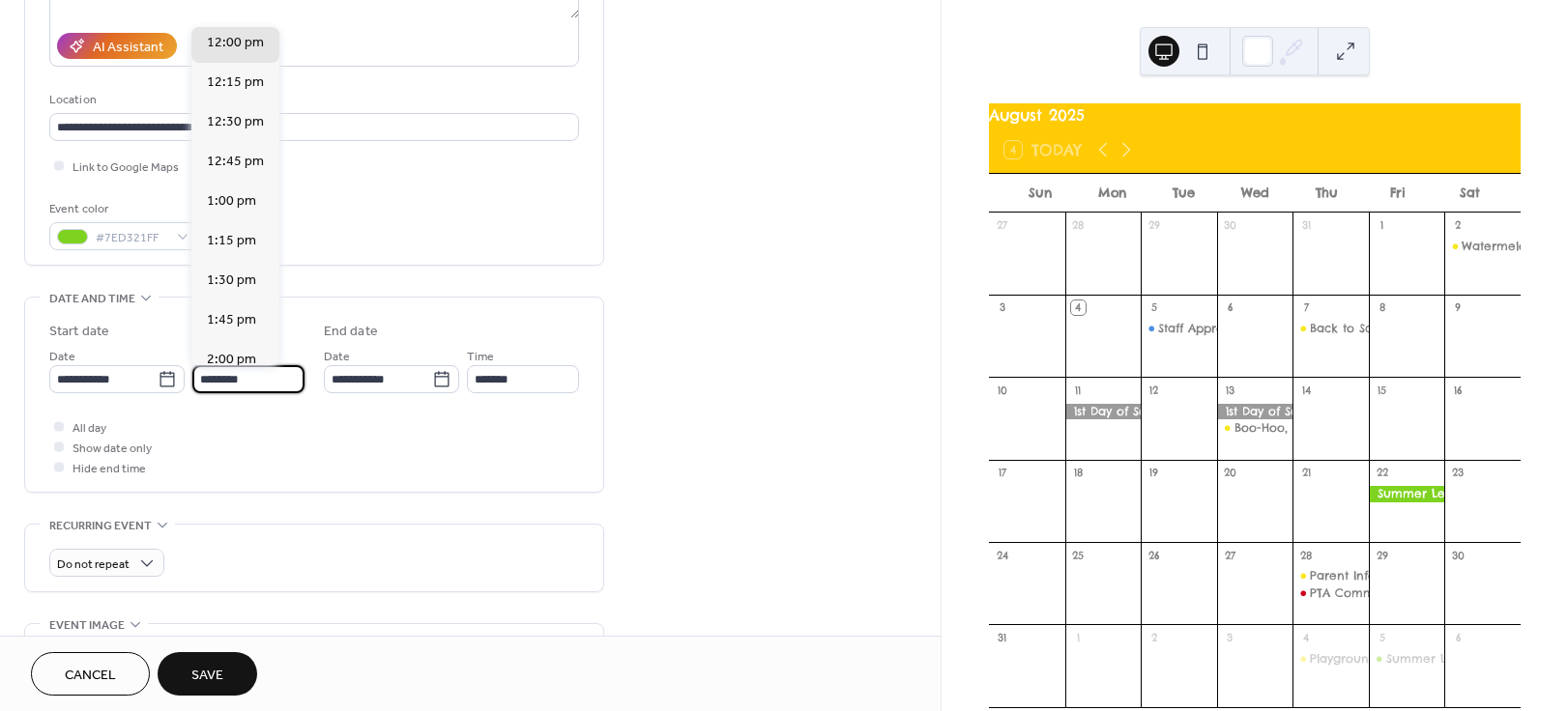 type on "*******" 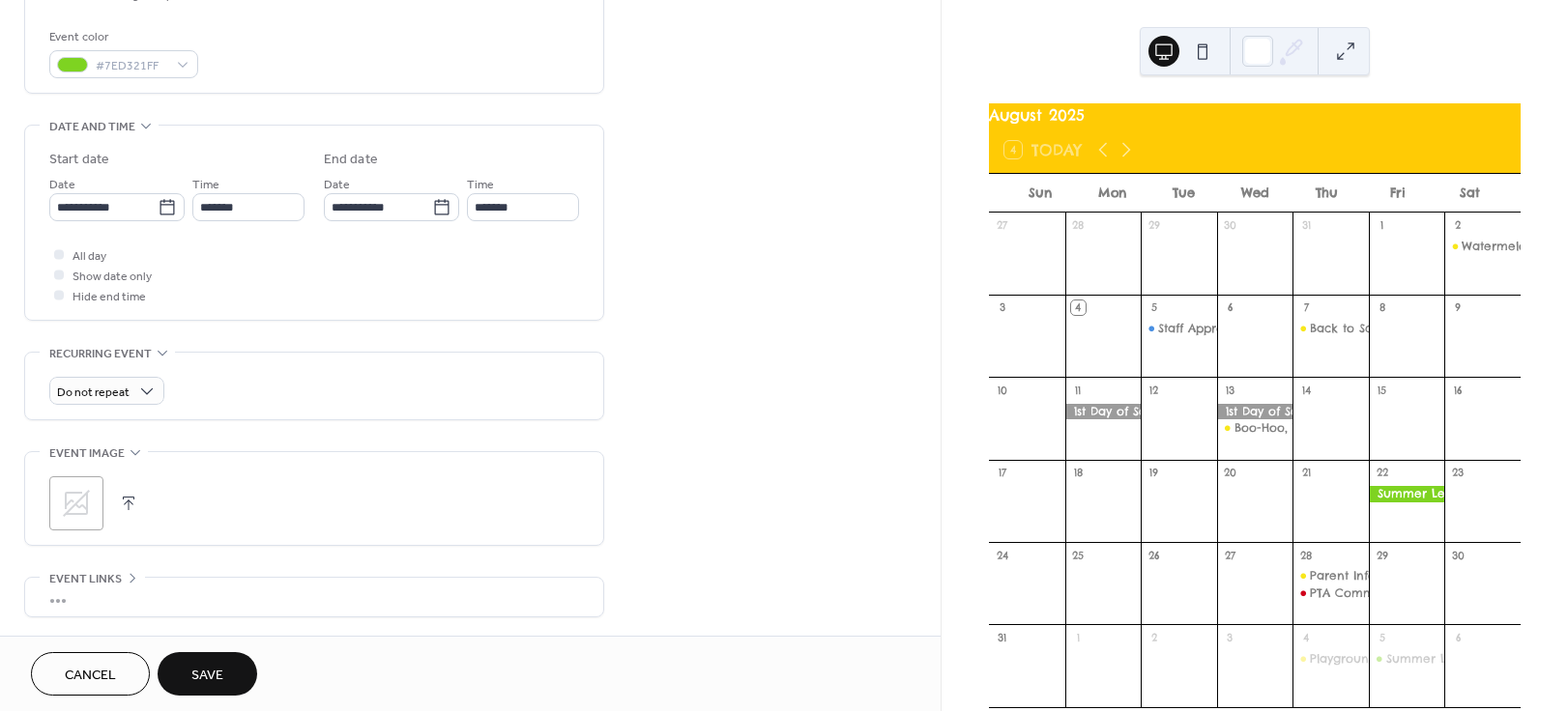 scroll, scrollTop: 506, scrollLeft: 0, axis: vertical 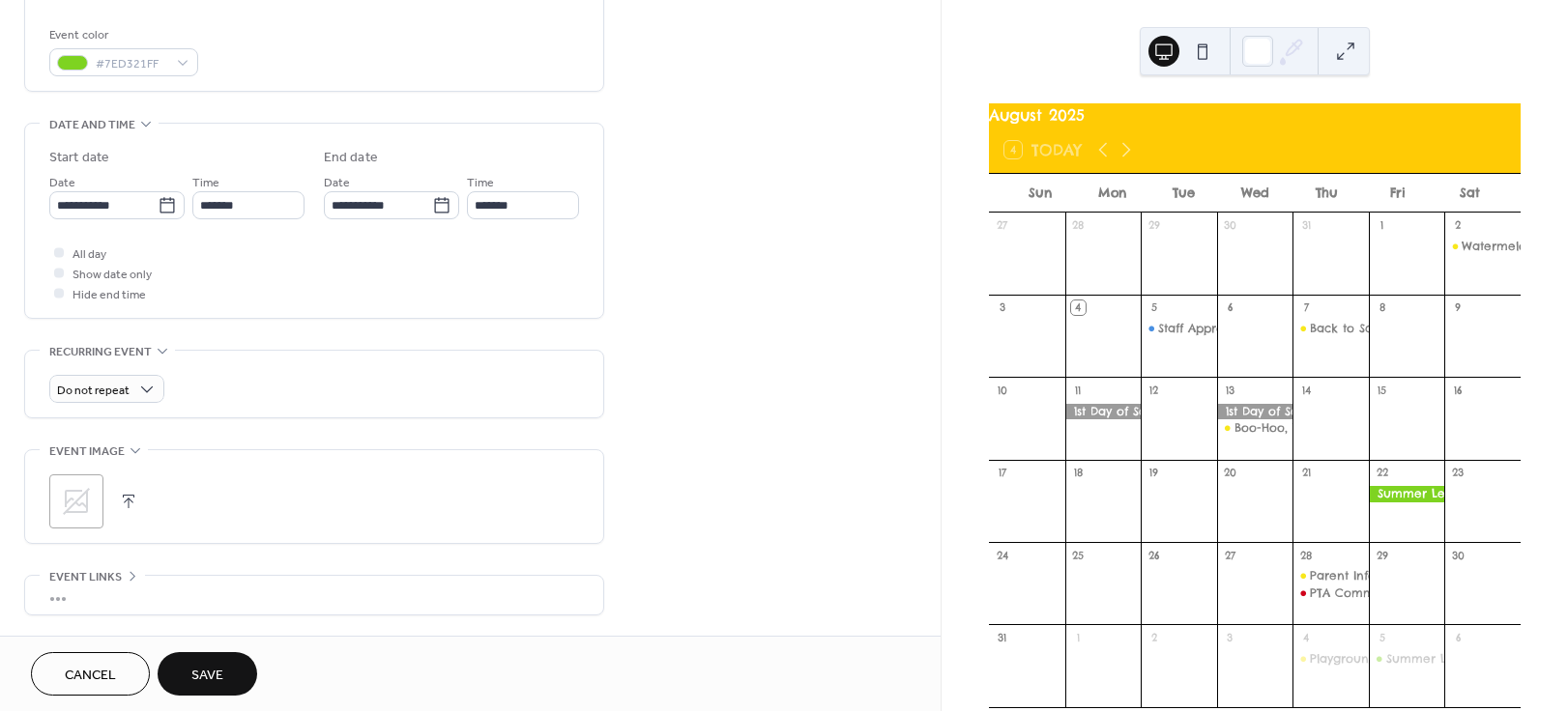 click 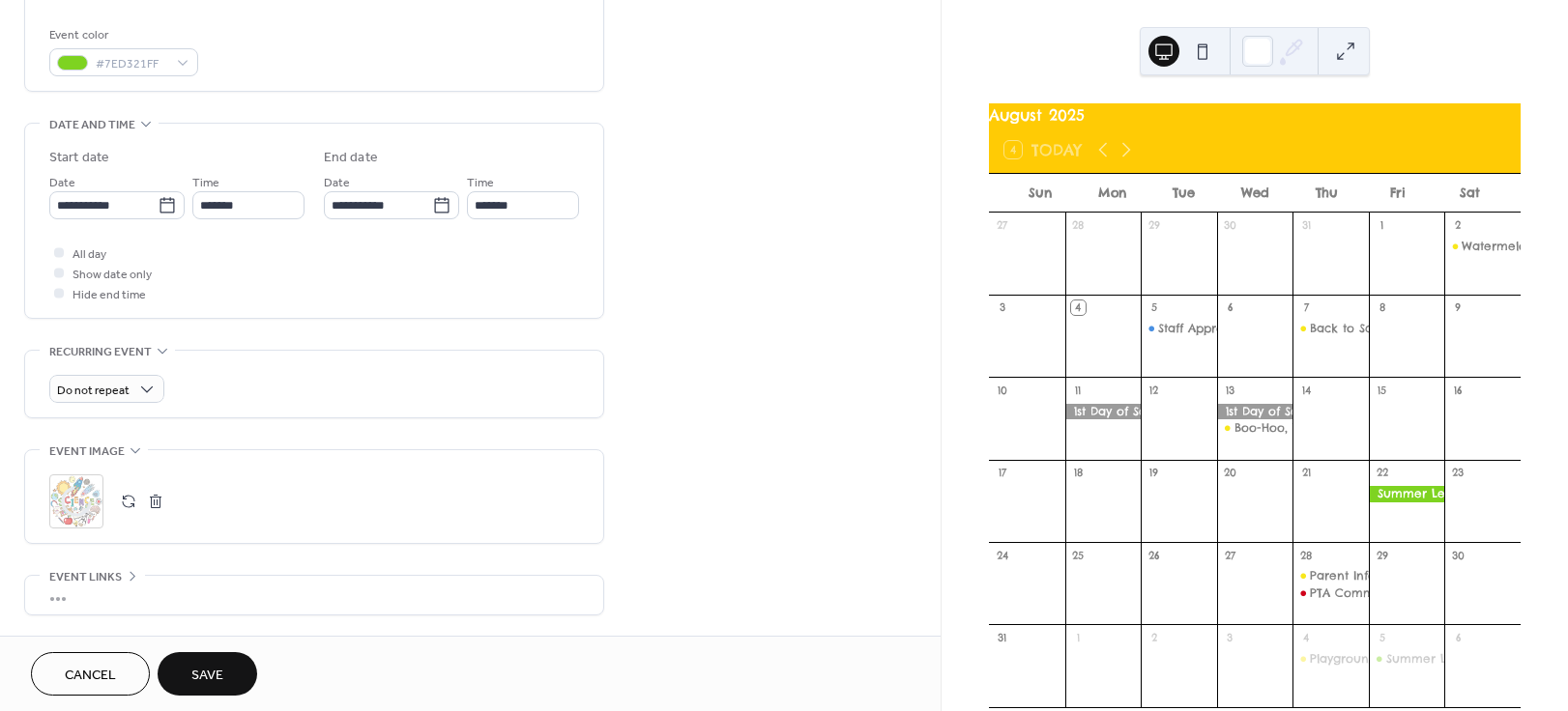click on "Save" at bounding box center [207, 675] 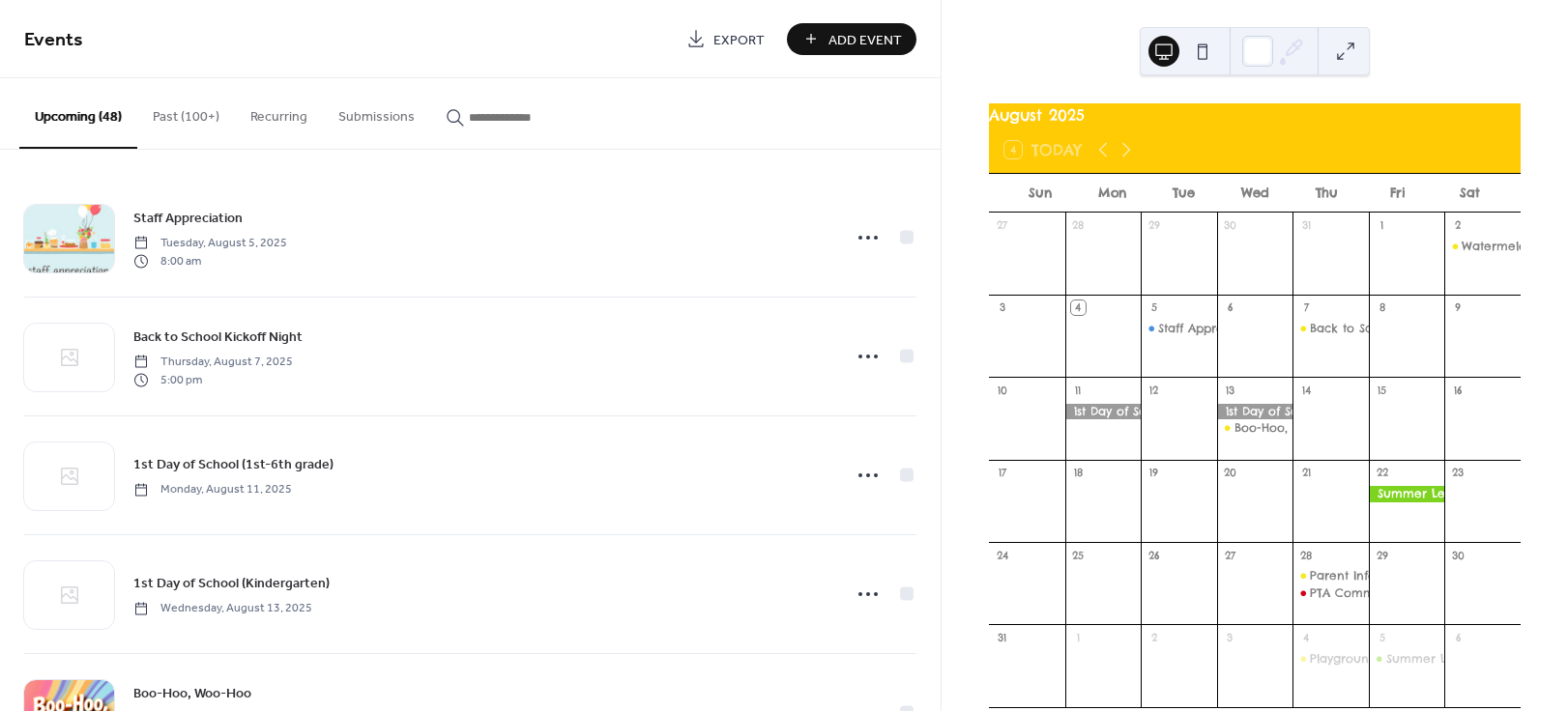 click on "Add Event" at bounding box center [852, 39] 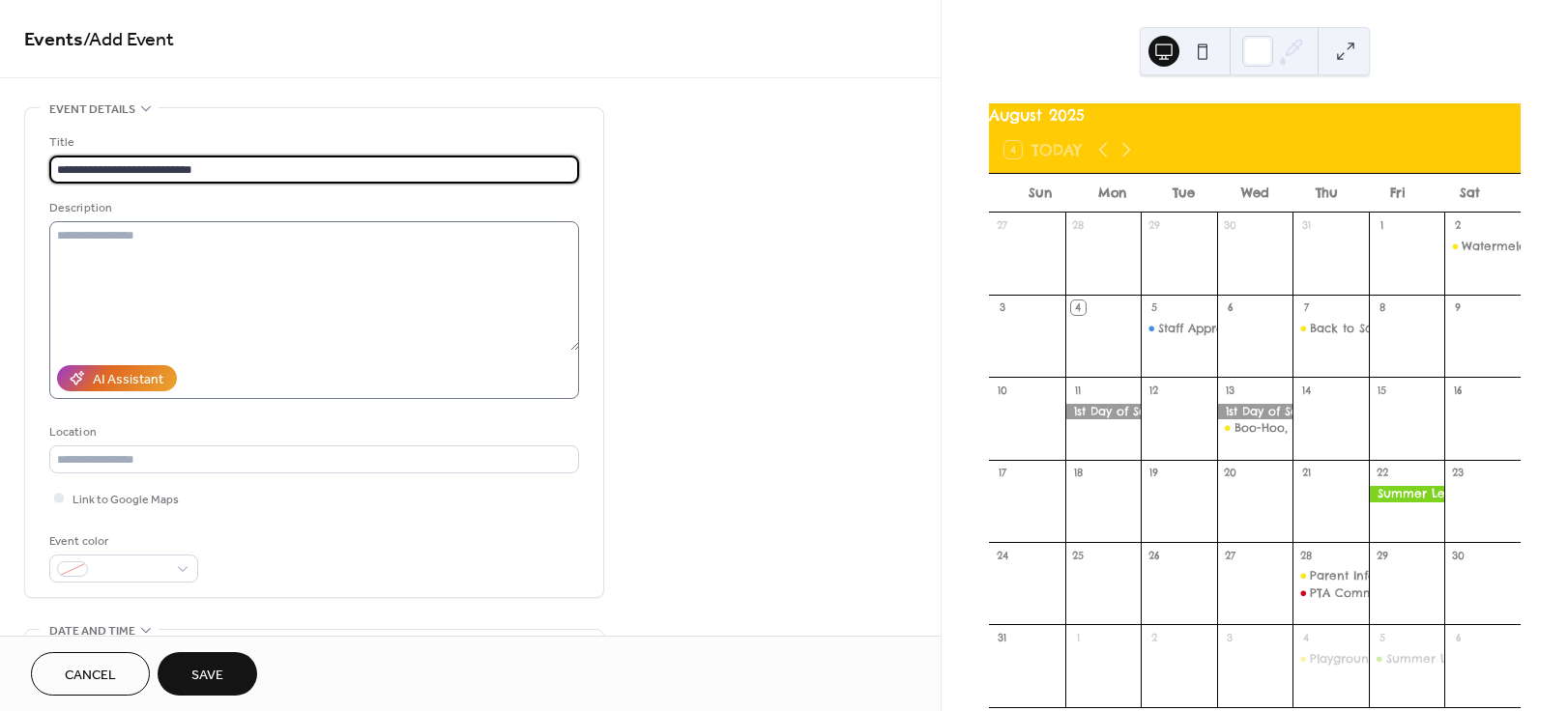 type on "**********" 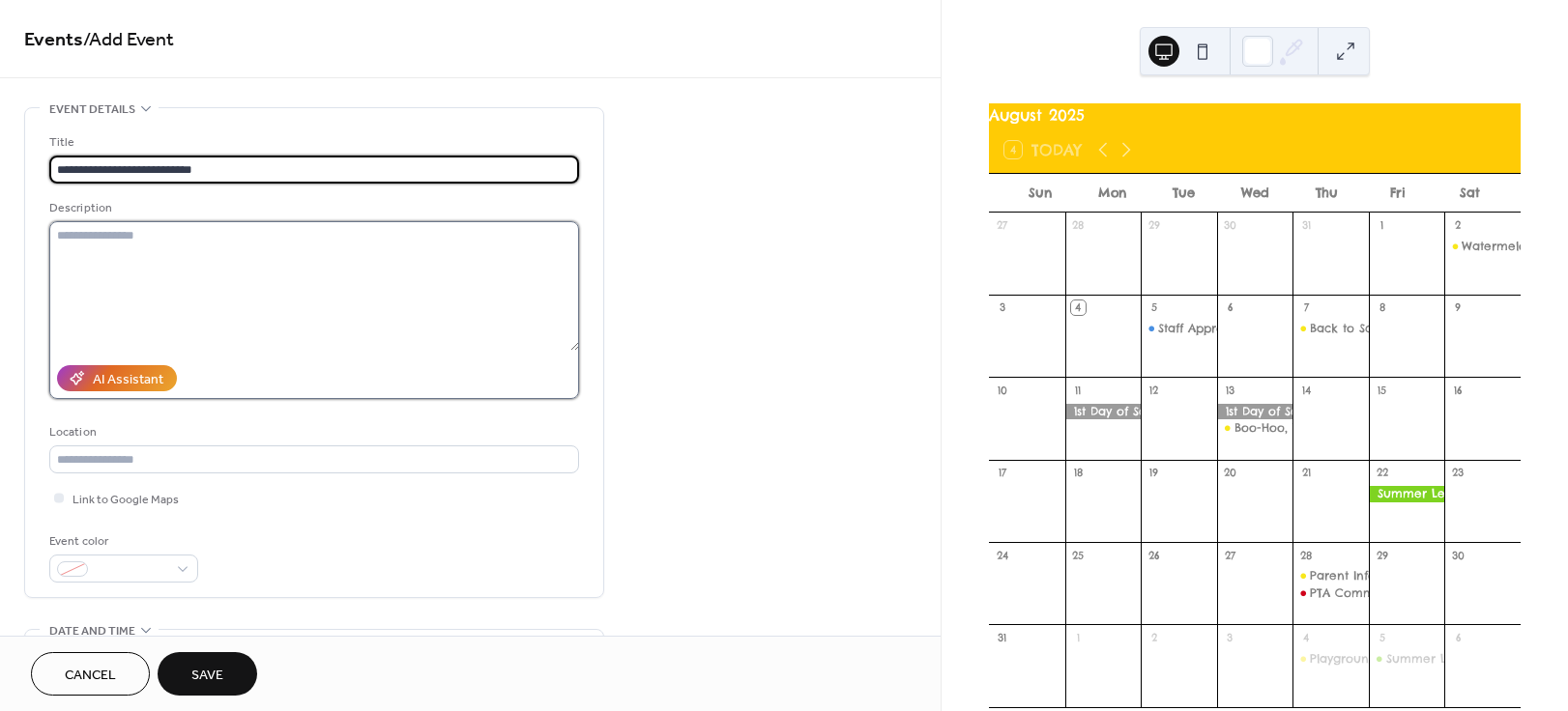 click at bounding box center (314, 286) 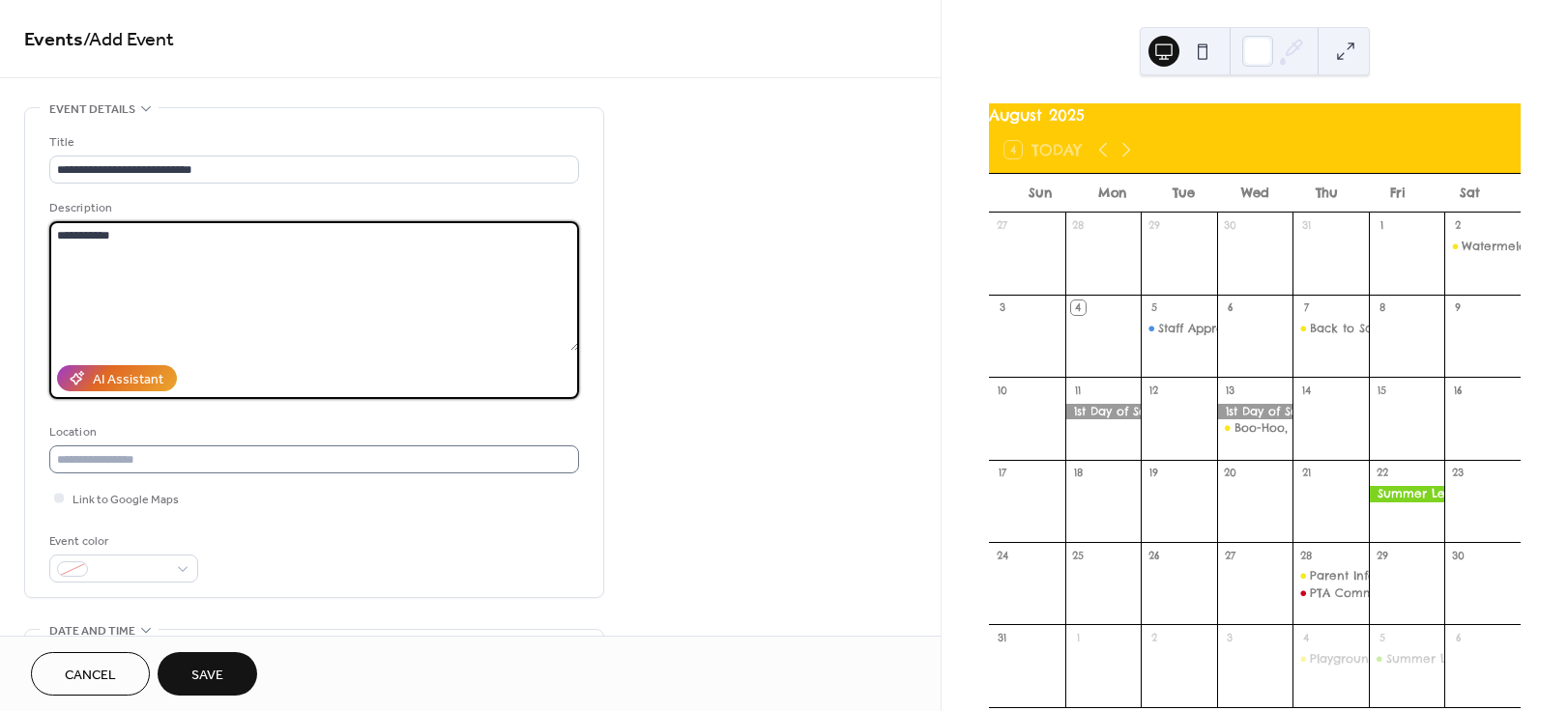 type on "**********" 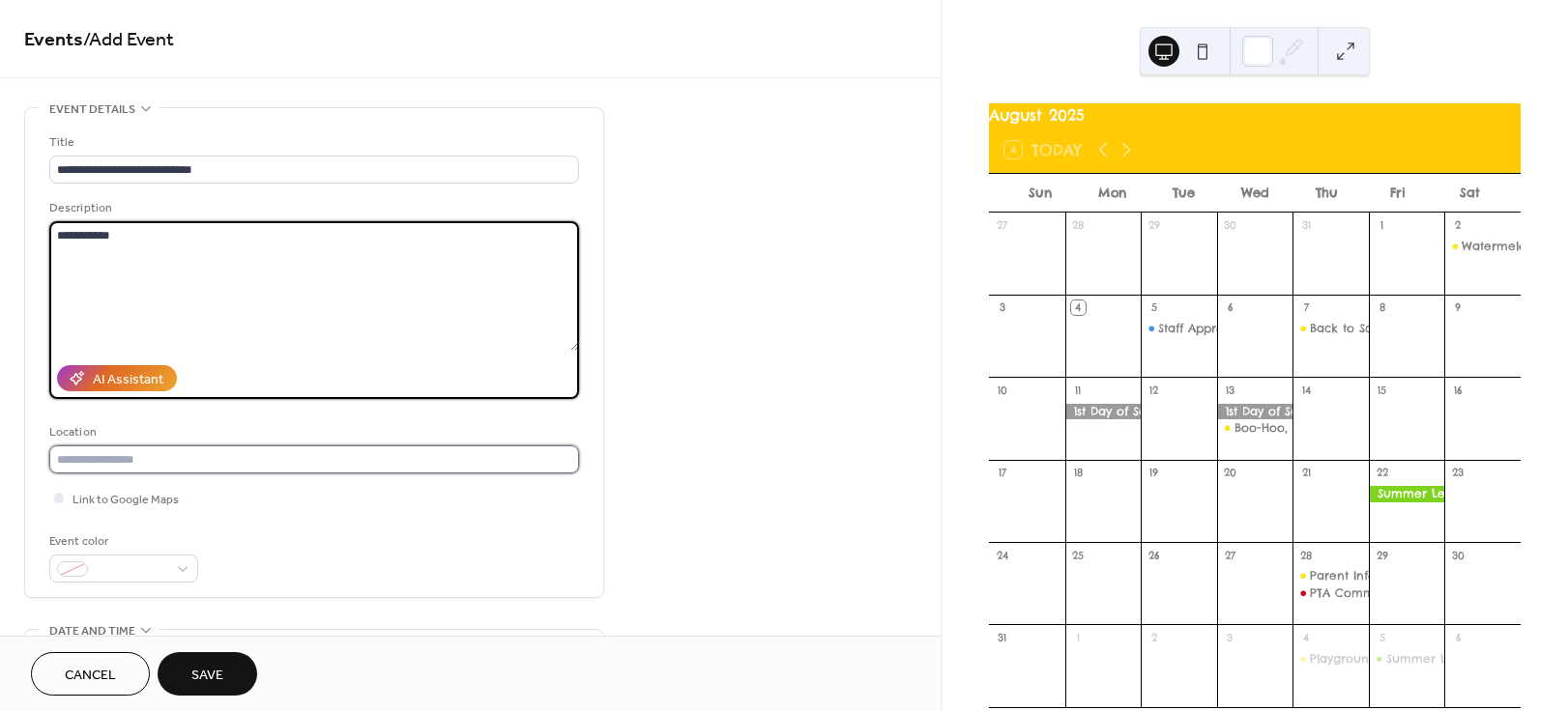 click at bounding box center (314, 459) 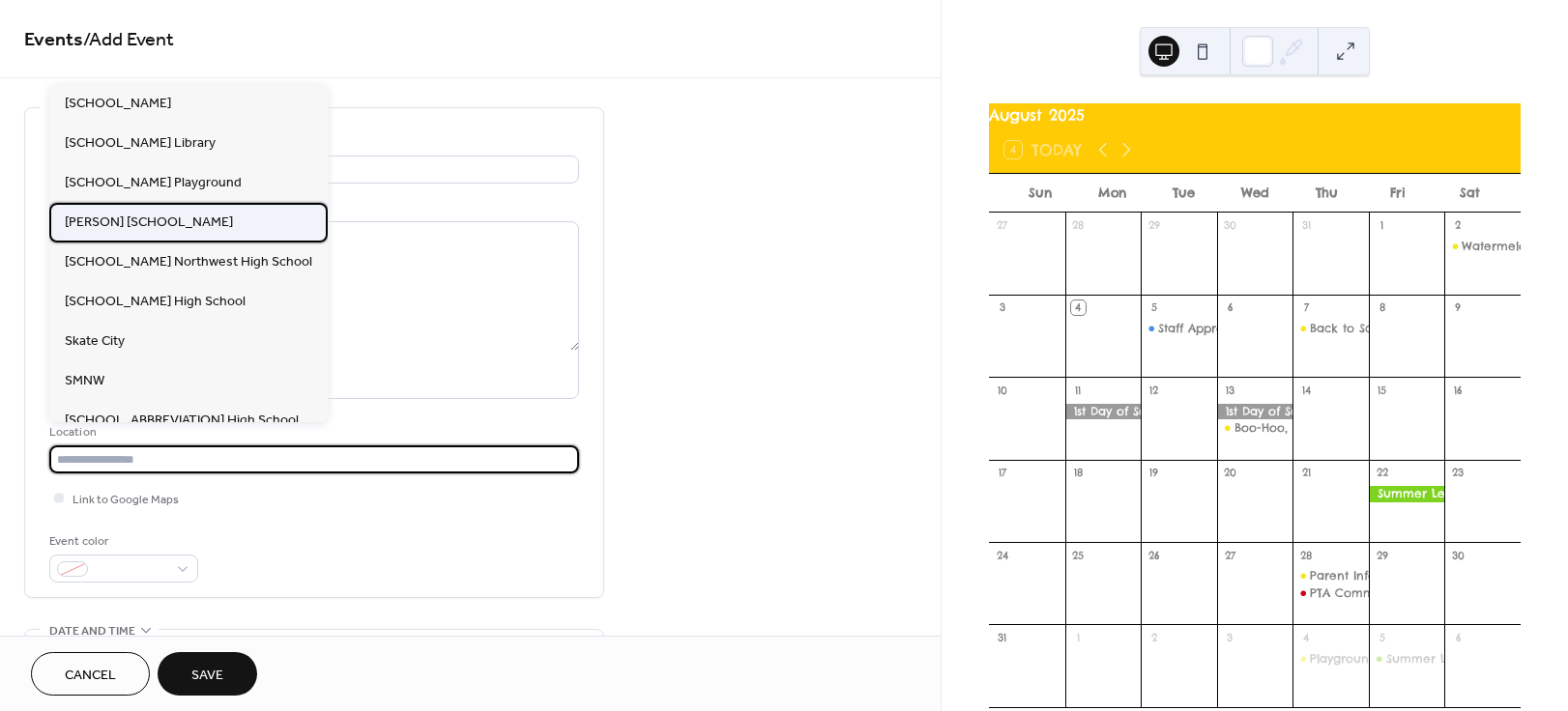 click on "Rhein Benninghoven Elementary" at bounding box center (149, 222) 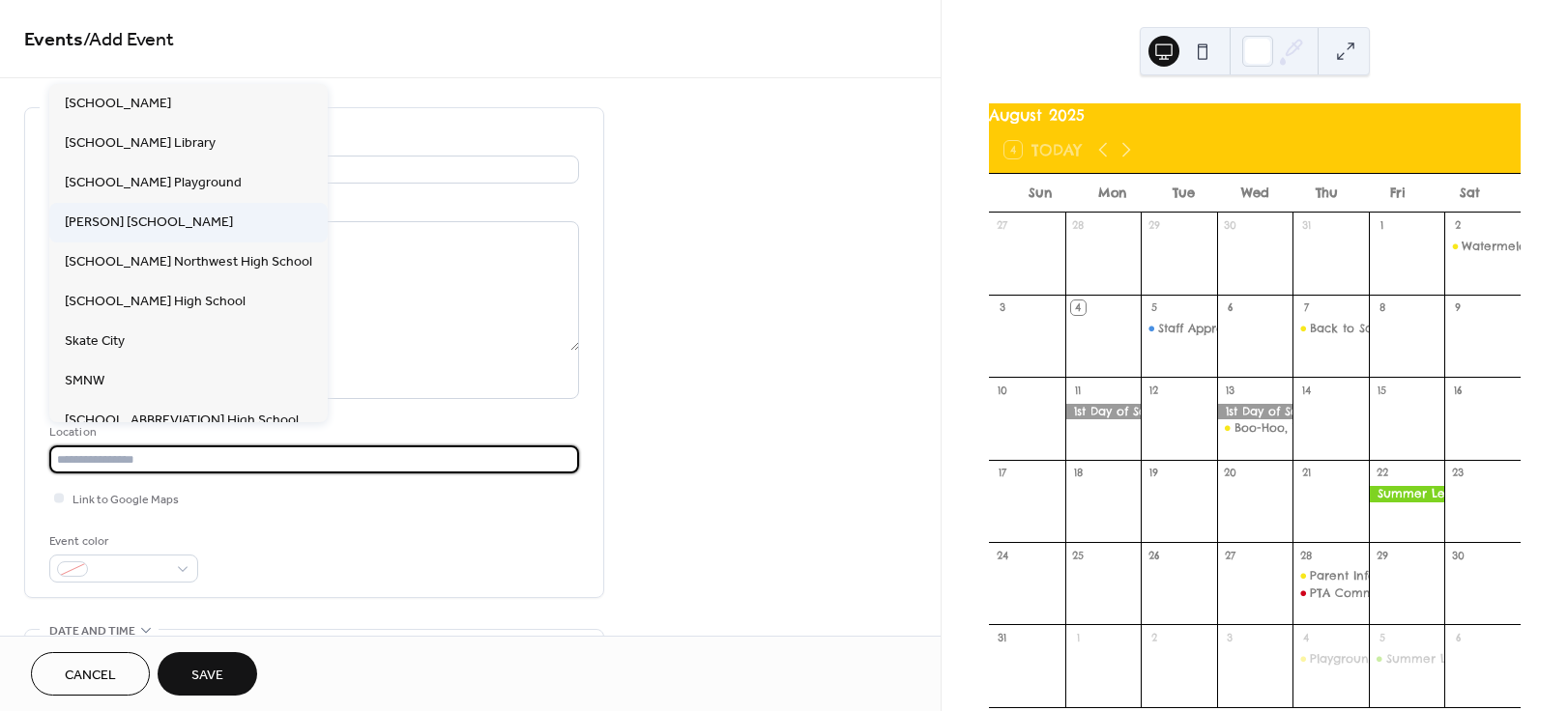 type on "**********" 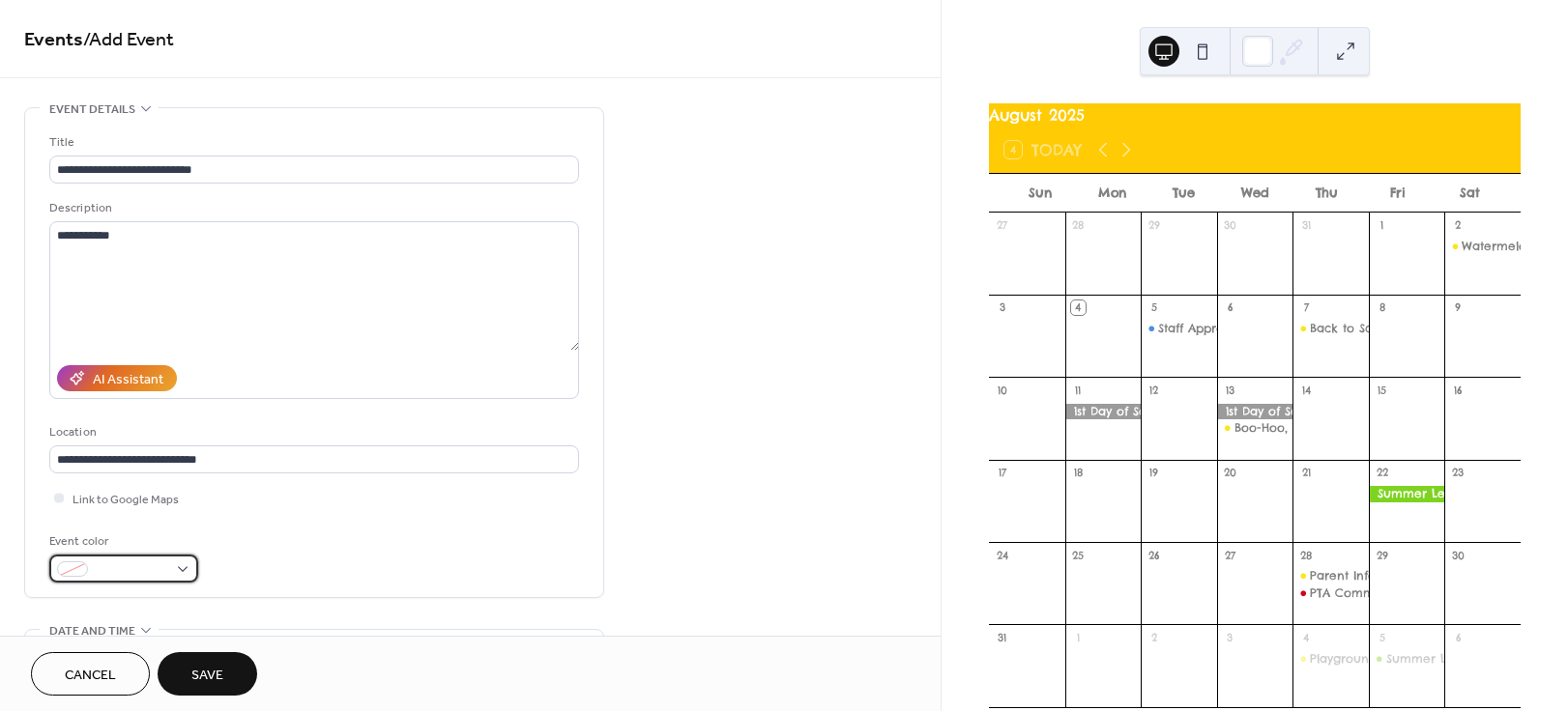 click at bounding box center (124, 568) 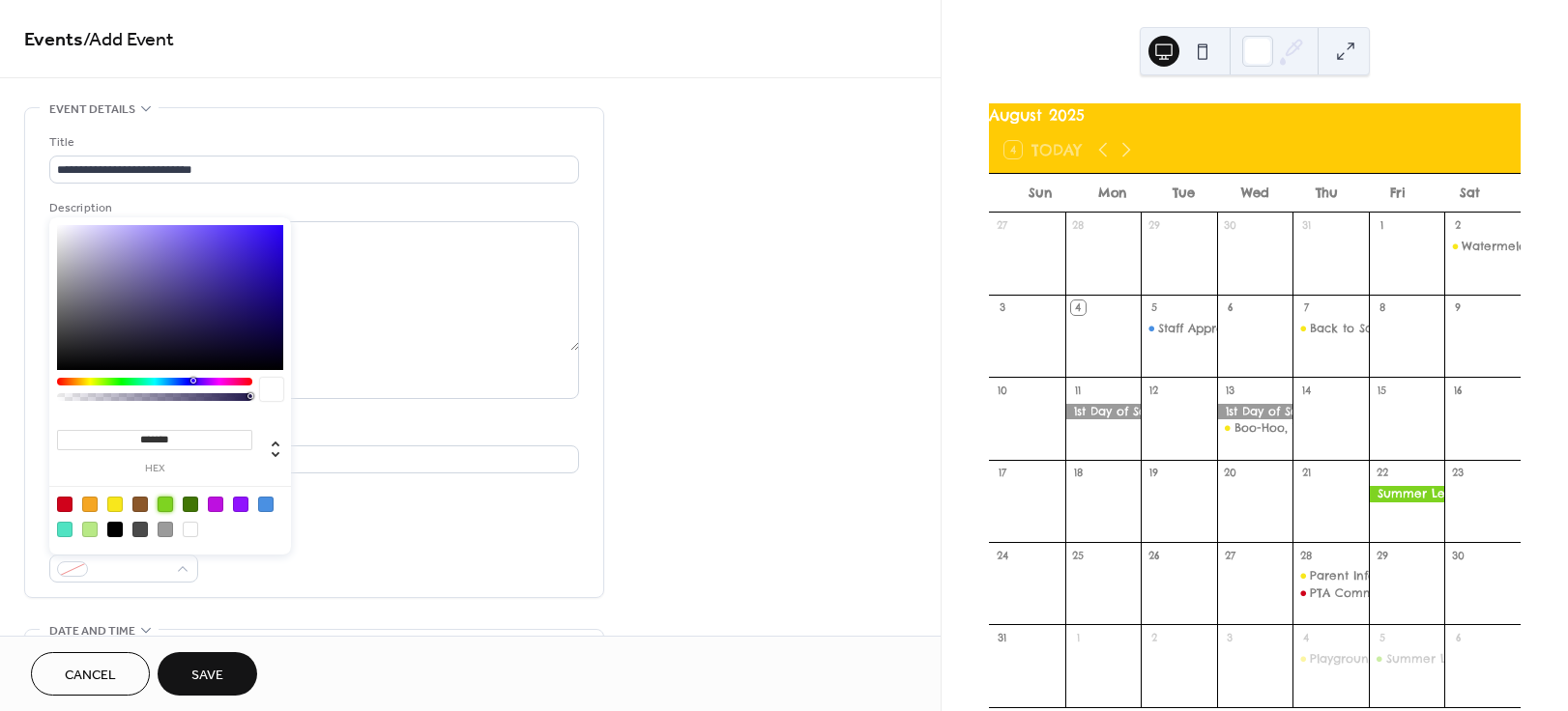 click at bounding box center [165, 504] 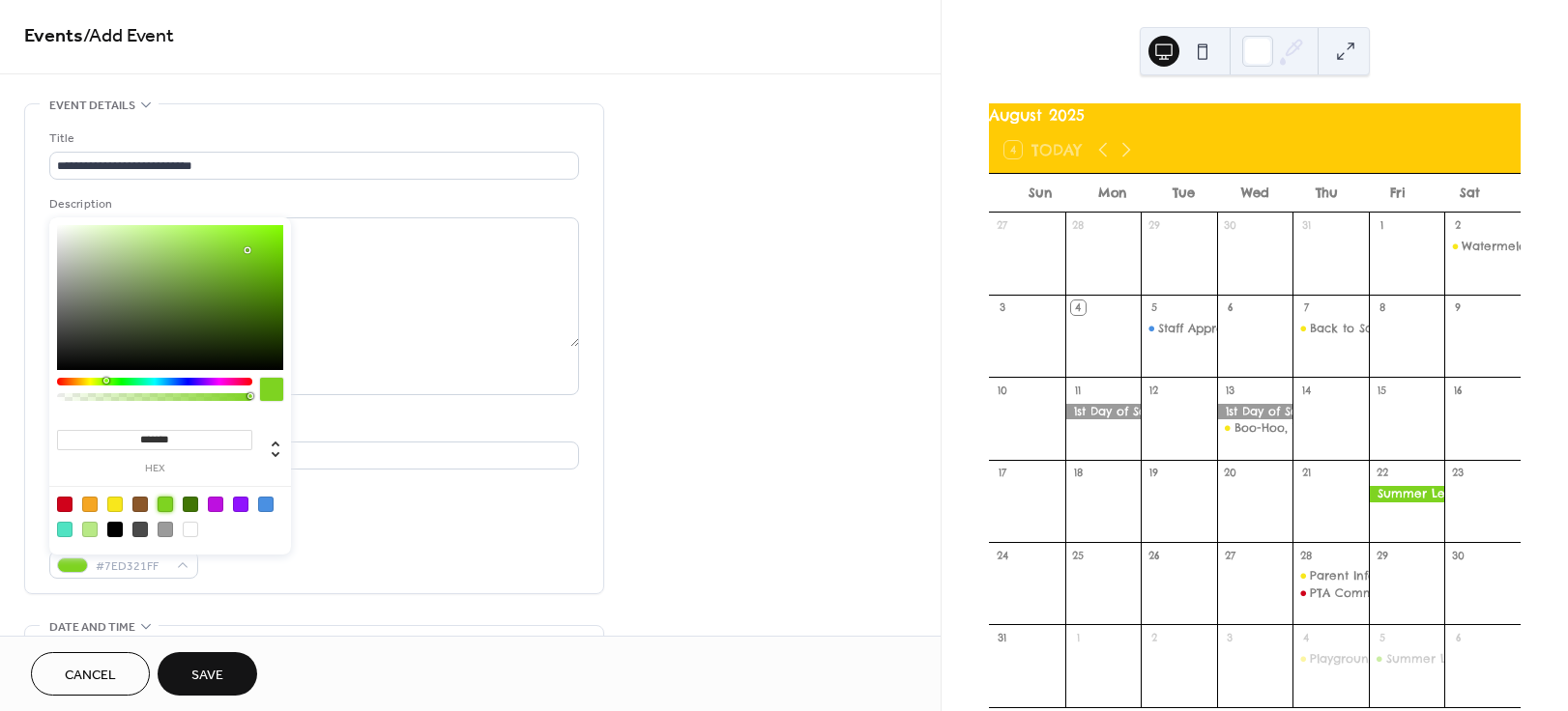 click on "Event color #7ED321FF" at bounding box center (314, 553) 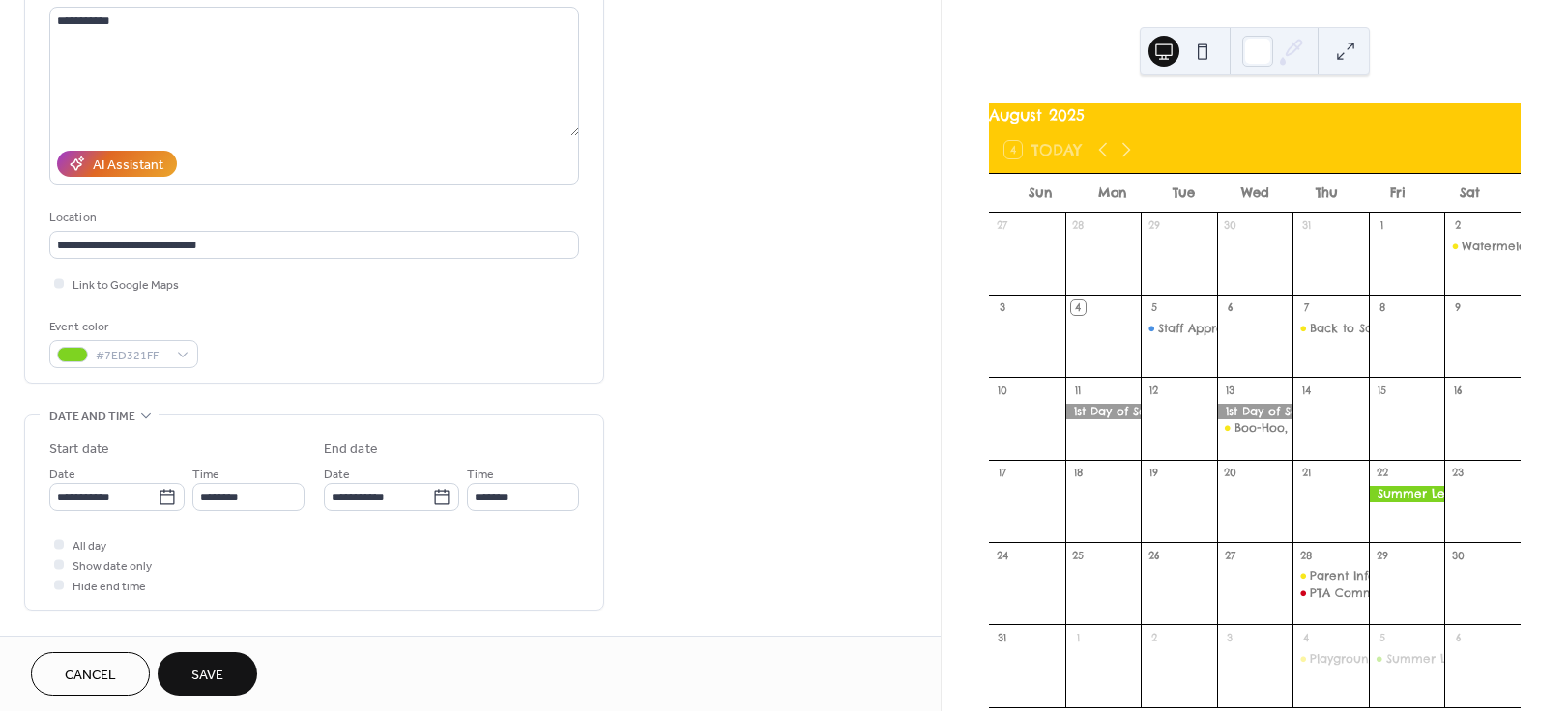 scroll, scrollTop: 253, scrollLeft: 0, axis: vertical 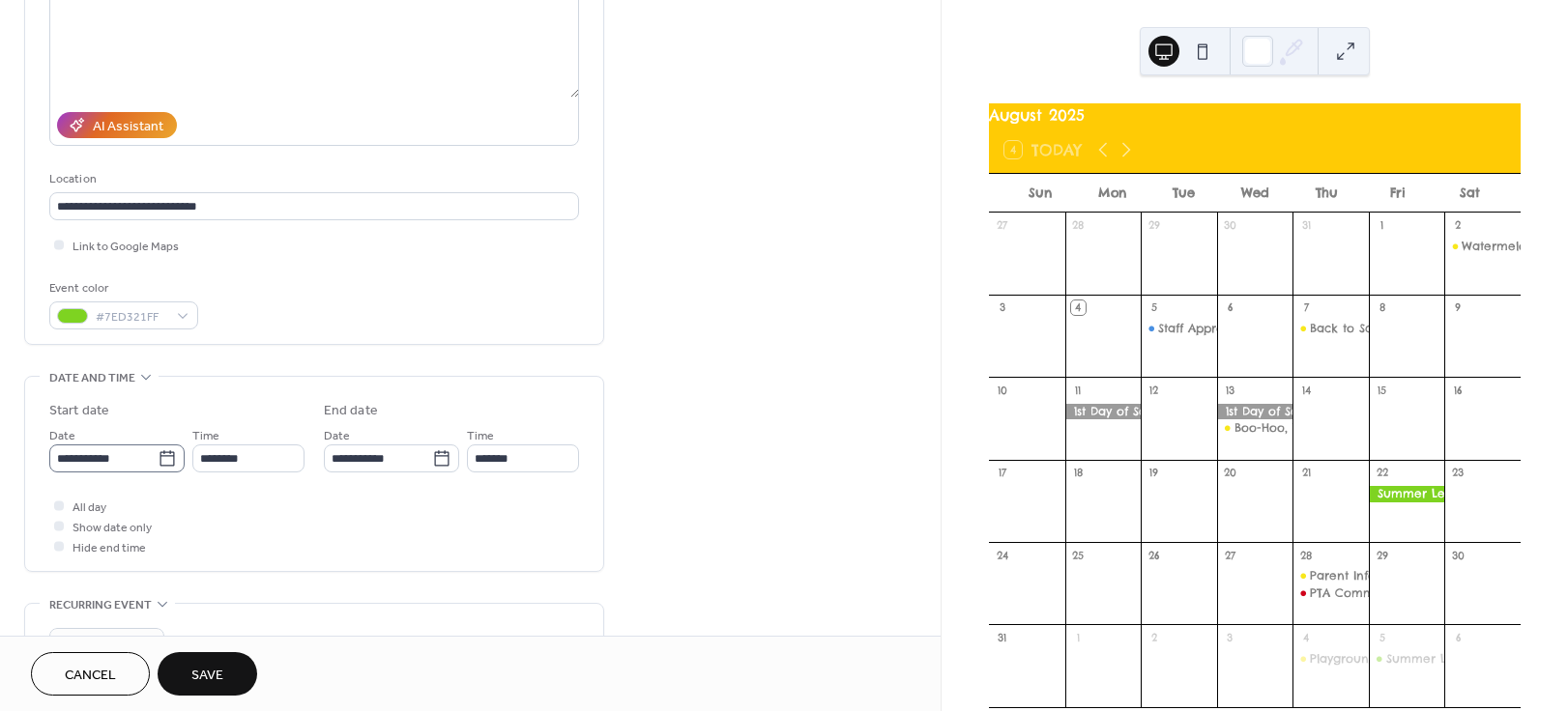 click 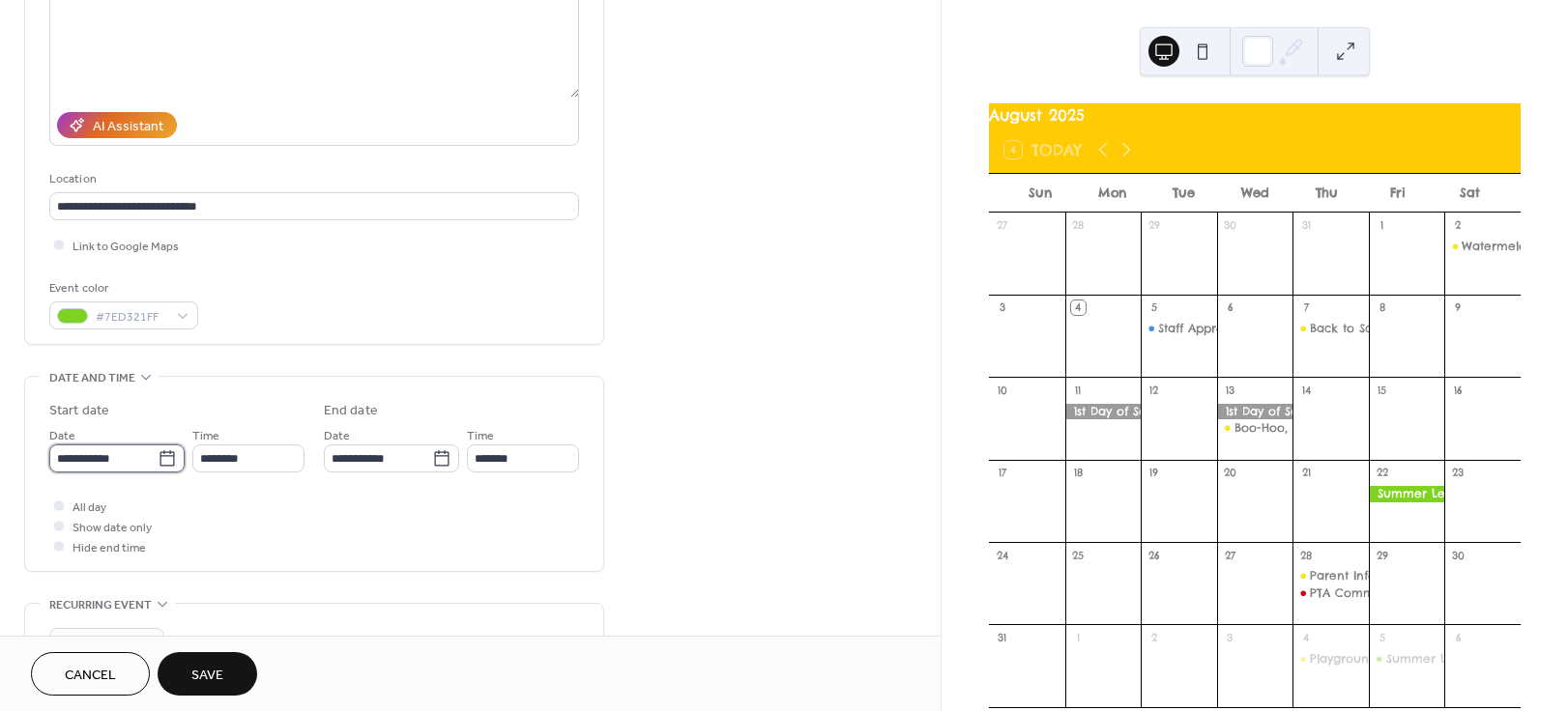 click on "**********" at bounding box center (103, 458) 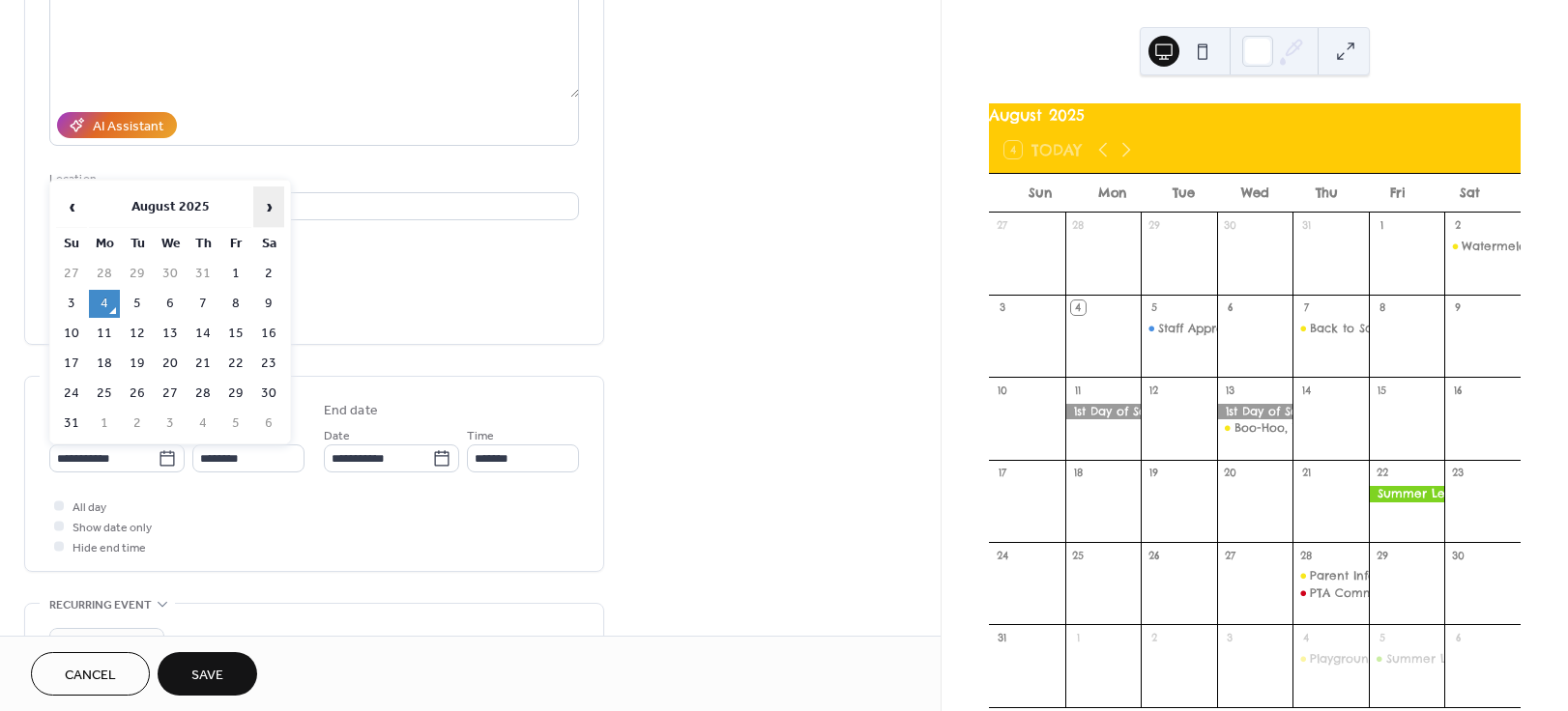 click on "›" at bounding box center (269, 207) 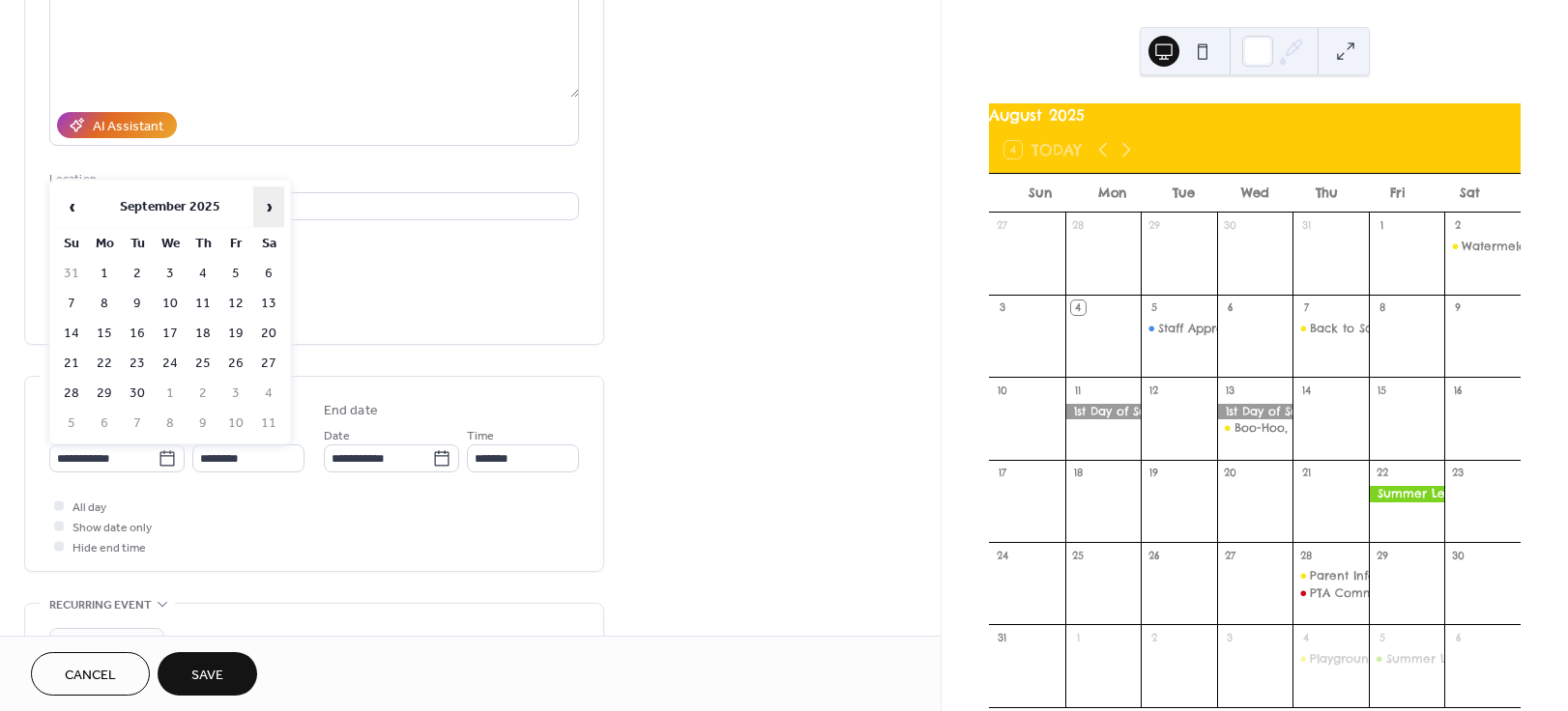 click on "›" at bounding box center [269, 207] 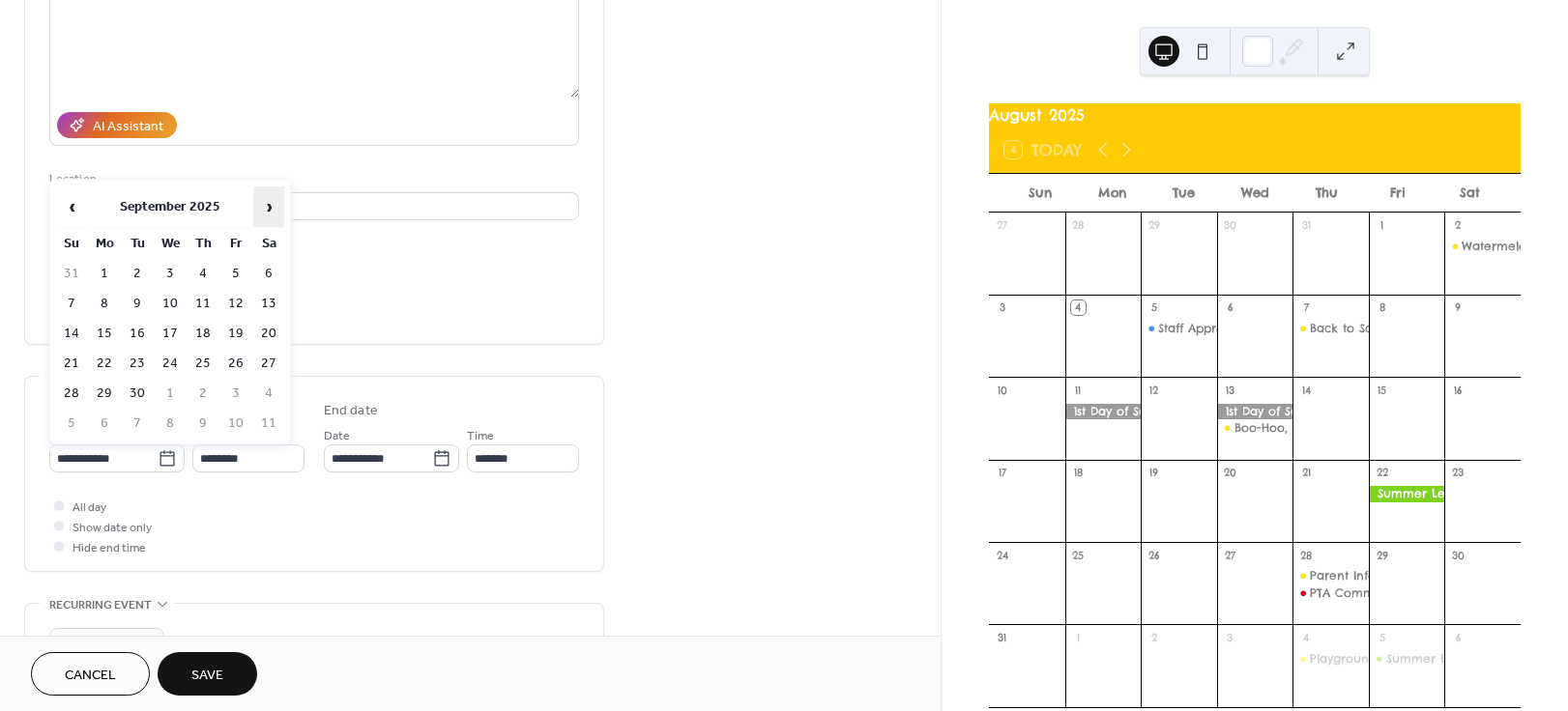 click on "›" at bounding box center [269, 207] 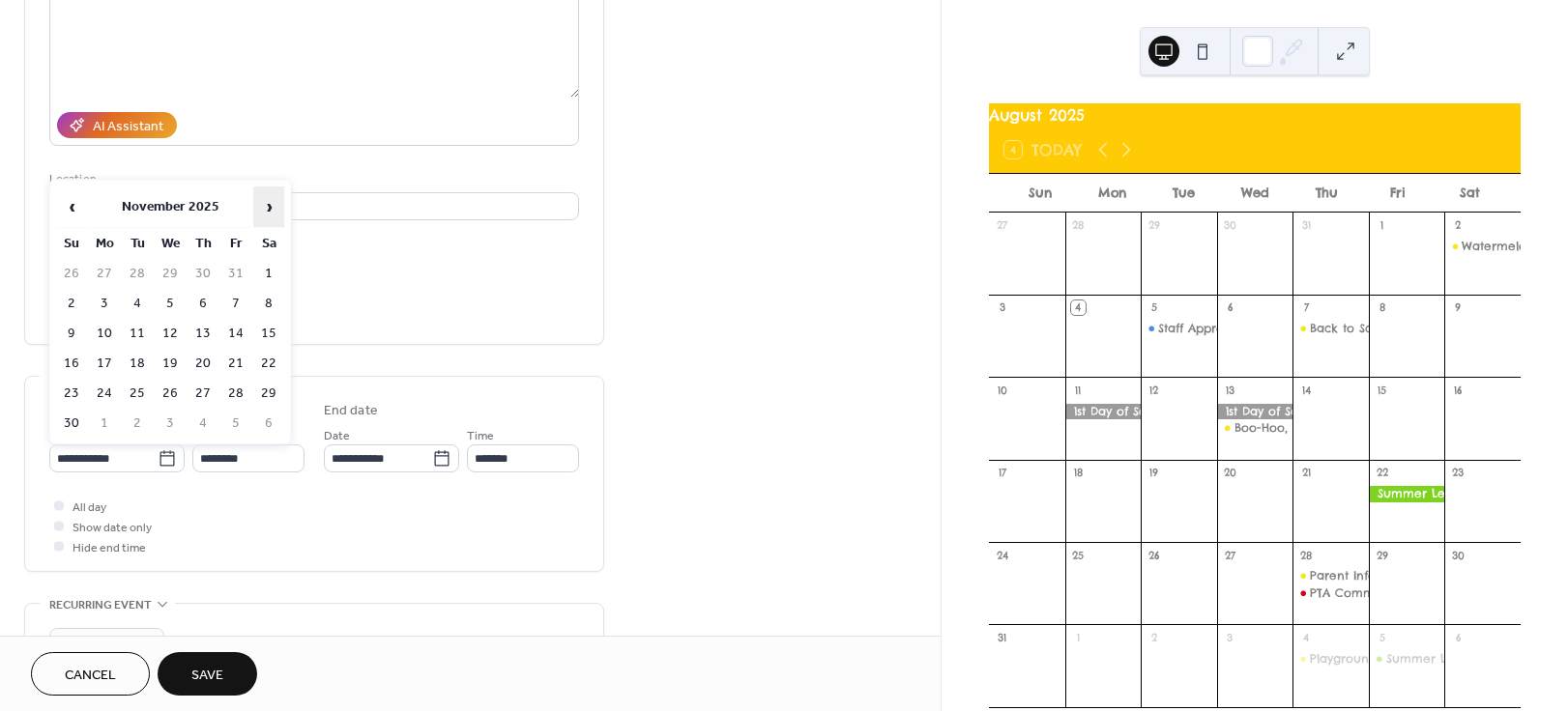 click on "›" at bounding box center (269, 207) 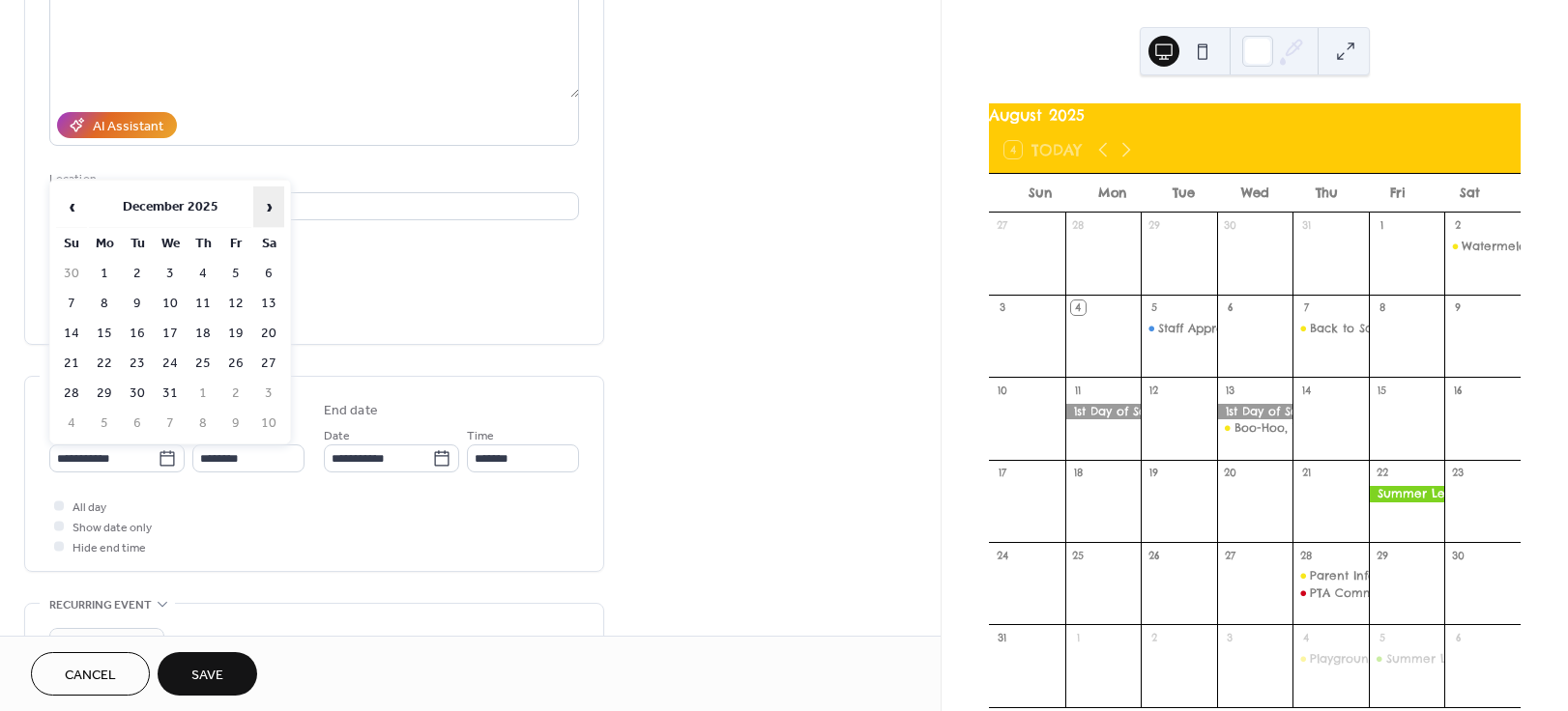 click on "›" at bounding box center [269, 207] 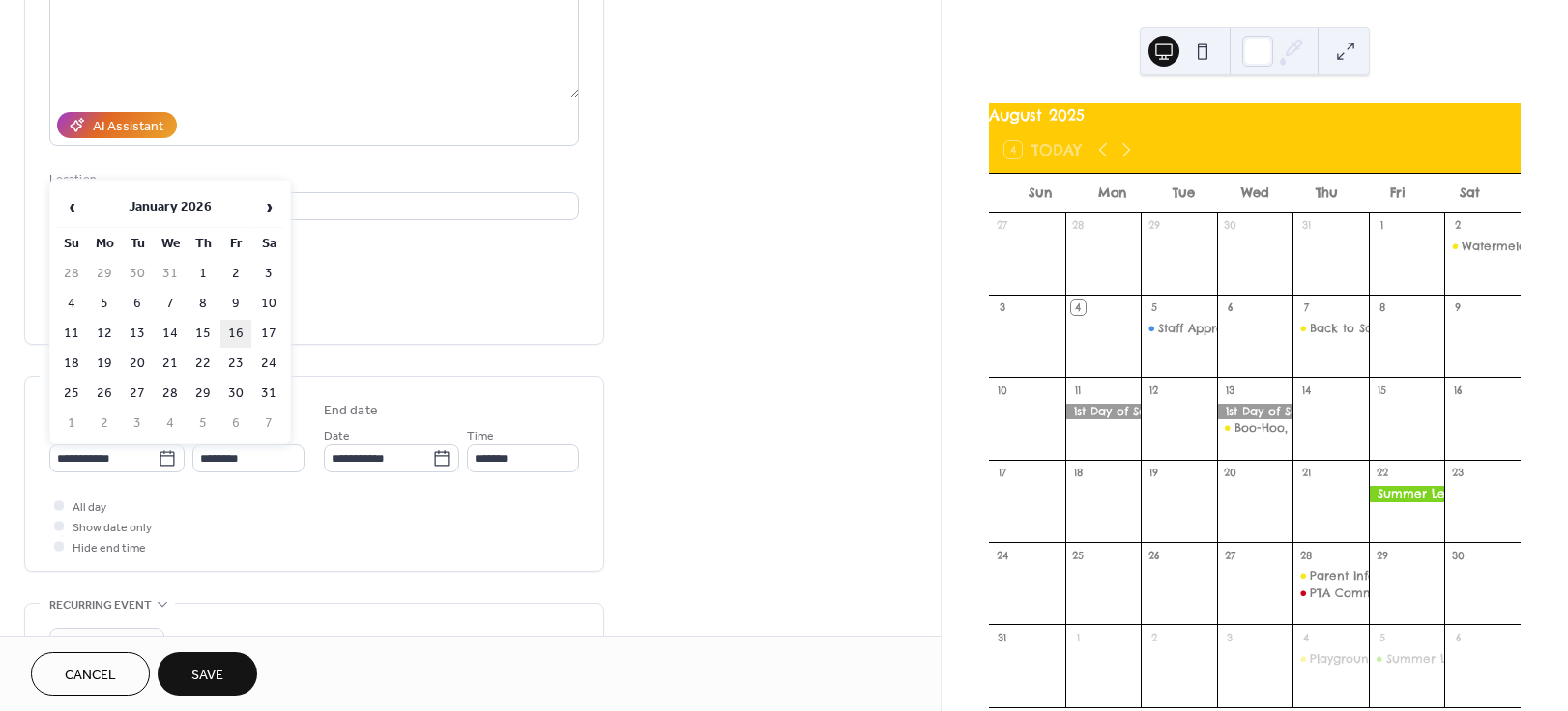 click on "16" at bounding box center (236, 333) 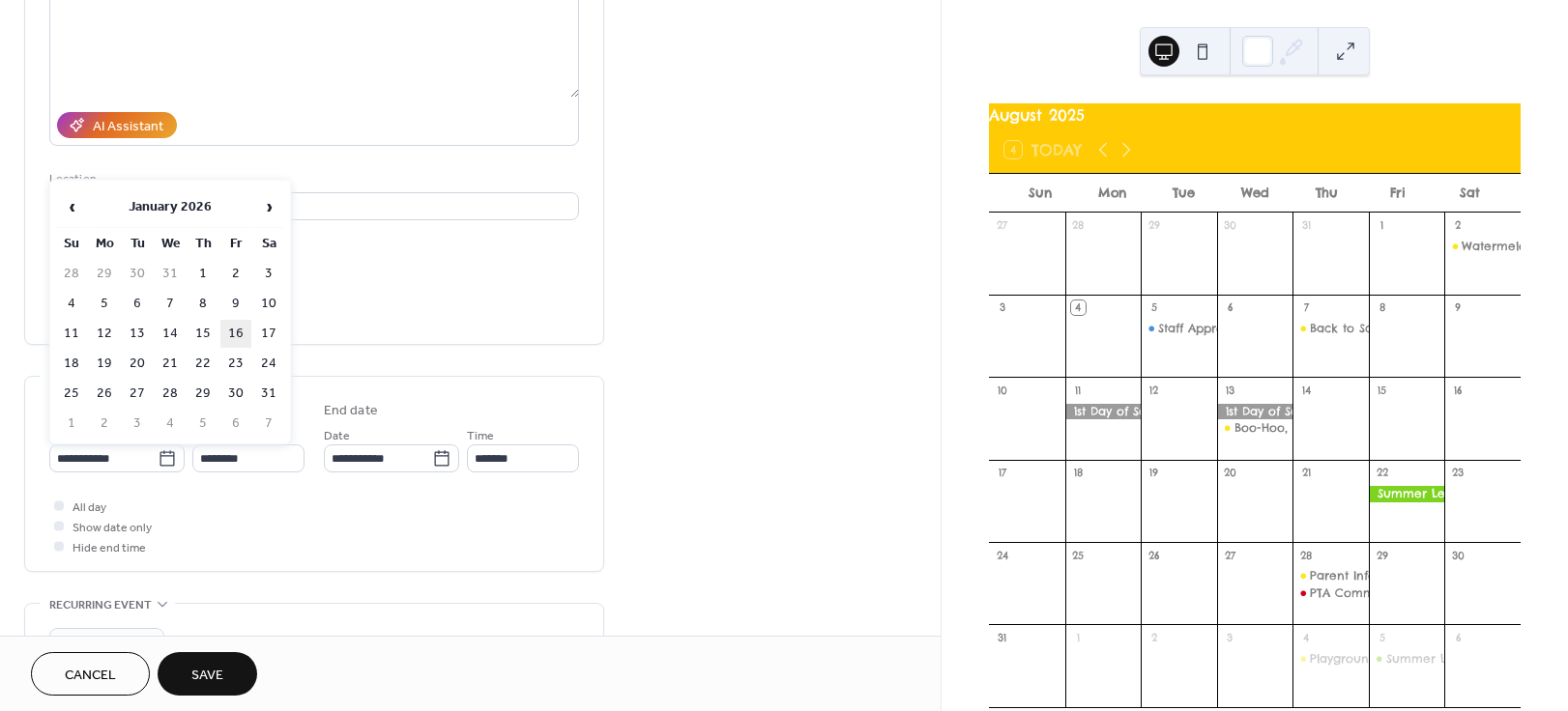 type on "**********" 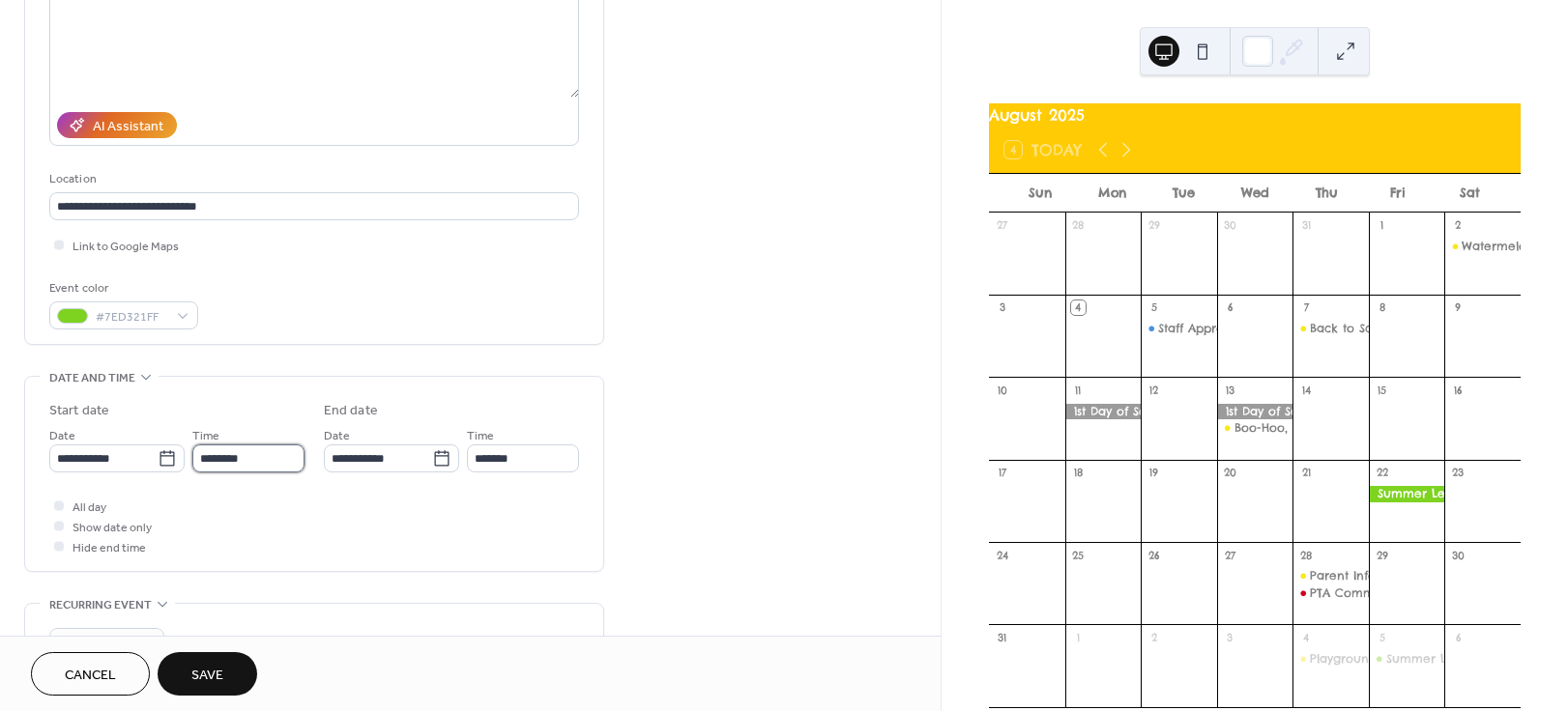 click on "********" at bounding box center [248, 458] 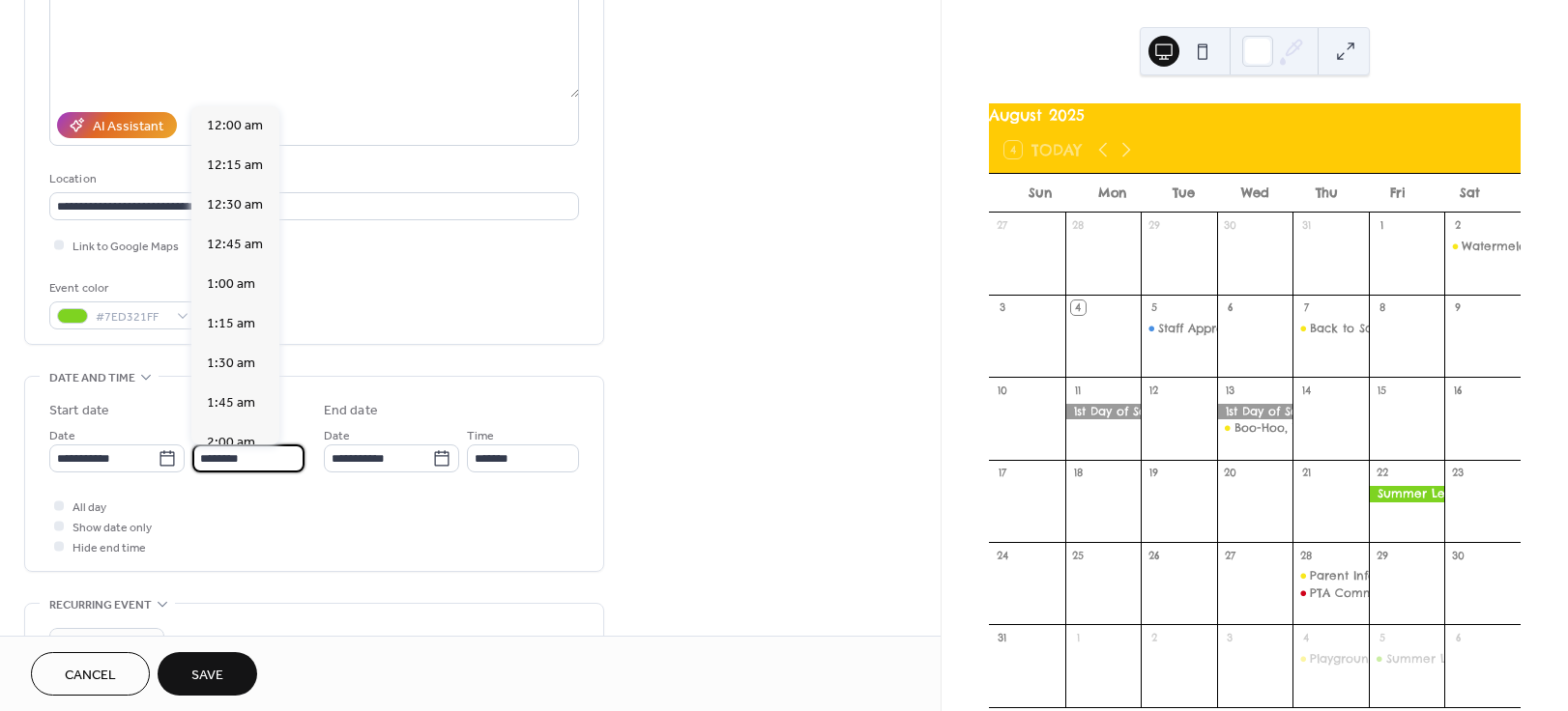 scroll, scrollTop: 1901, scrollLeft: 0, axis: vertical 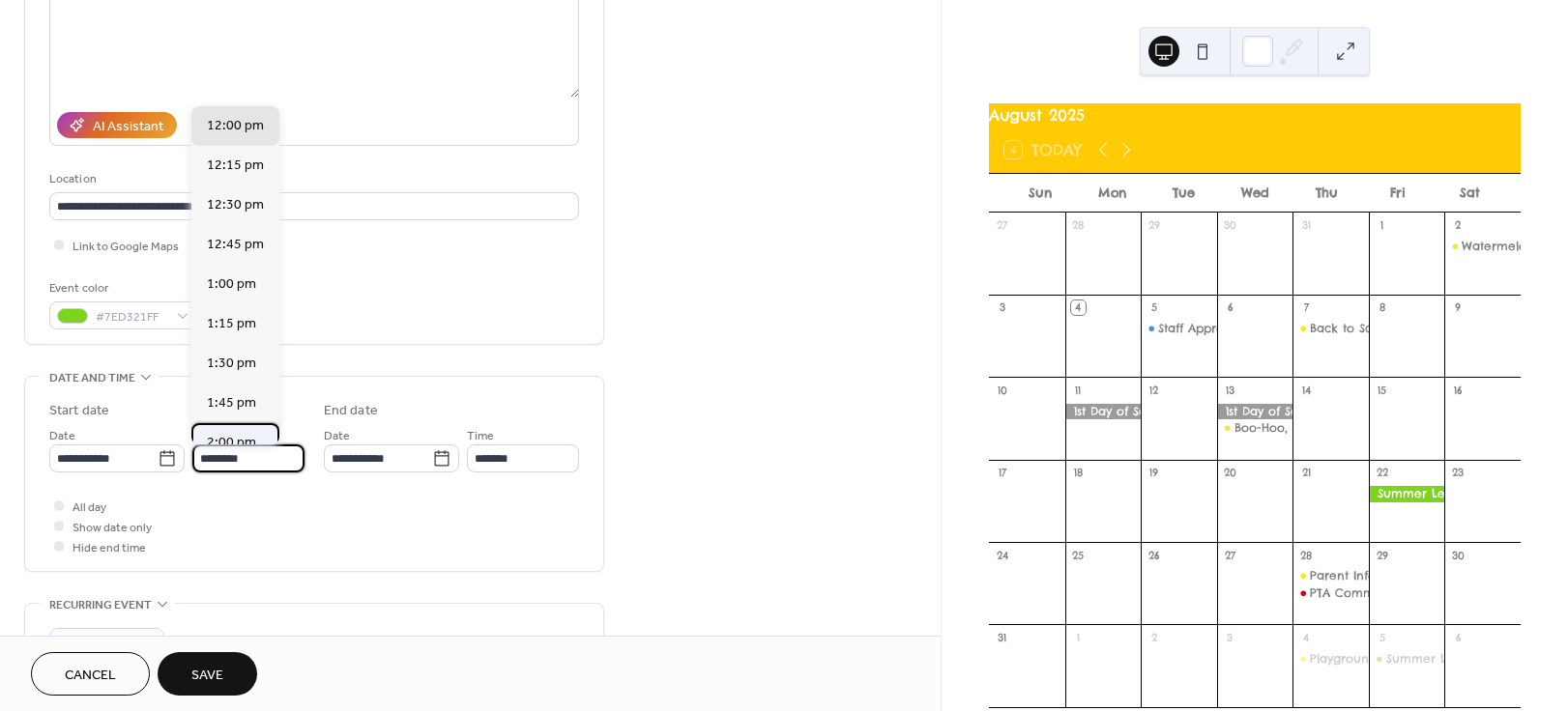 click on "2:00 pm" at bounding box center (231, 442) 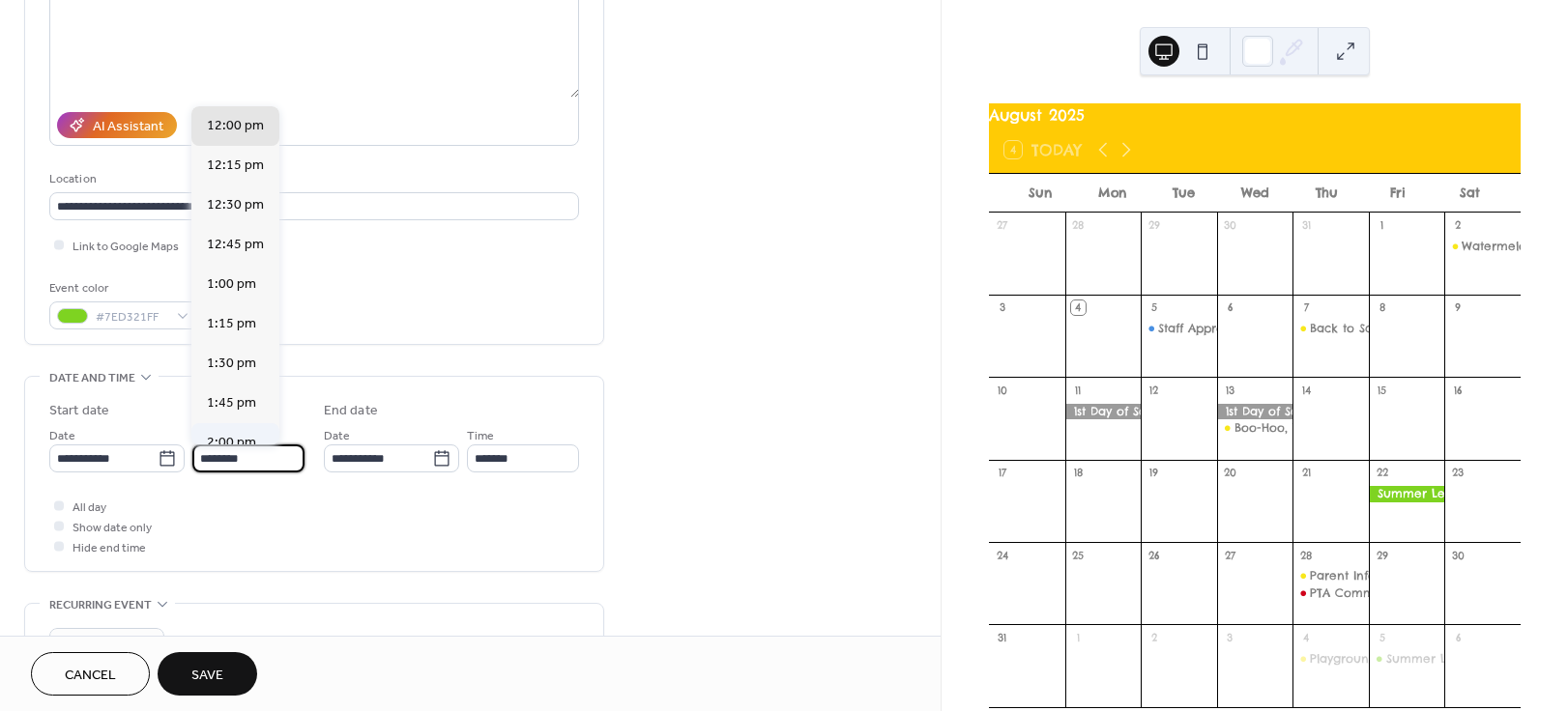 type on "*******" 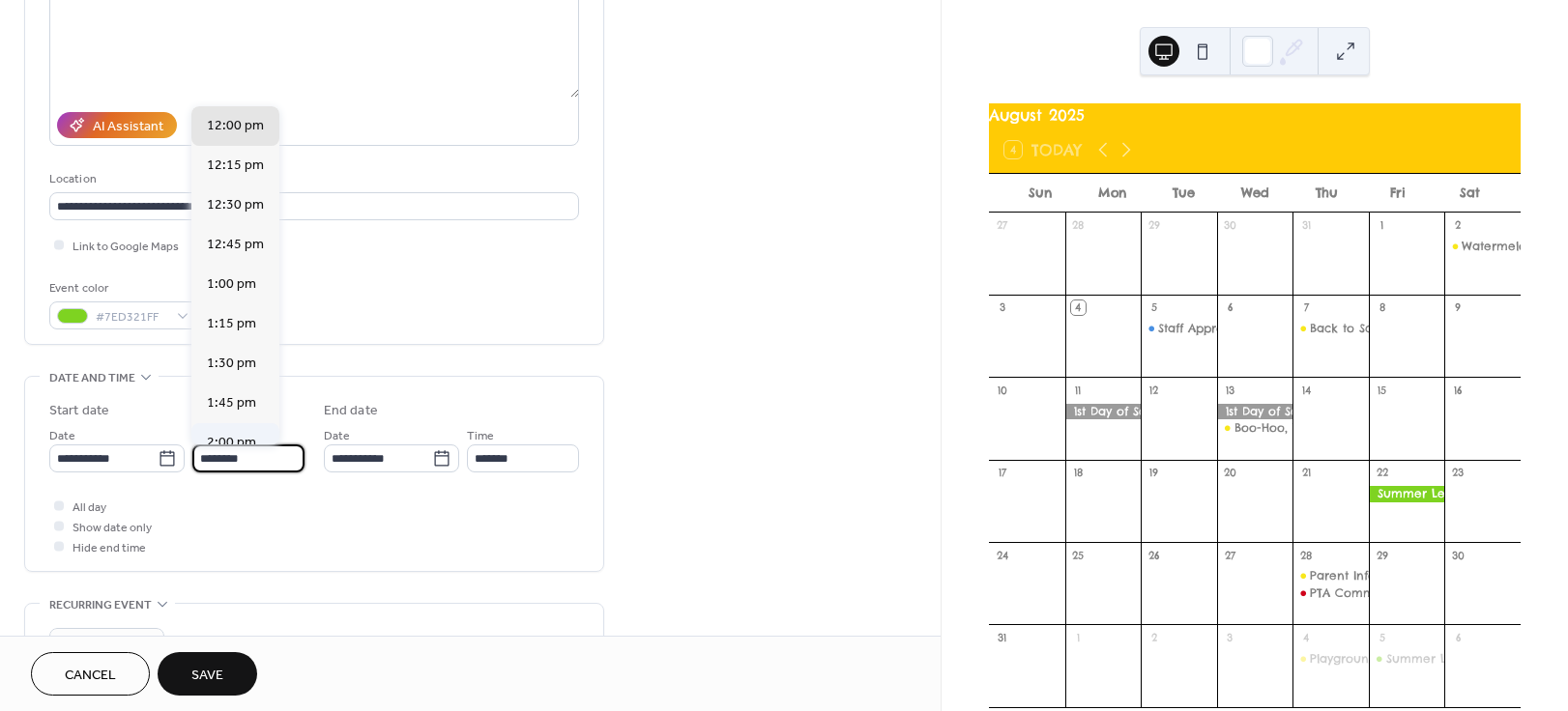 type on "*******" 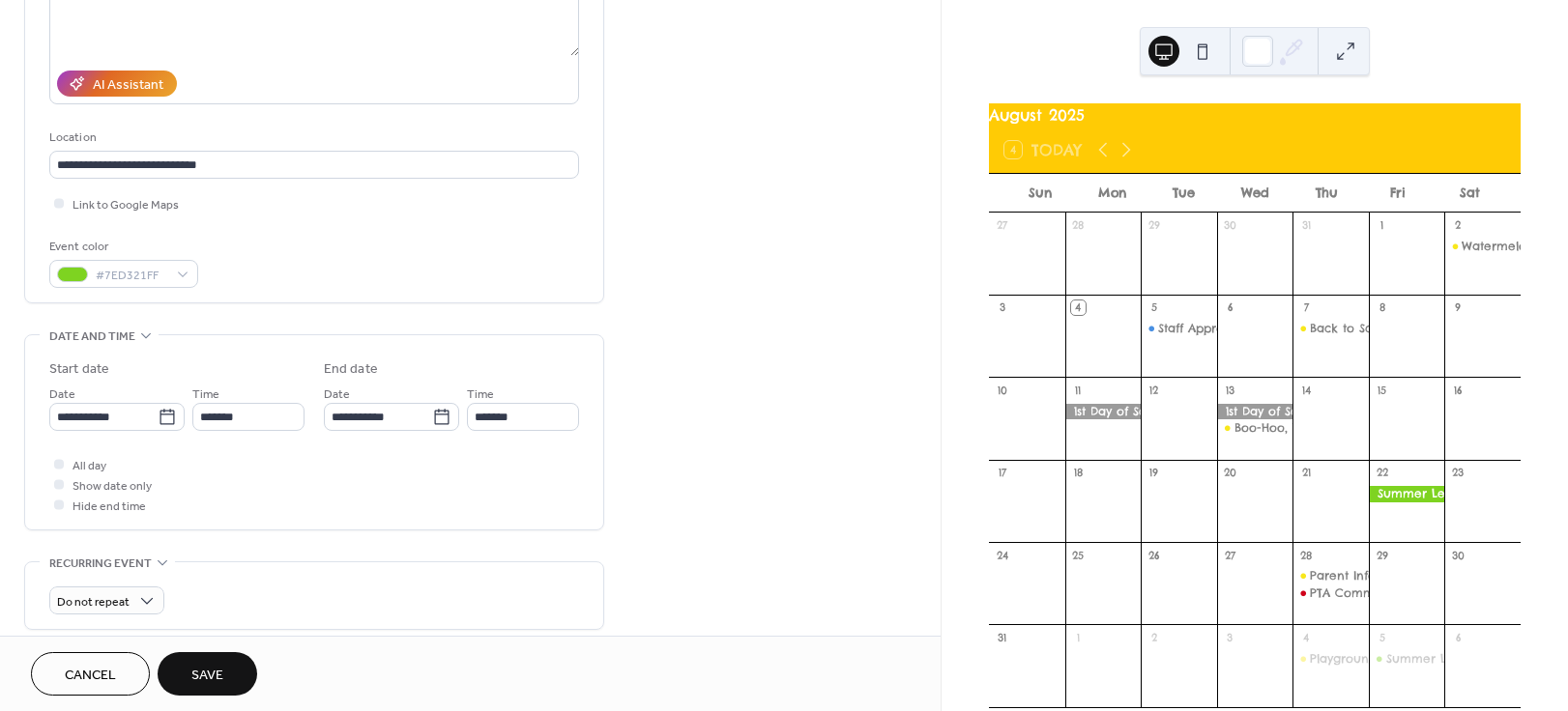 scroll, scrollTop: 501, scrollLeft: 0, axis: vertical 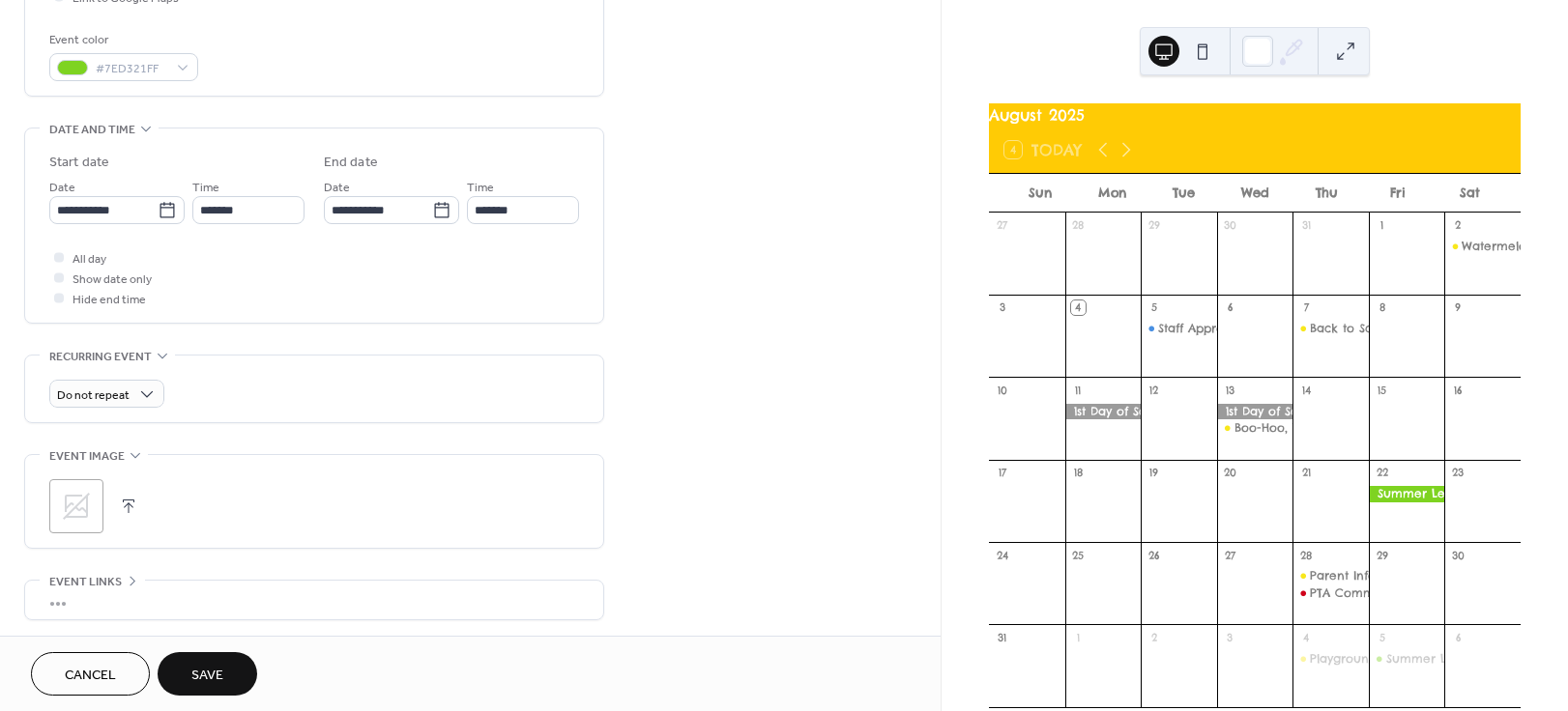 click on ";" at bounding box center [76, 506] 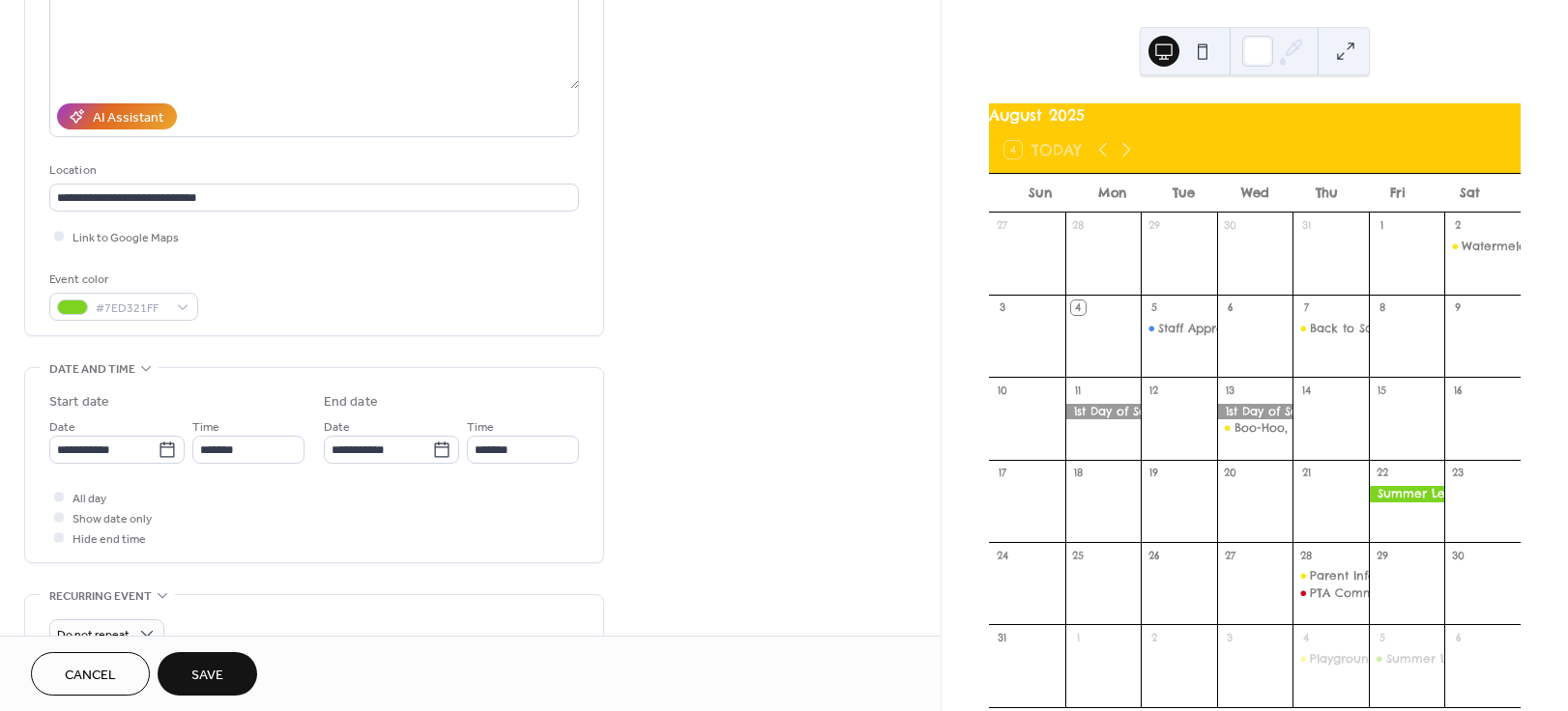 scroll, scrollTop: 269, scrollLeft: 0, axis: vertical 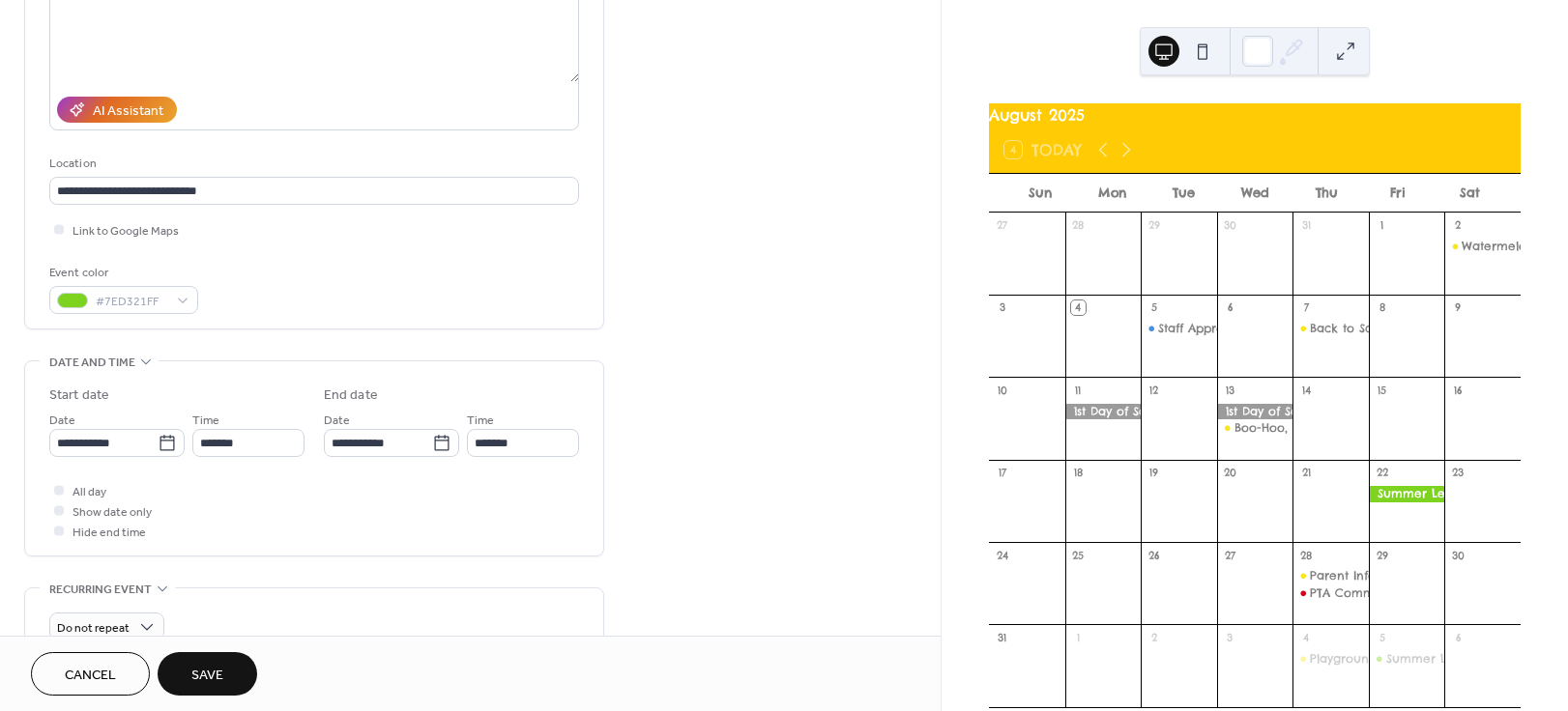 click on "Save" at bounding box center [207, 675] 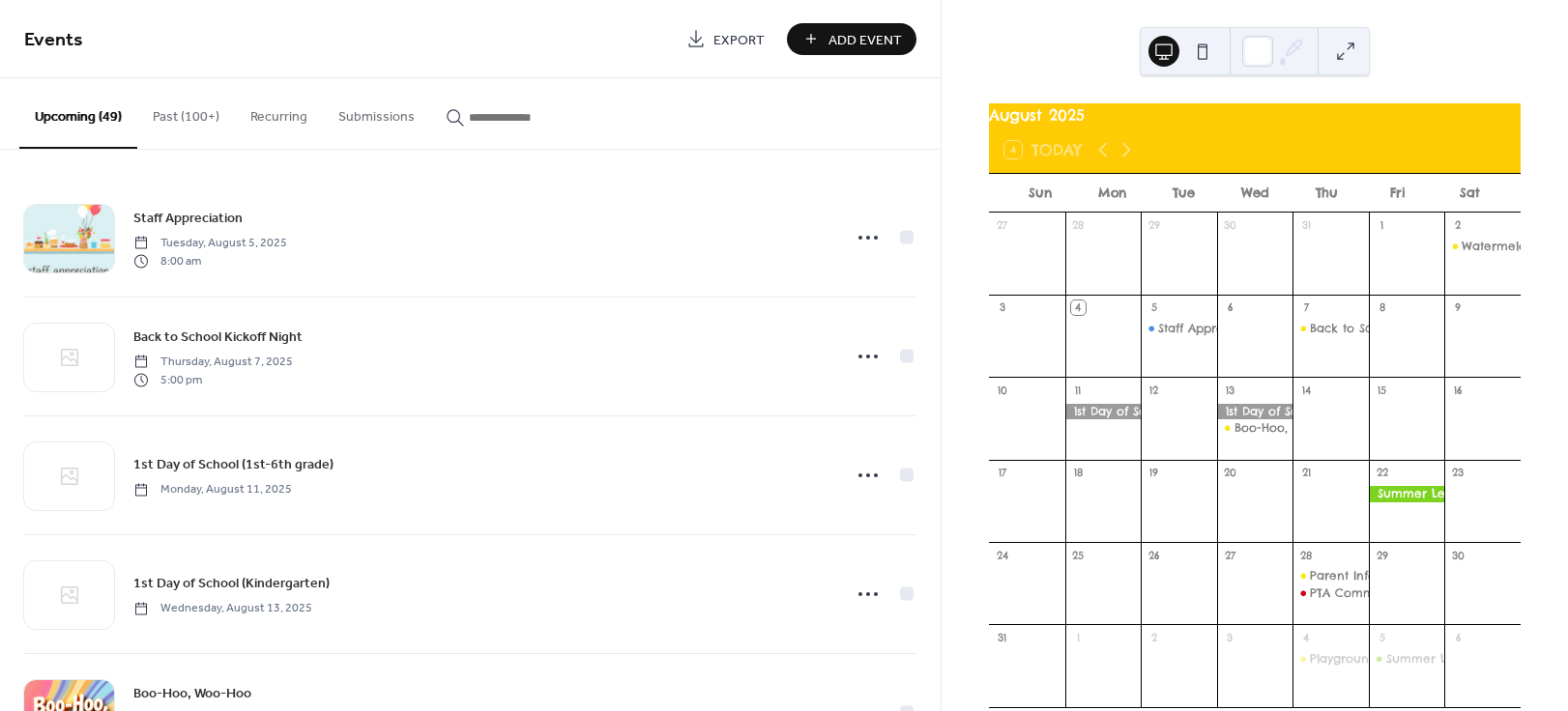 click on "Add Event" at bounding box center (865, 40) 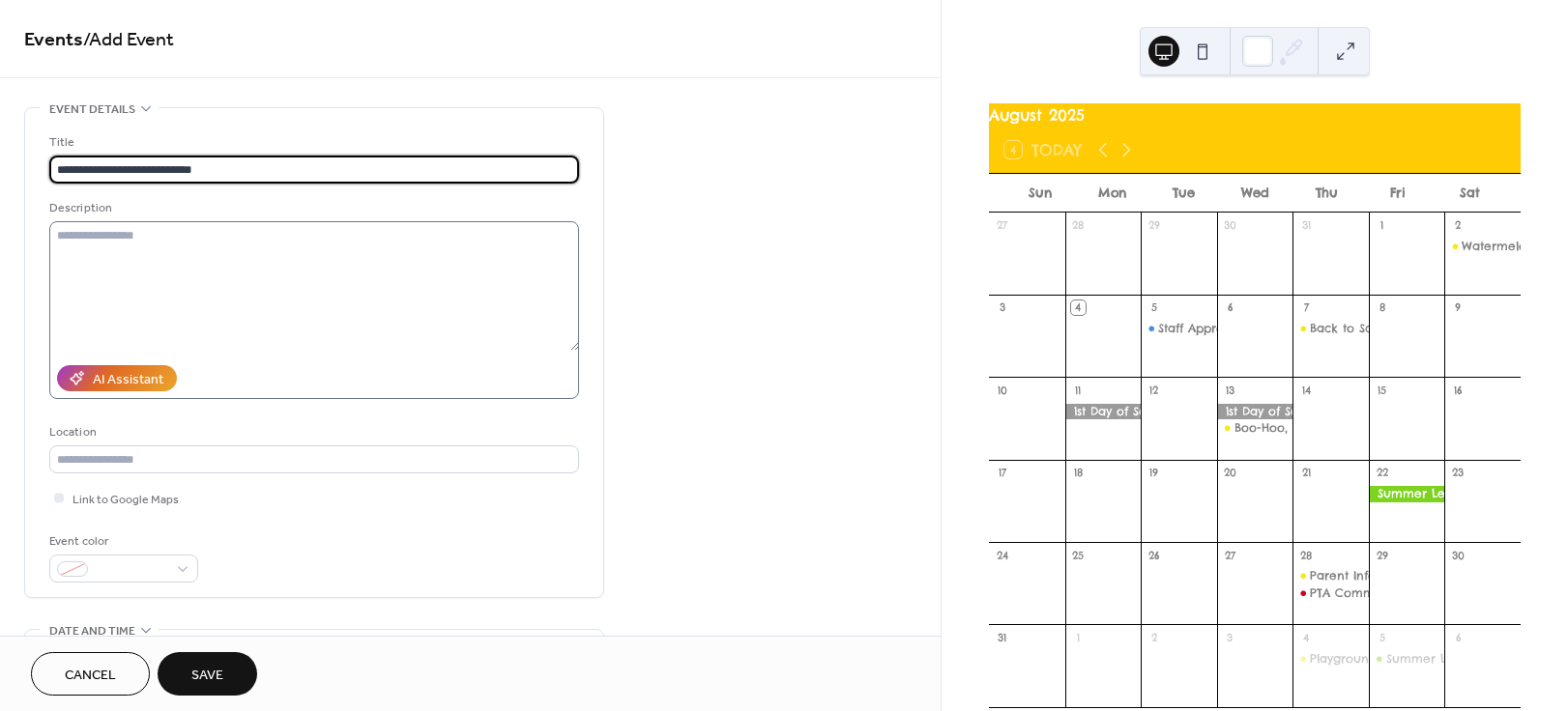 type on "**********" 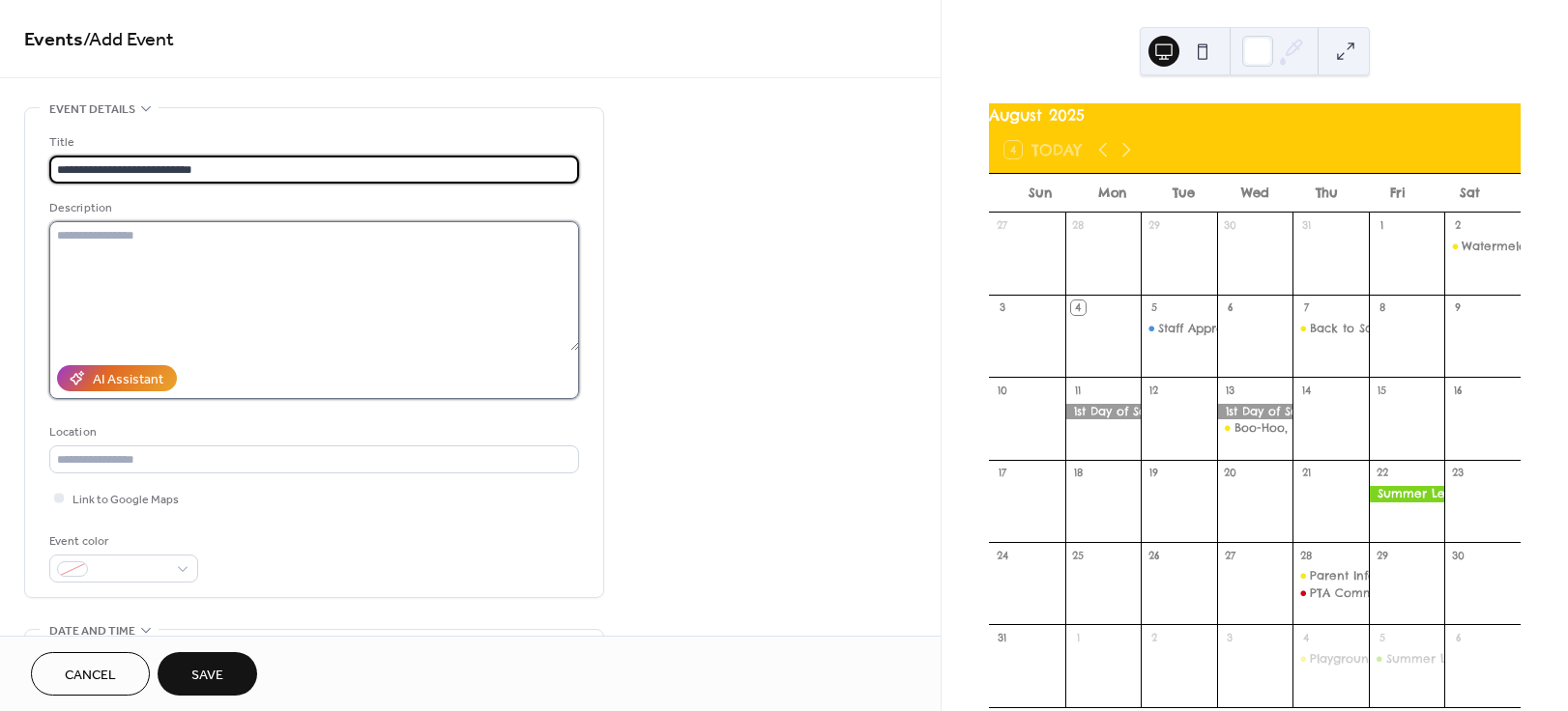 click at bounding box center [314, 286] 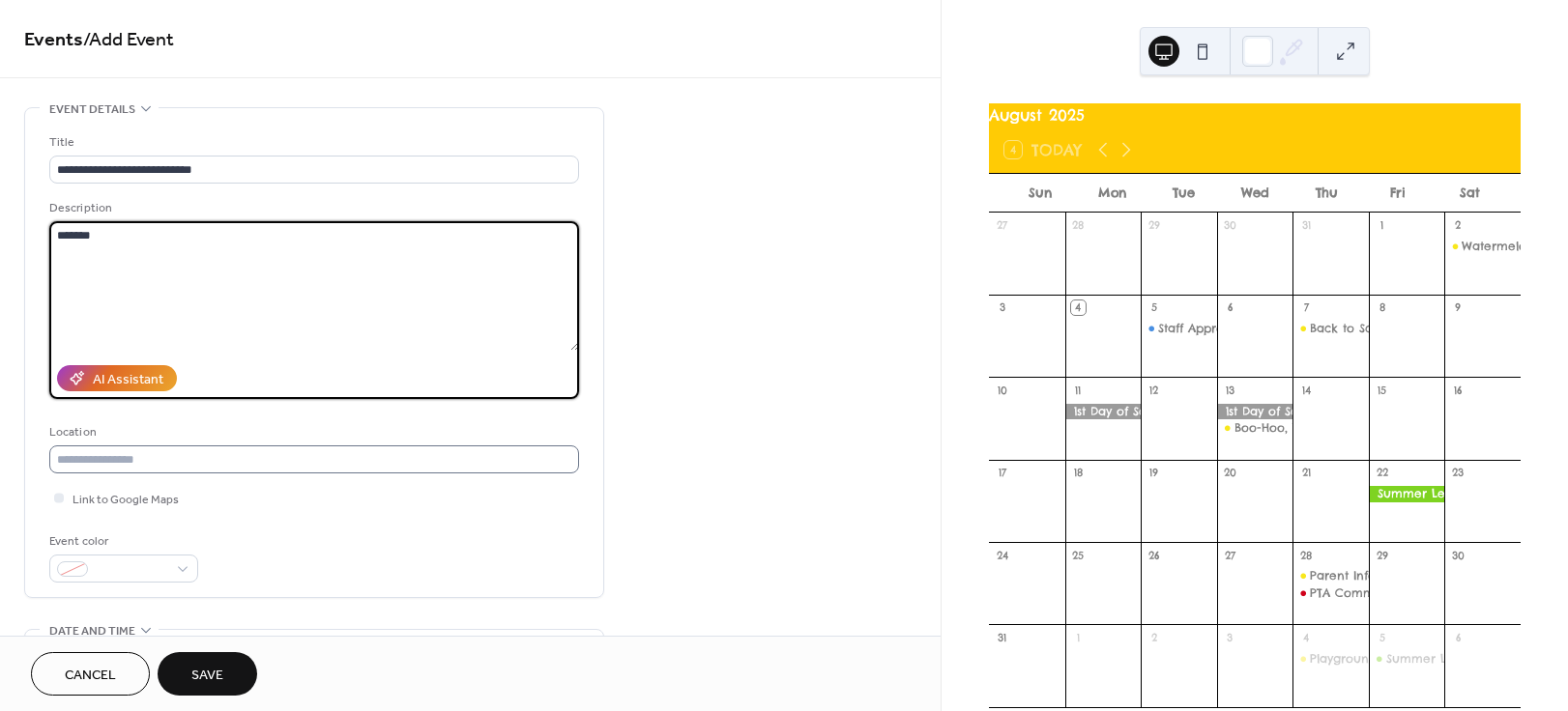 type on "*******" 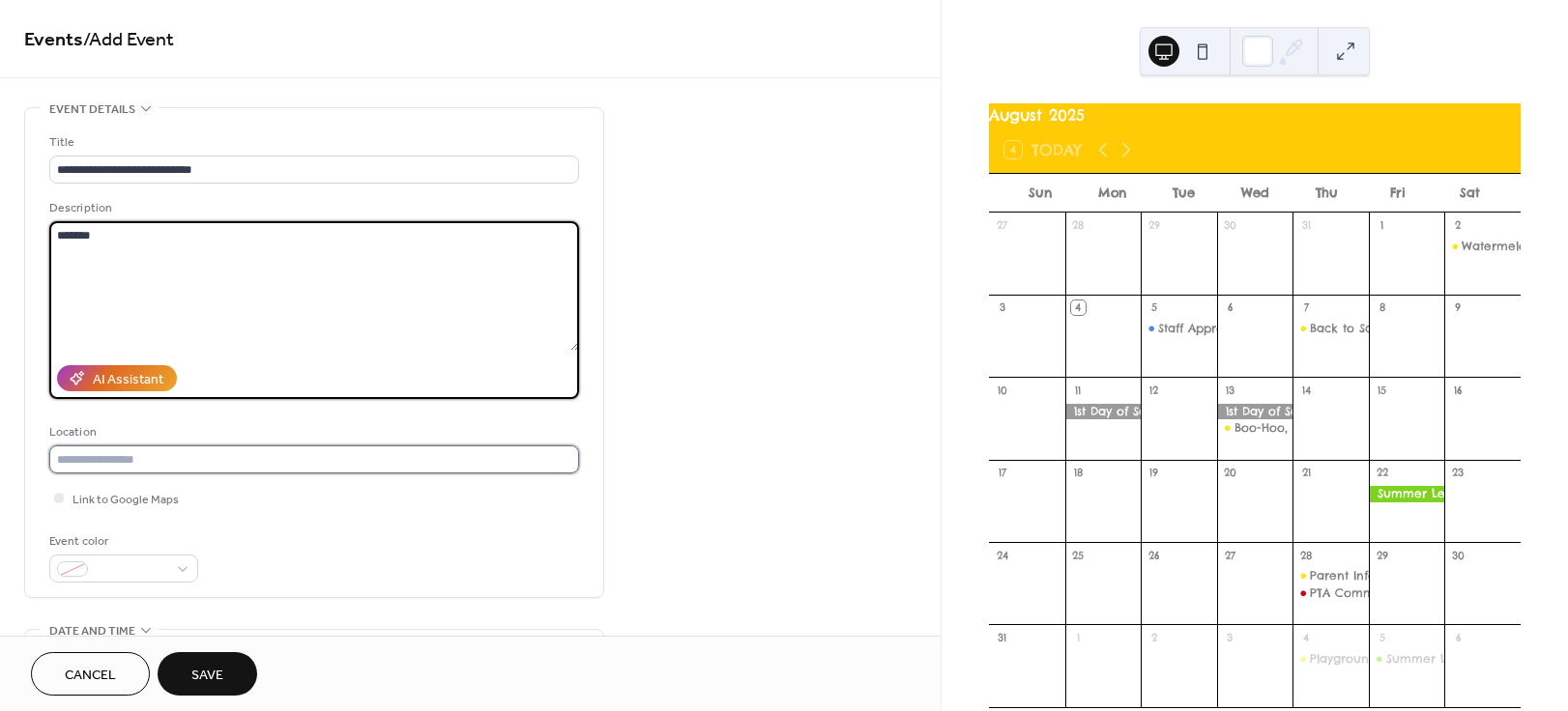 click at bounding box center [314, 459] 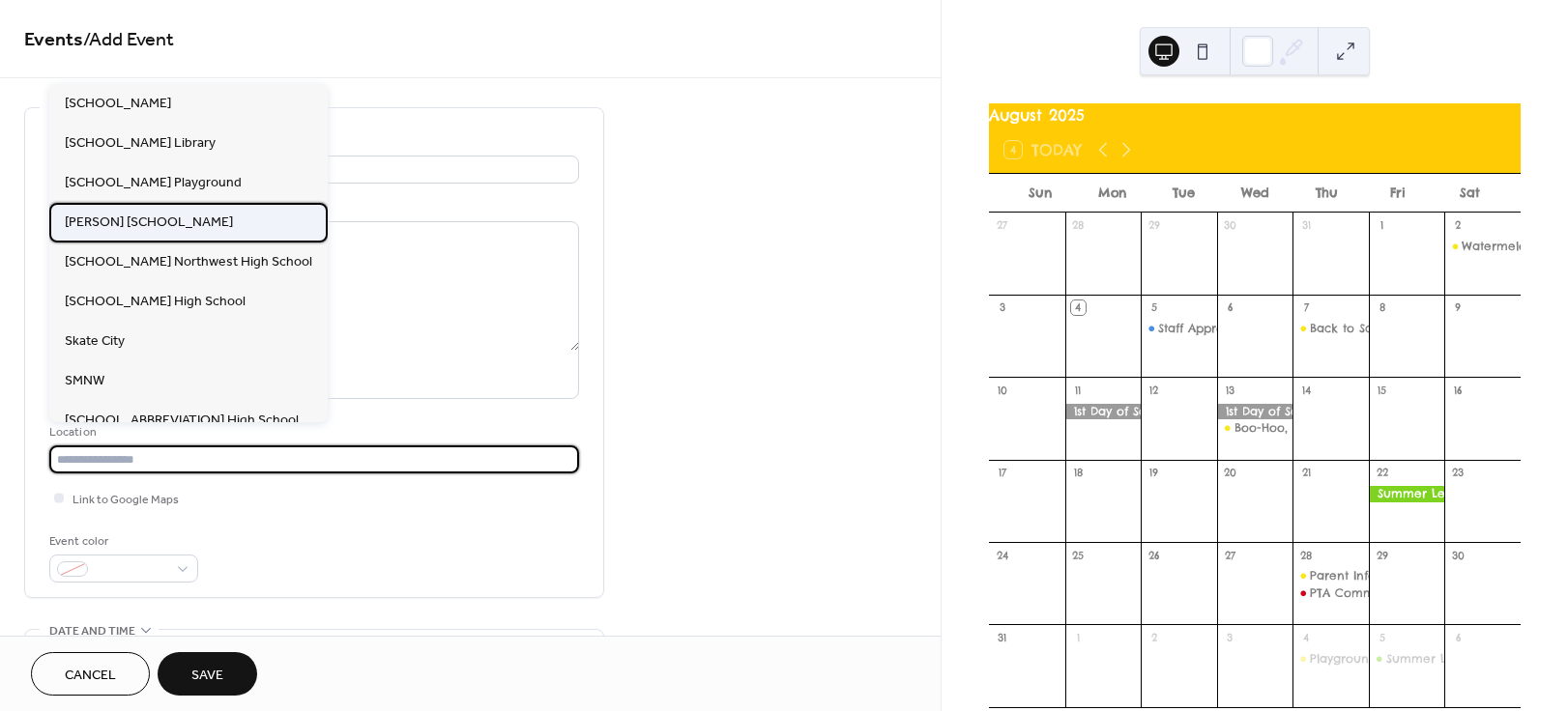 click on "Rhein Benninghoven Elementary" at bounding box center (149, 222) 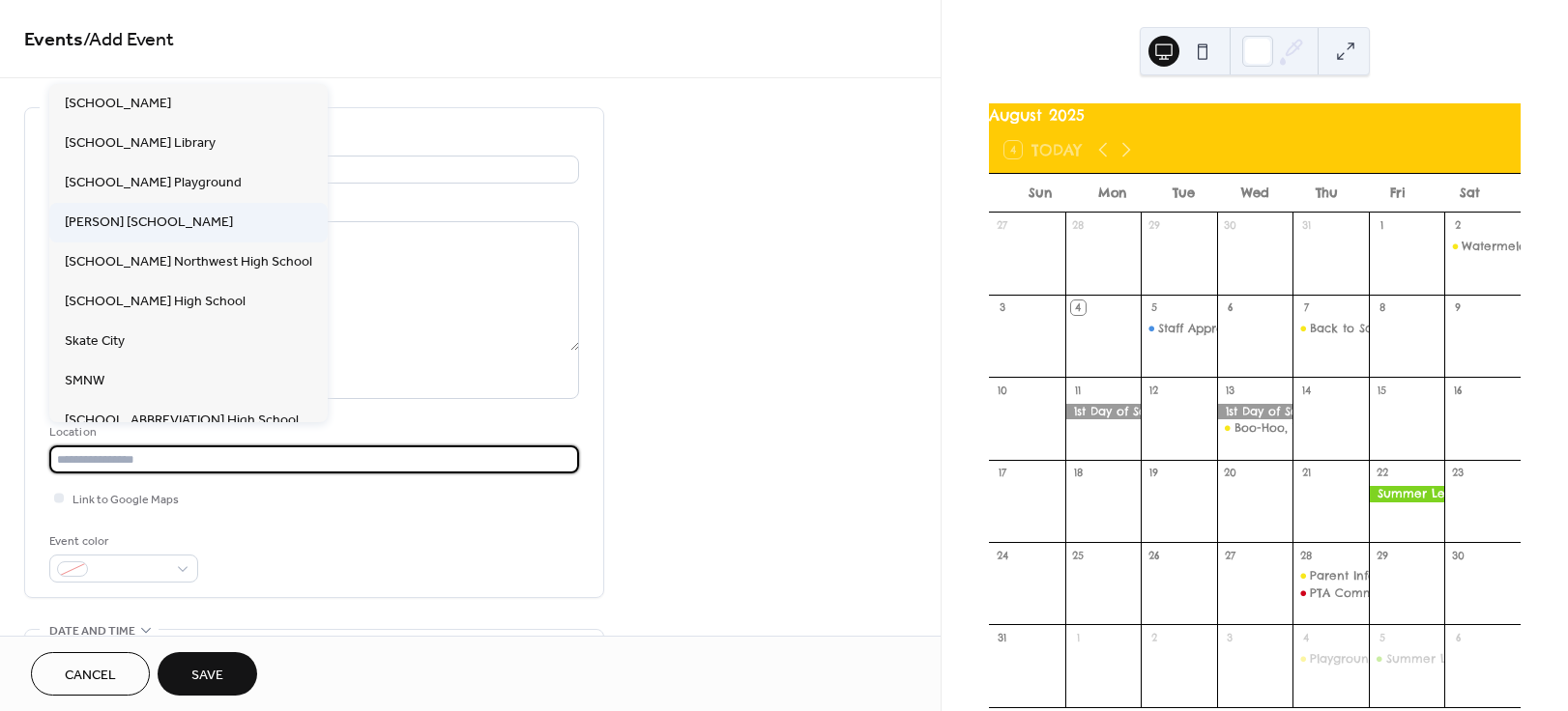 type on "**********" 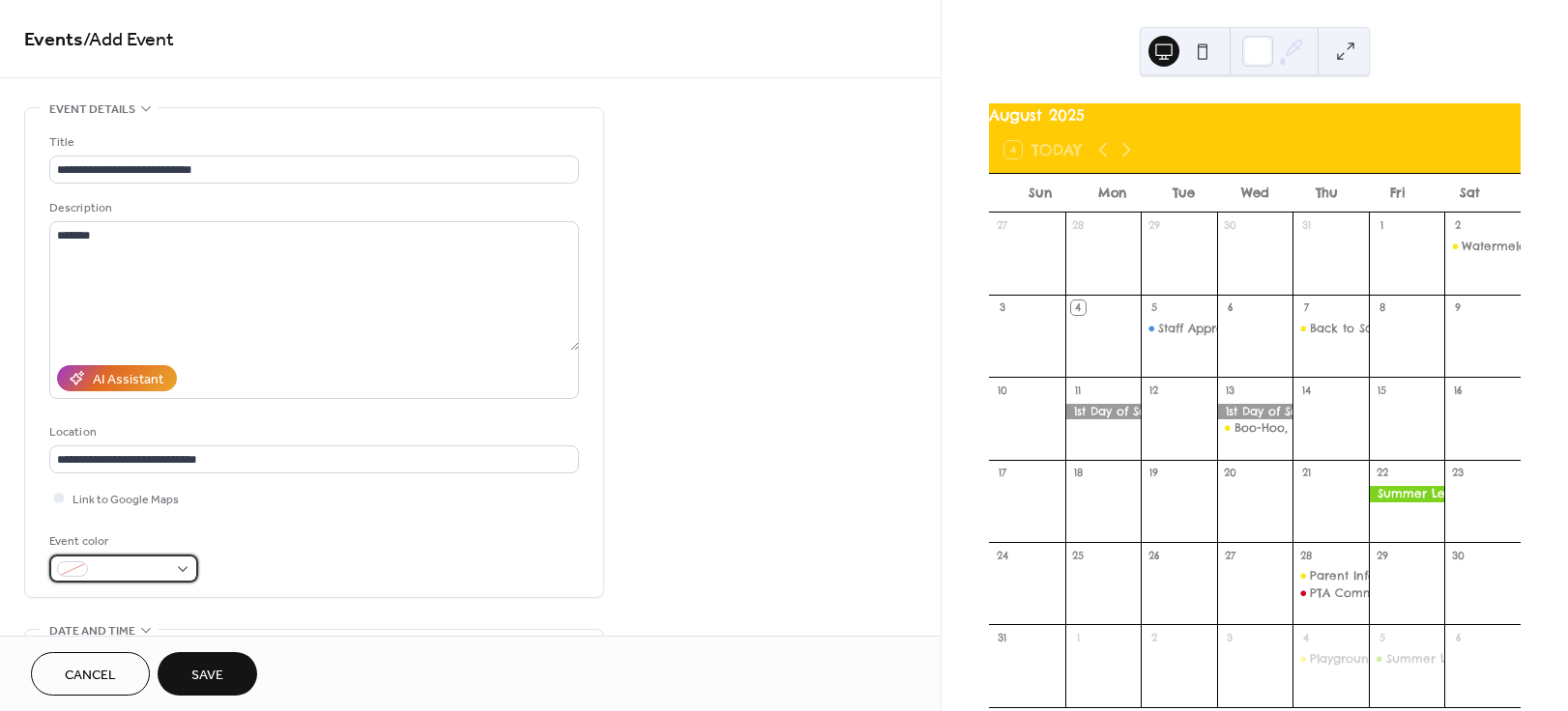 click at bounding box center (124, 568) 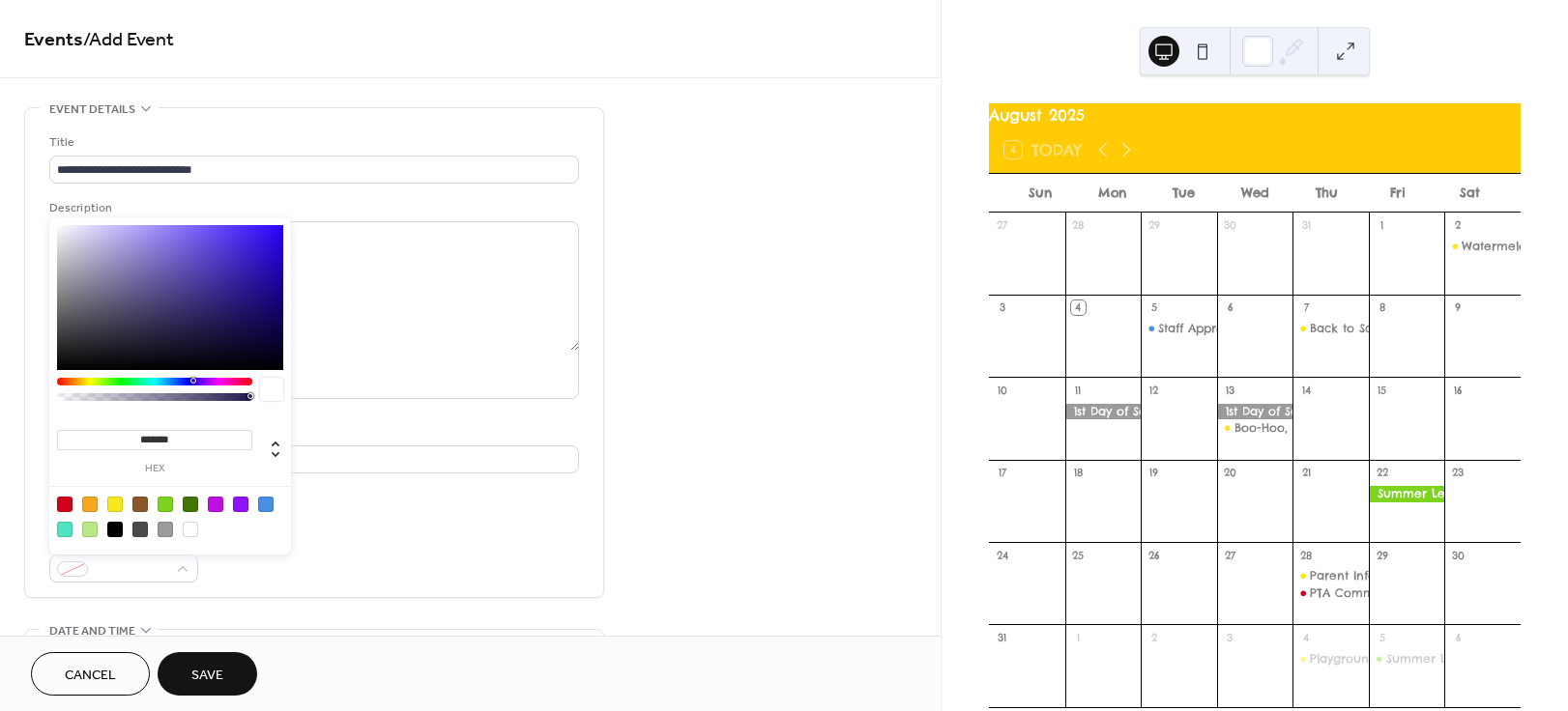 click at bounding box center [165, 504] 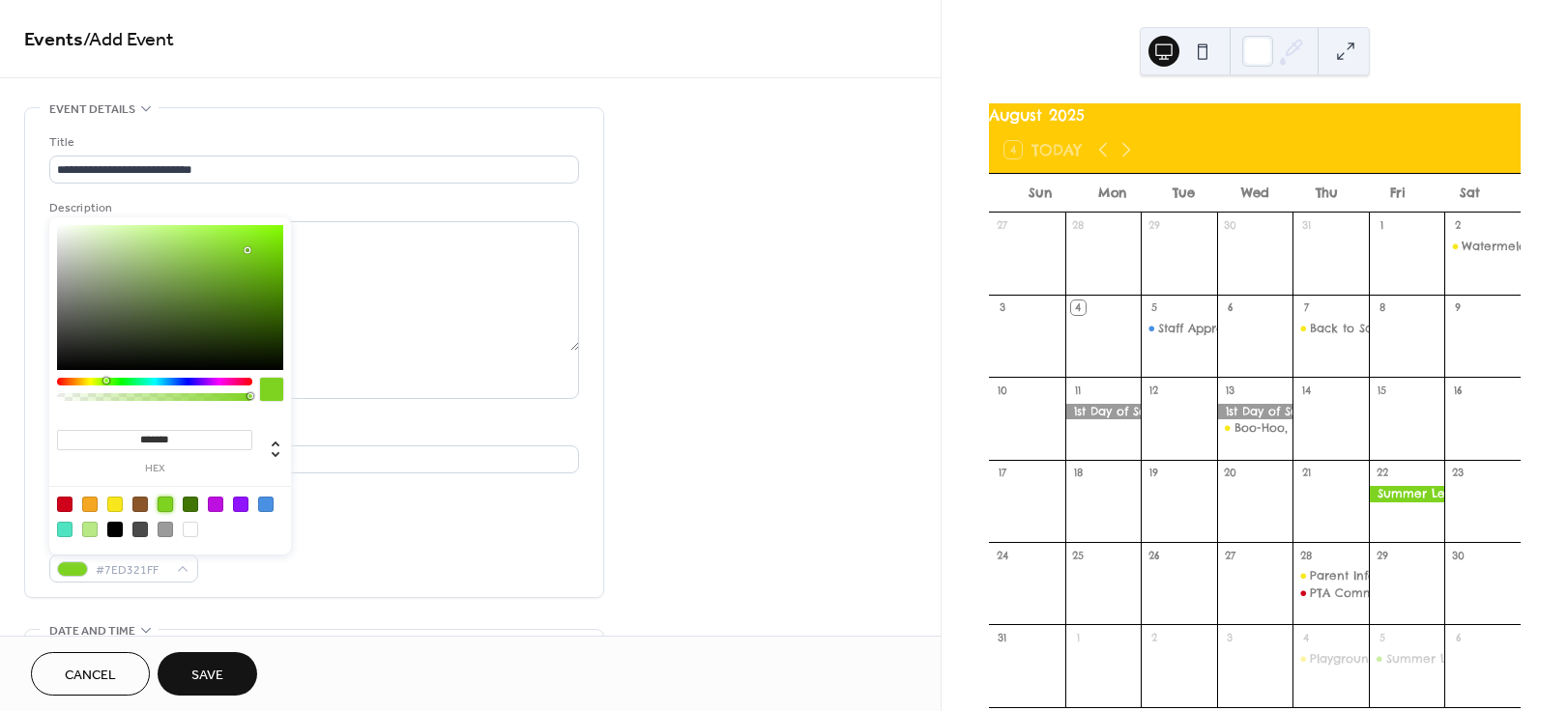 click on "Event color #7ED321FF" at bounding box center [314, 556] 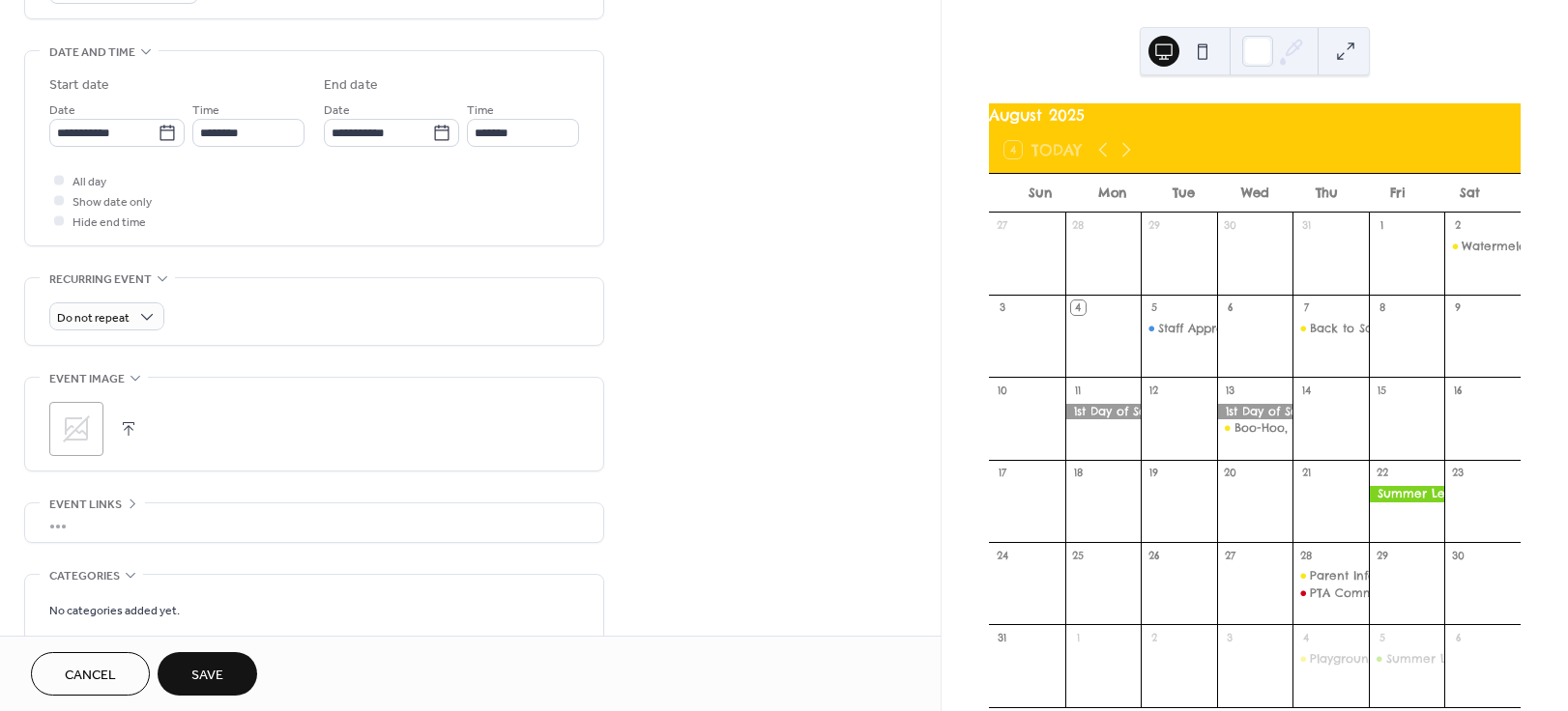 scroll, scrollTop: 562, scrollLeft: 0, axis: vertical 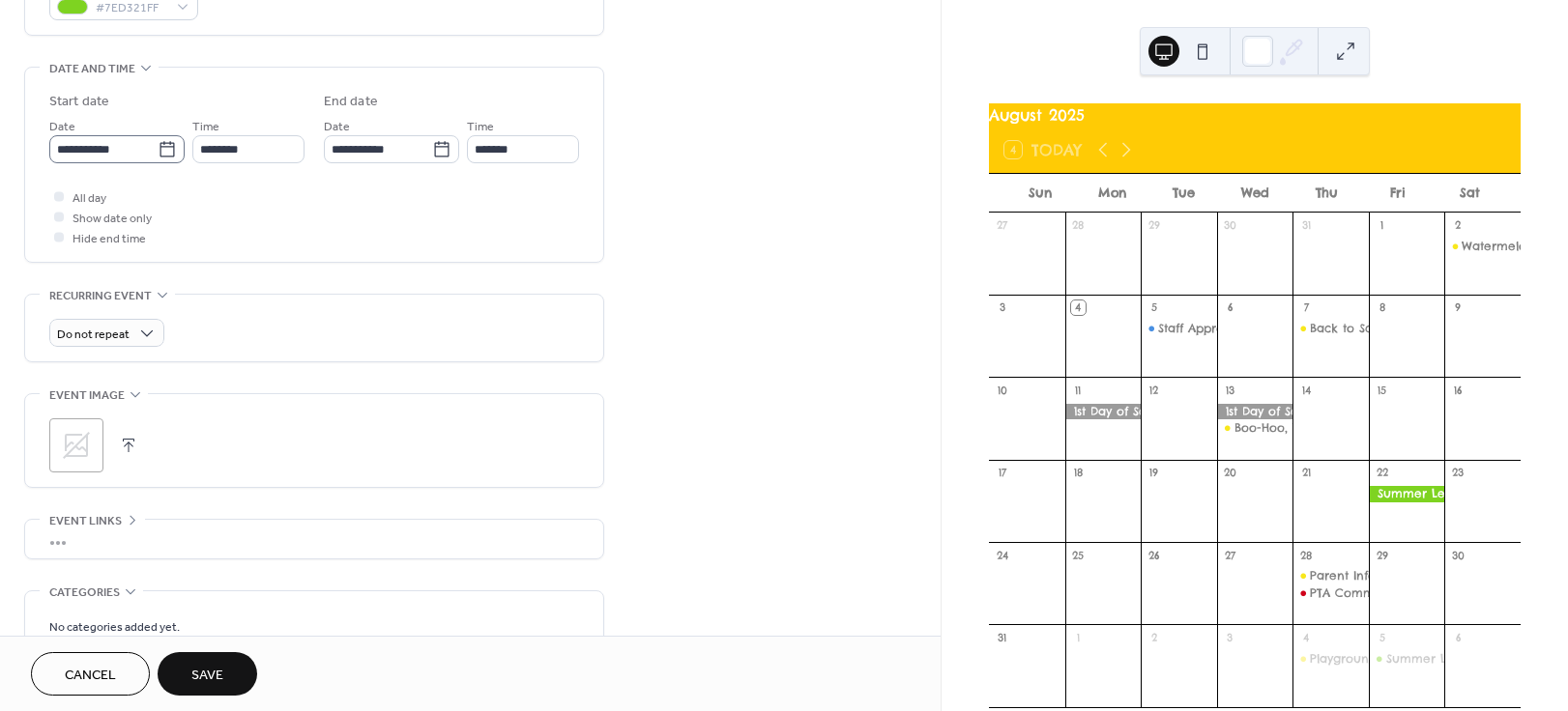 click 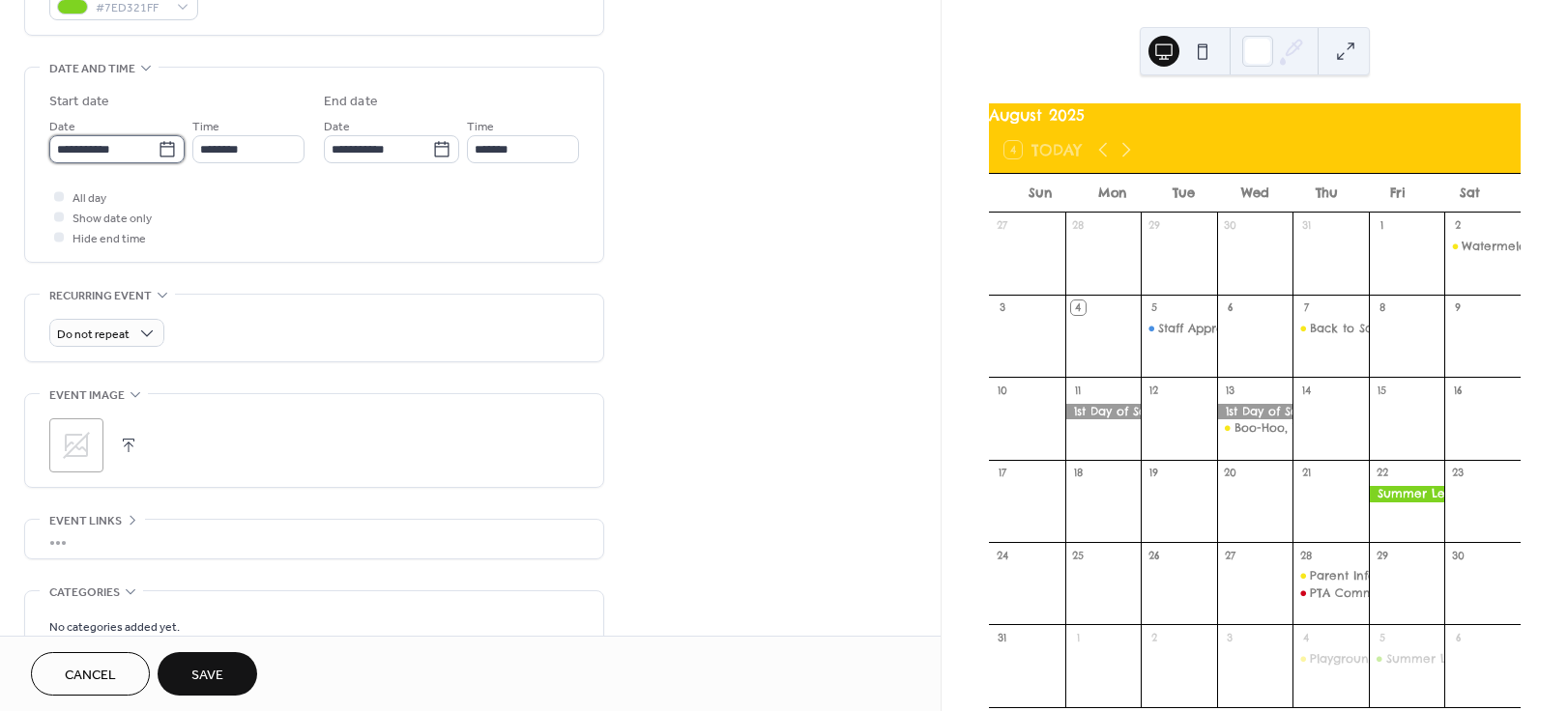 click on "**********" at bounding box center [103, 149] 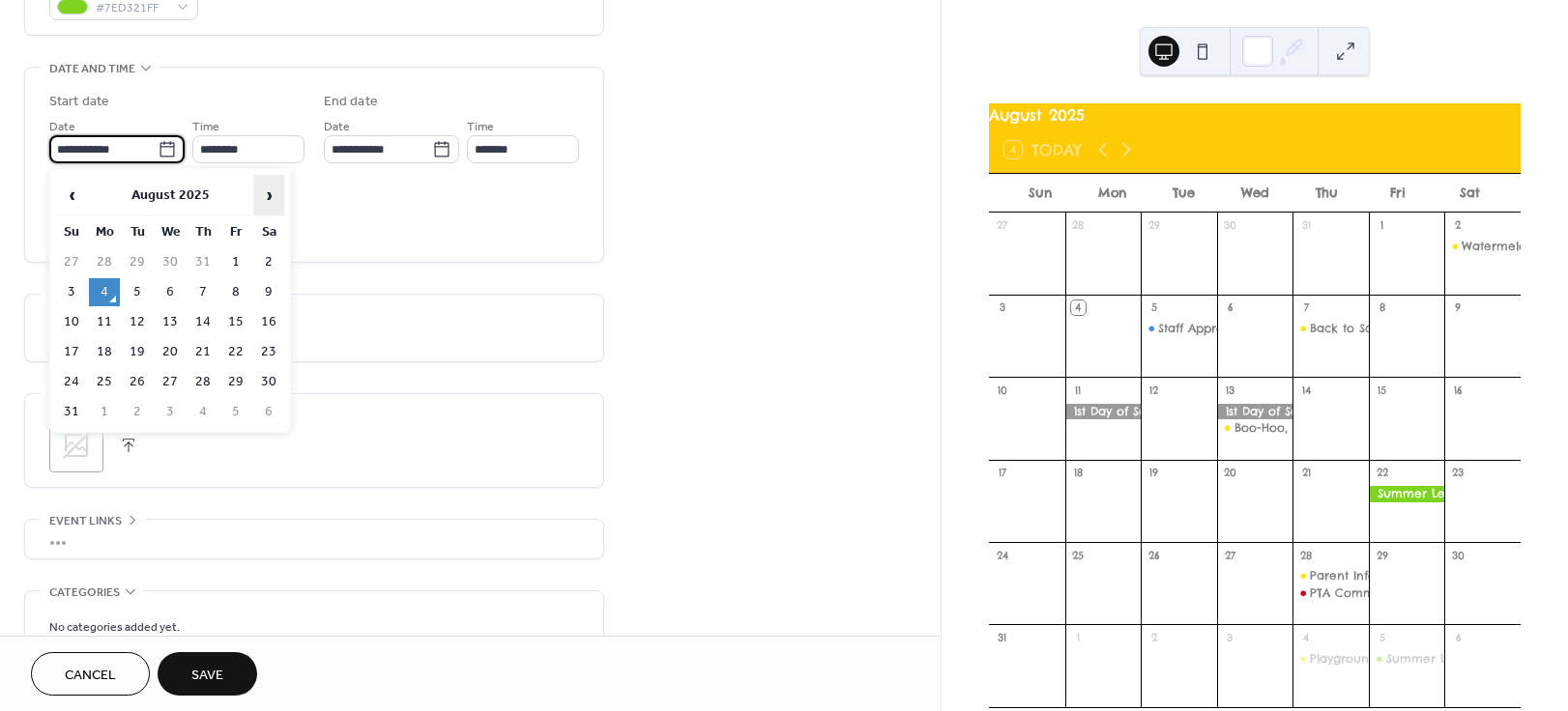 click on "›" at bounding box center (269, 195) 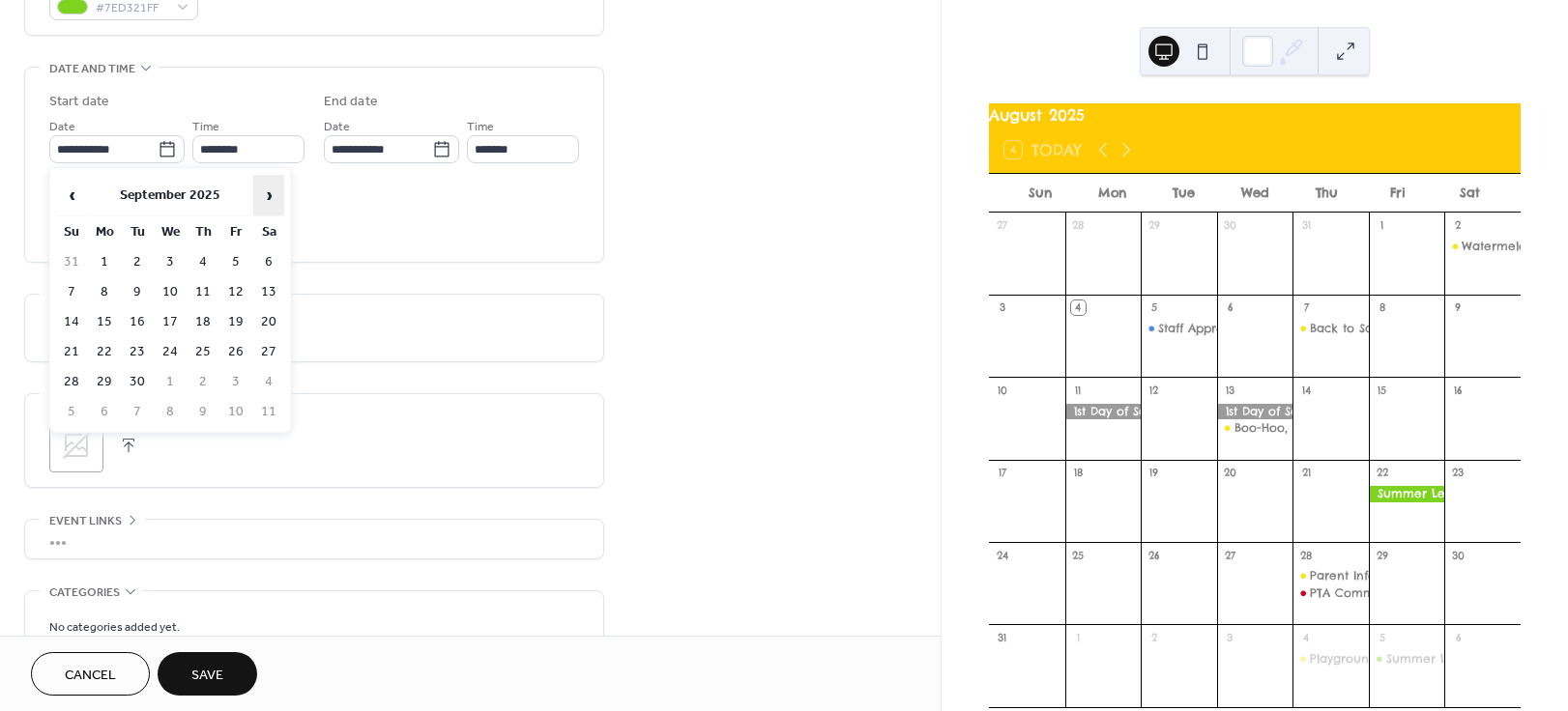 click on "›" at bounding box center (269, 195) 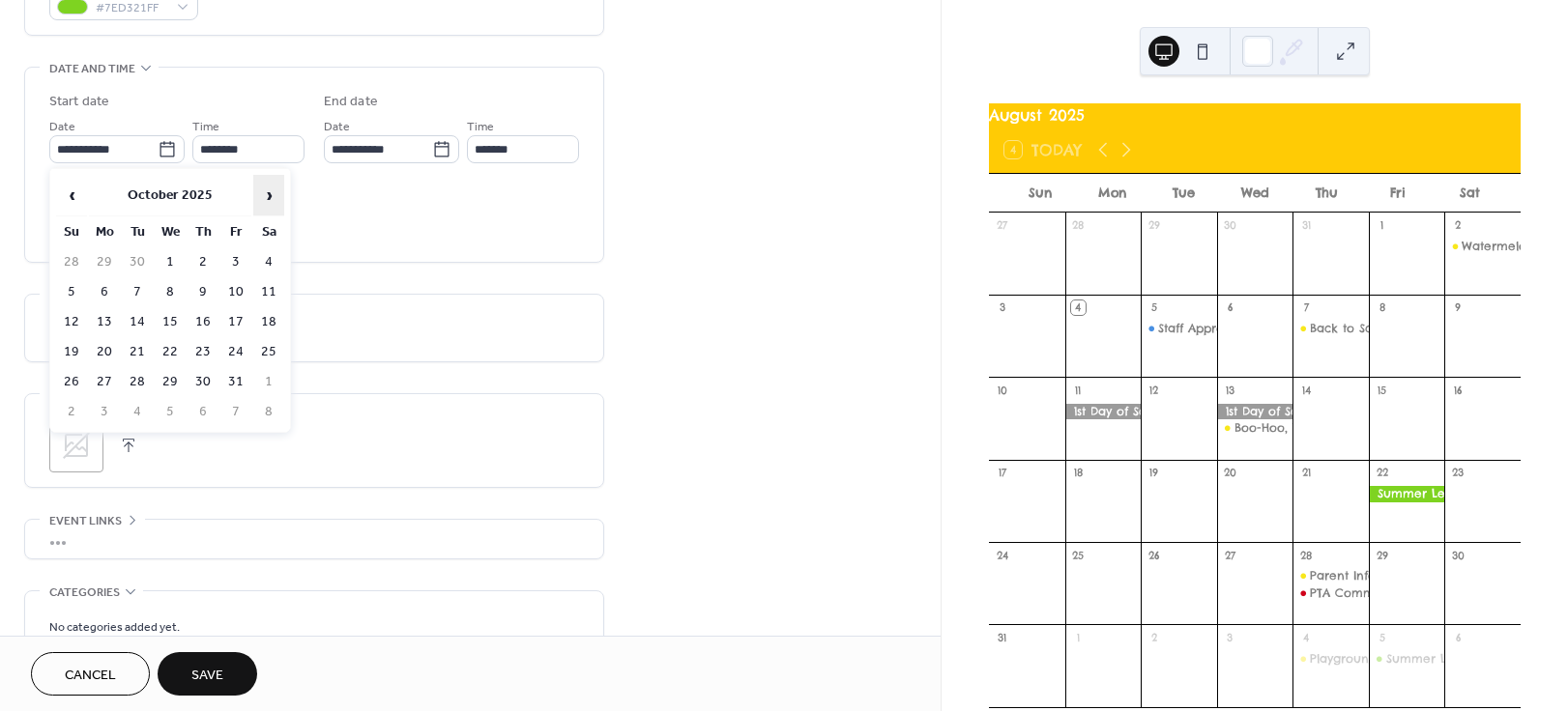 click on "›" at bounding box center [269, 195] 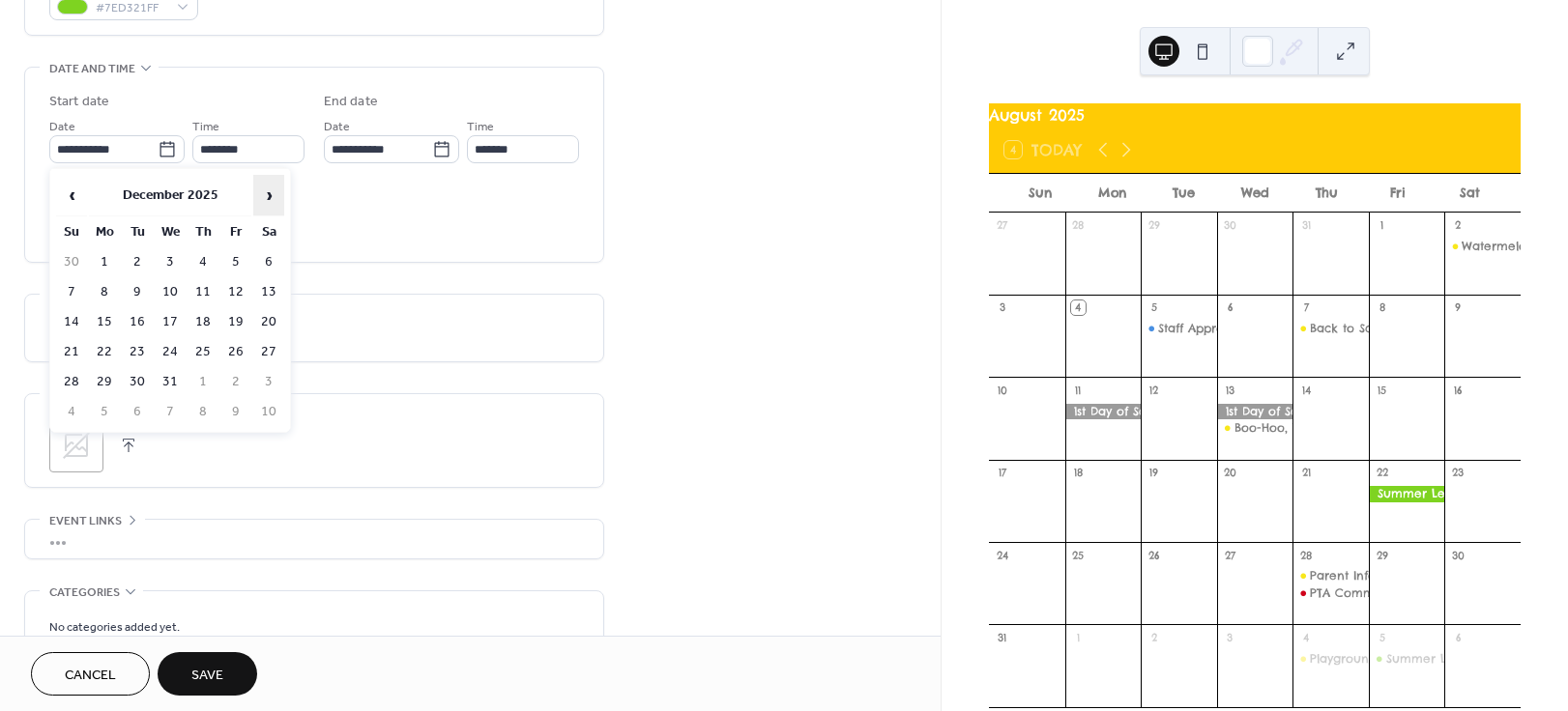 click on "›" at bounding box center (269, 195) 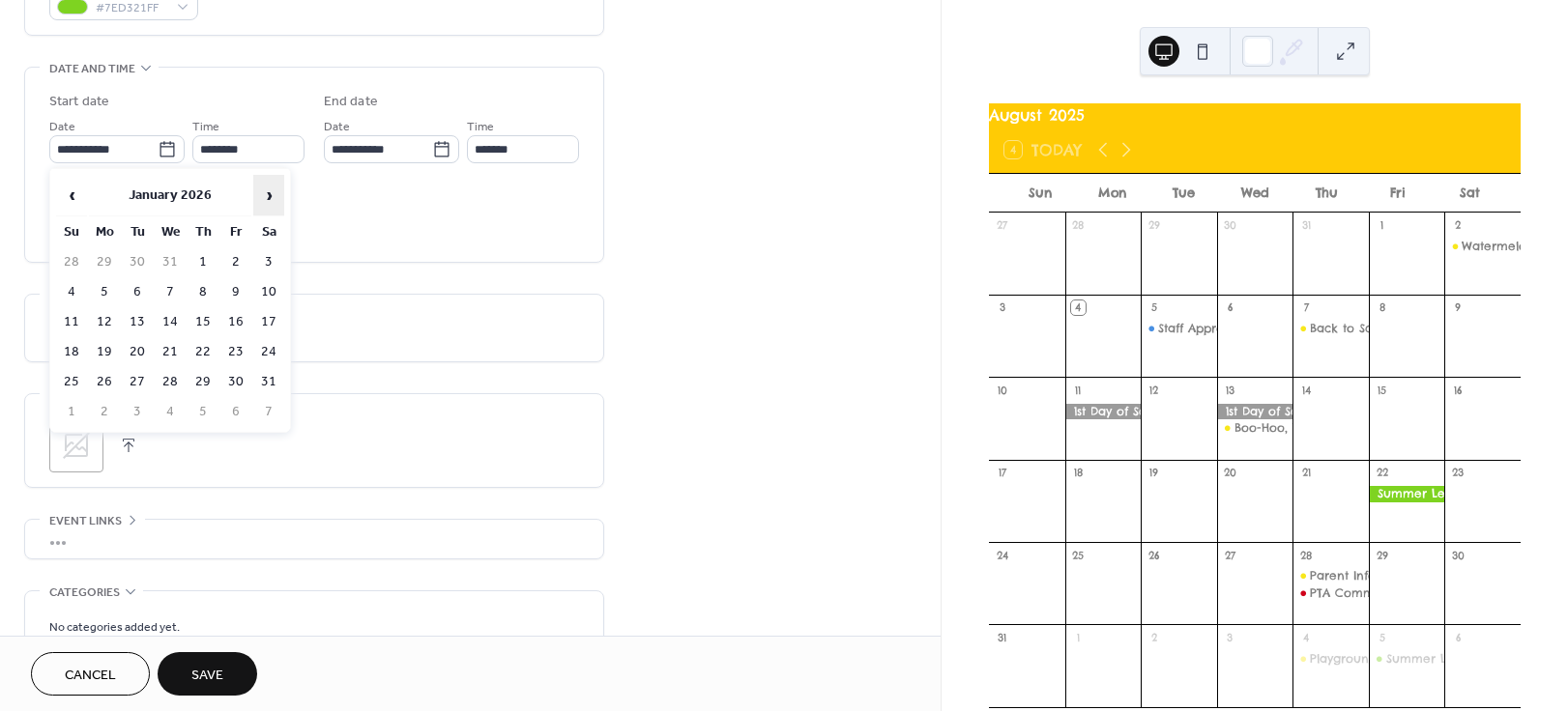 click on "›" at bounding box center [269, 195] 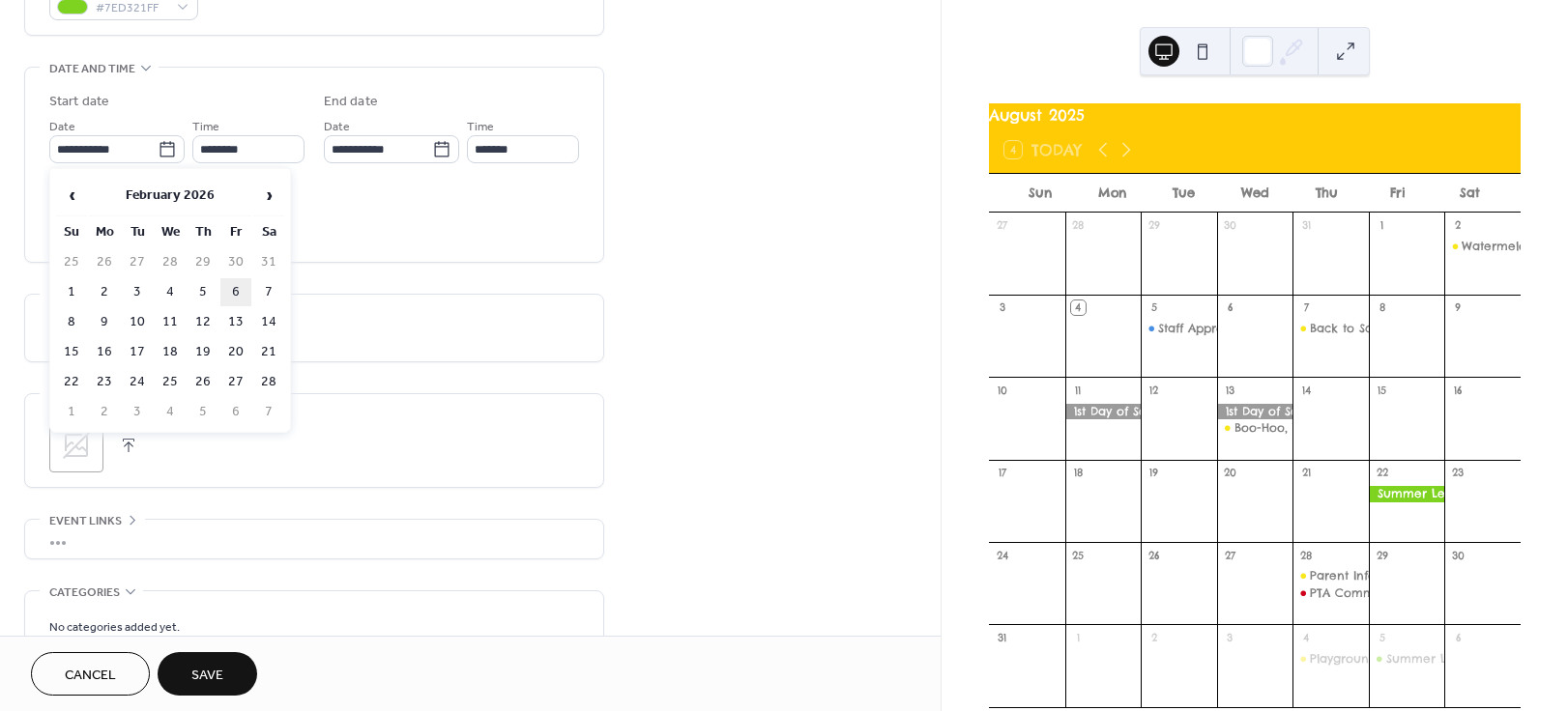 click on "6" at bounding box center (236, 292) 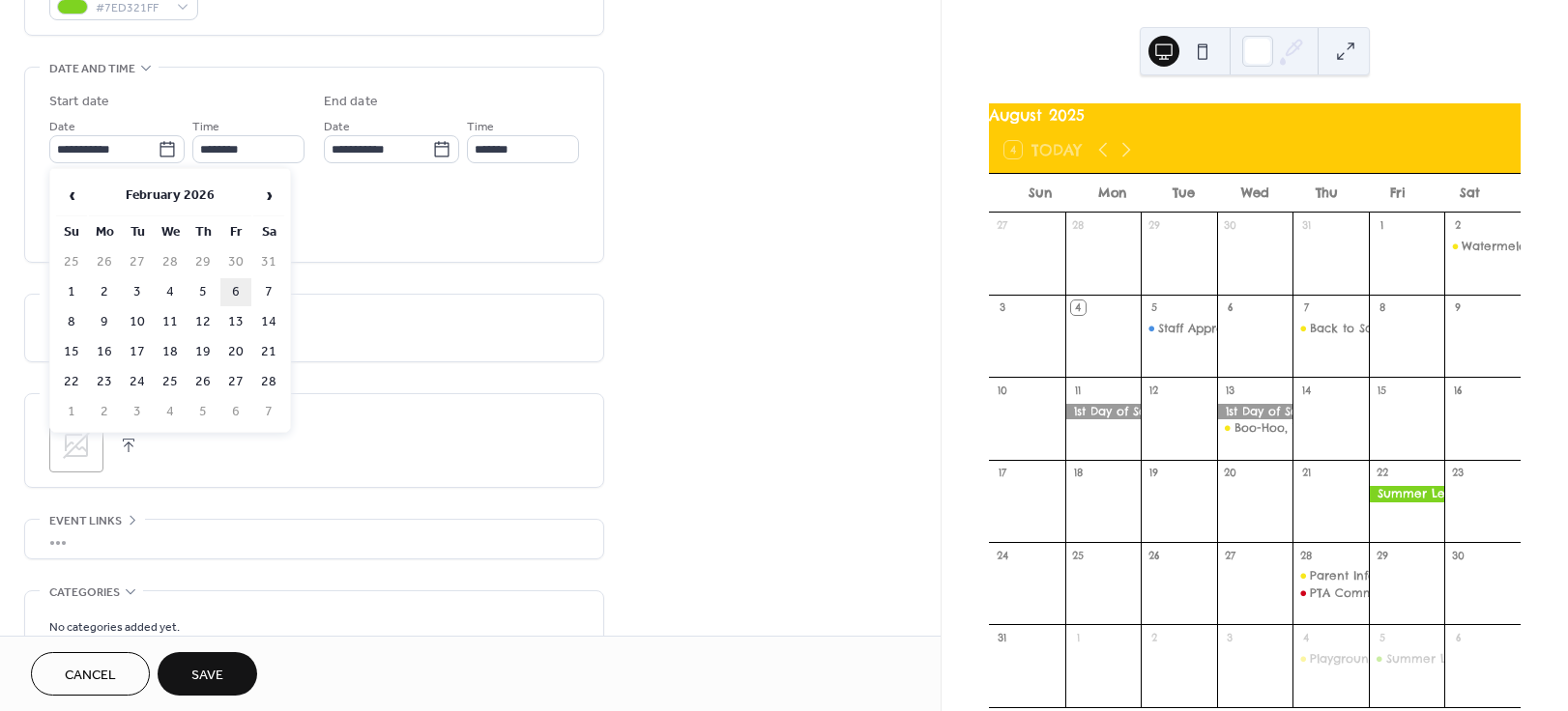 type on "**********" 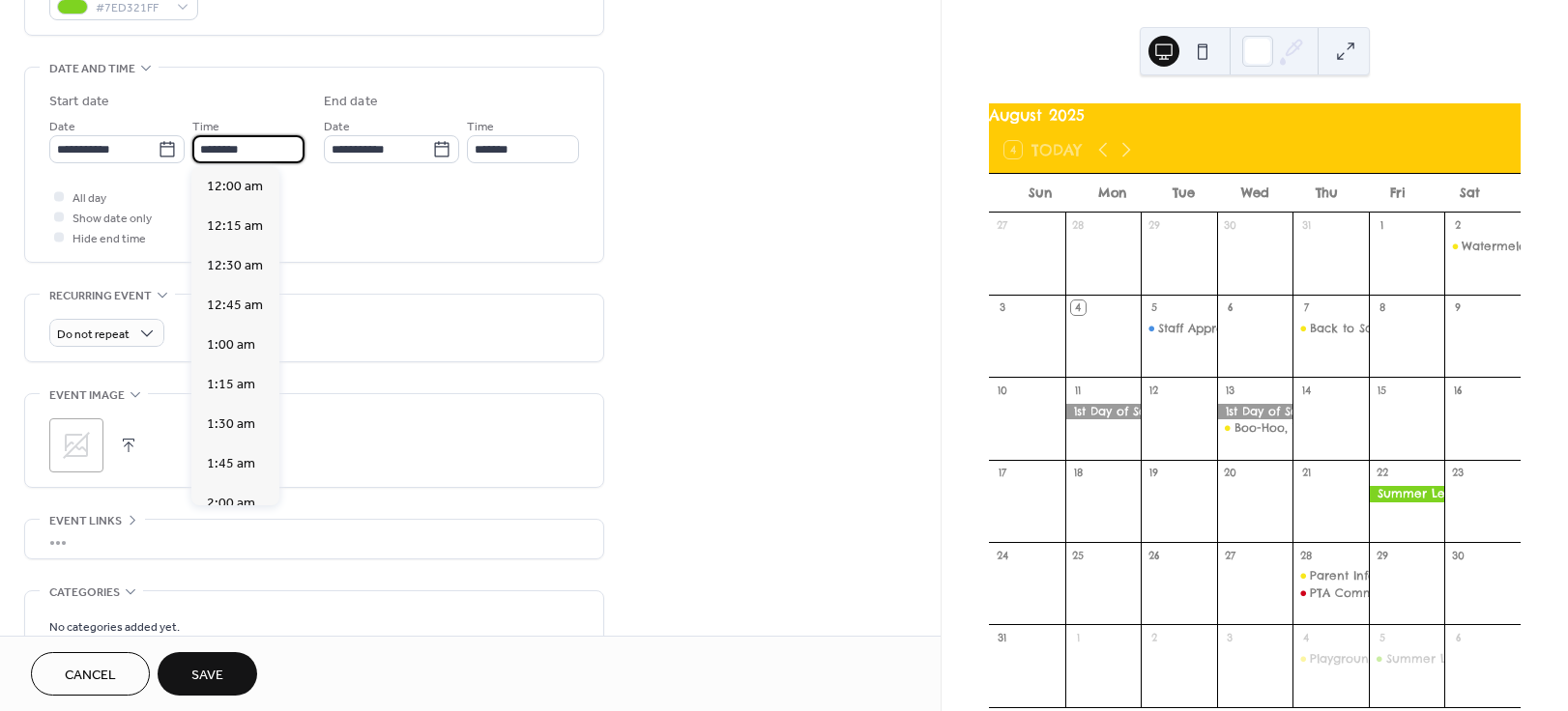 click on "********" at bounding box center (248, 149) 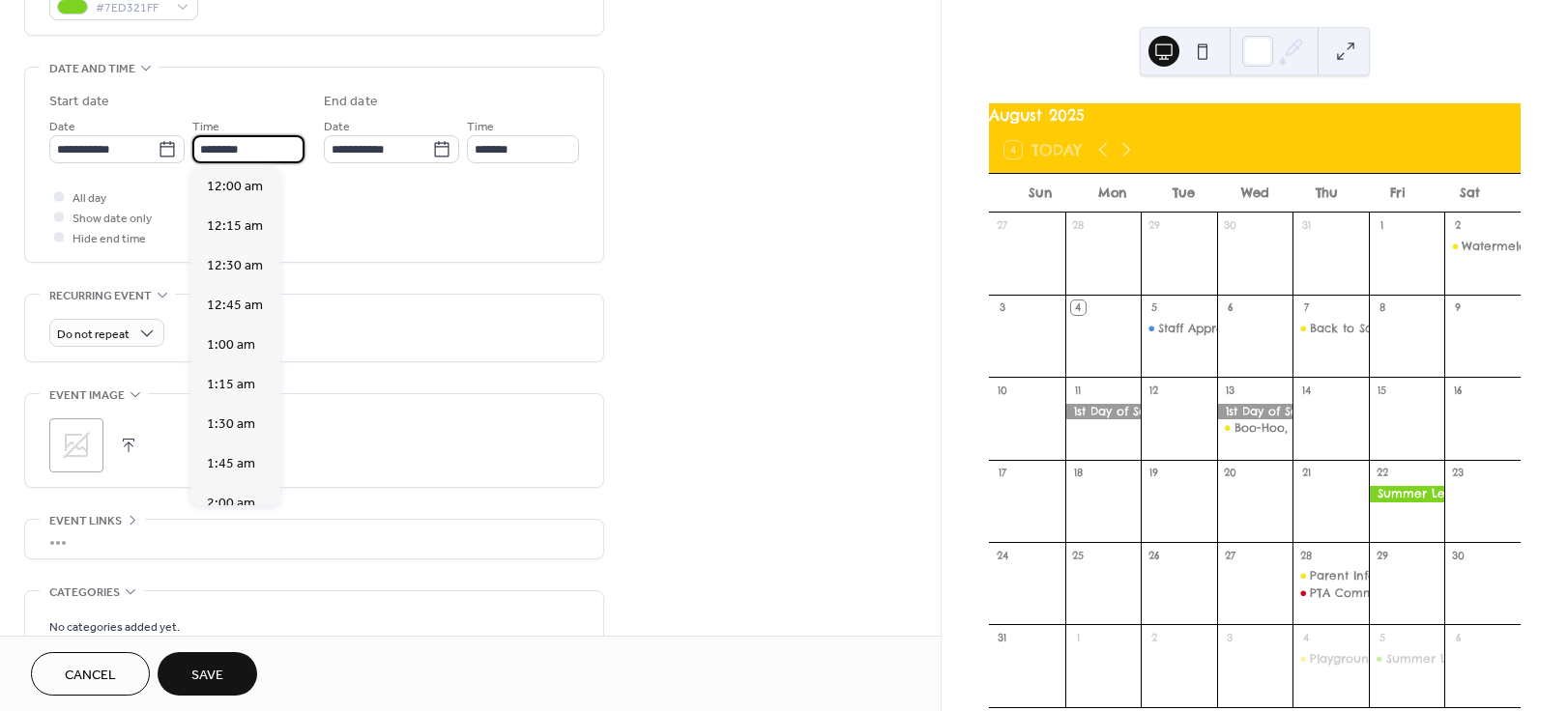 scroll, scrollTop: 1901, scrollLeft: 0, axis: vertical 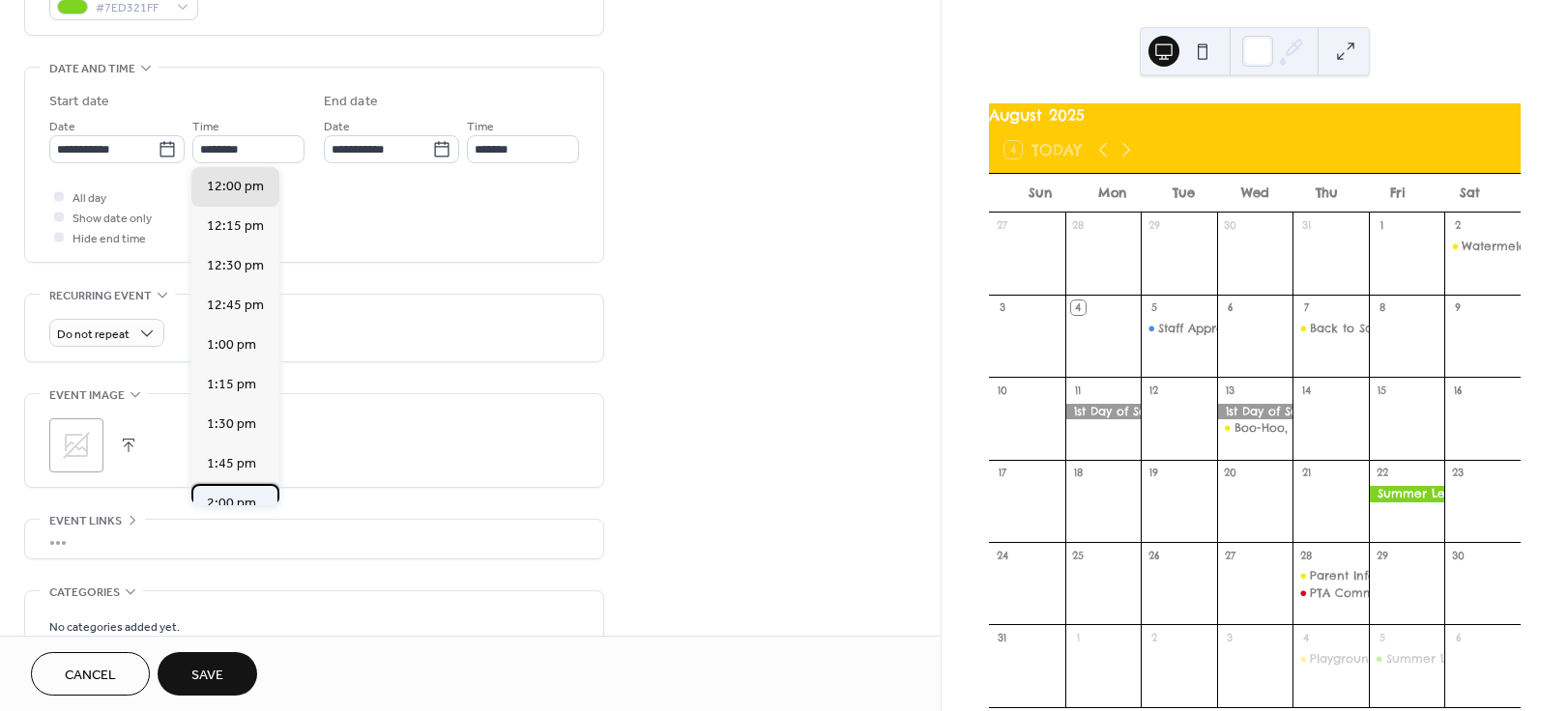 click on "2:00 pm" at bounding box center [231, 503] 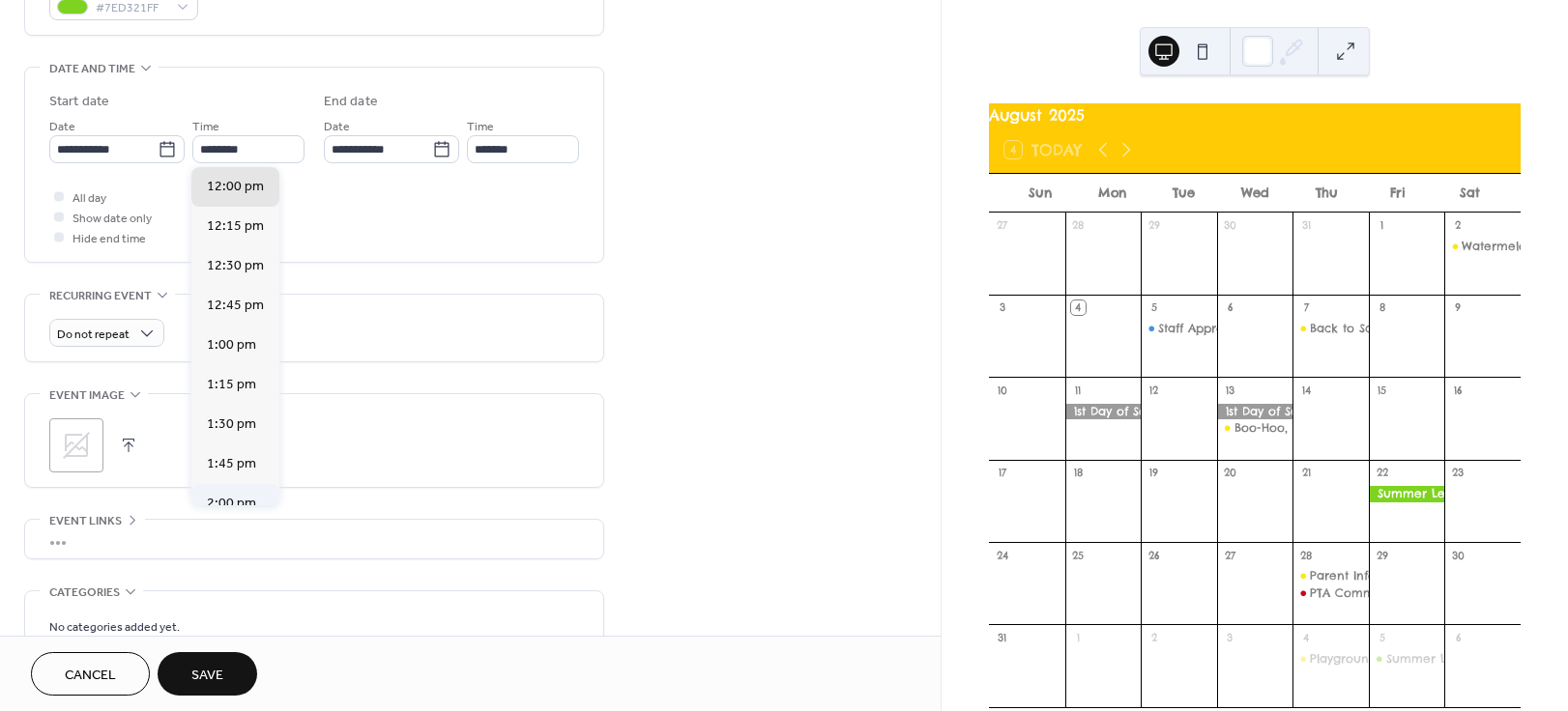 type on "*******" 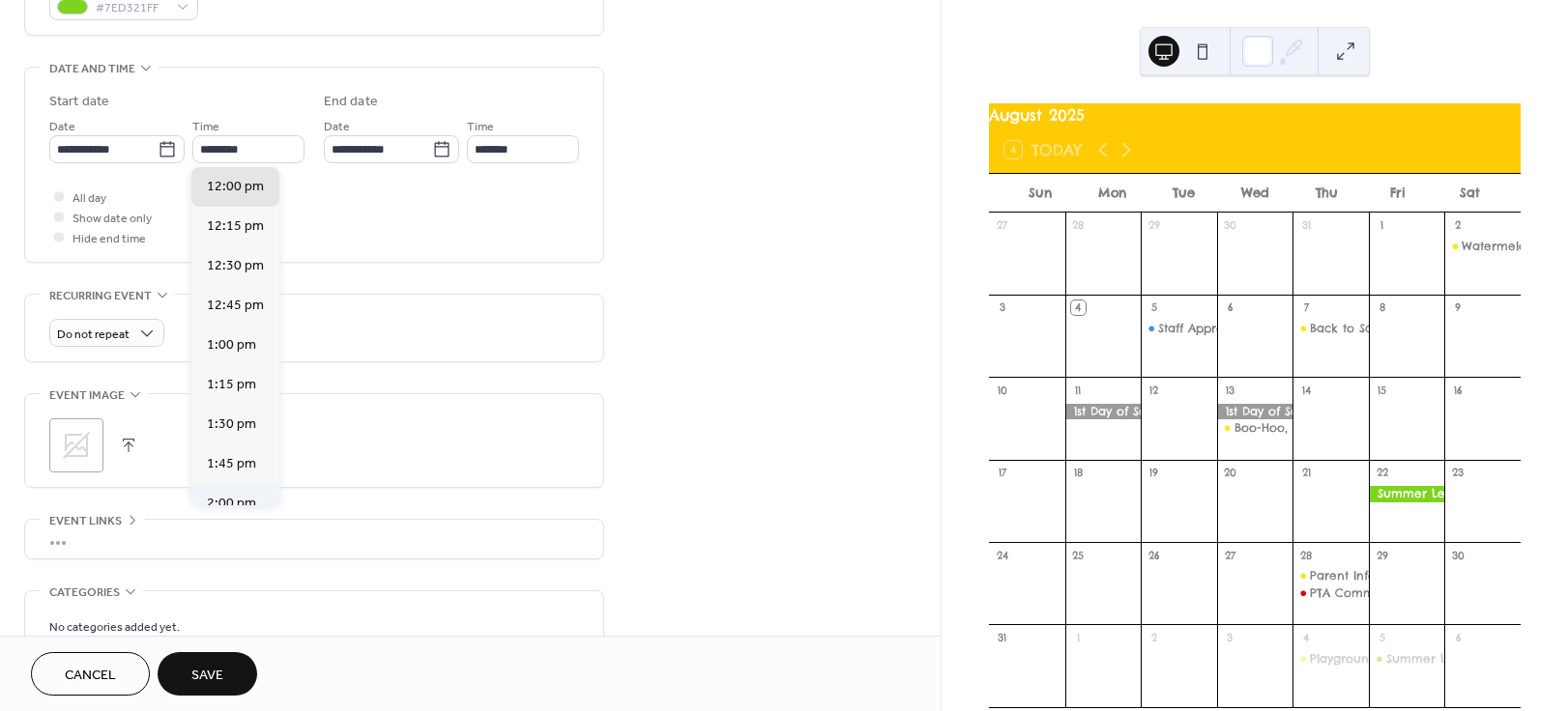 type on "*******" 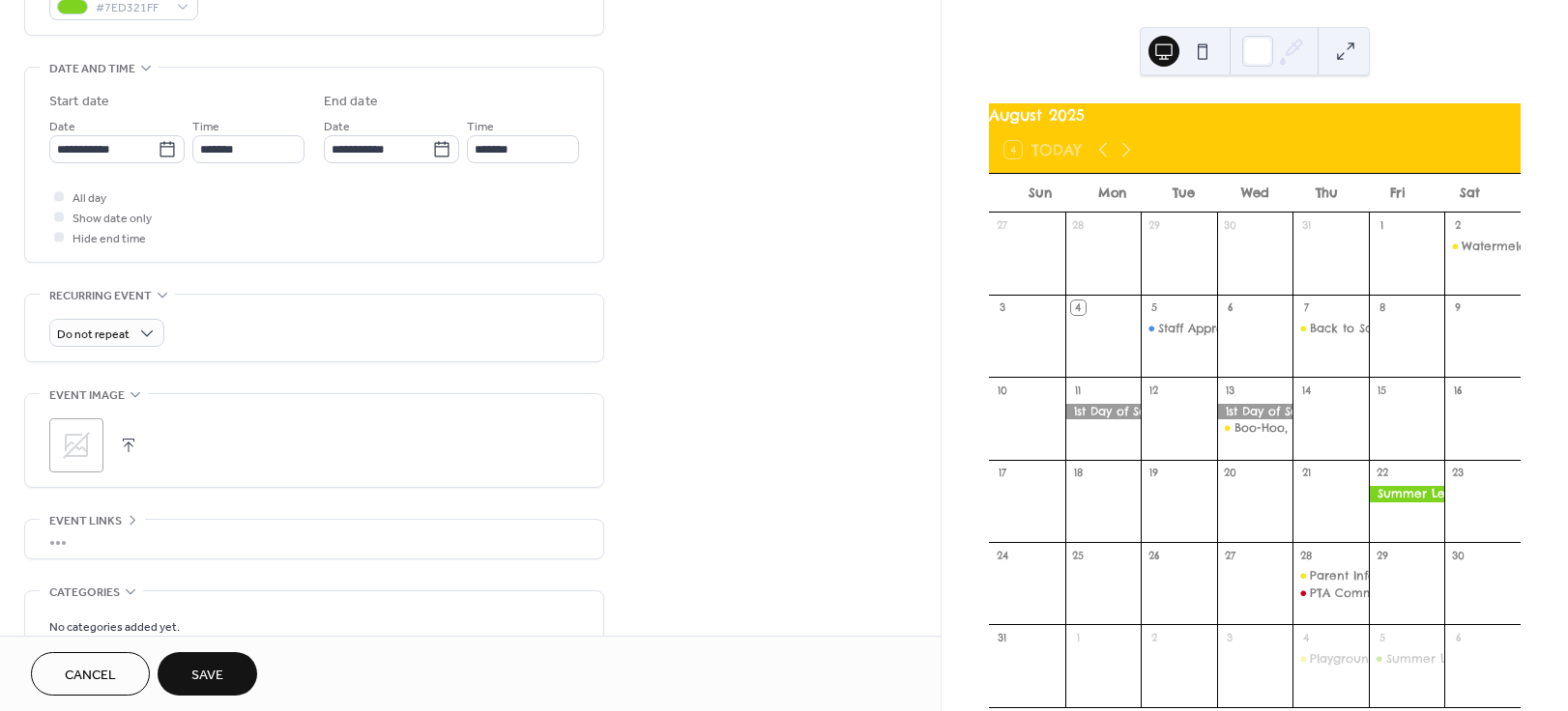 click 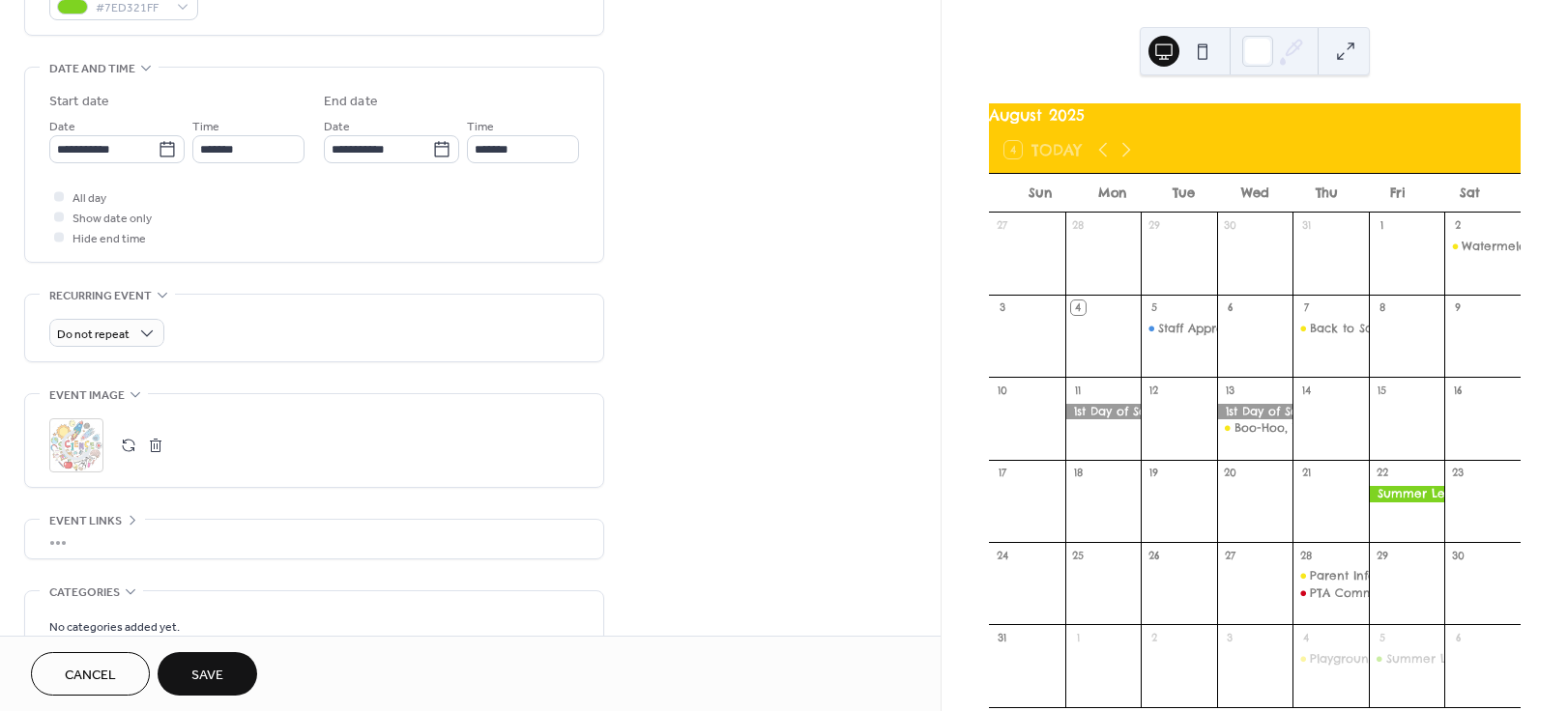 click on "Save" at bounding box center [207, 675] 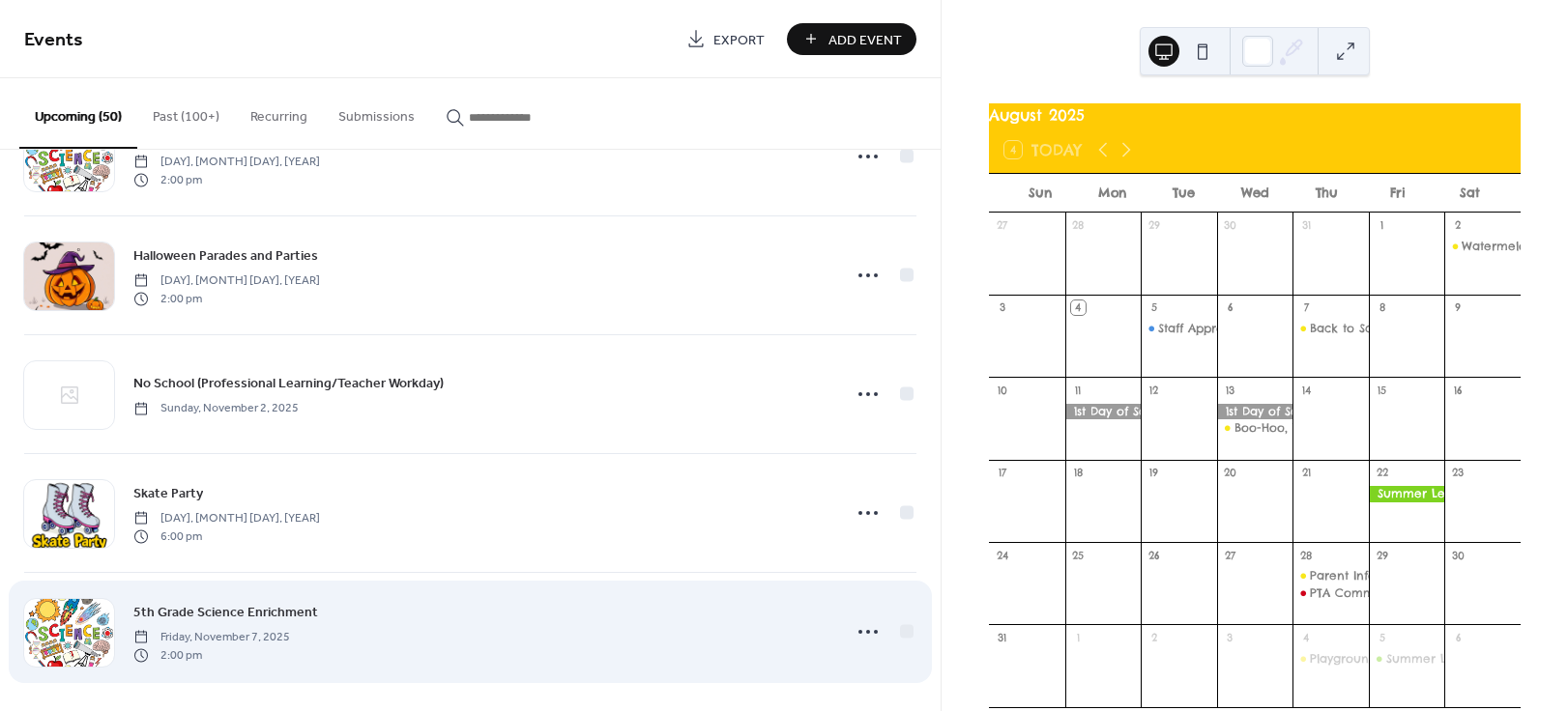 scroll, scrollTop: 3060, scrollLeft: 0, axis: vertical 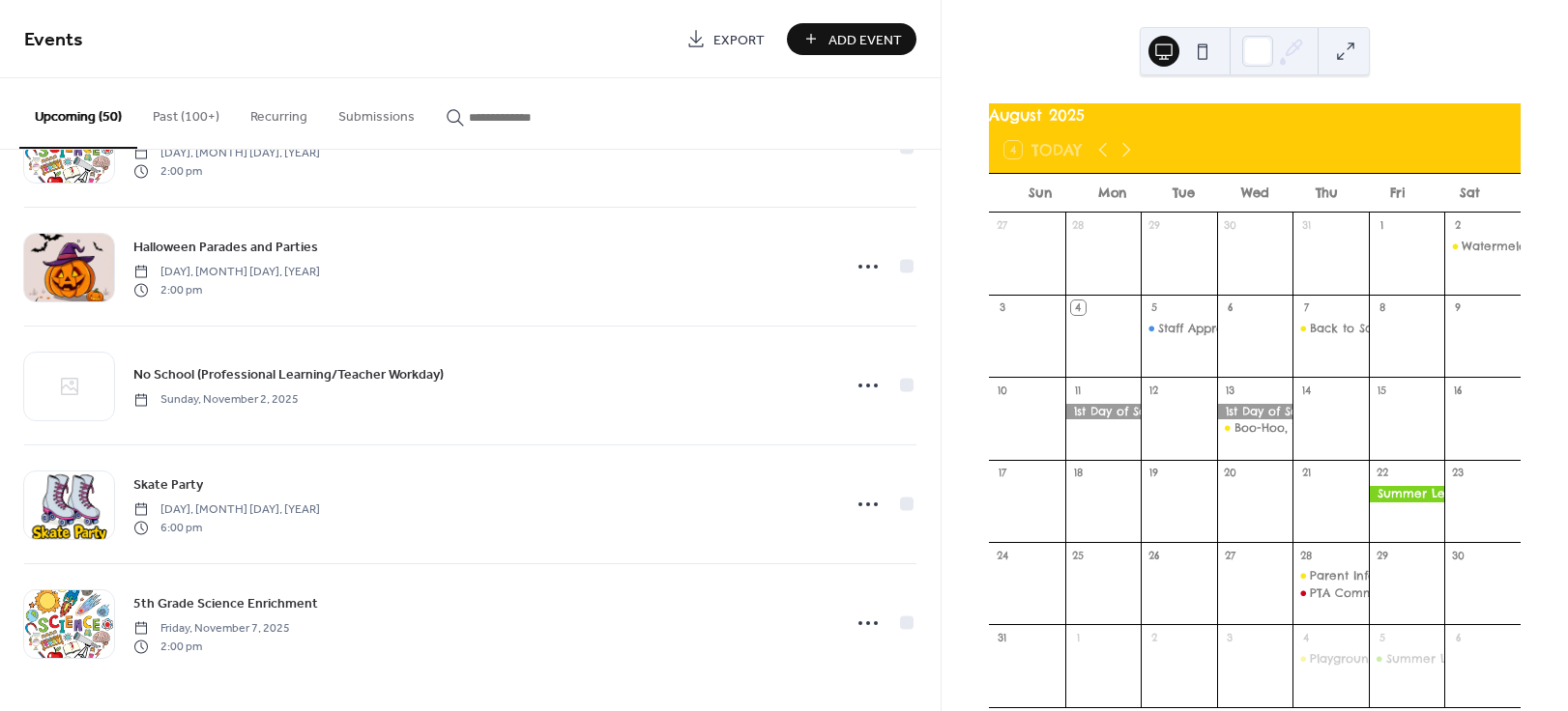 click on "Add Event" at bounding box center [865, 40] 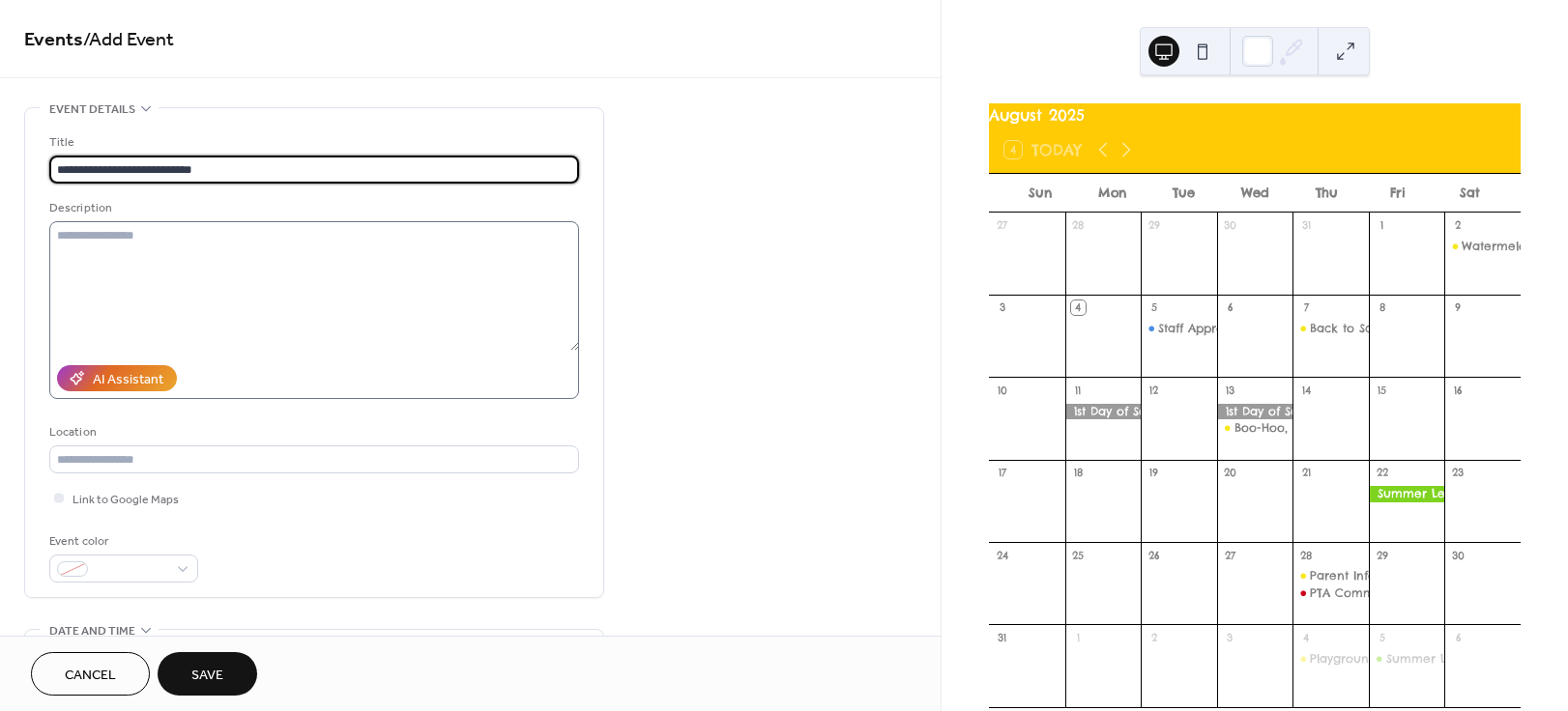 type on "**********" 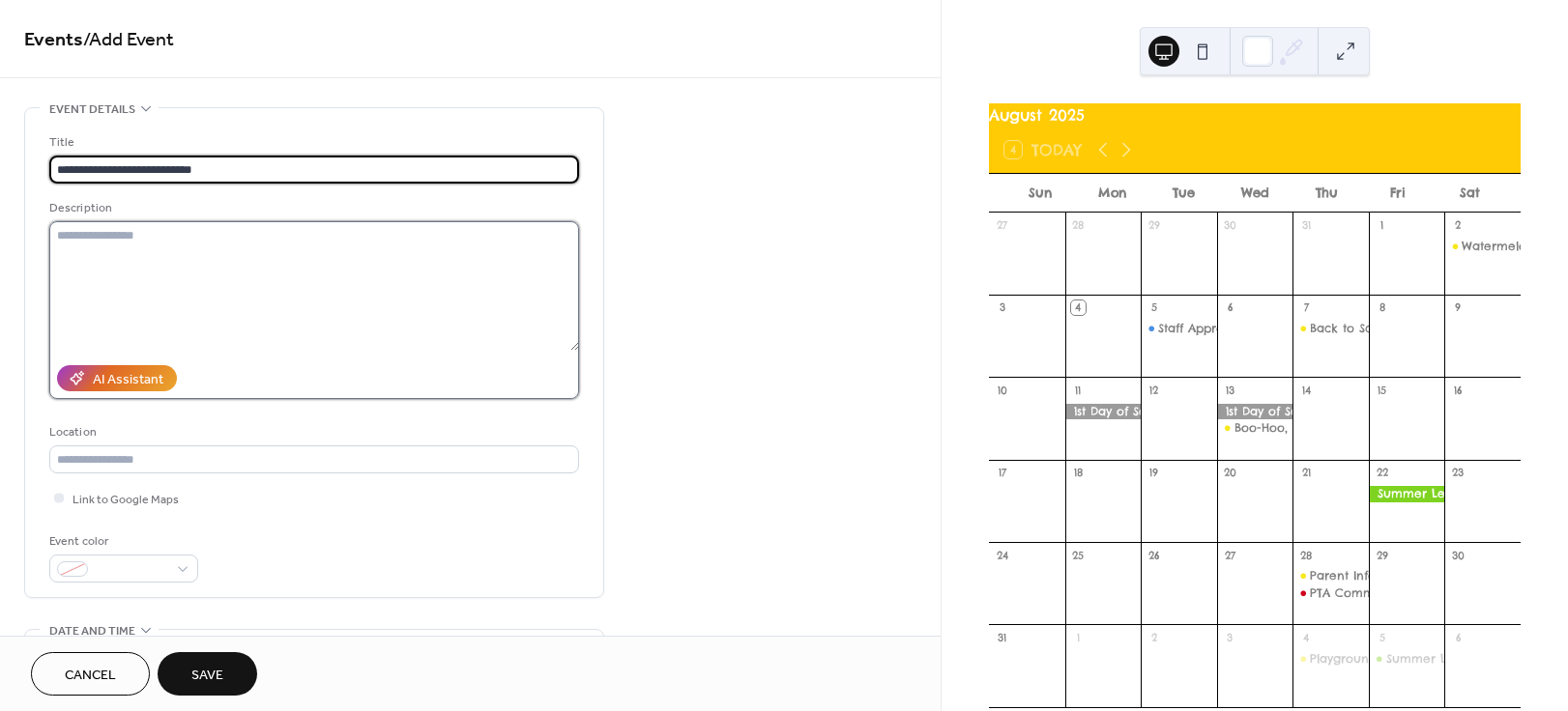 click at bounding box center (314, 286) 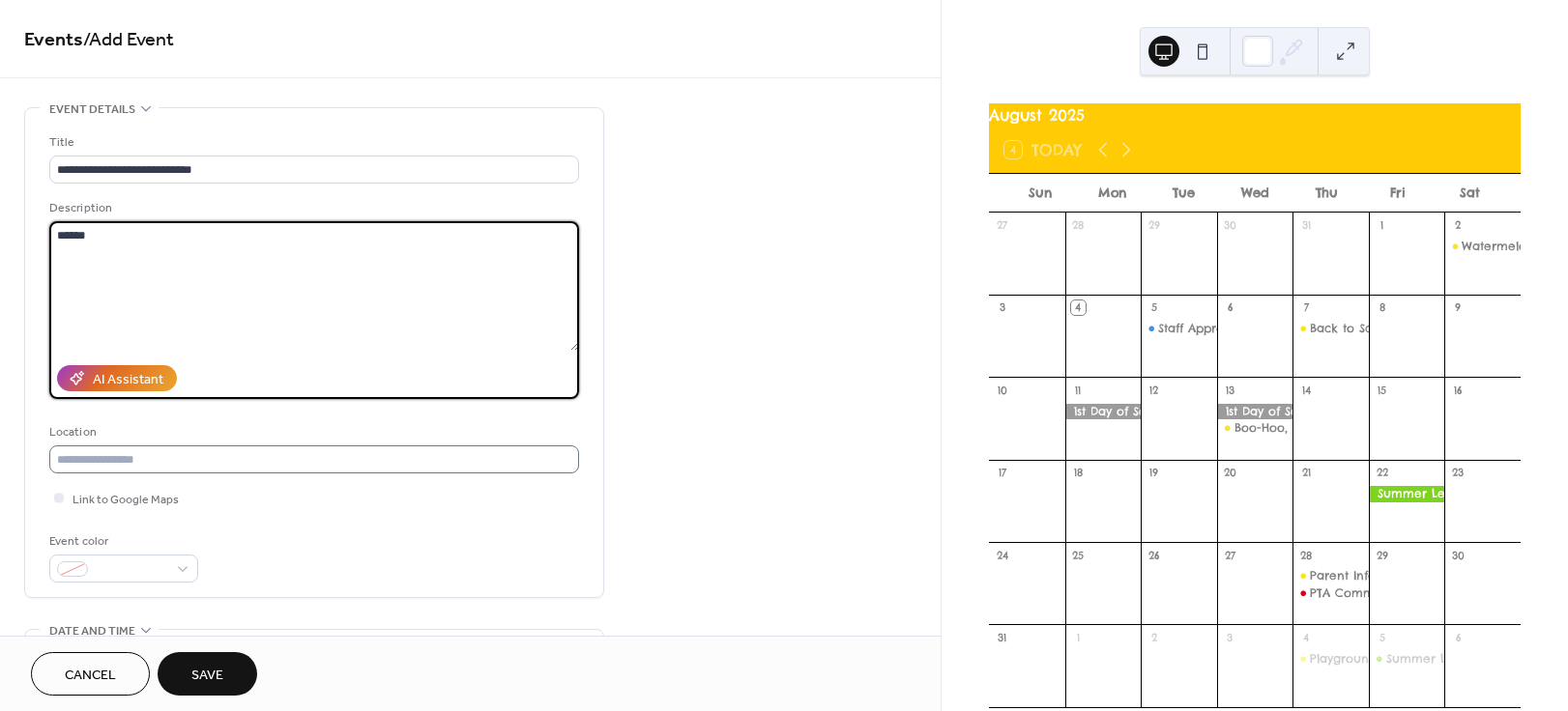 type on "******" 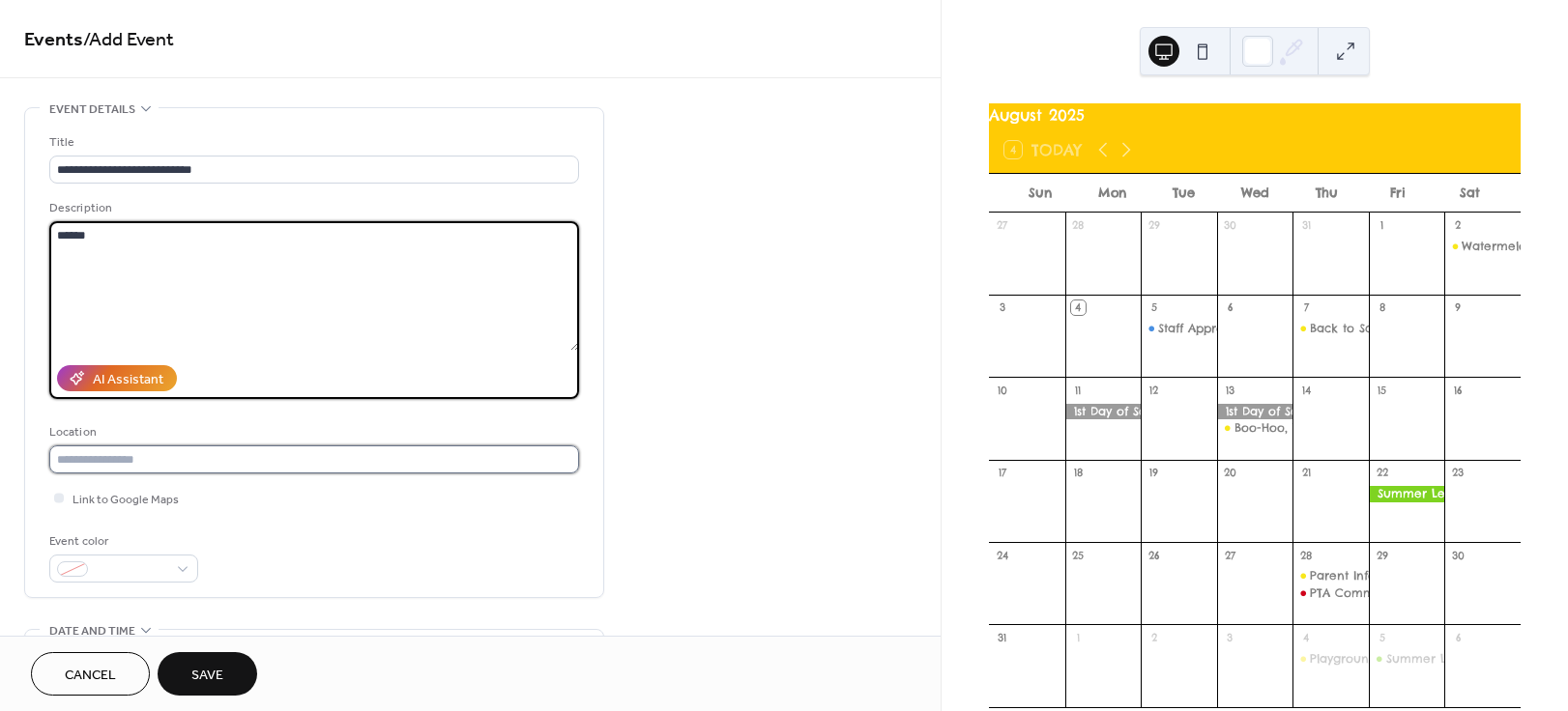 click at bounding box center [314, 459] 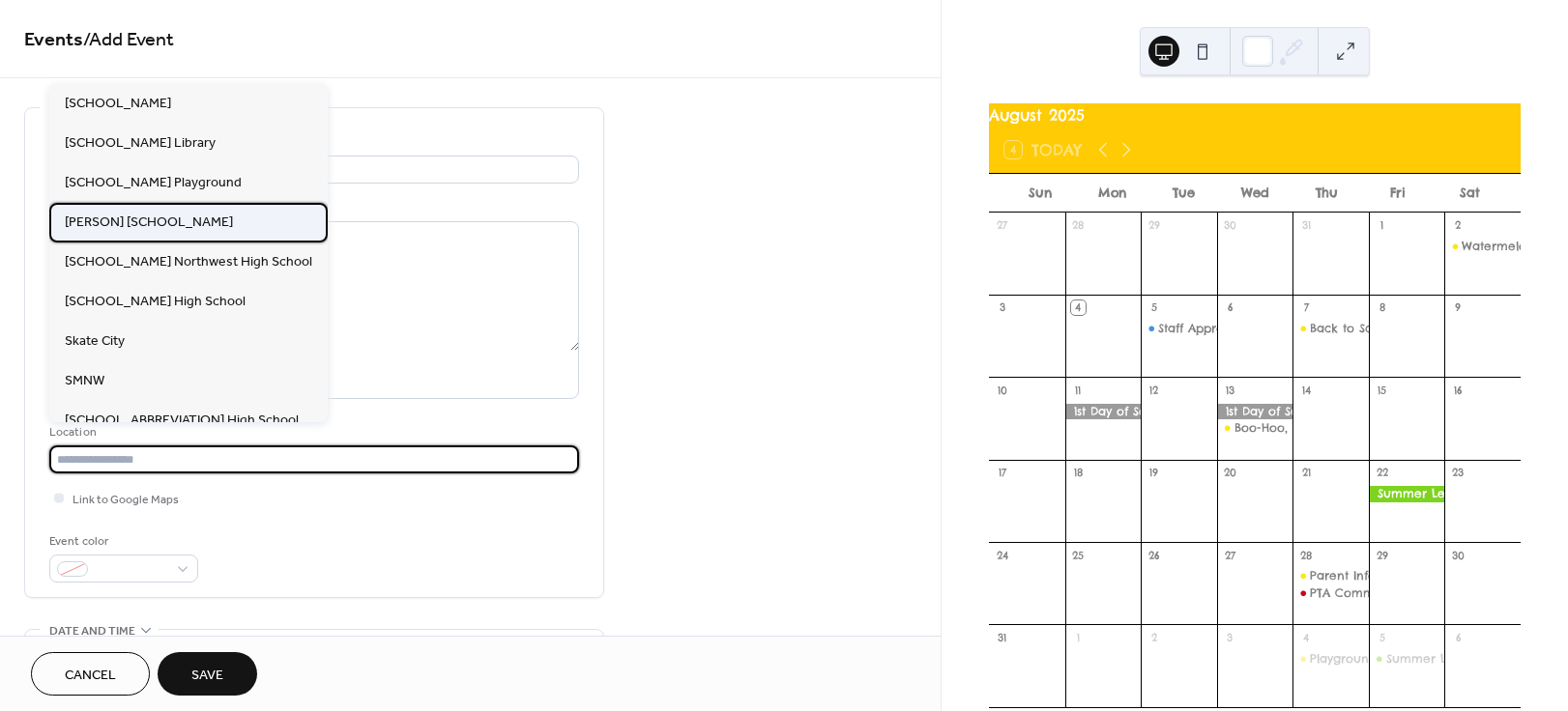 click on "Rhein Benninghoven Elementary" at bounding box center (149, 222) 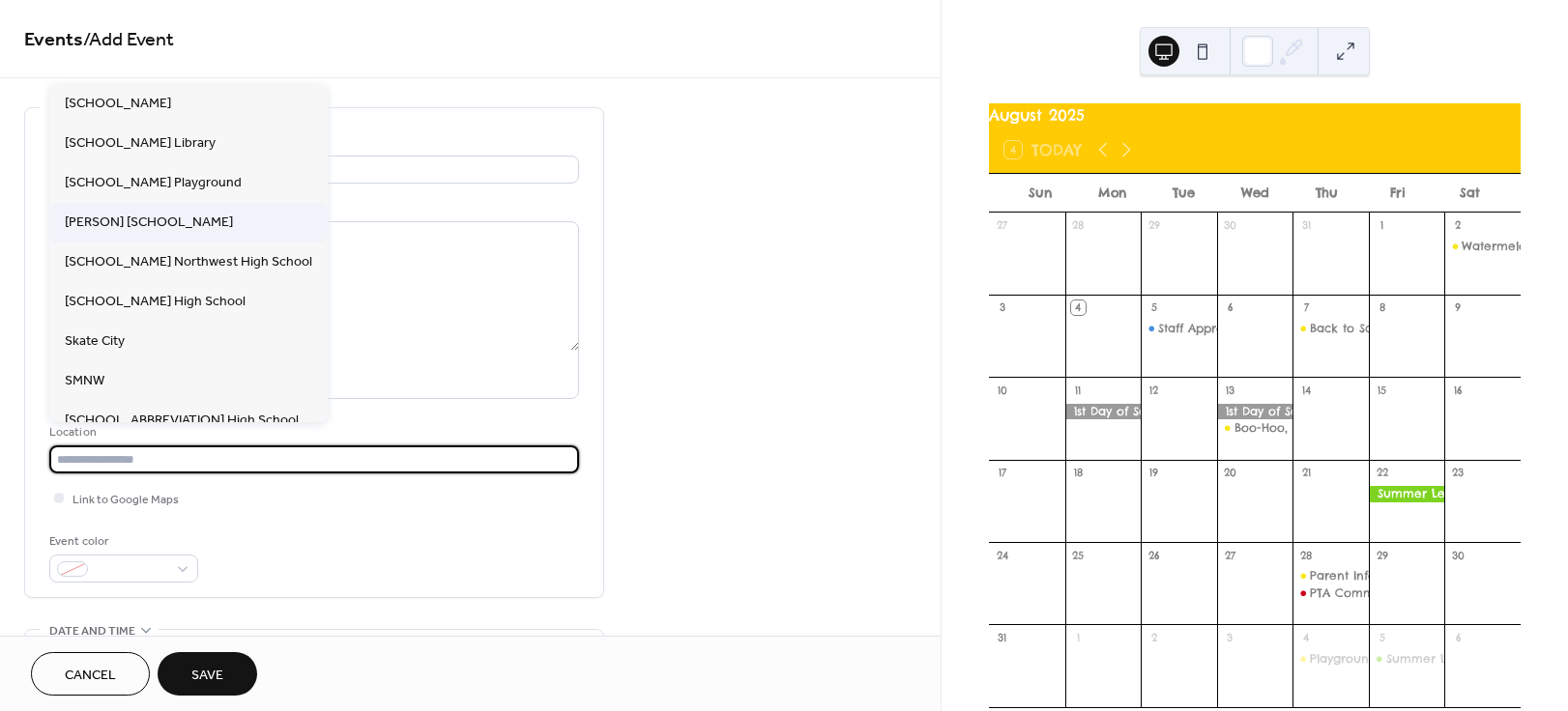 type on "**********" 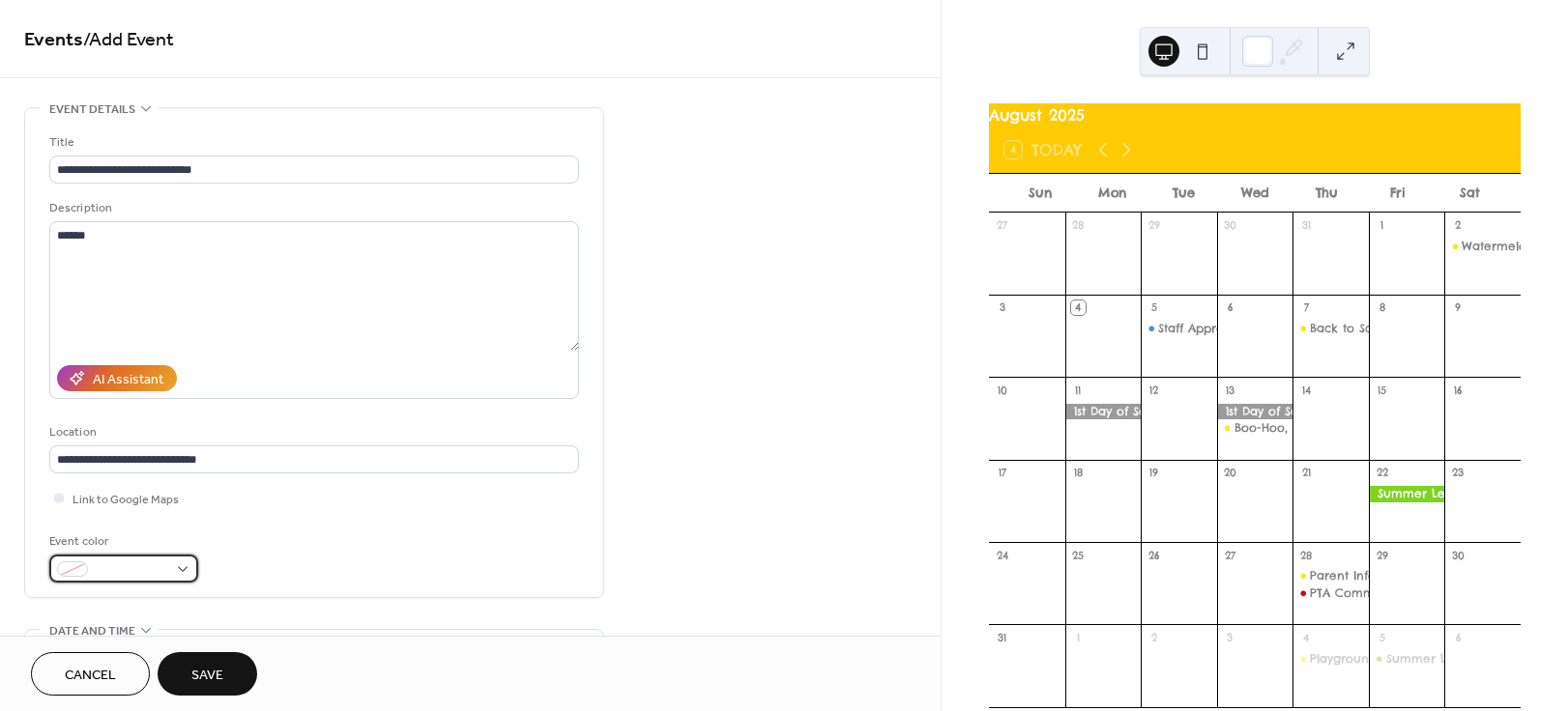 click at bounding box center (124, 568) 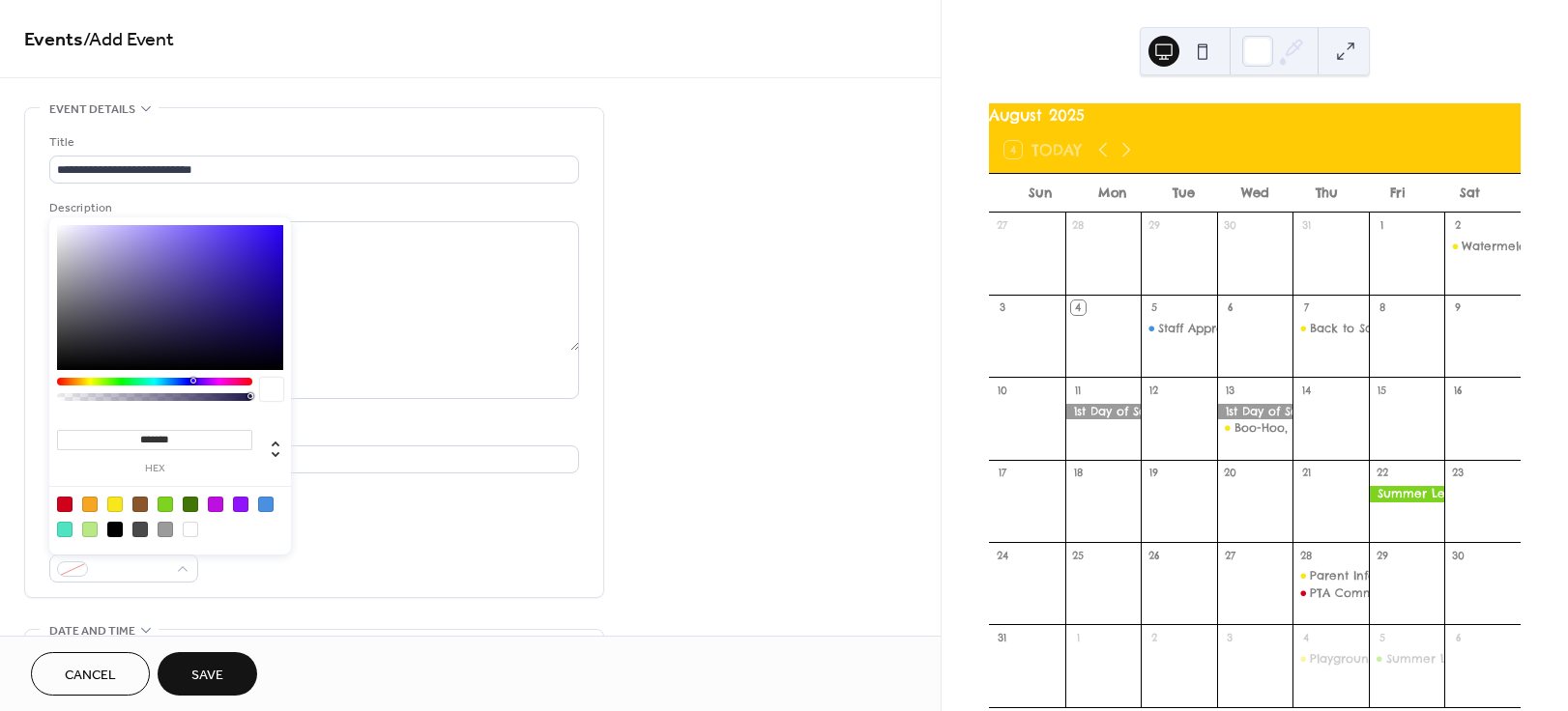 click at bounding box center [165, 504] 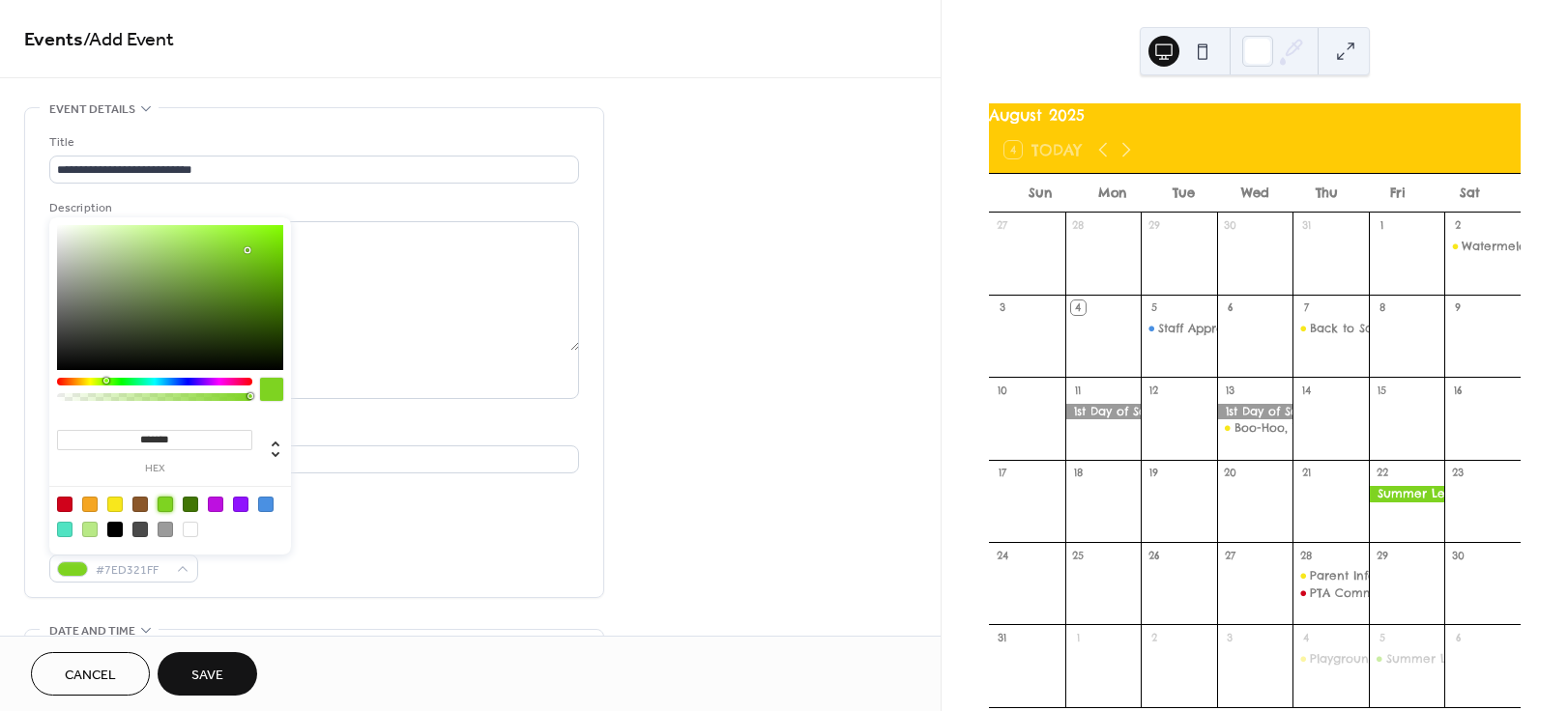 click on "Event color #7ED321FF" at bounding box center (314, 556) 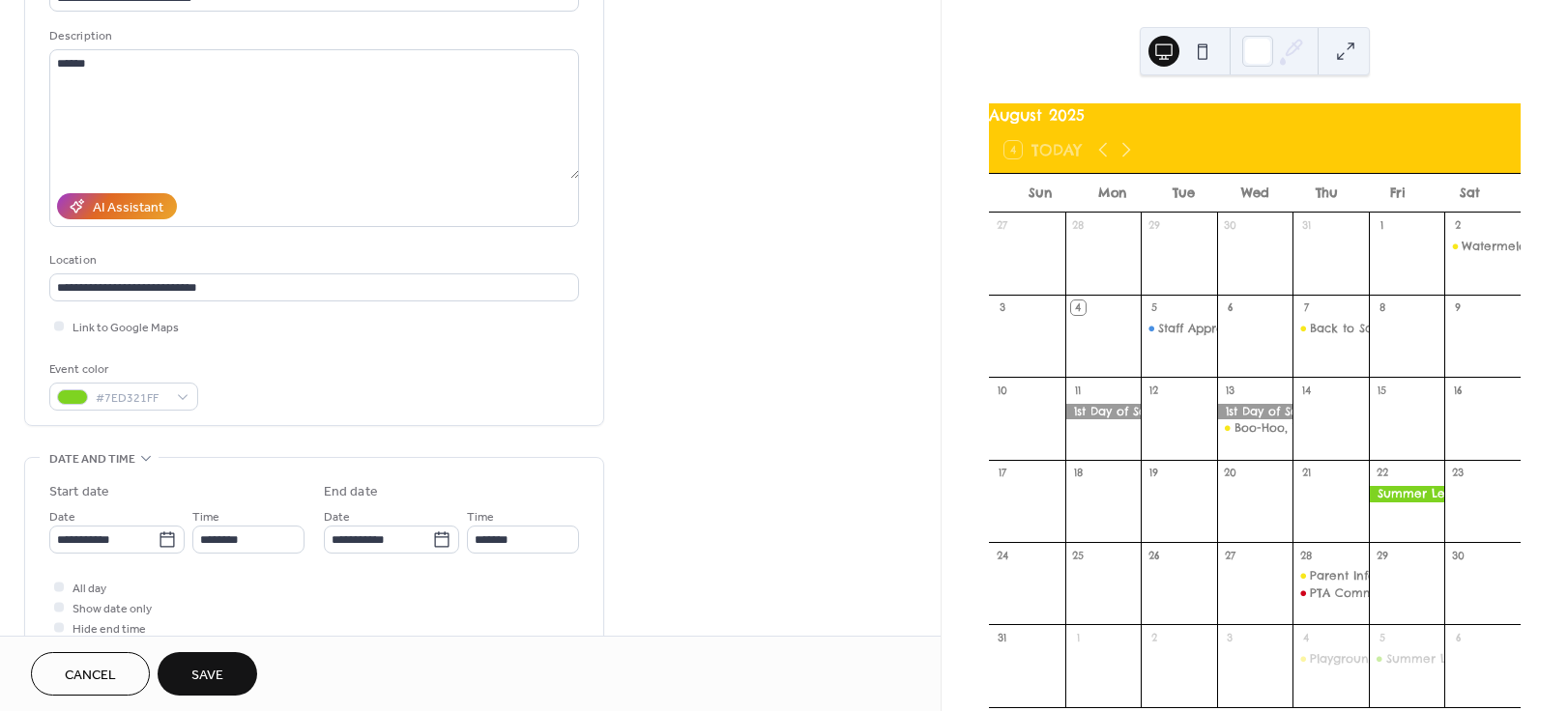 scroll, scrollTop: 596, scrollLeft: 0, axis: vertical 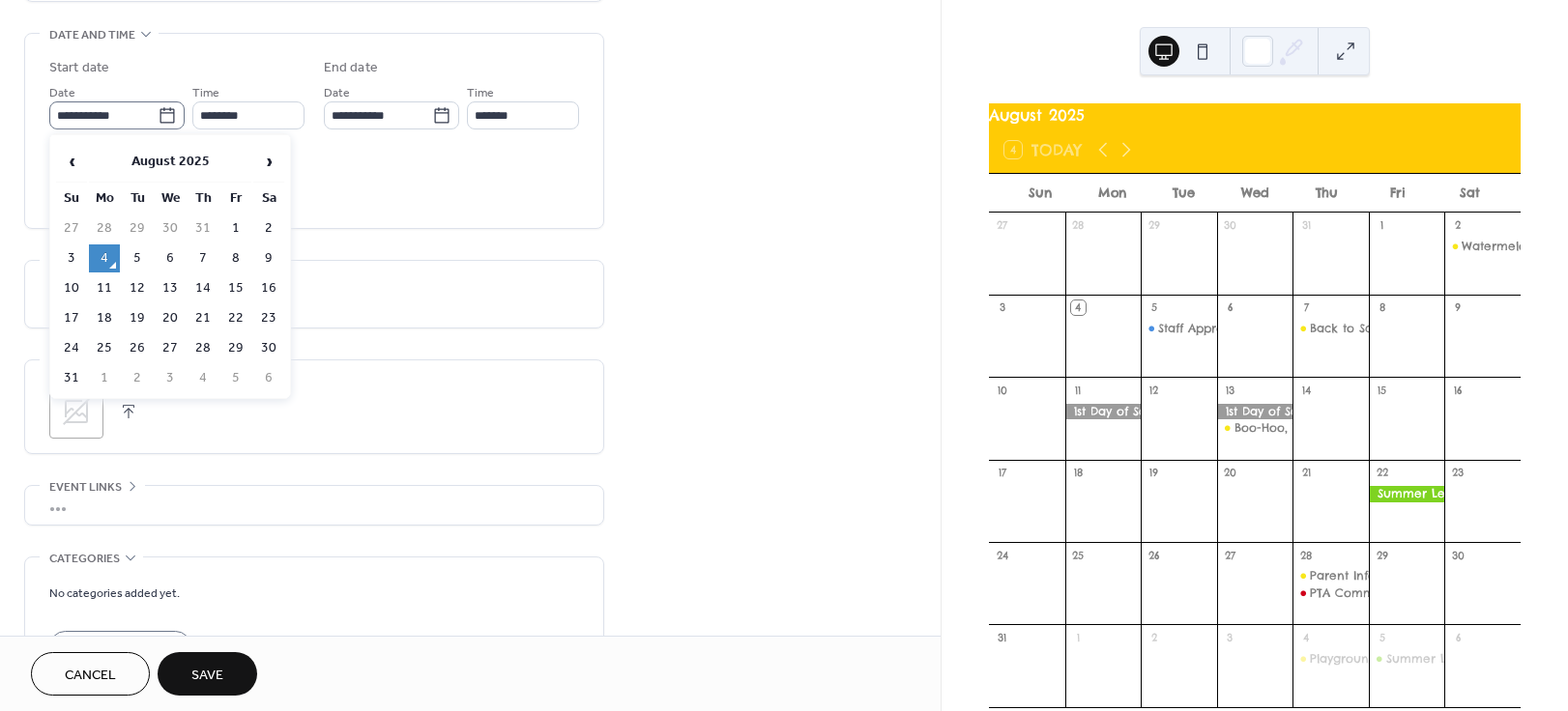 click 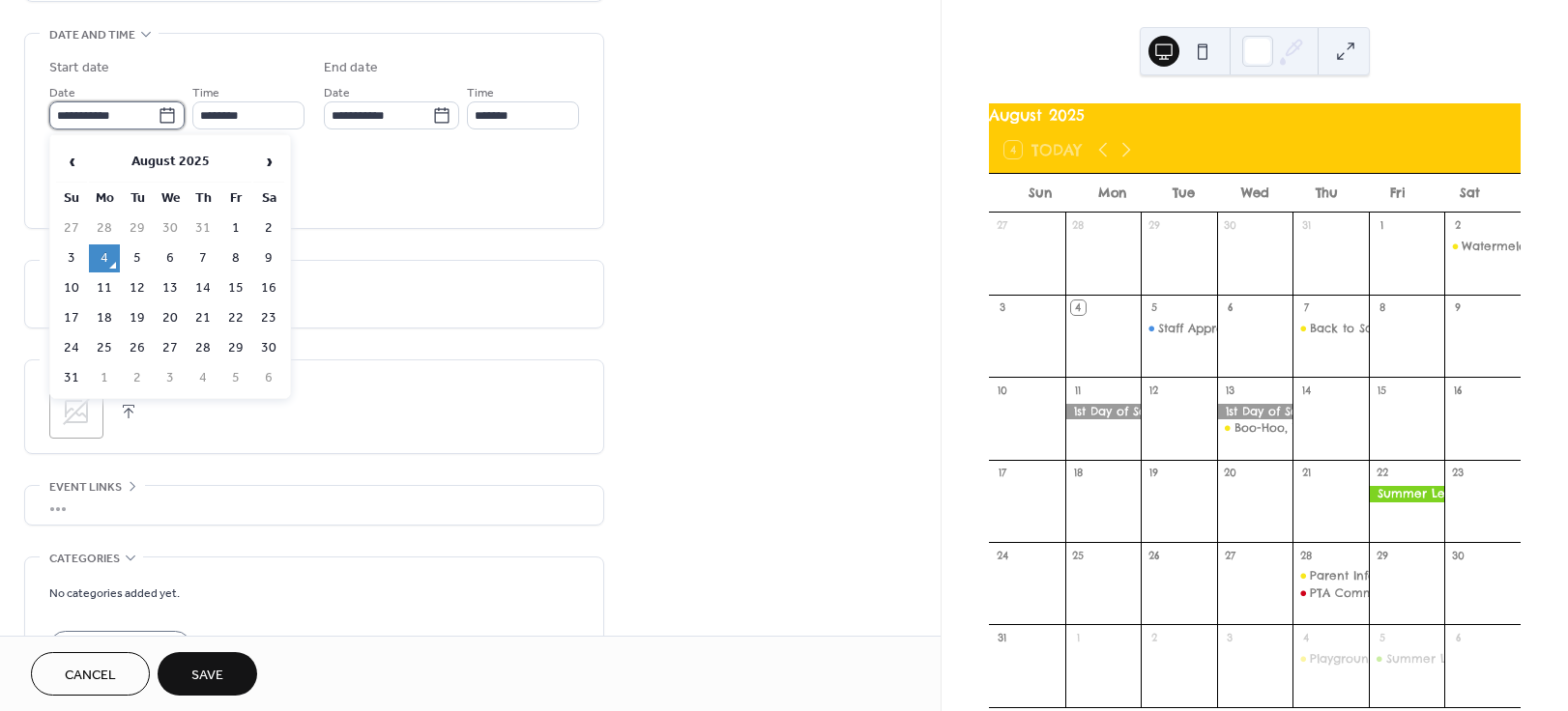 click on "**********" at bounding box center (103, 115) 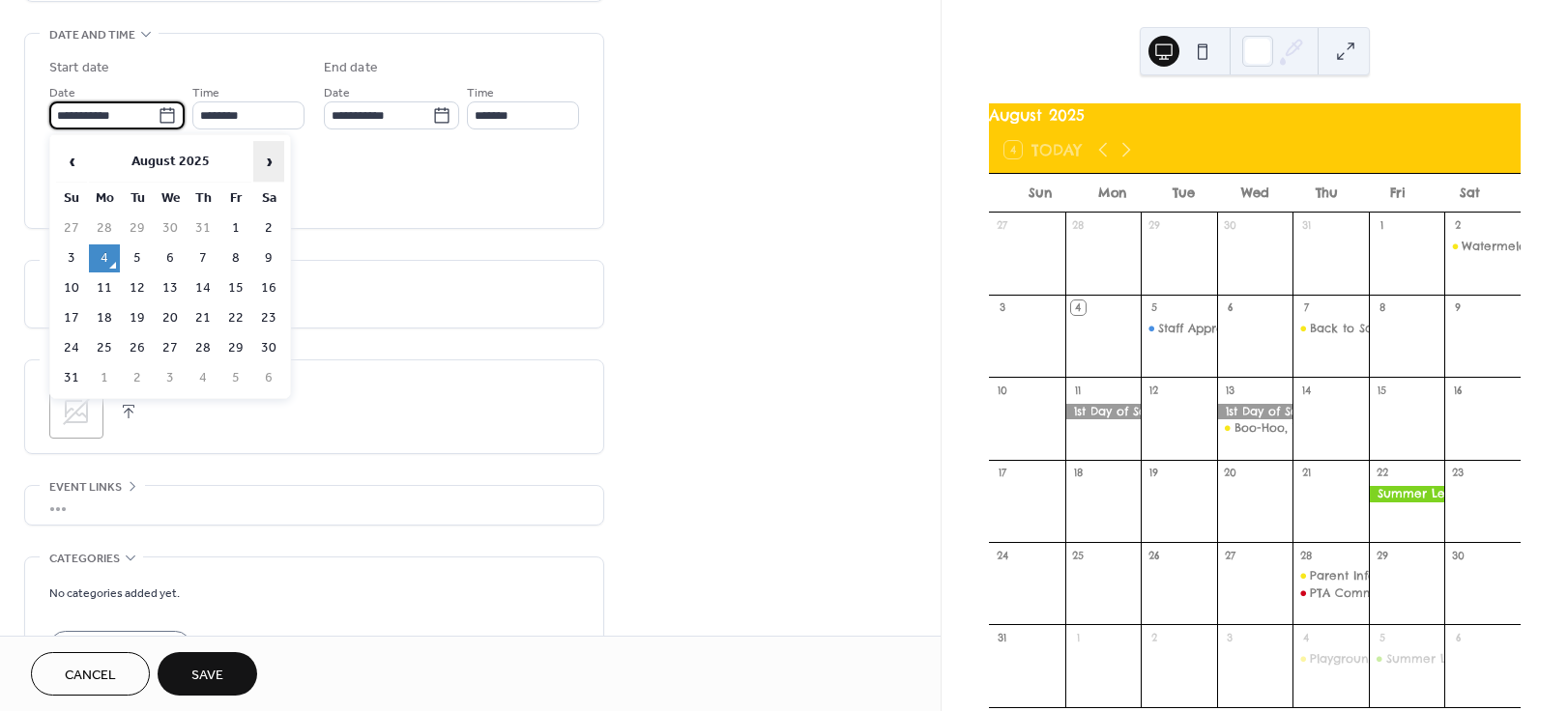 click on "›" at bounding box center (269, 161) 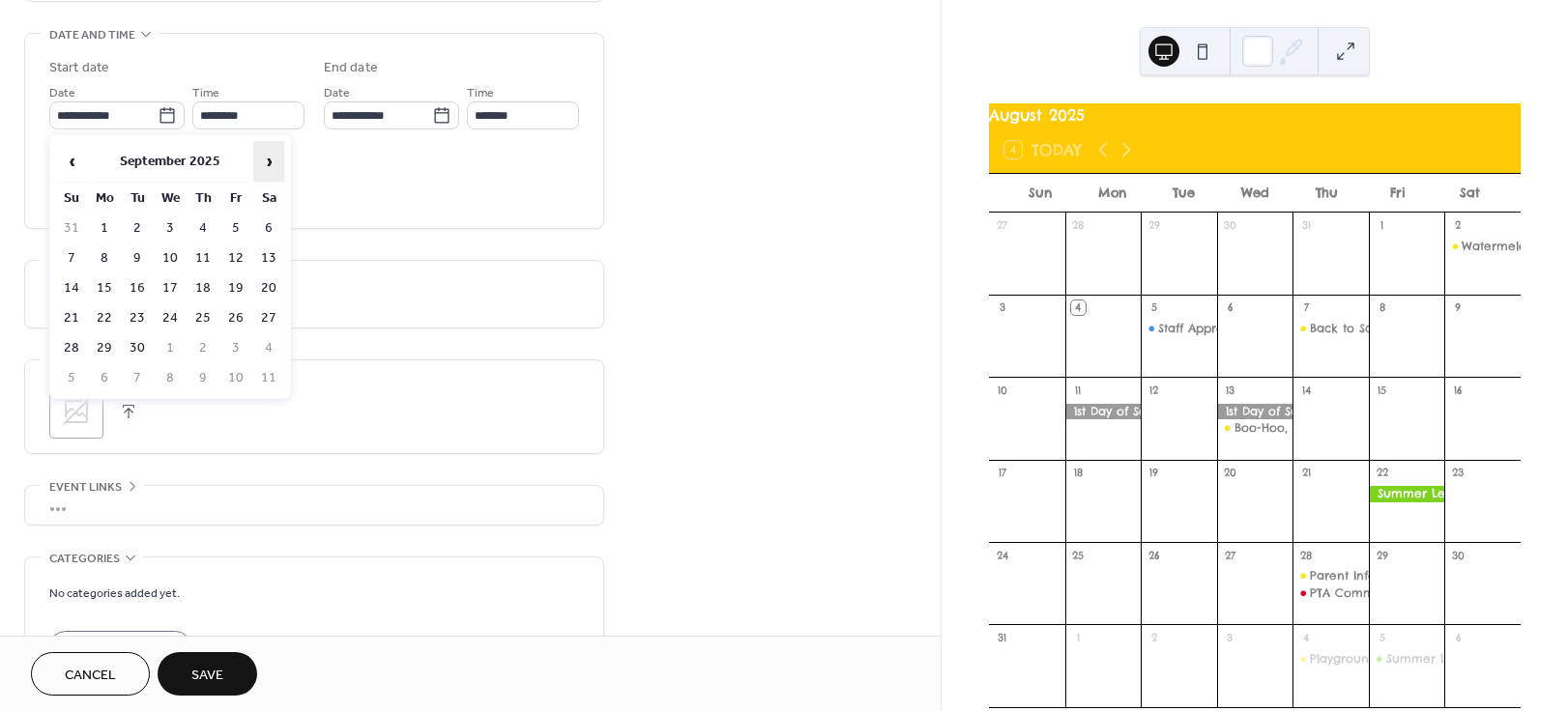 click on "›" at bounding box center [269, 161] 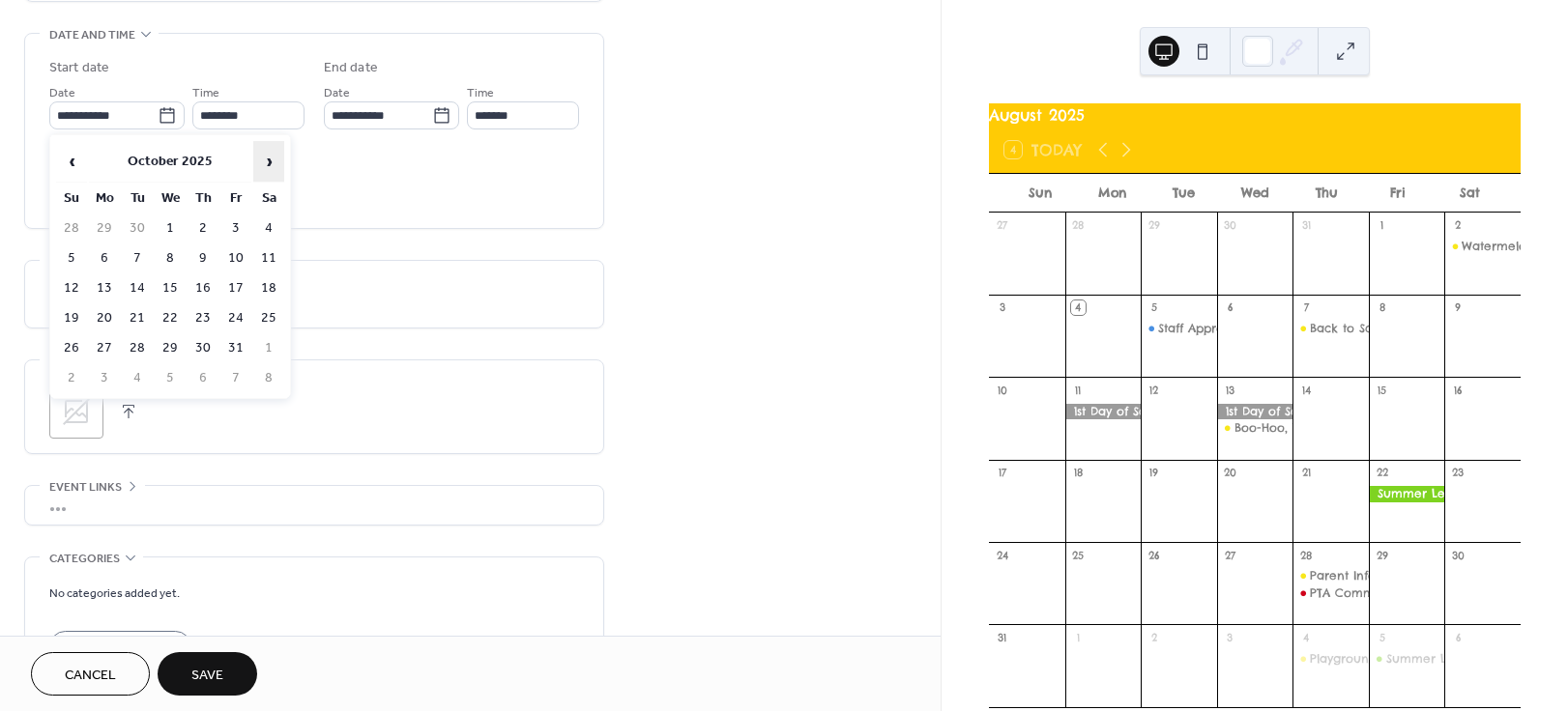 click on "›" at bounding box center (269, 161) 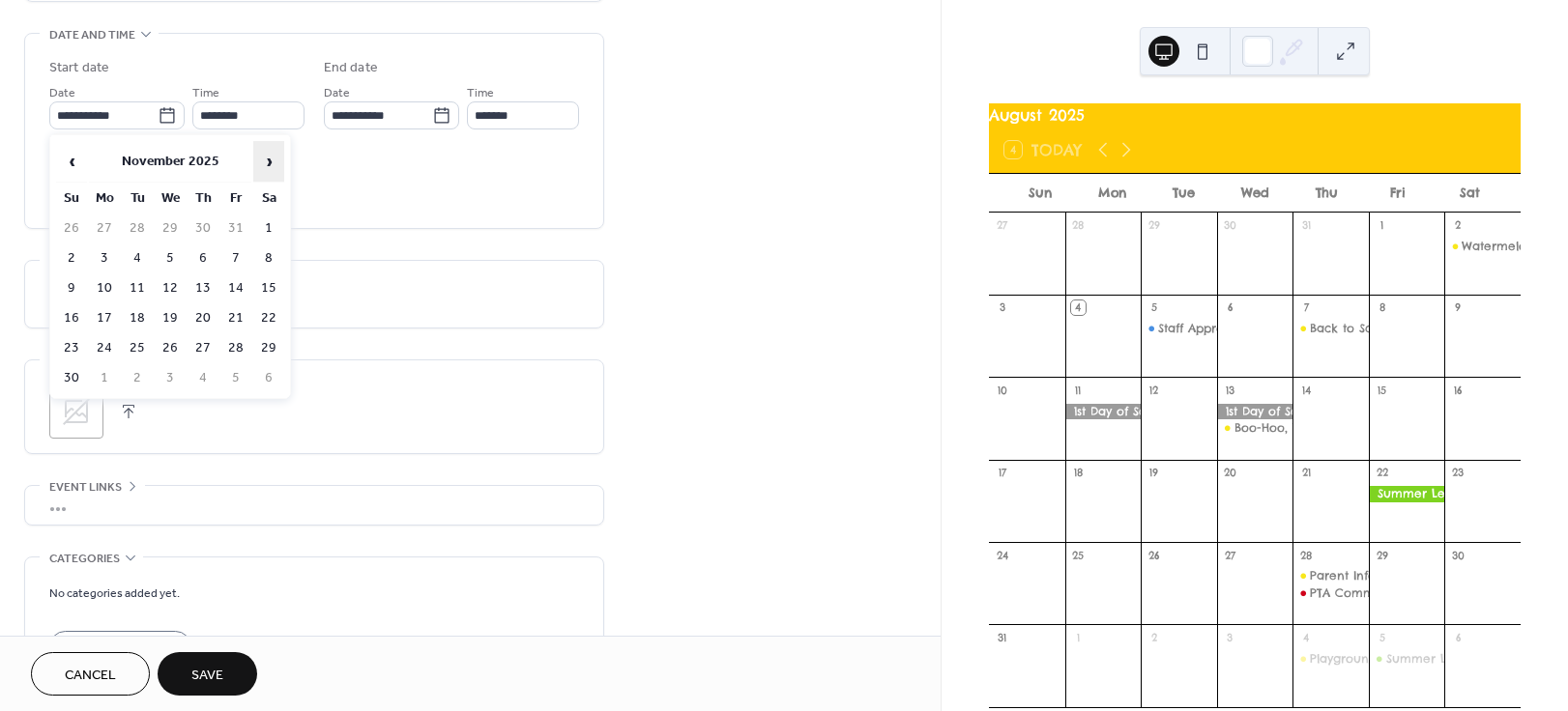 click on "›" at bounding box center [269, 161] 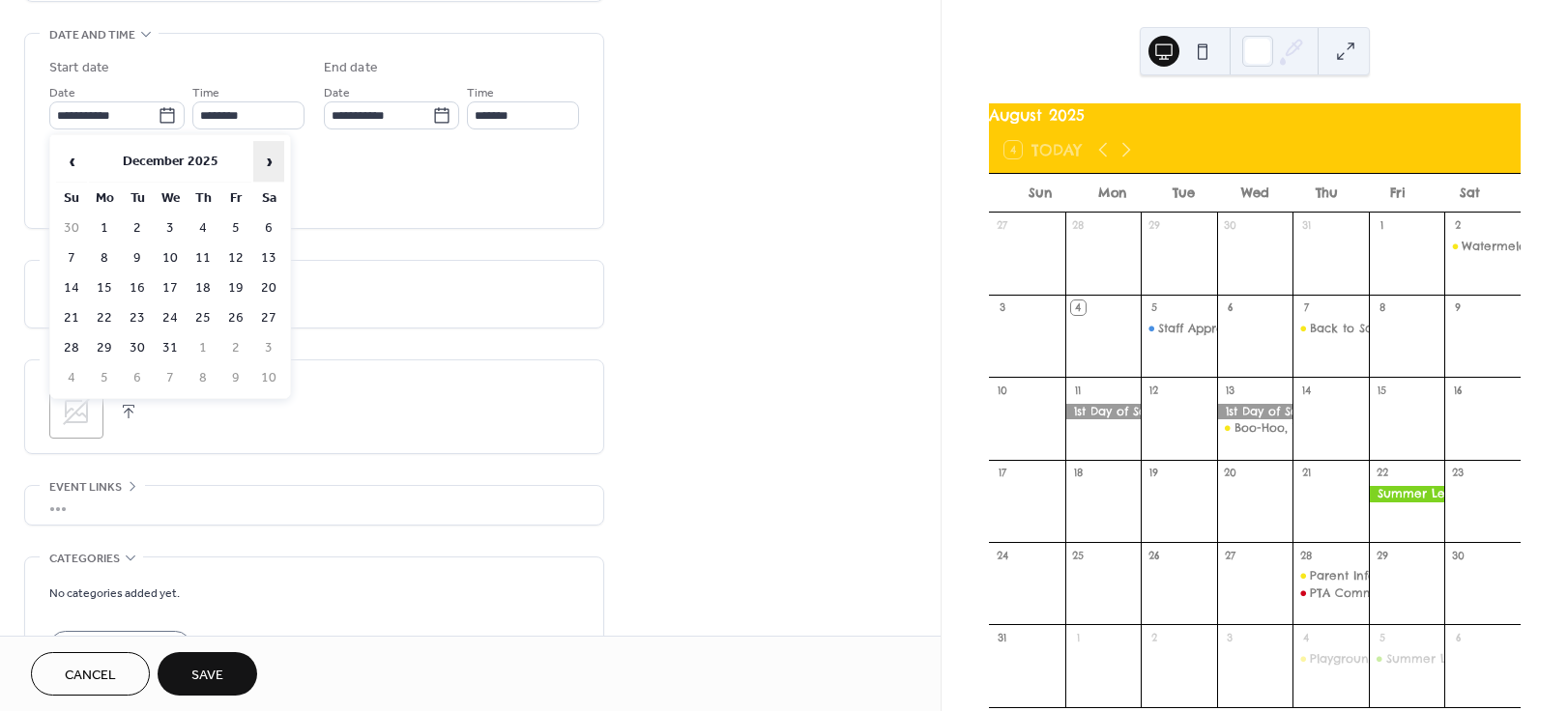 click on "›" at bounding box center [269, 161] 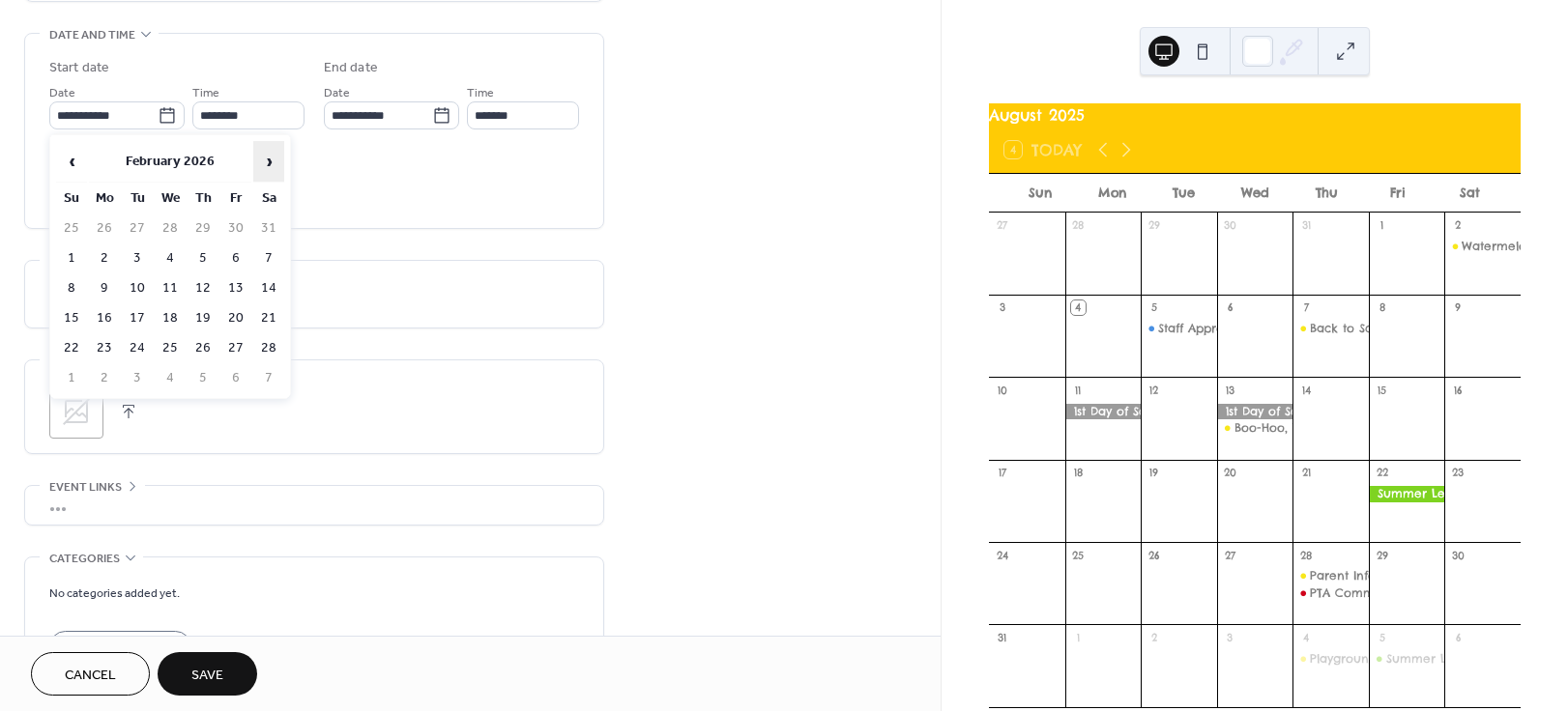 click on "›" at bounding box center (269, 161) 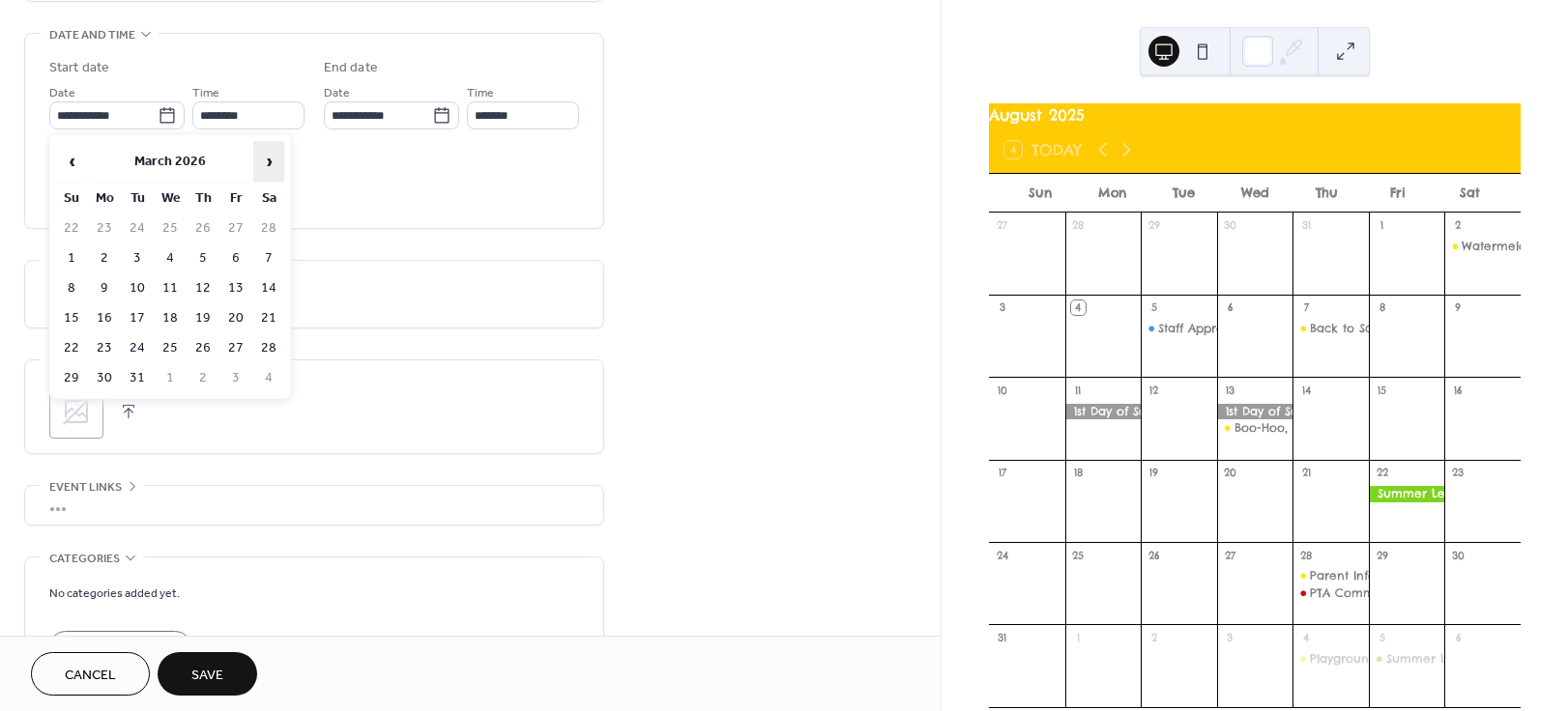 click on "›" at bounding box center [269, 161] 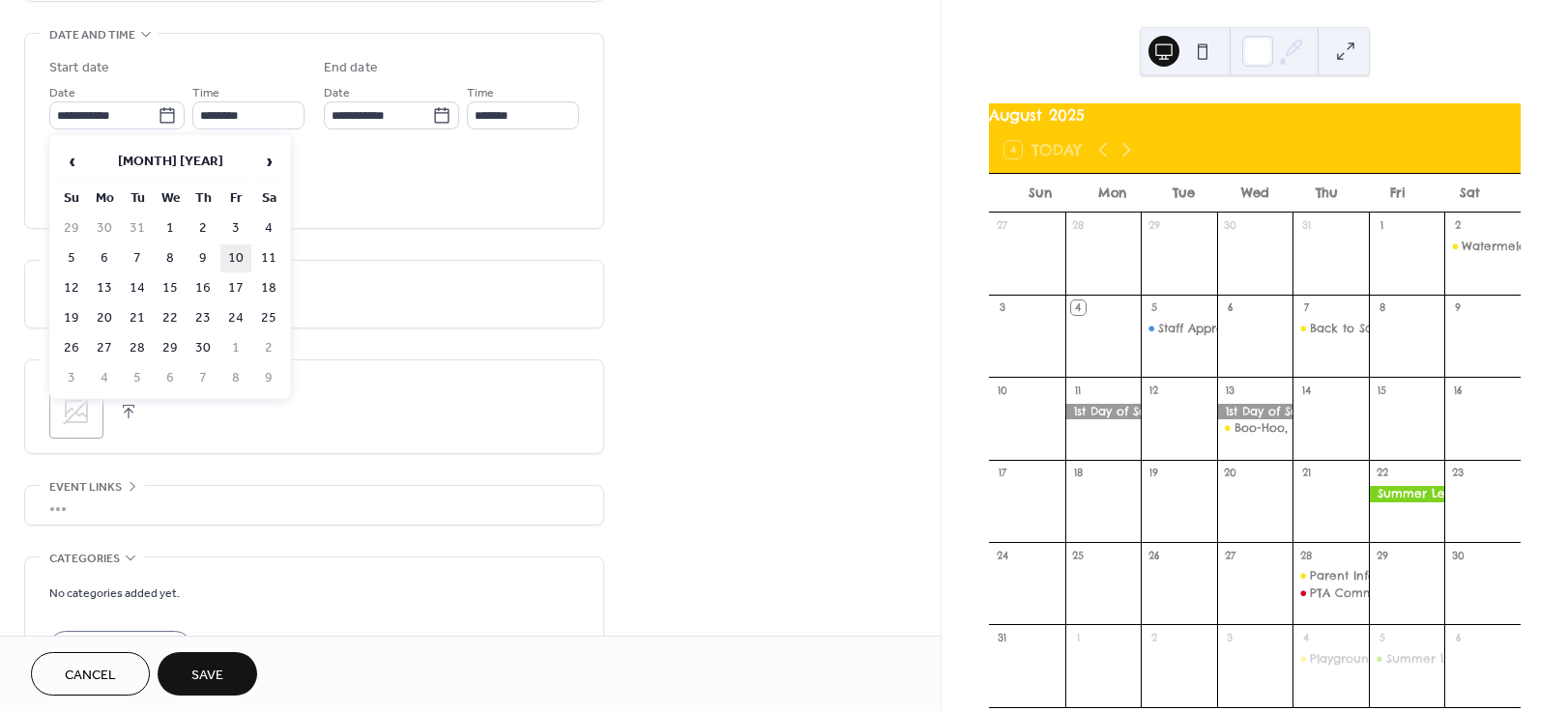 click on "10" at bounding box center [236, 258] 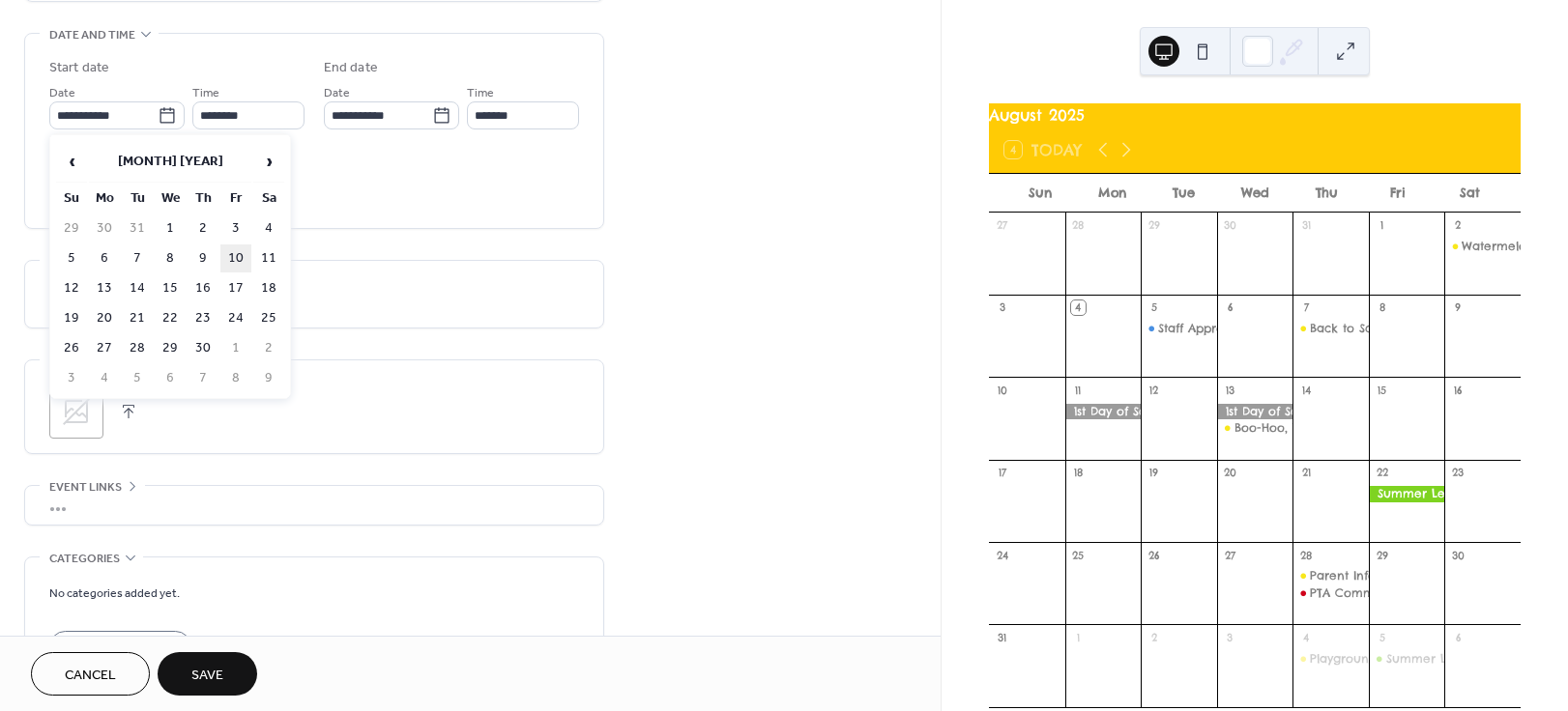 type on "**********" 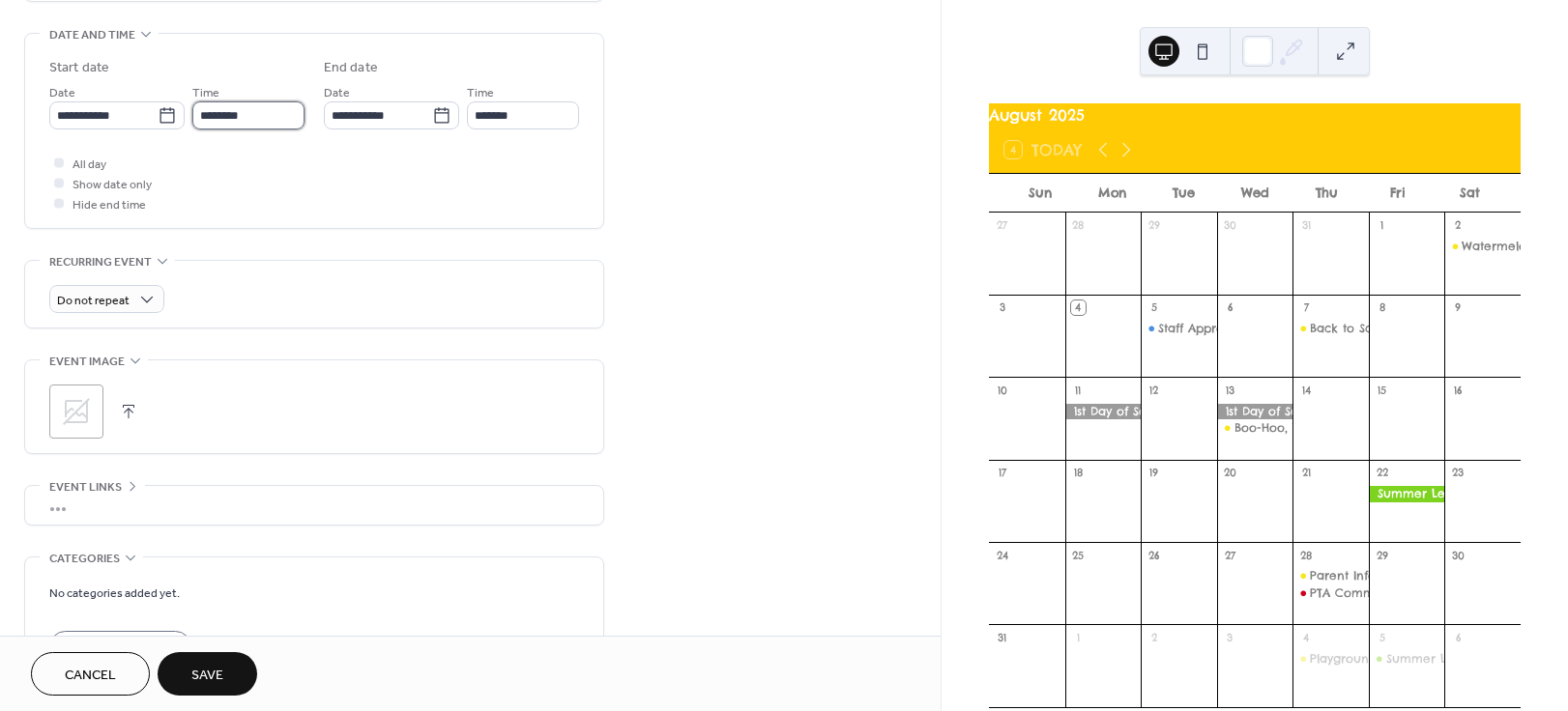 click on "********" at bounding box center (248, 115) 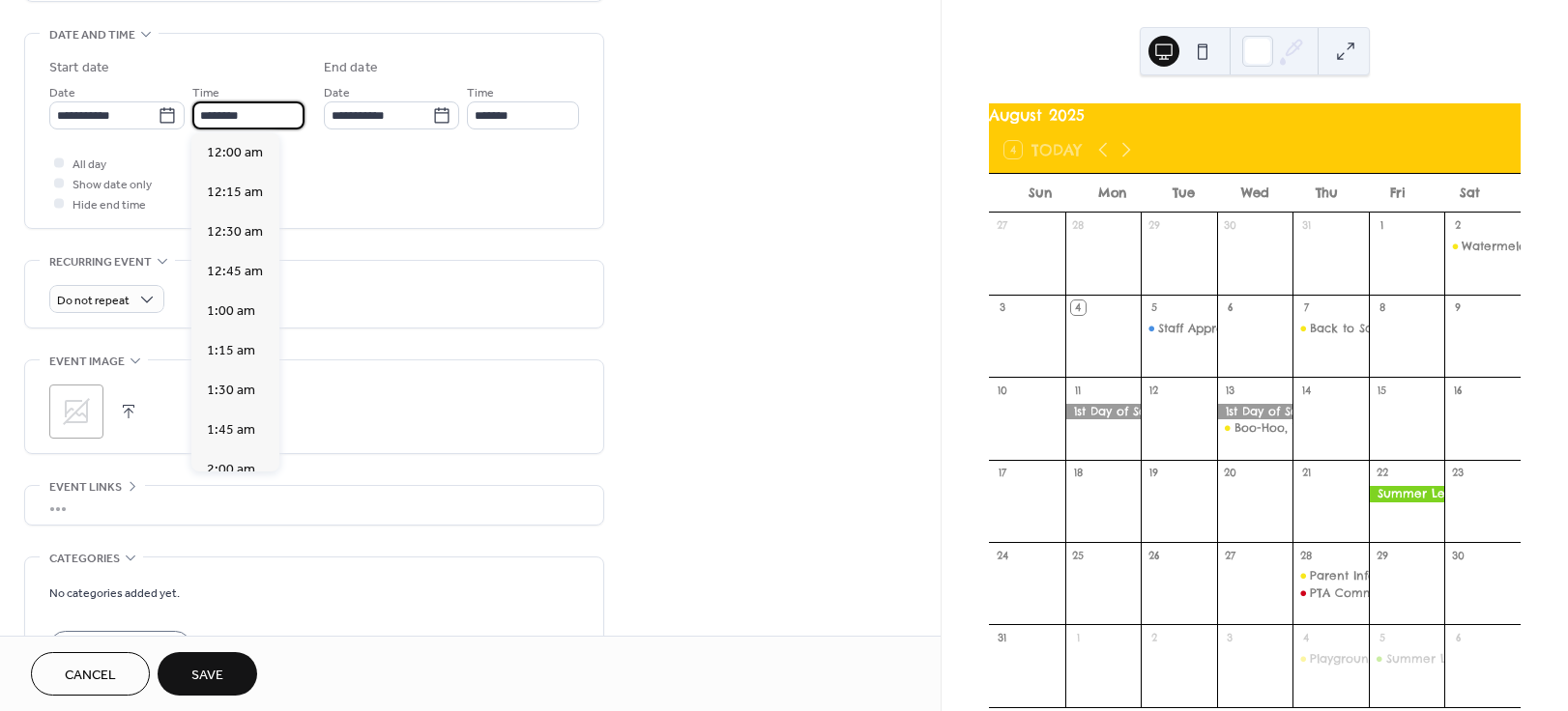 scroll, scrollTop: 1901, scrollLeft: 0, axis: vertical 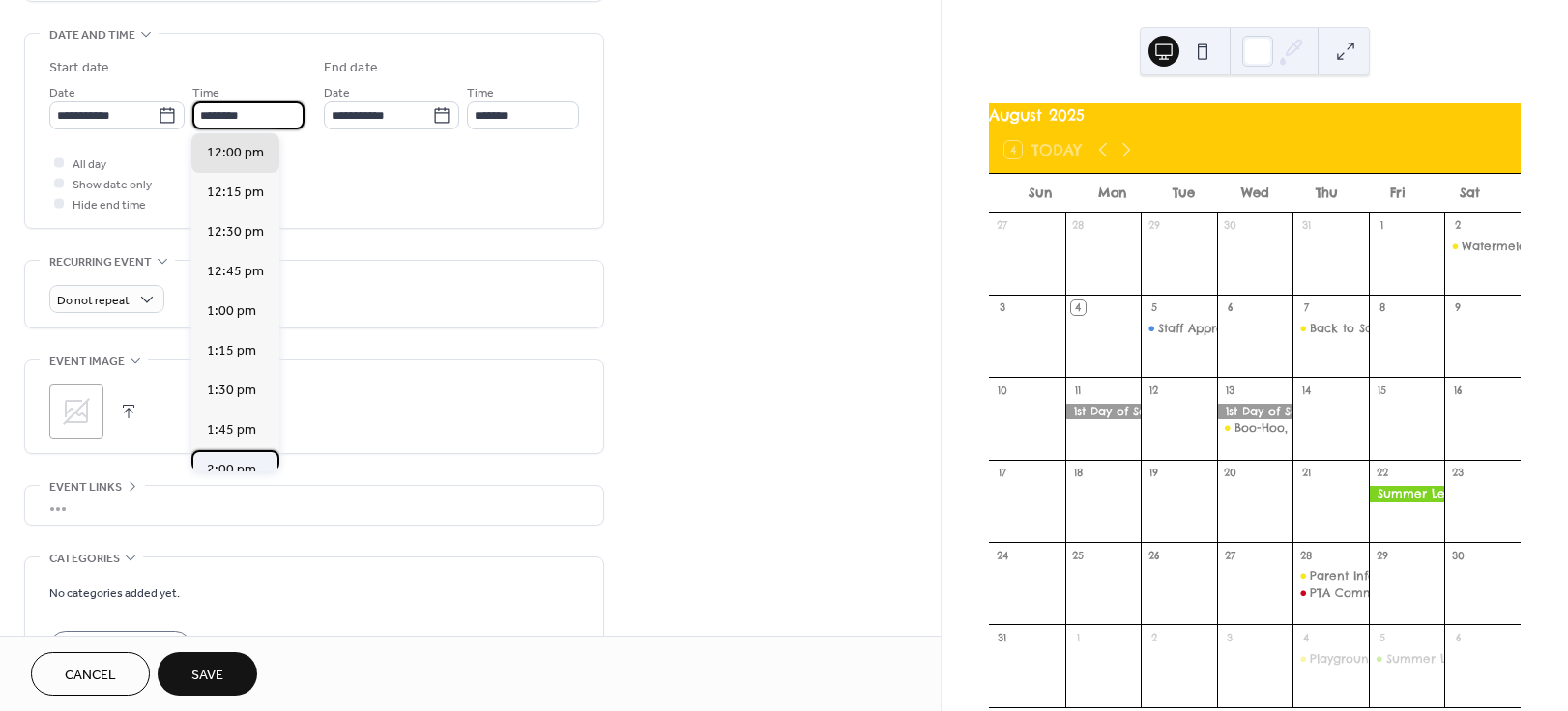 click on "2:00 pm" at bounding box center [231, 469] 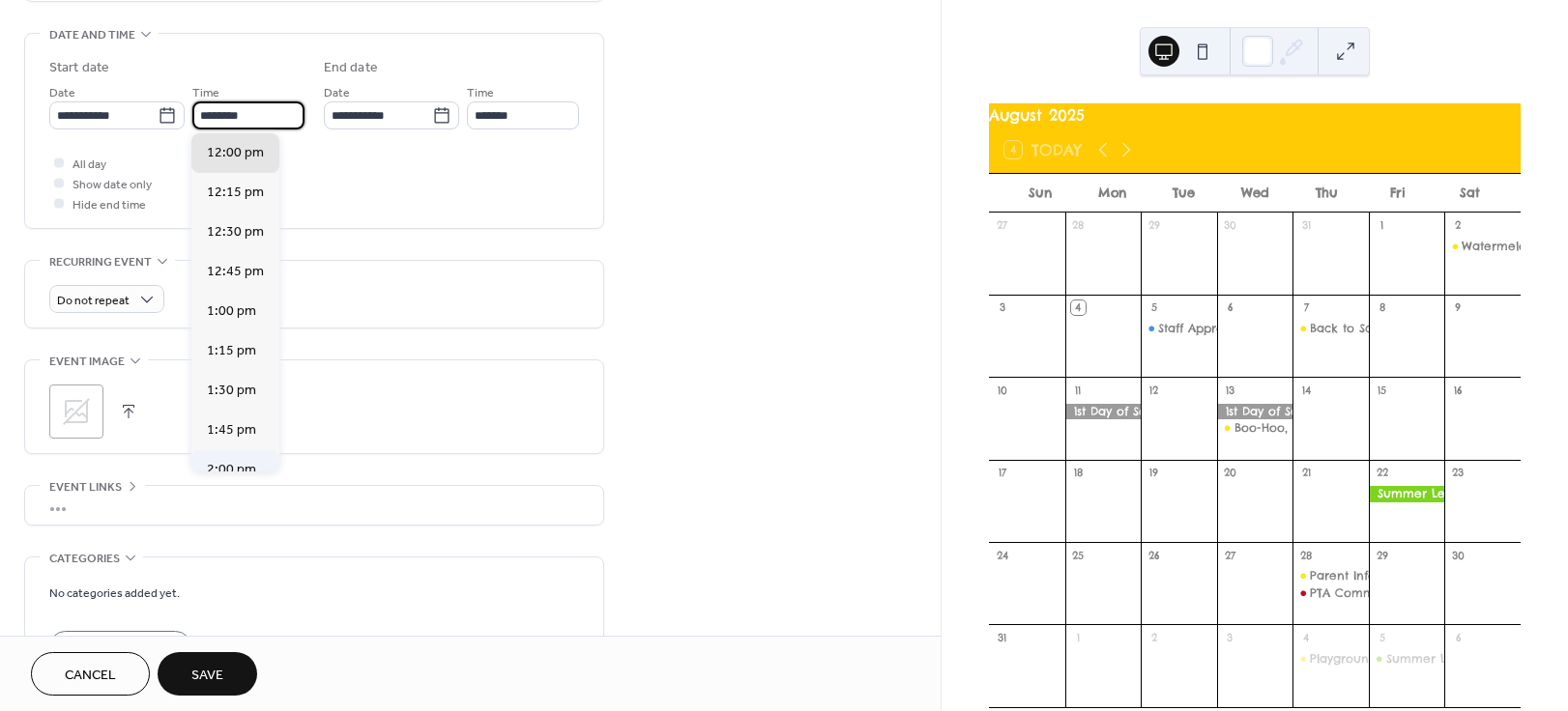 type on "*******" 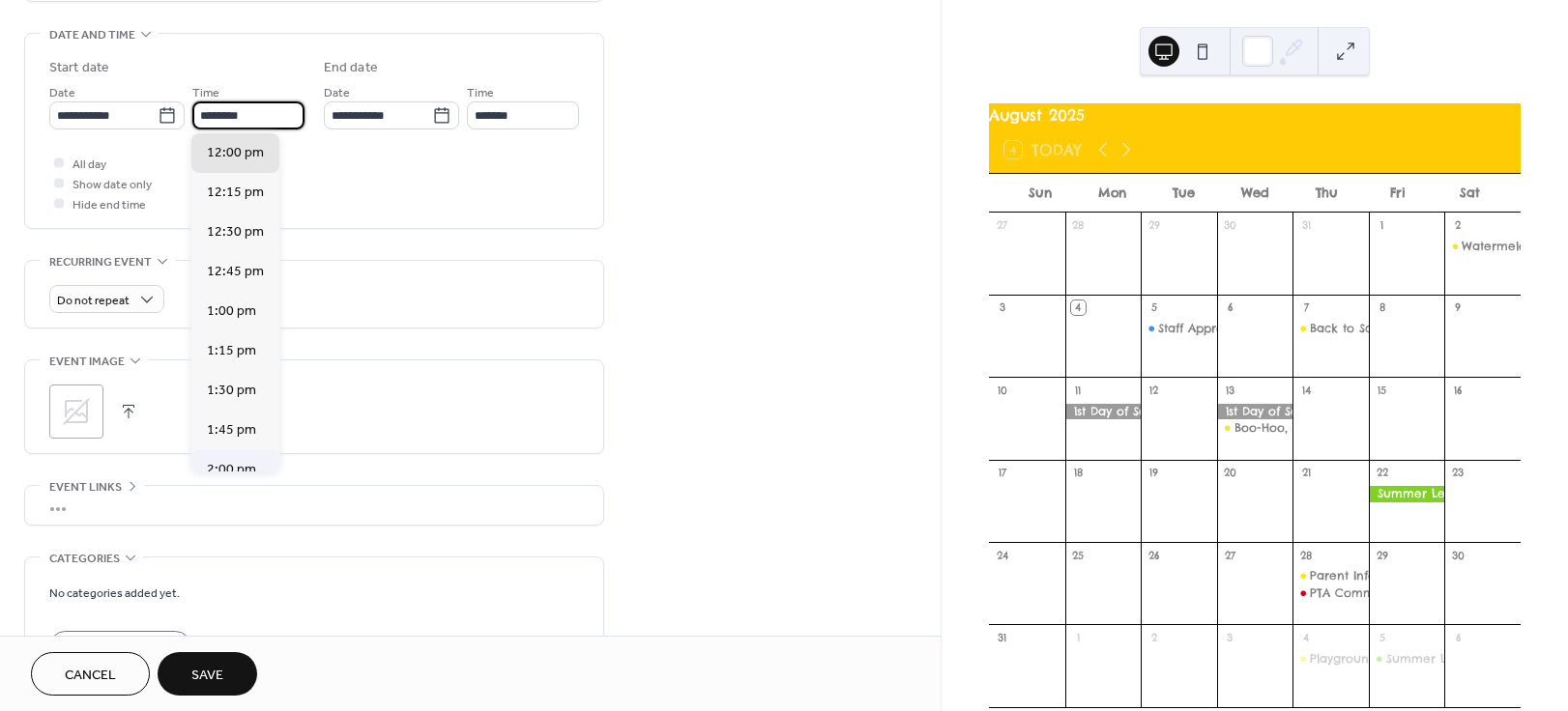 type on "*******" 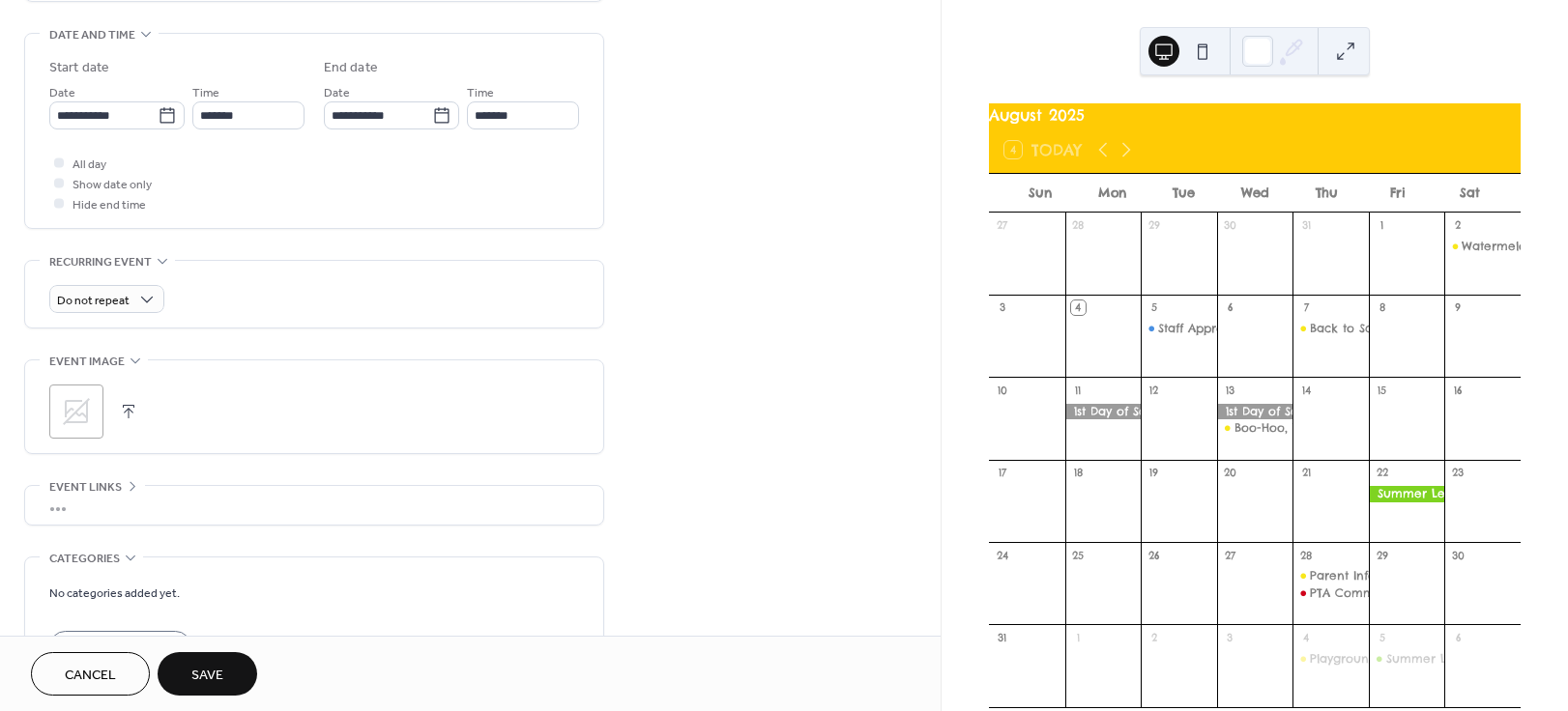 click 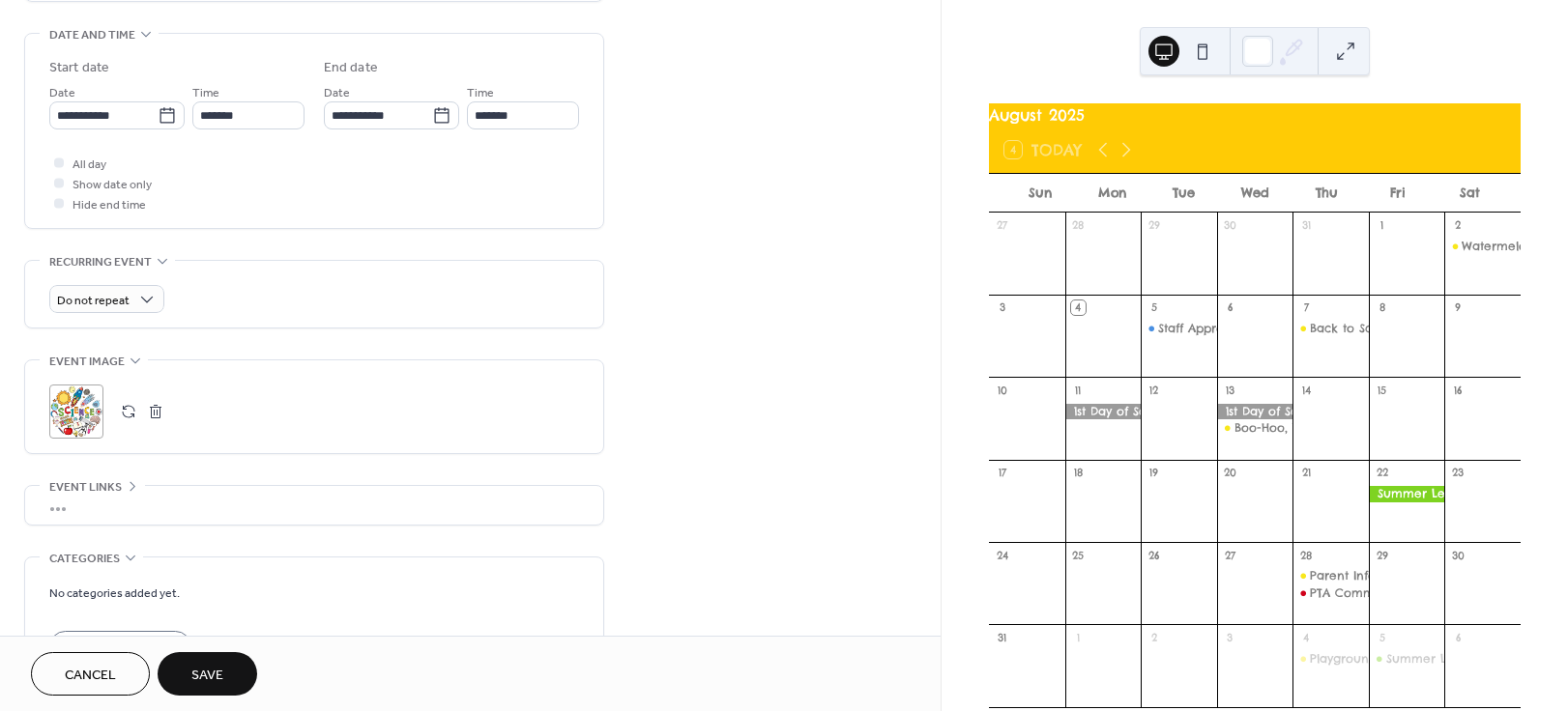 click on "Save" at bounding box center [207, 675] 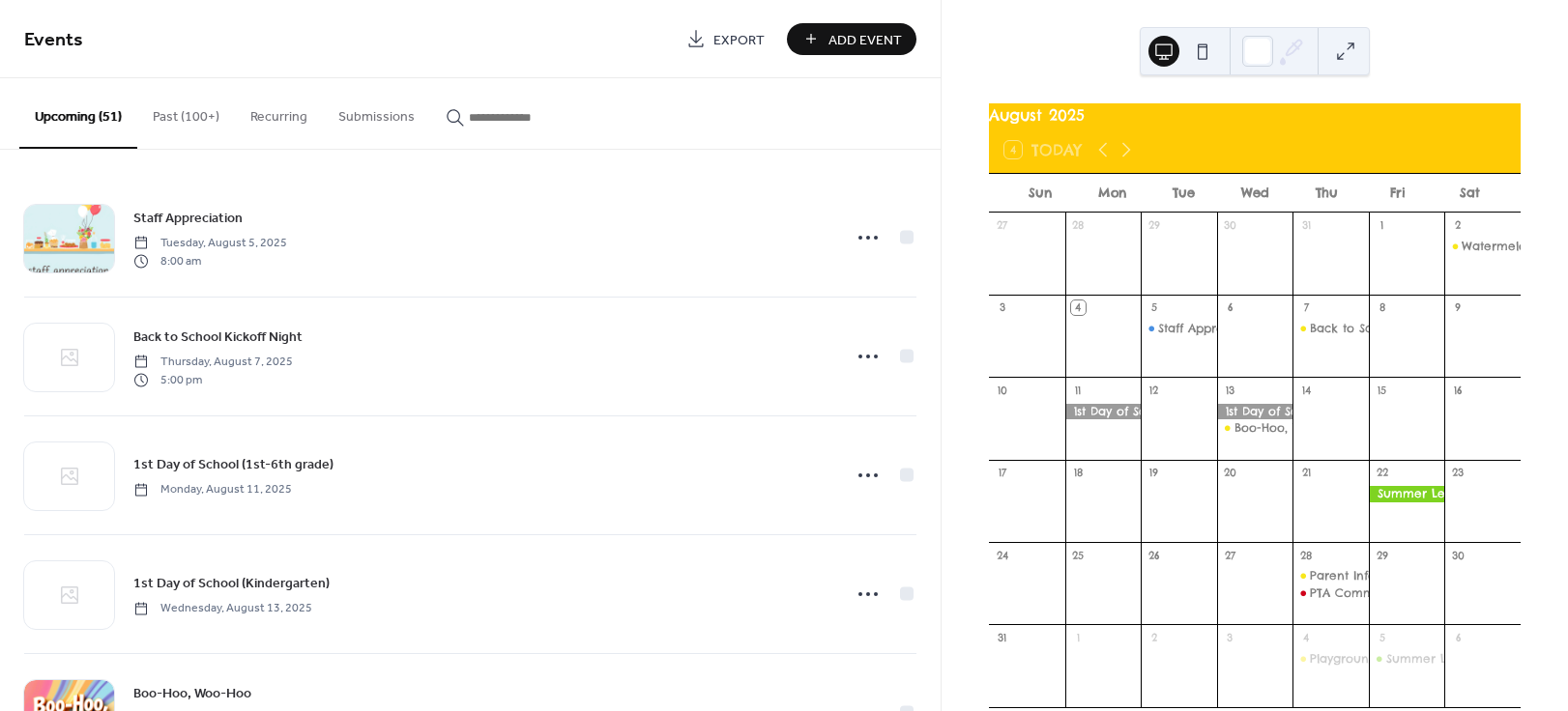 click on "Add Event" at bounding box center (865, 40) 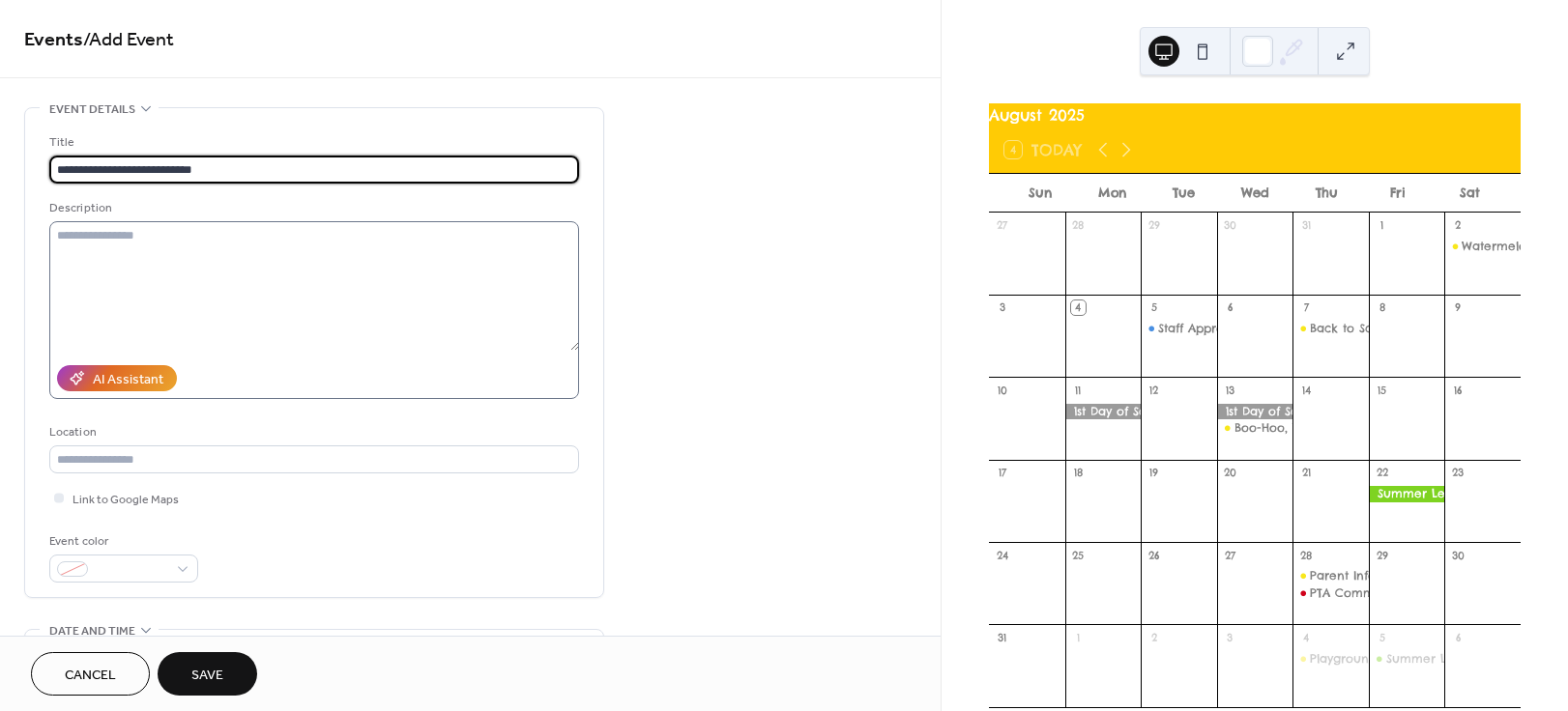 type on "**********" 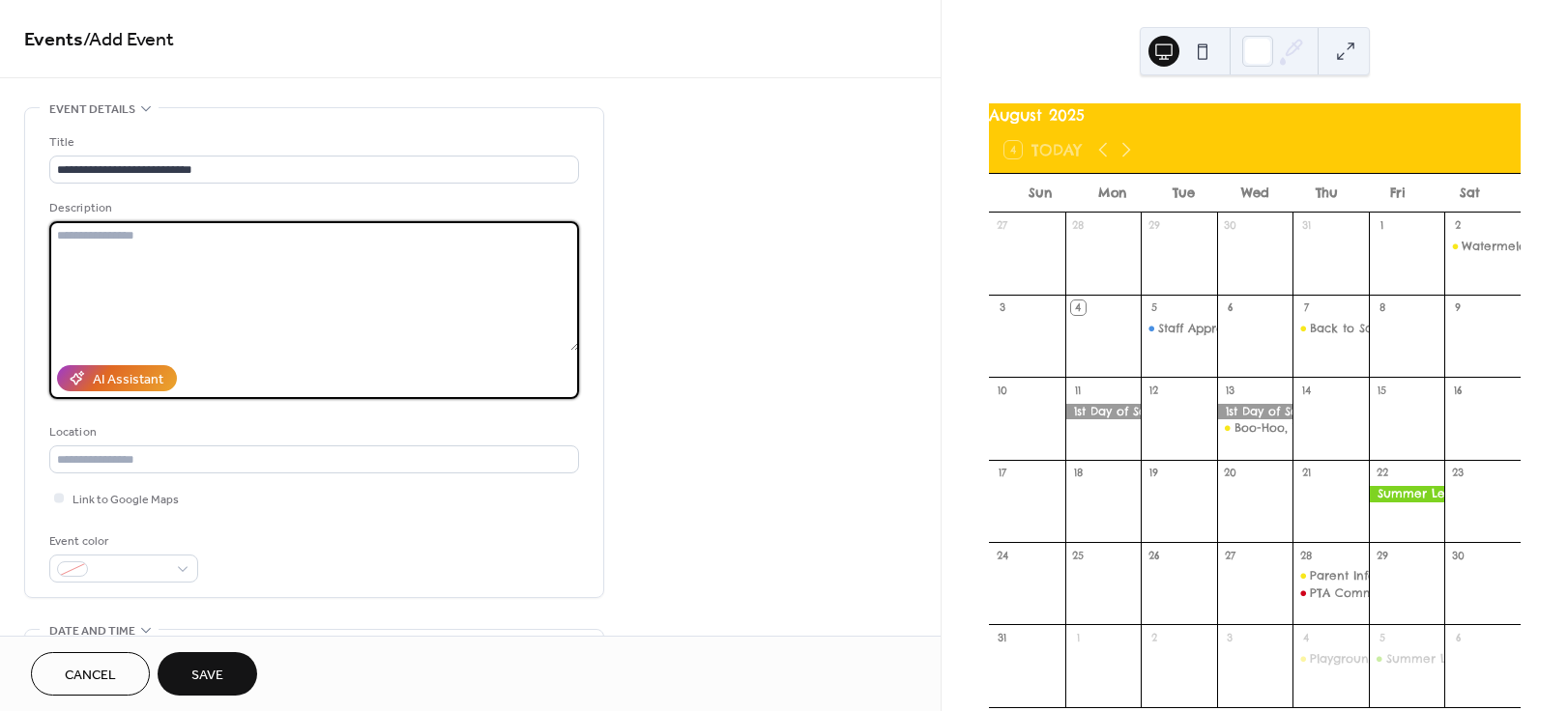 click at bounding box center (314, 286) 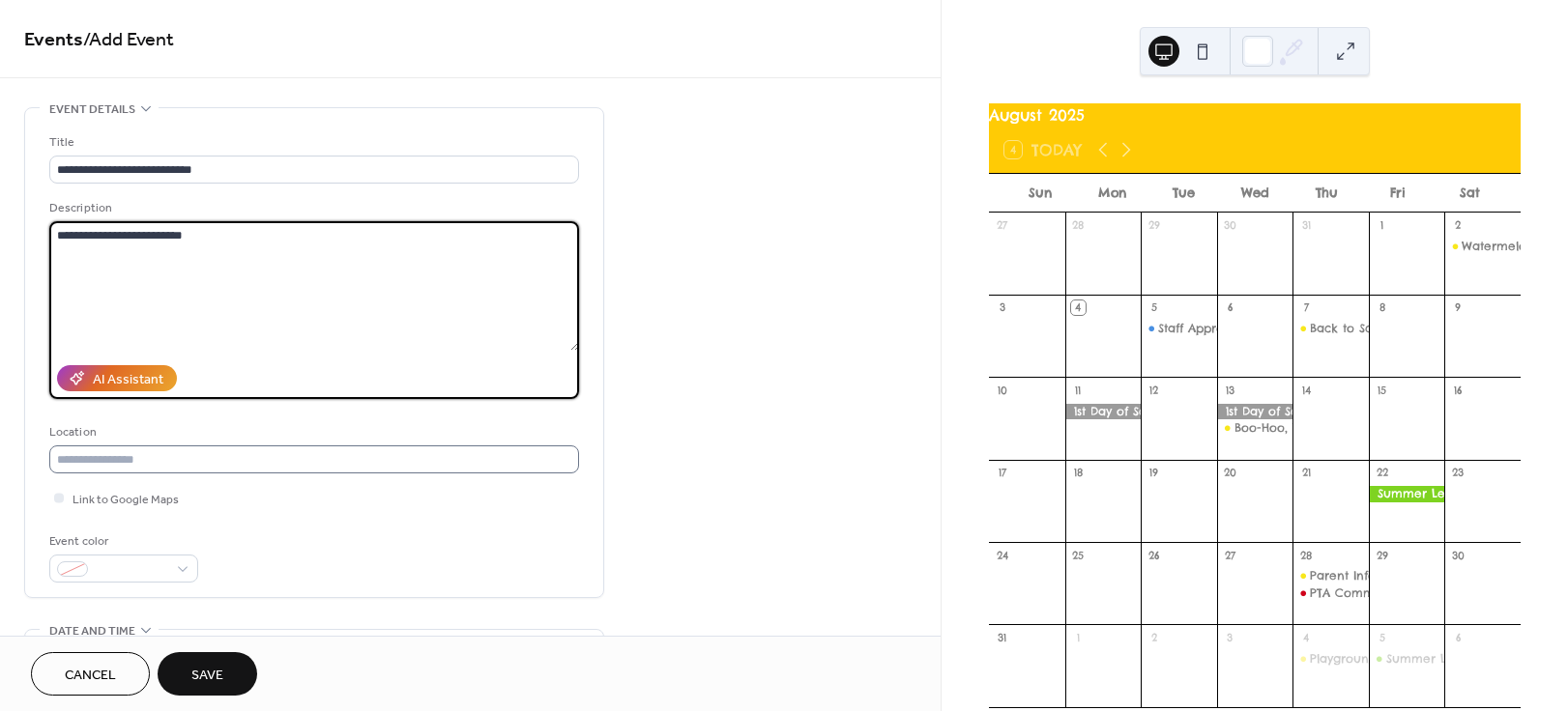 type on "**********" 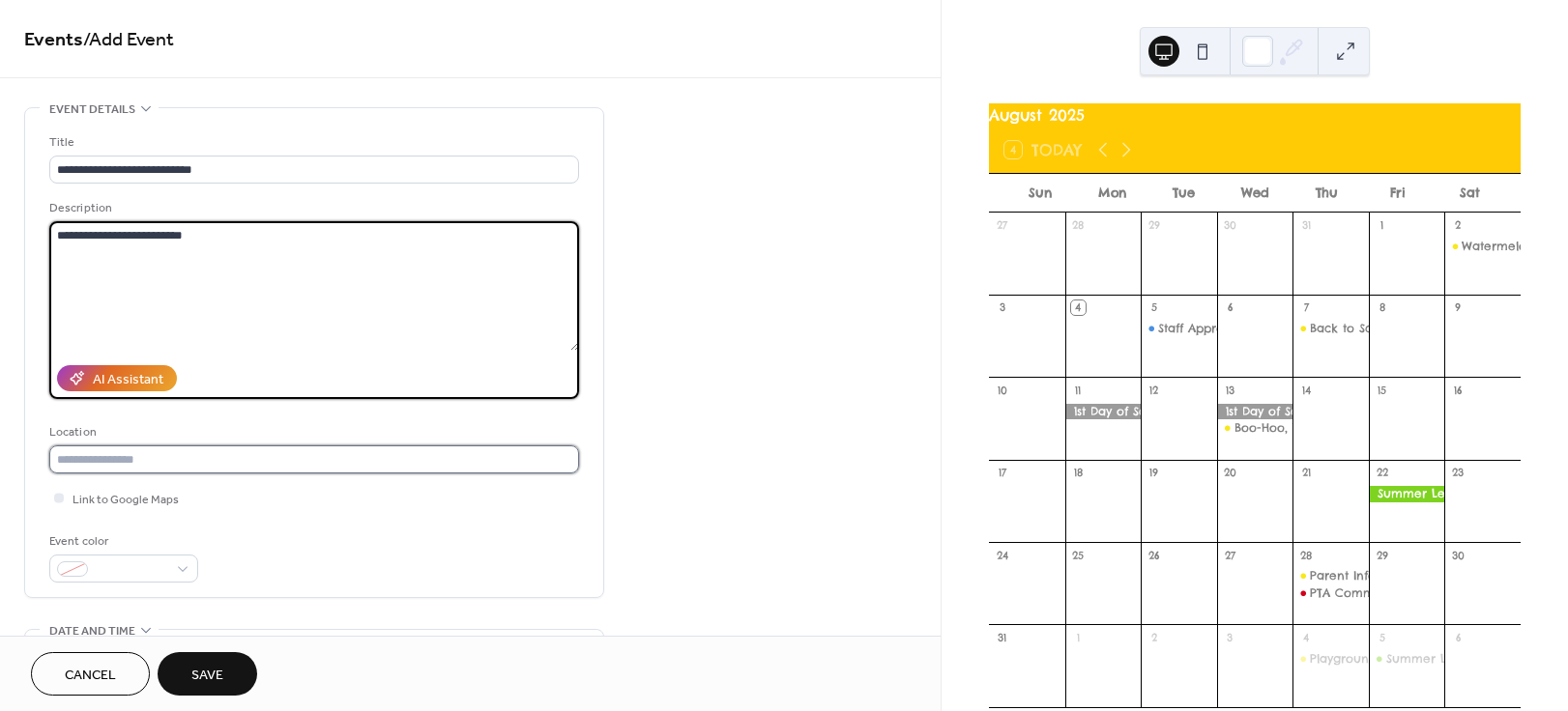 click at bounding box center (314, 459) 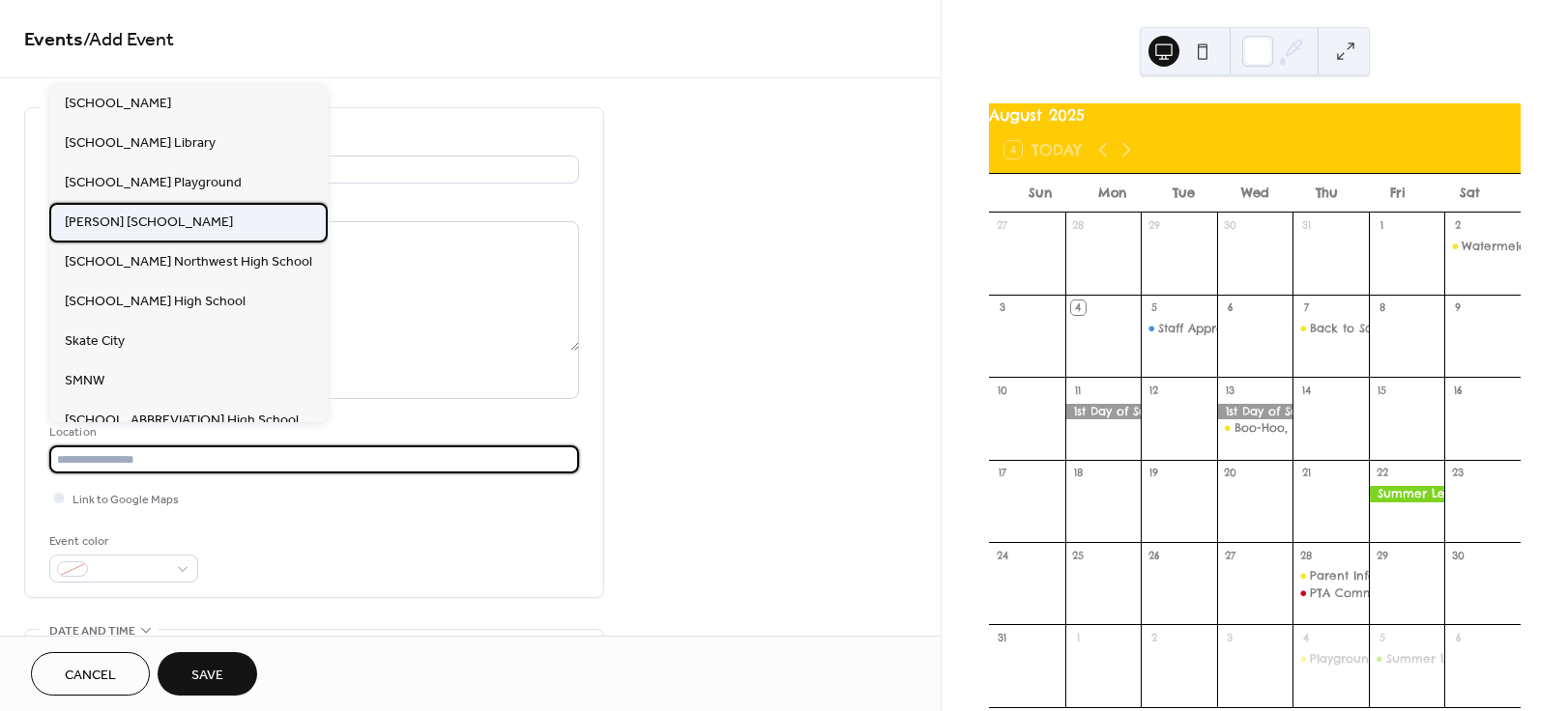 click on "Rhein Benninghoven Elementary" at bounding box center [189, 222] 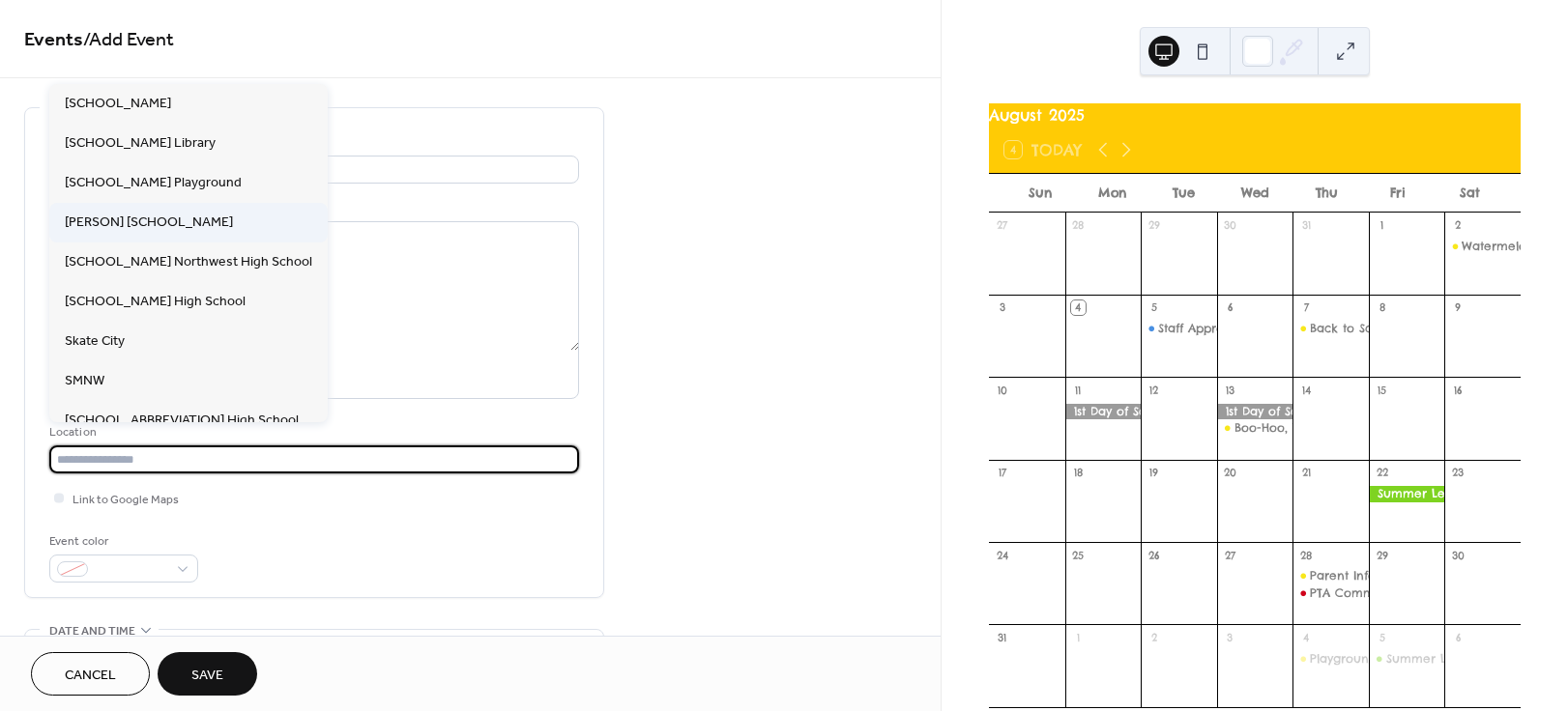 type on "**********" 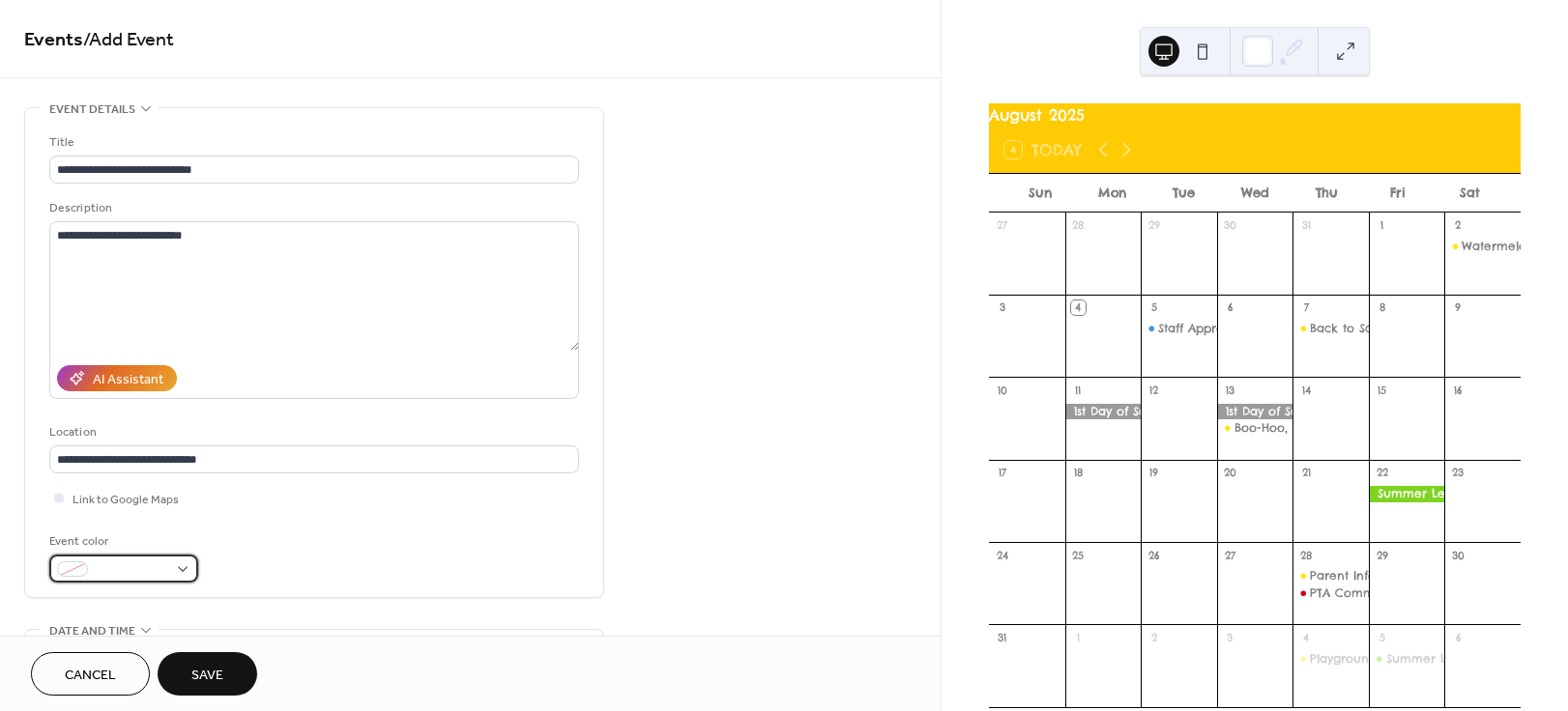 click at bounding box center (124, 568) 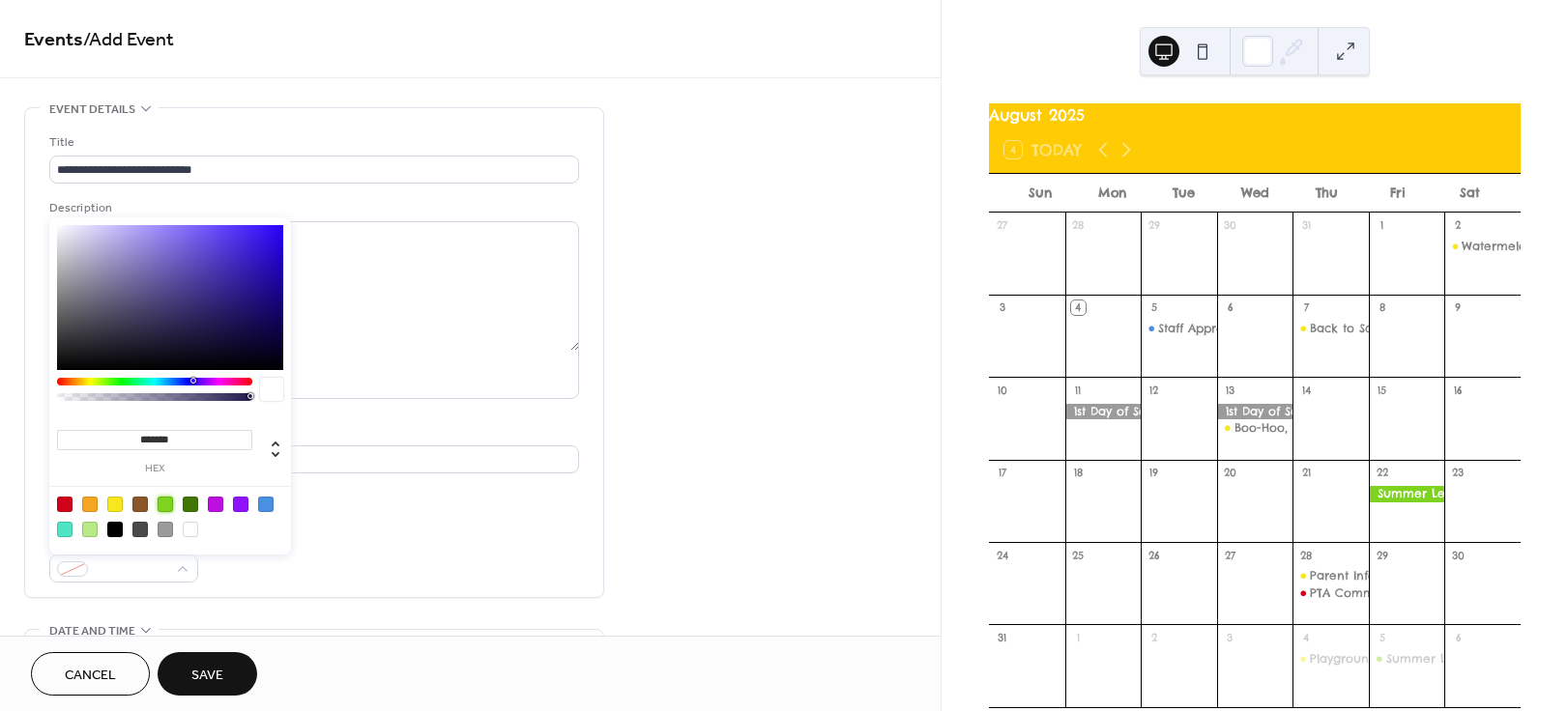 click at bounding box center [165, 504] 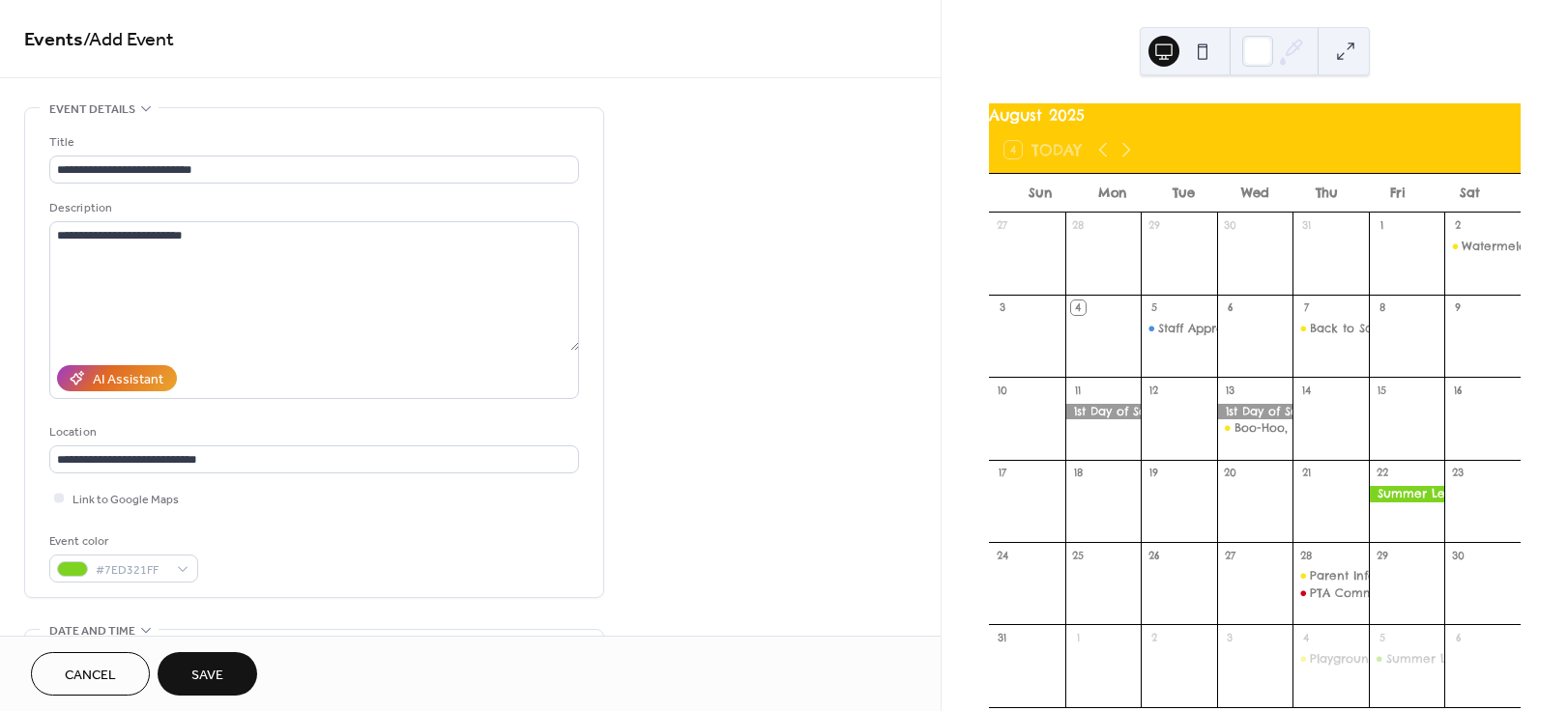 click on "Event color #7ED321FF" at bounding box center [314, 556] 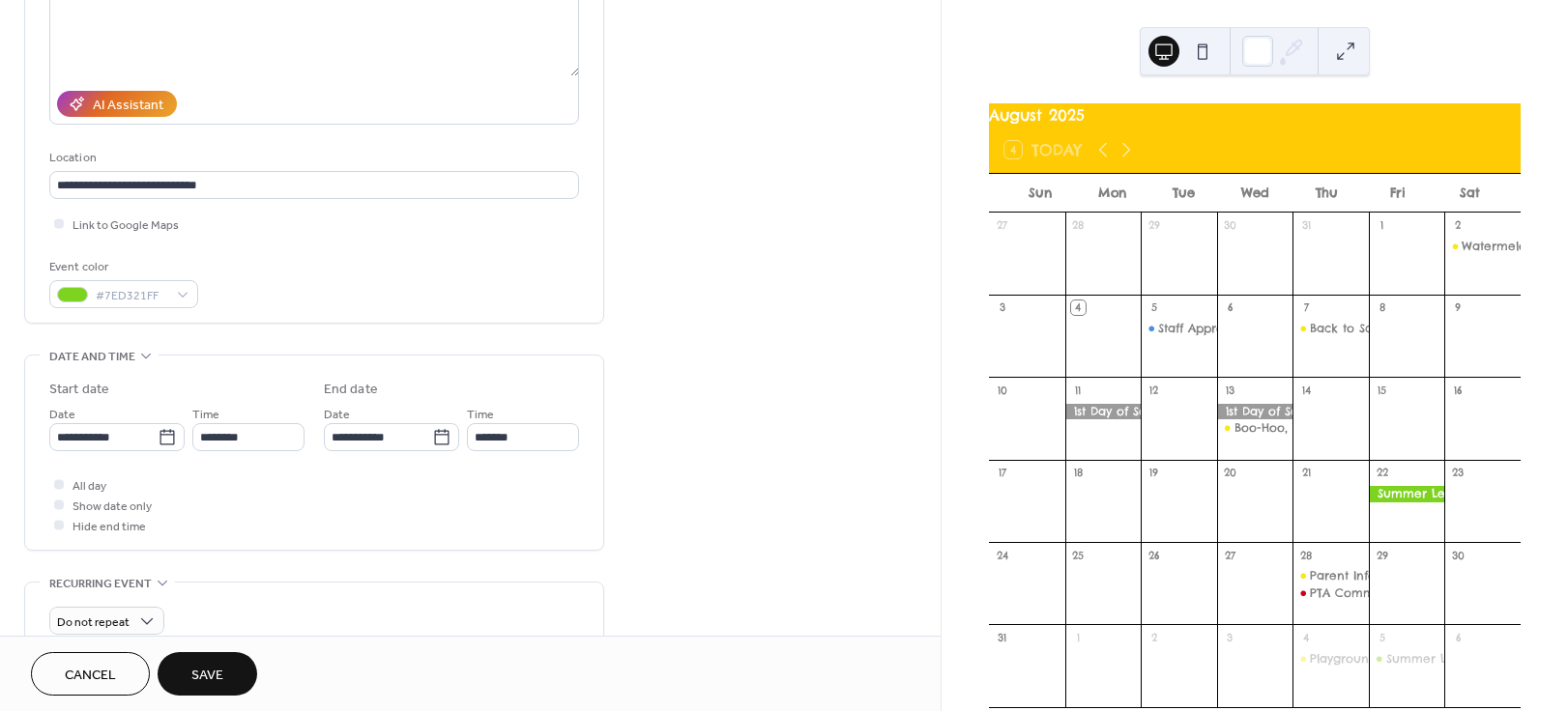 scroll, scrollTop: 280, scrollLeft: 0, axis: vertical 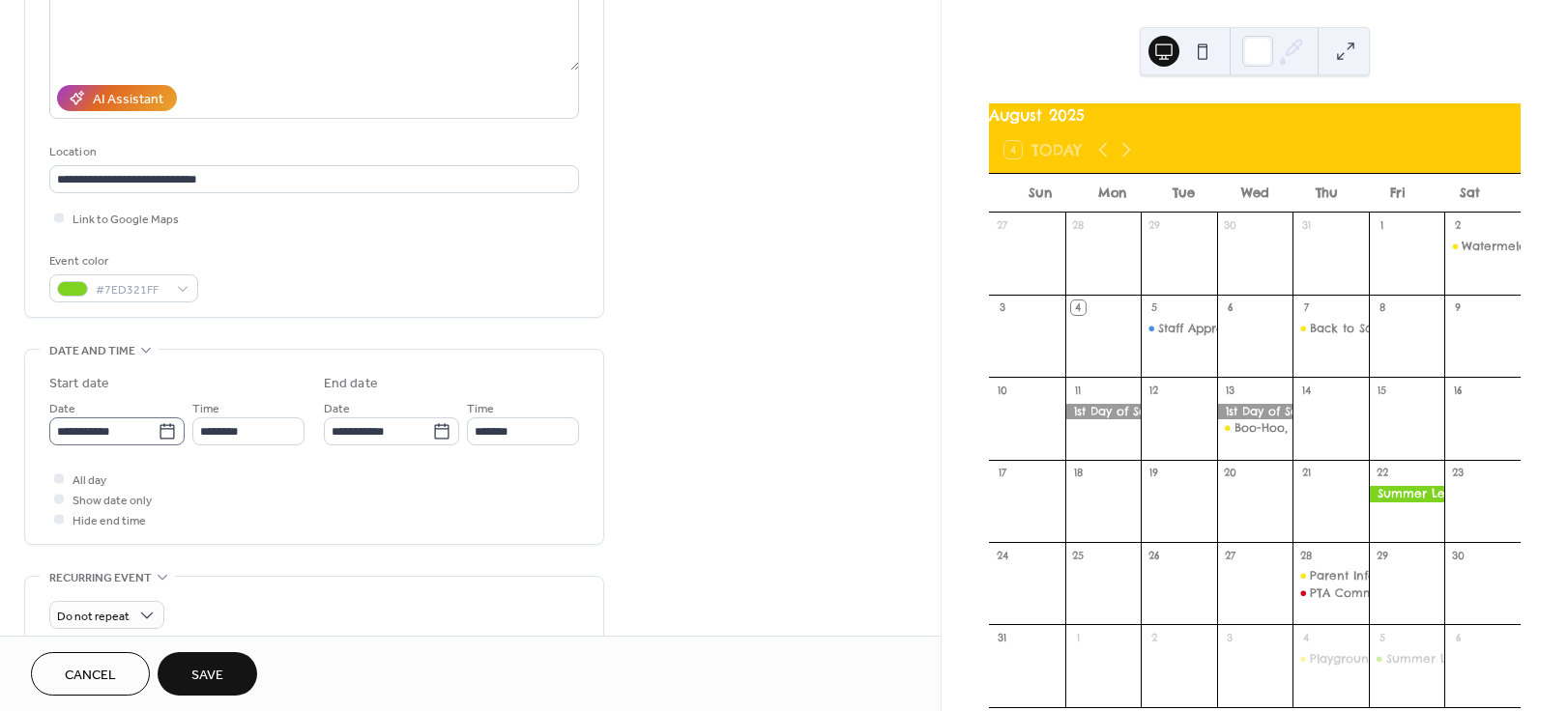 click 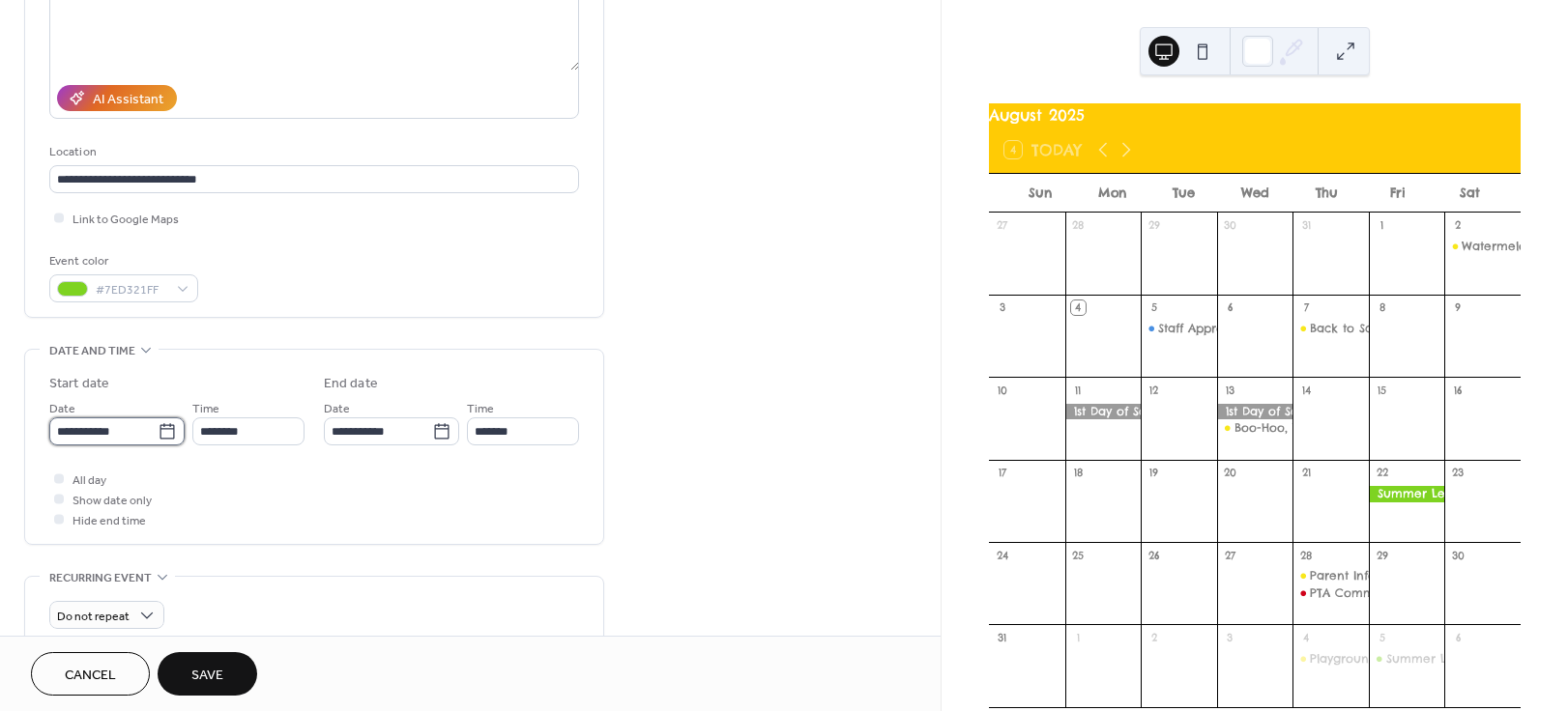 click on "**********" at bounding box center (103, 431) 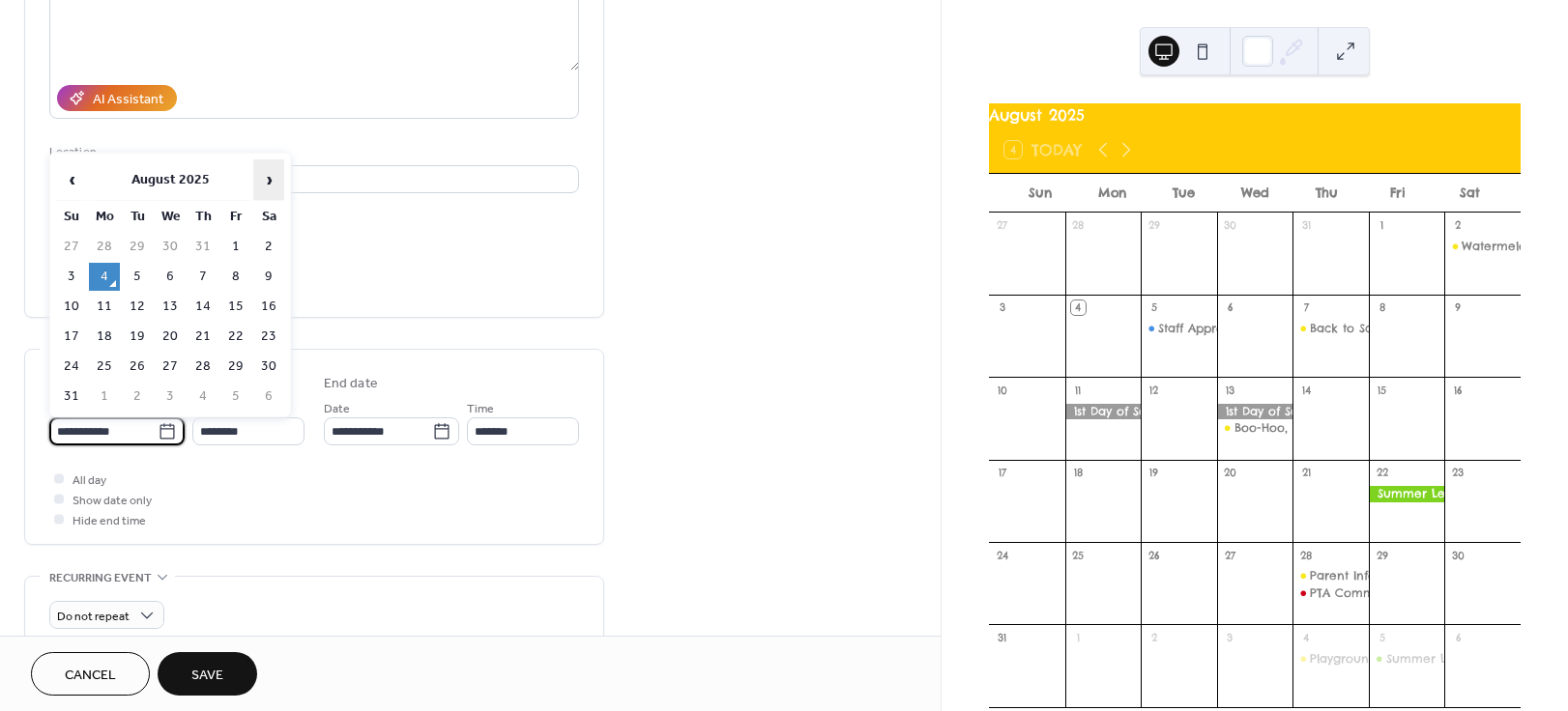 click on "›" at bounding box center [269, 180] 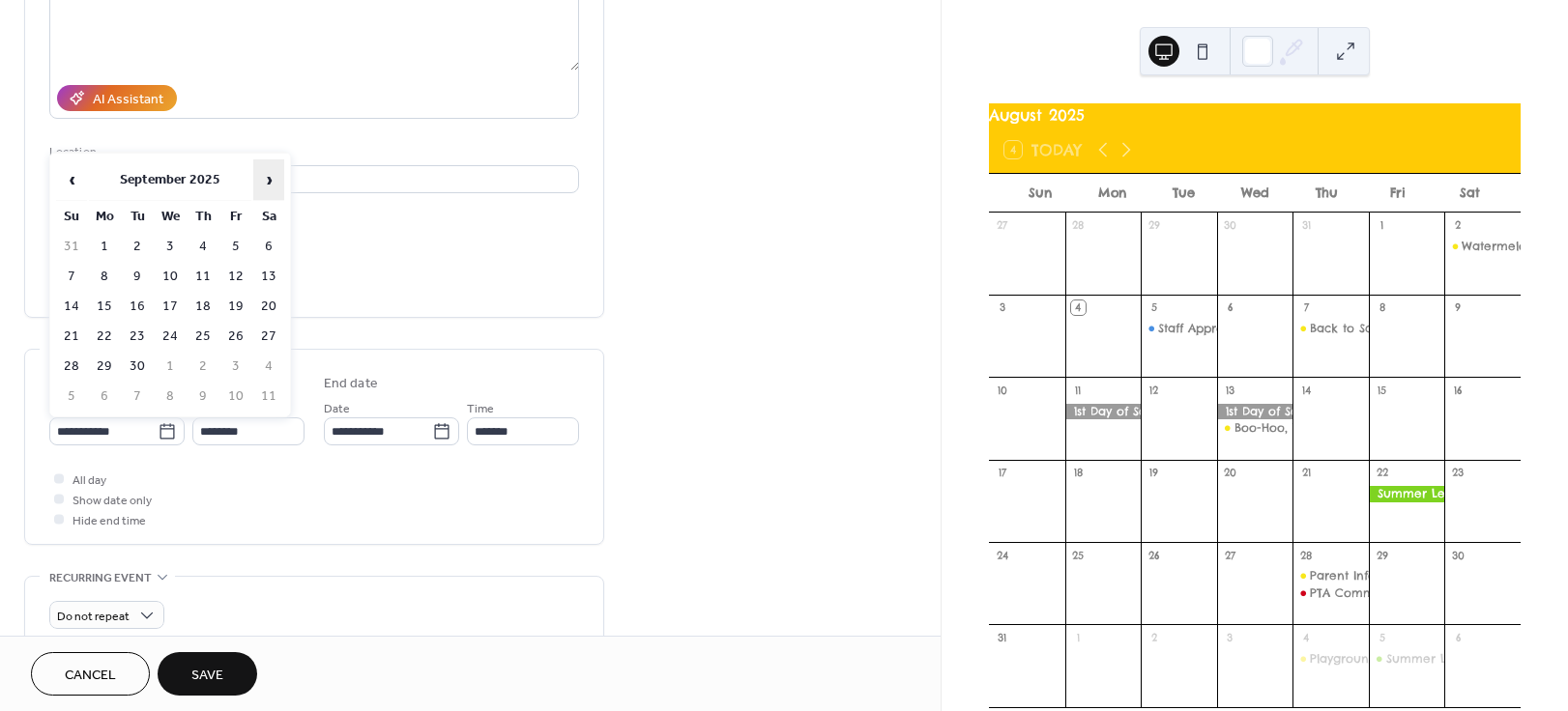 click on "›" at bounding box center [269, 180] 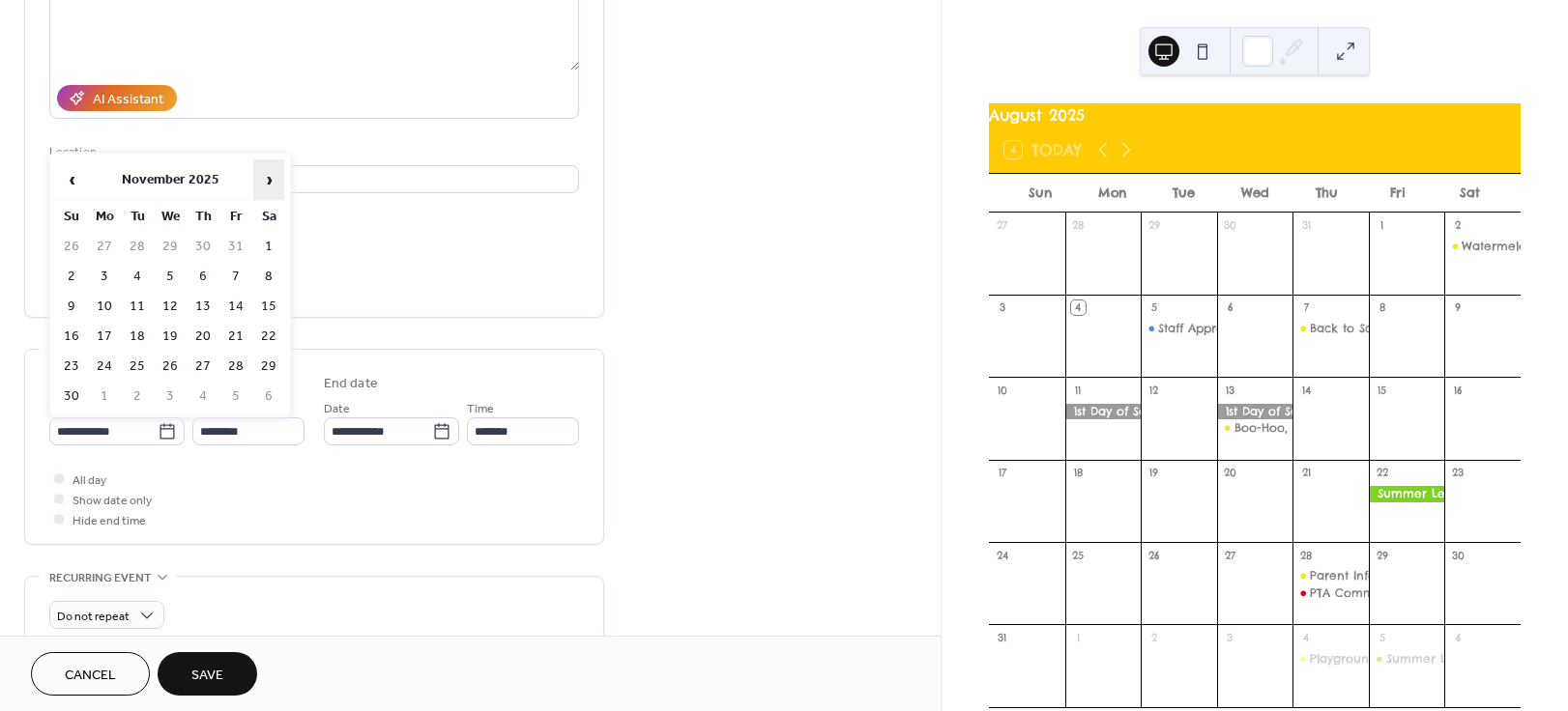 click on "›" at bounding box center [269, 180] 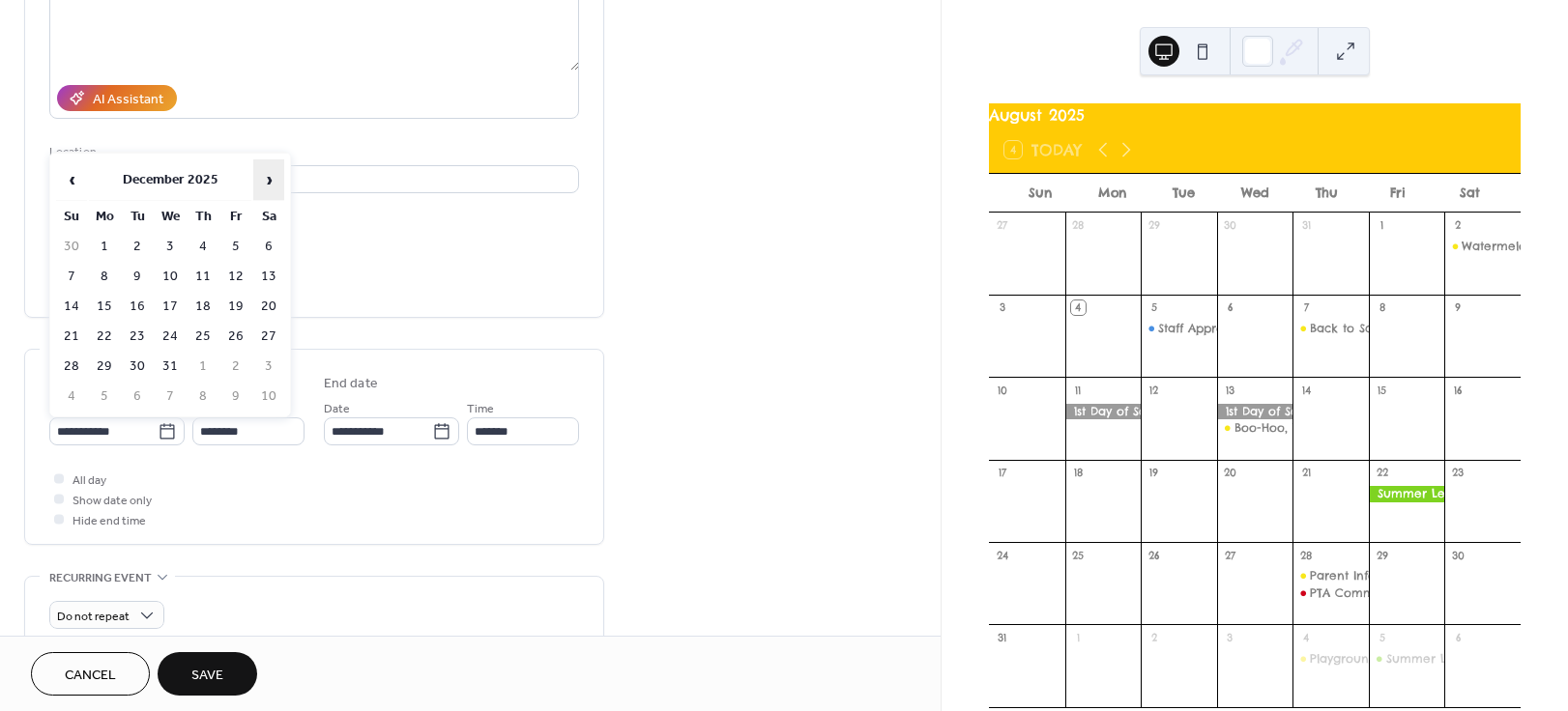 click on "›" at bounding box center (269, 180) 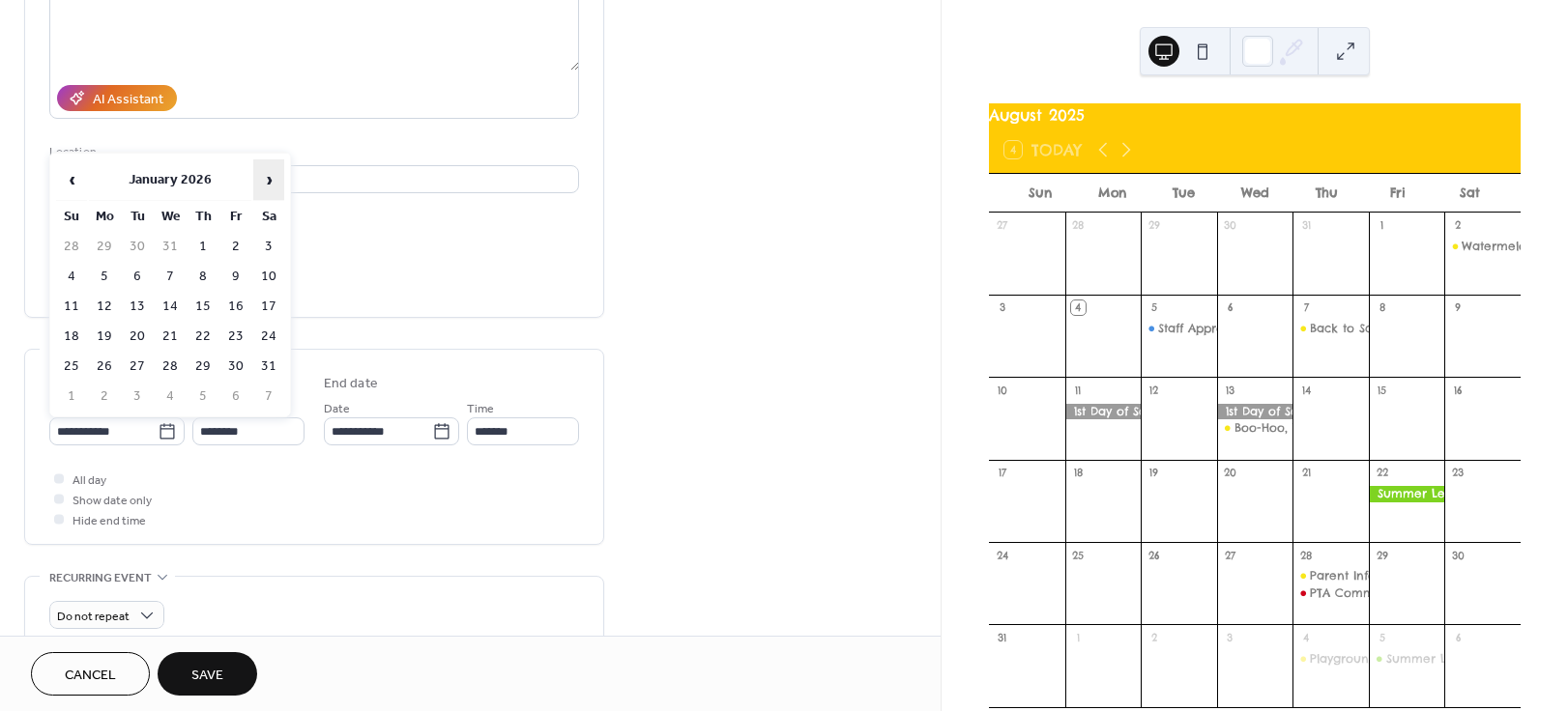 click on "›" at bounding box center (269, 180) 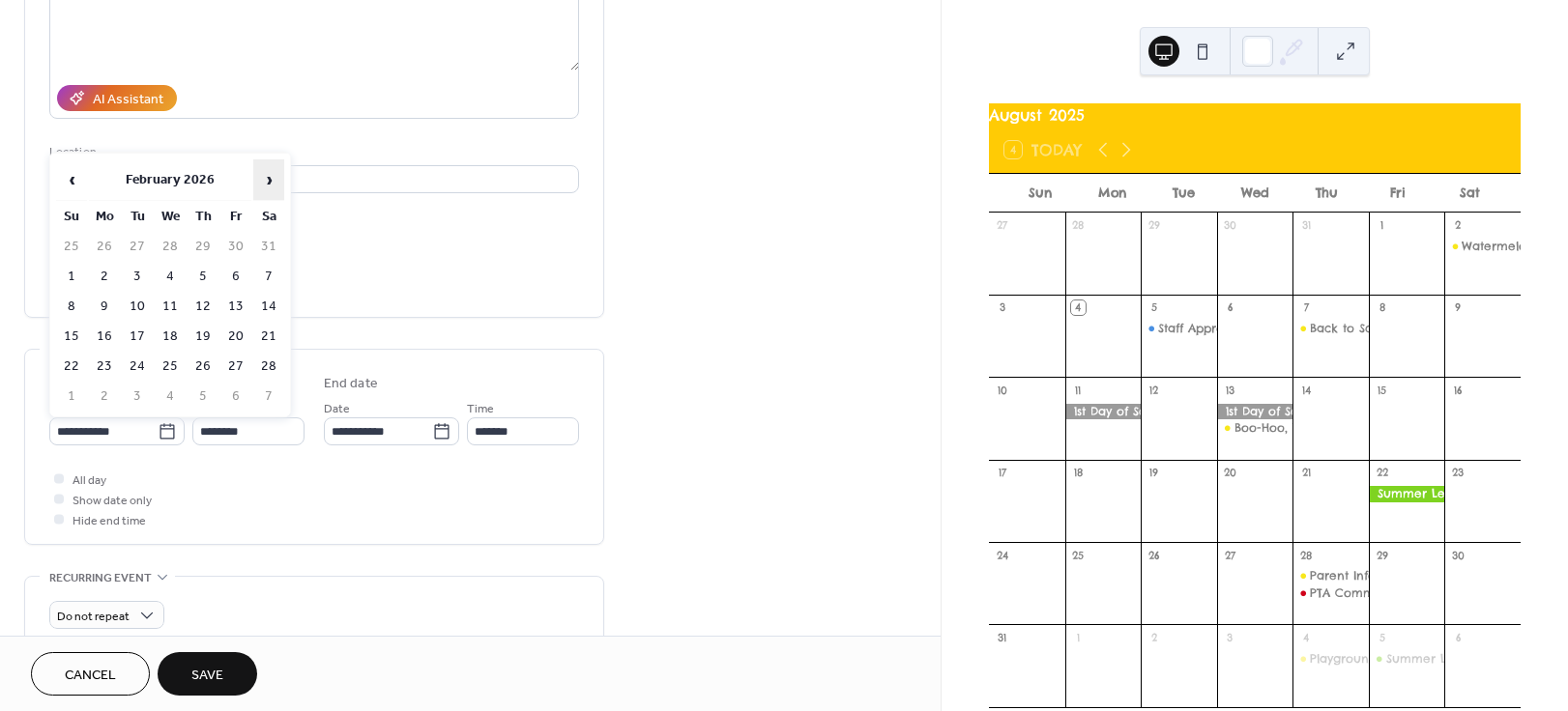 click on "›" at bounding box center [269, 180] 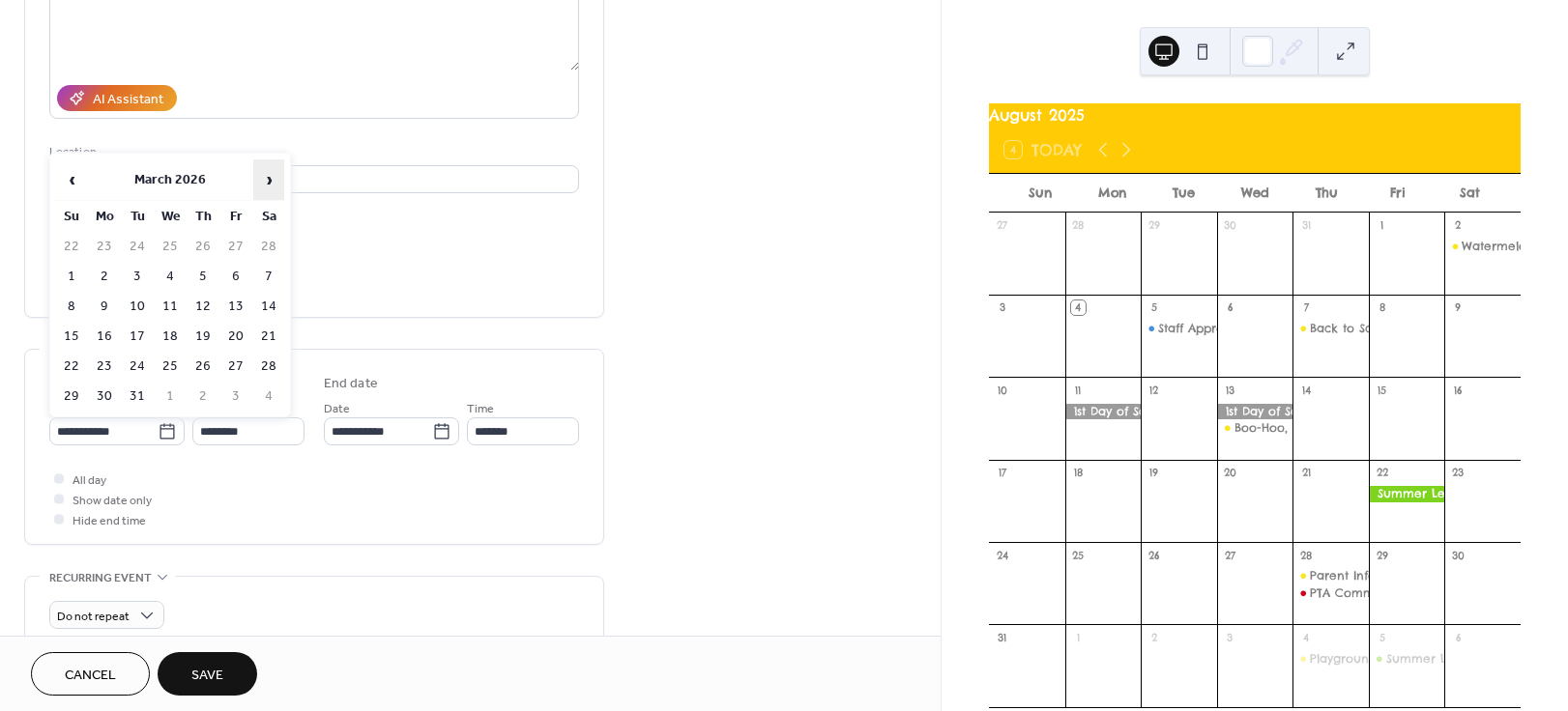 click on "›" at bounding box center [269, 180] 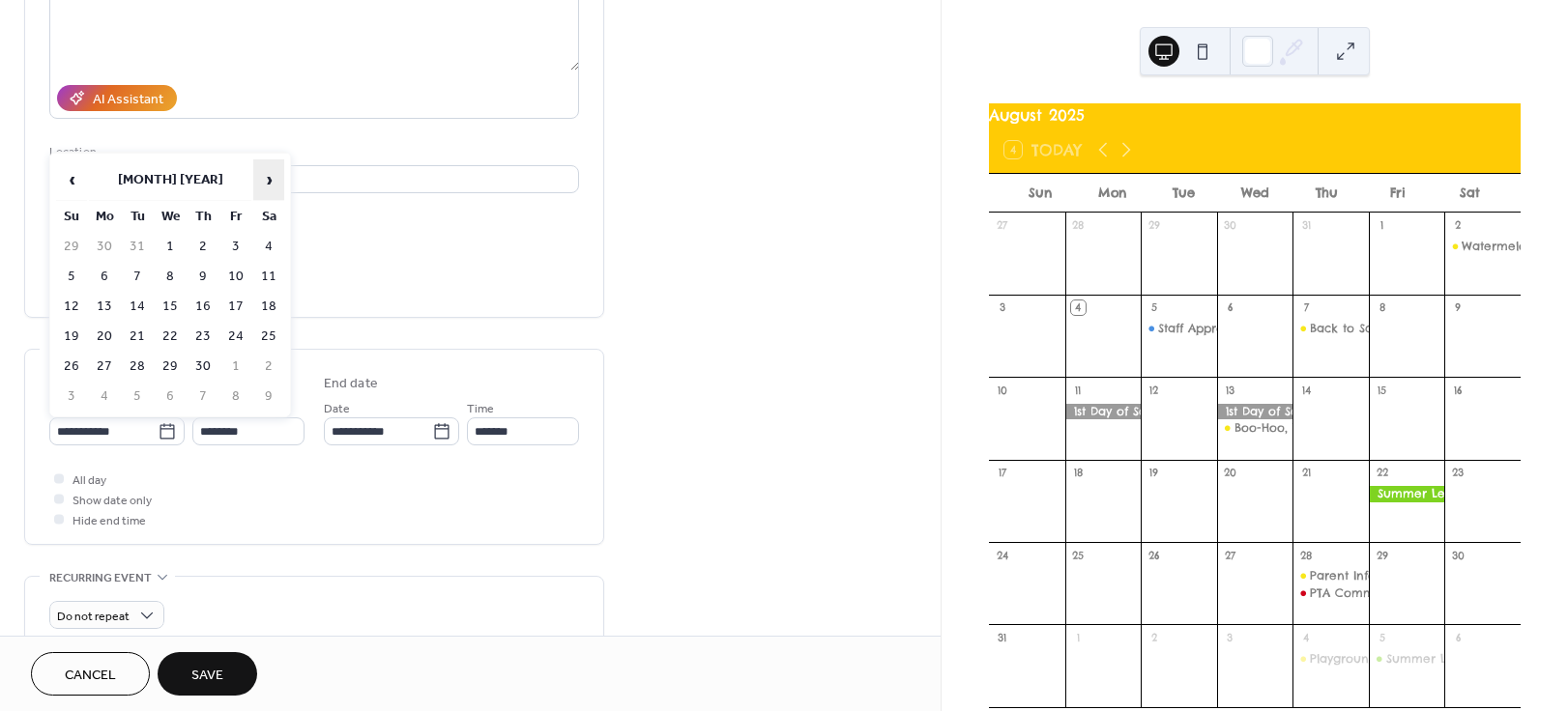 click on "›" at bounding box center [269, 180] 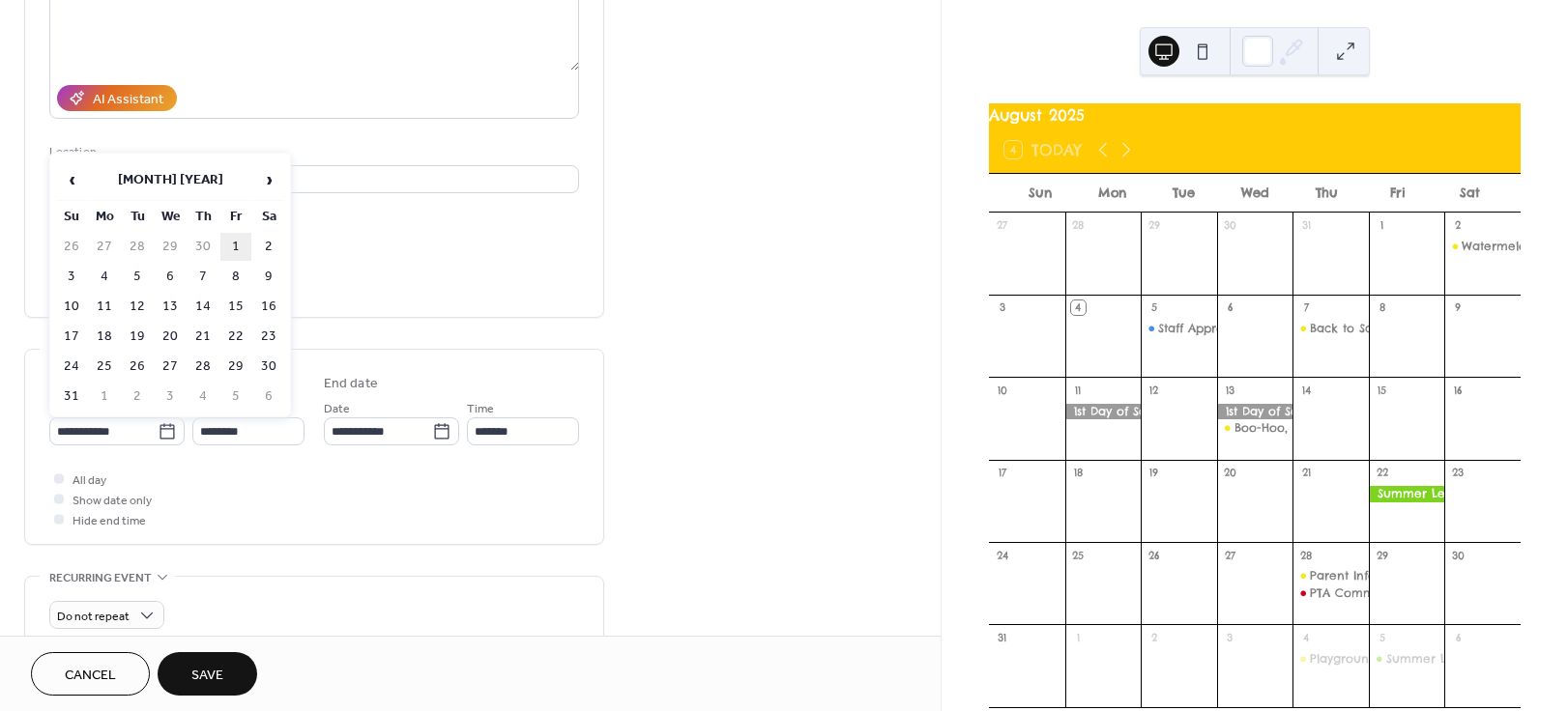 click on "1" at bounding box center [236, 246] 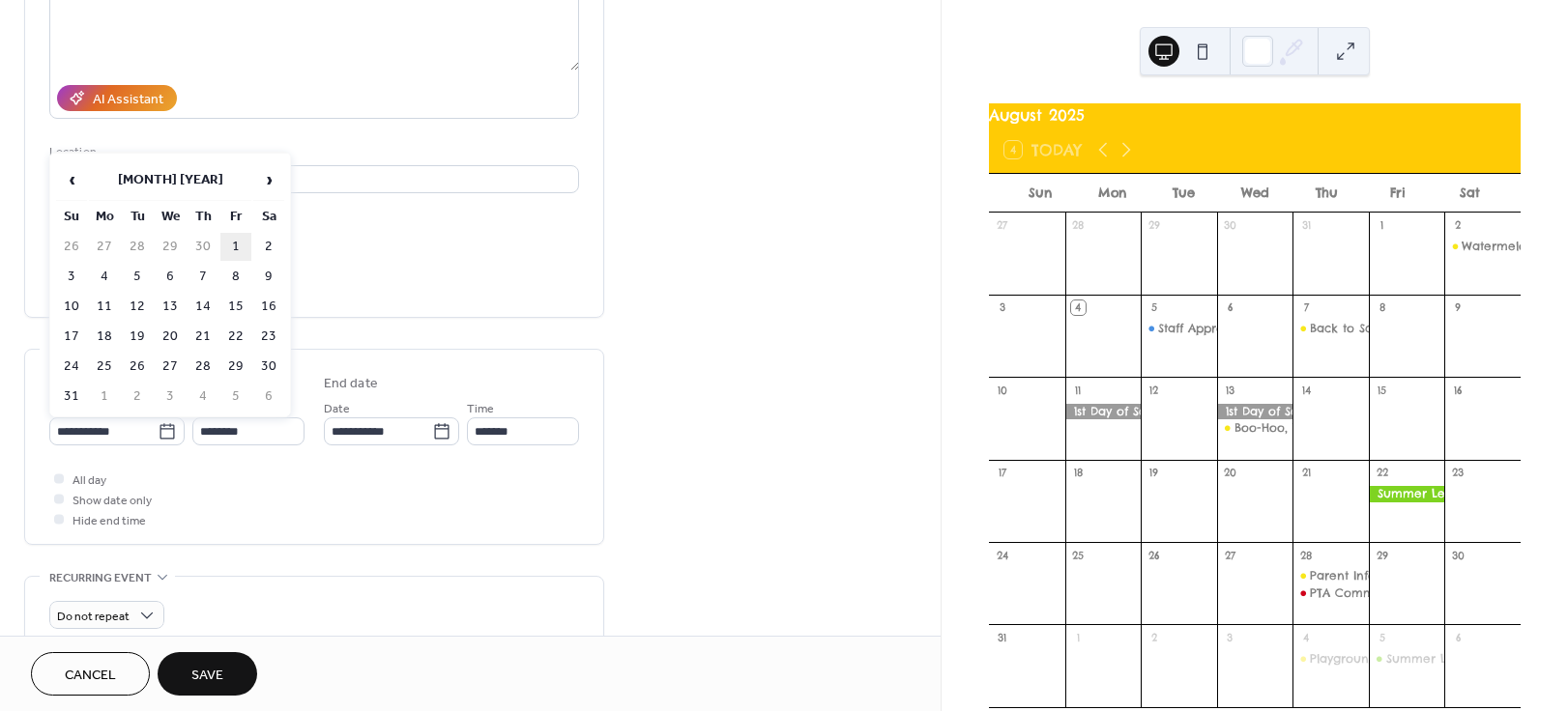 type on "**********" 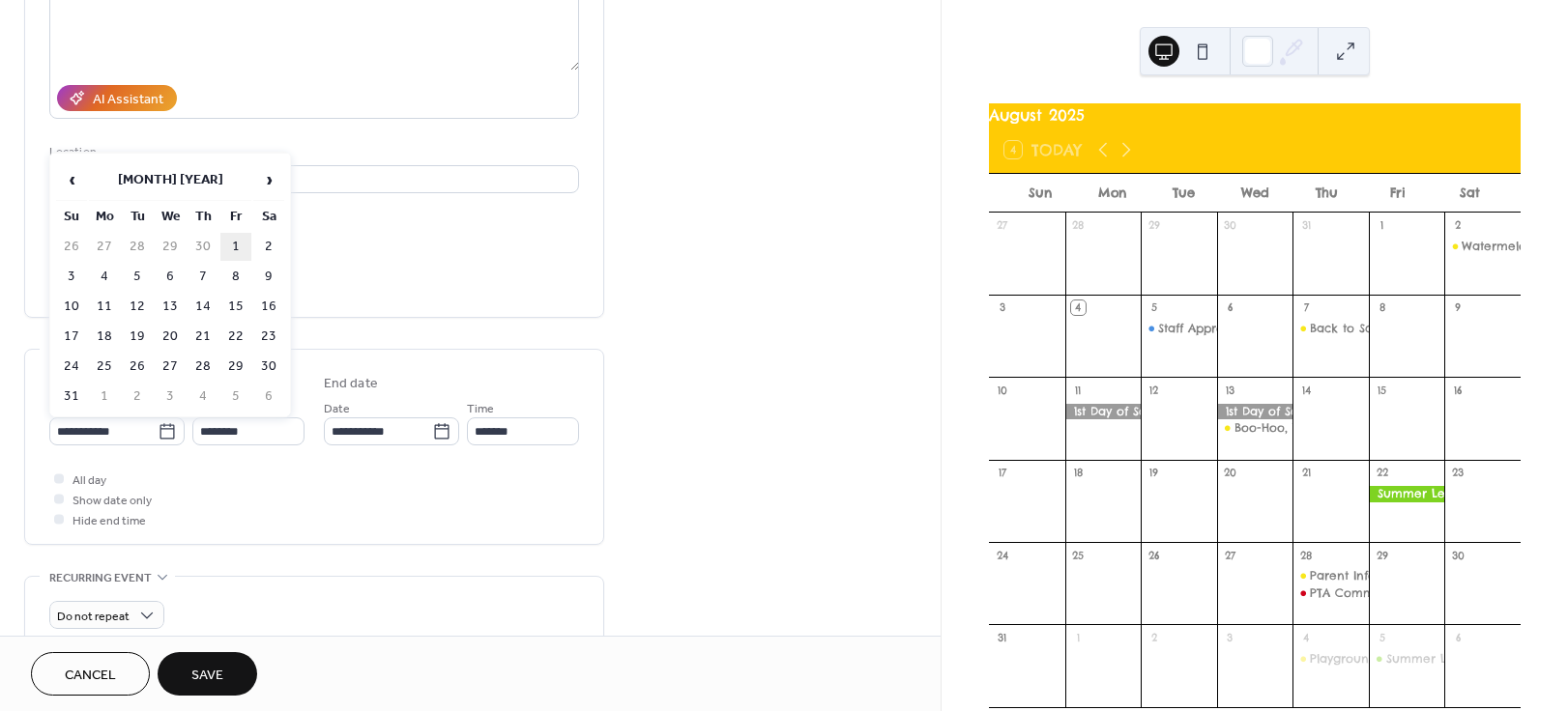 type on "**********" 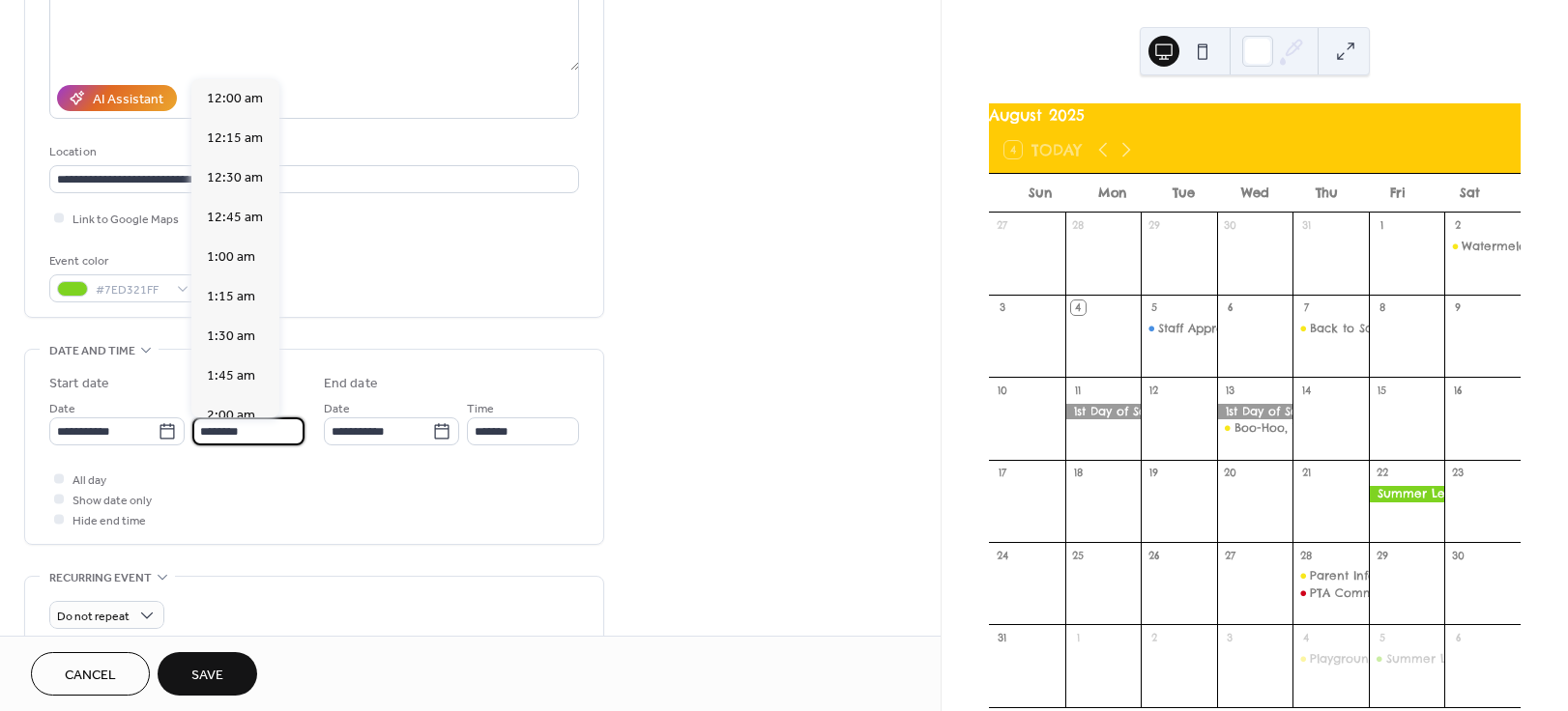 click on "********" at bounding box center (248, 431) 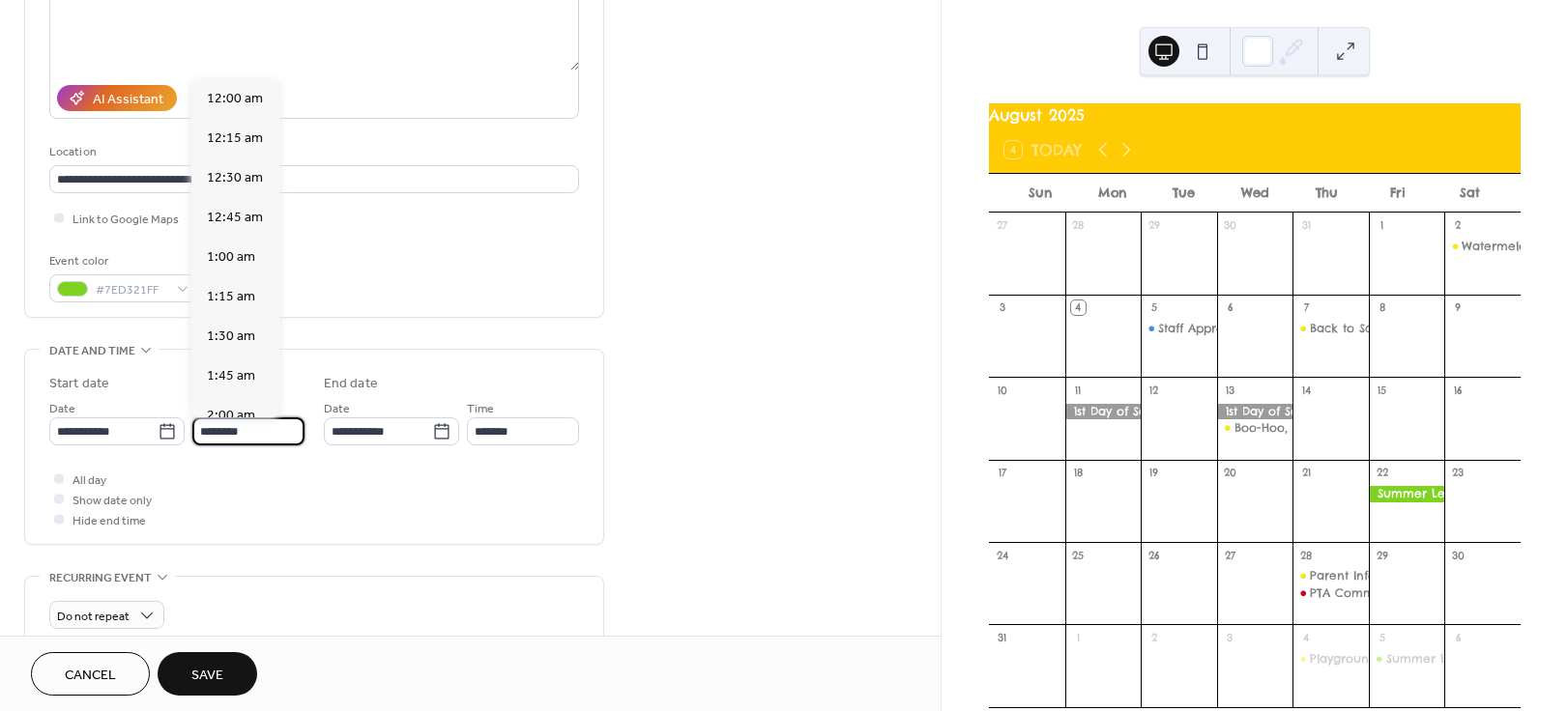 scroll, scrollTop: 1901, scrollLeft: 0, axis: vertical 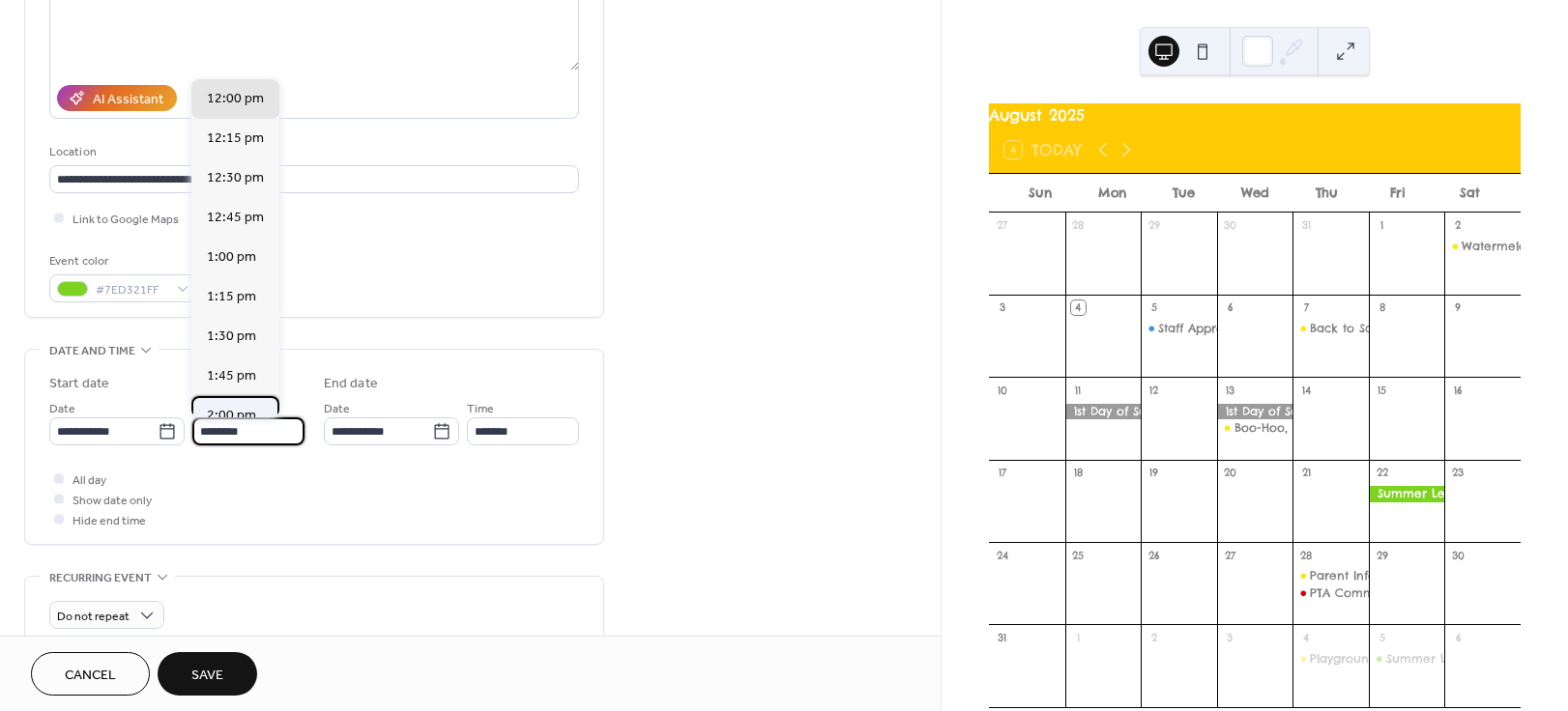 click on "2:00 pm" at bounding box center [231, 415] 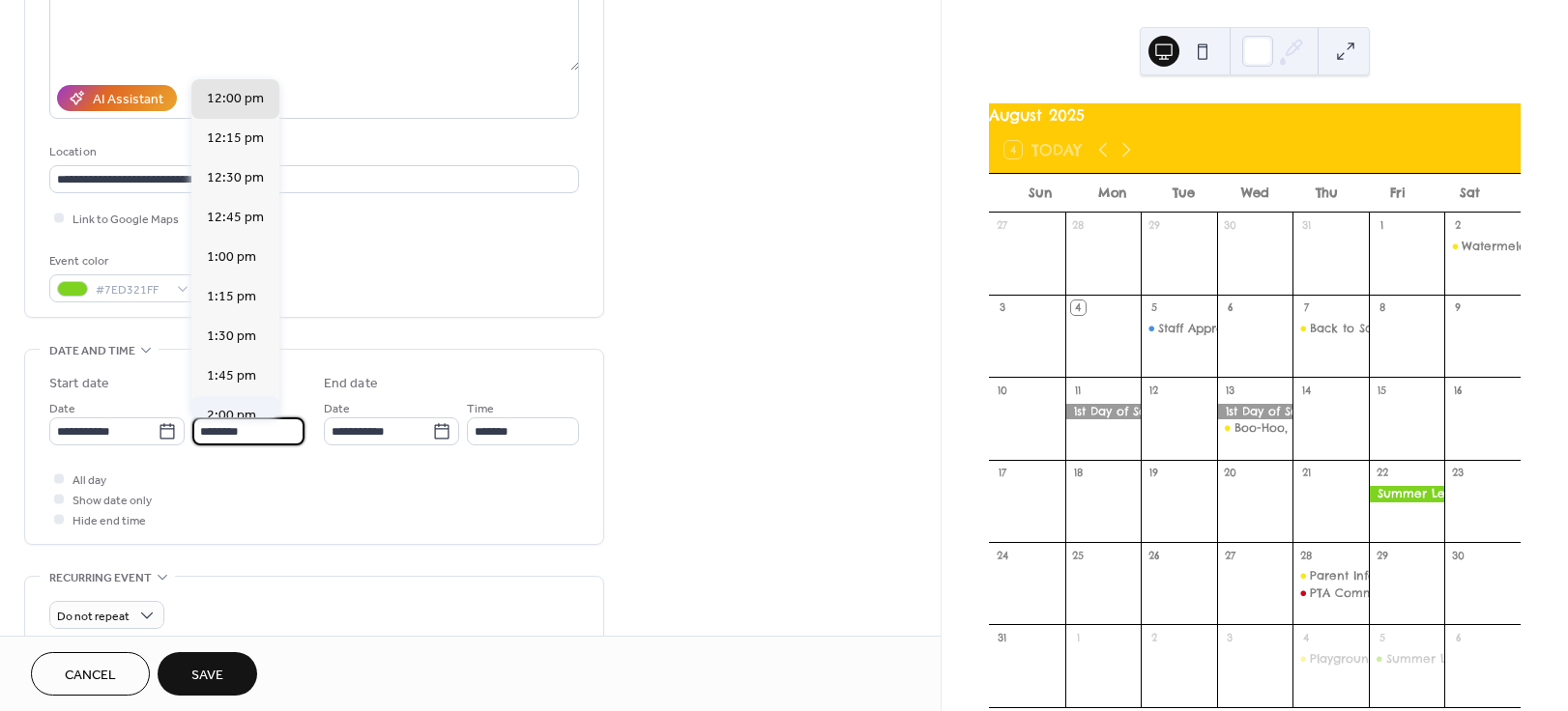 type on "*******" 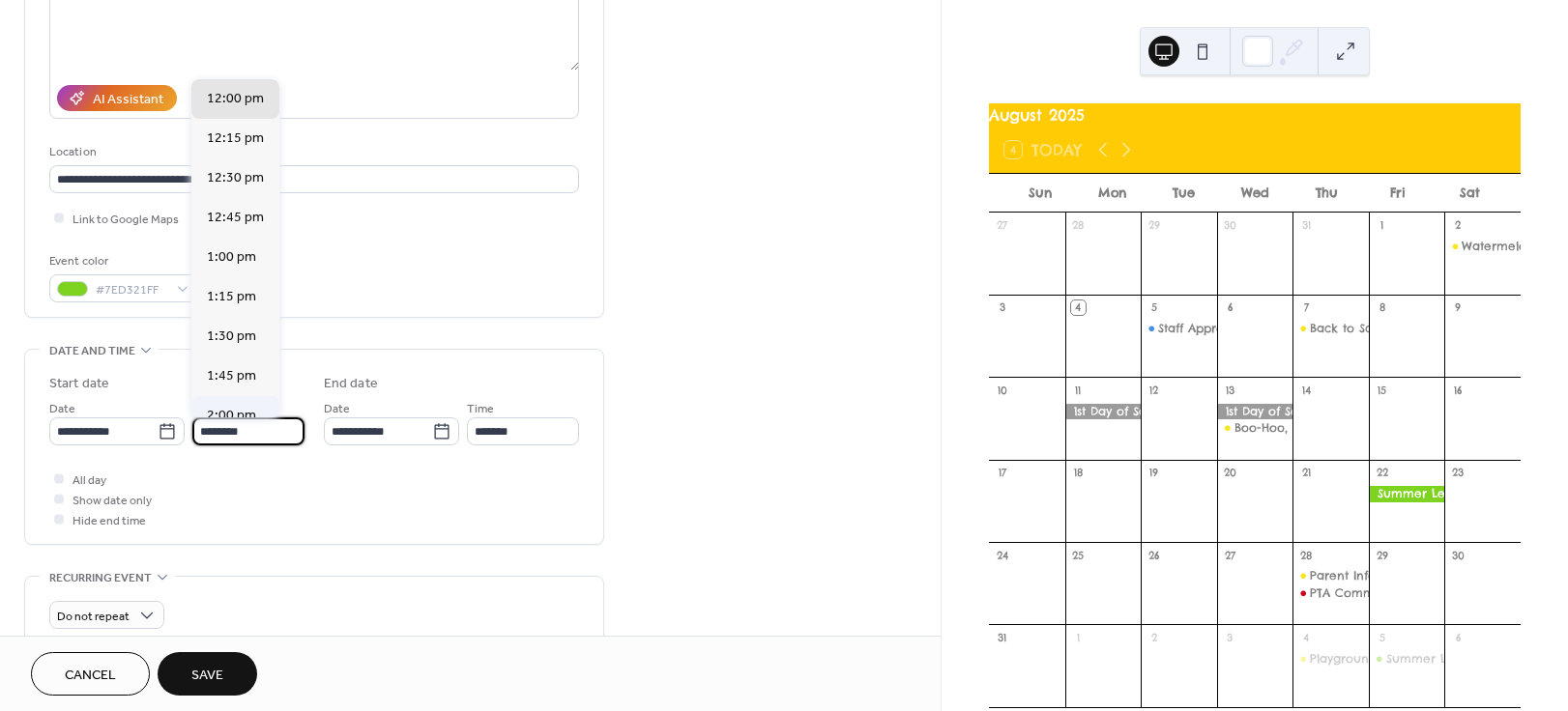 type on "*******" 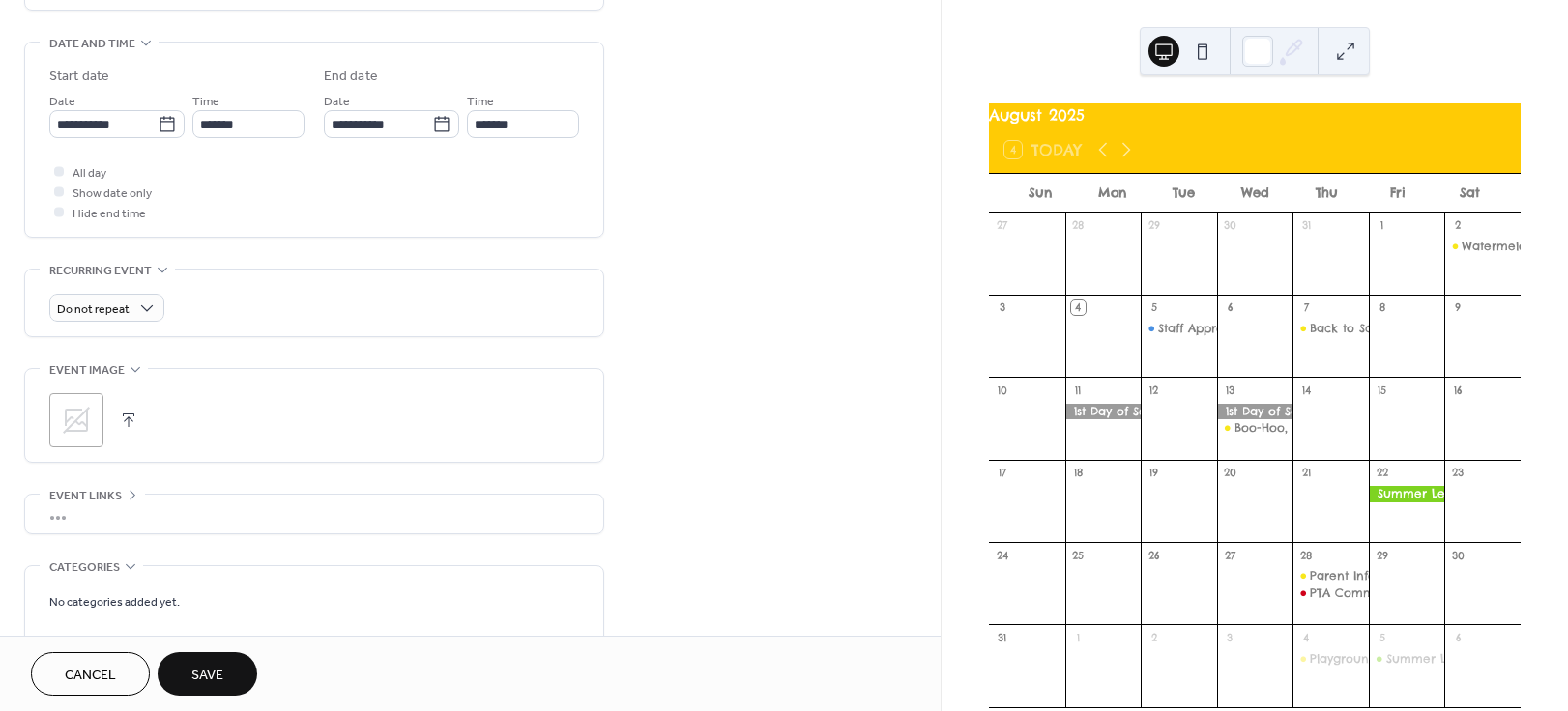 scroll, scrollTop: 687, scrollLeft: 0, axis: vertical 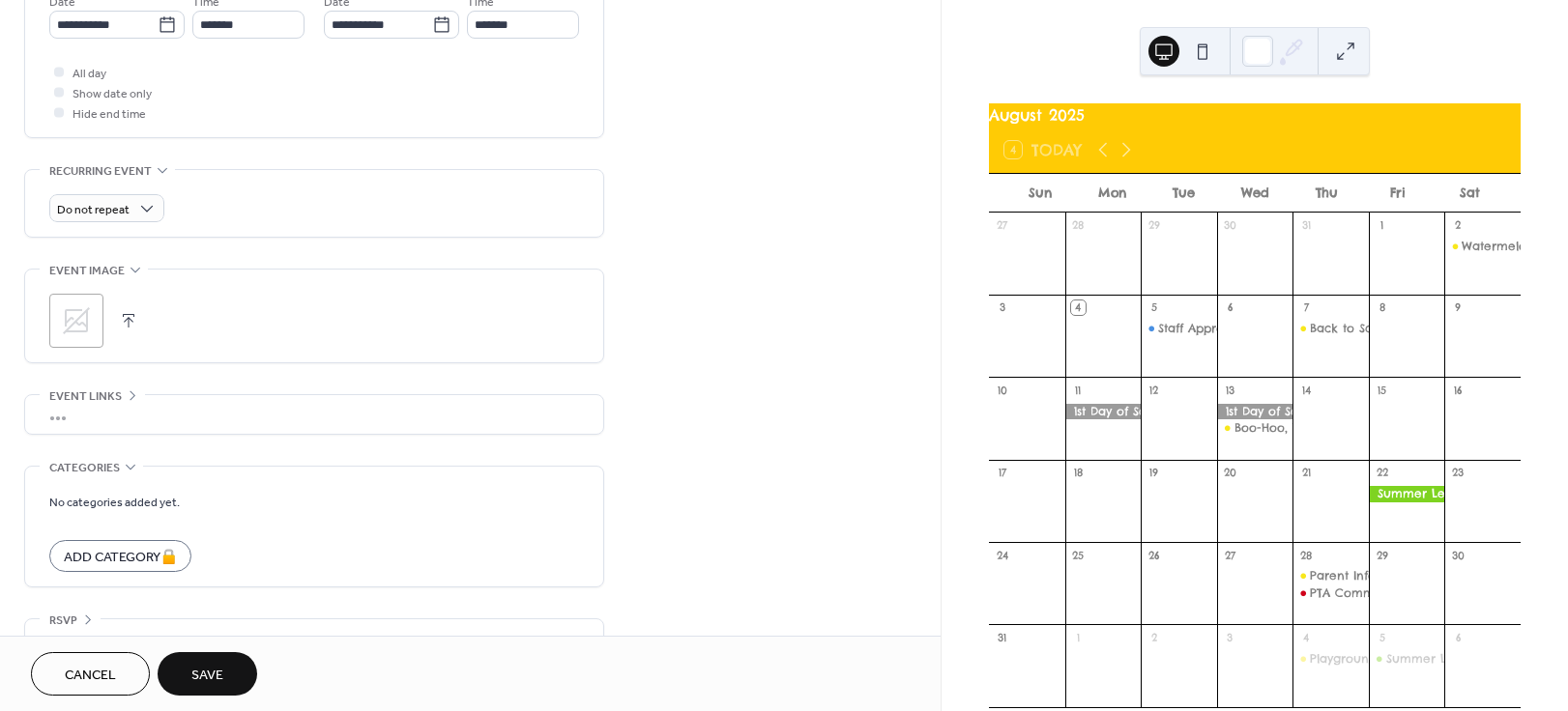 click 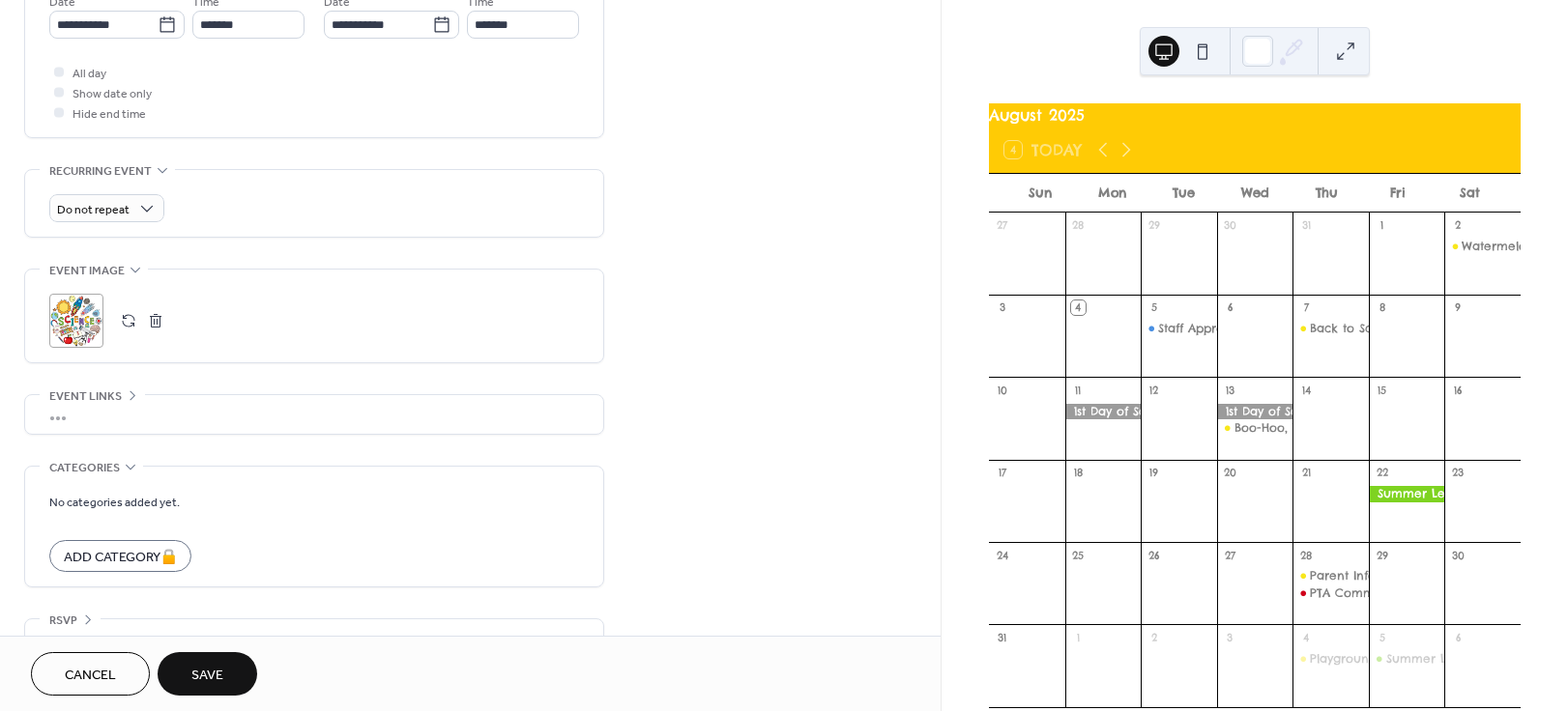 click on "Save" at bounding box center [207, 675] 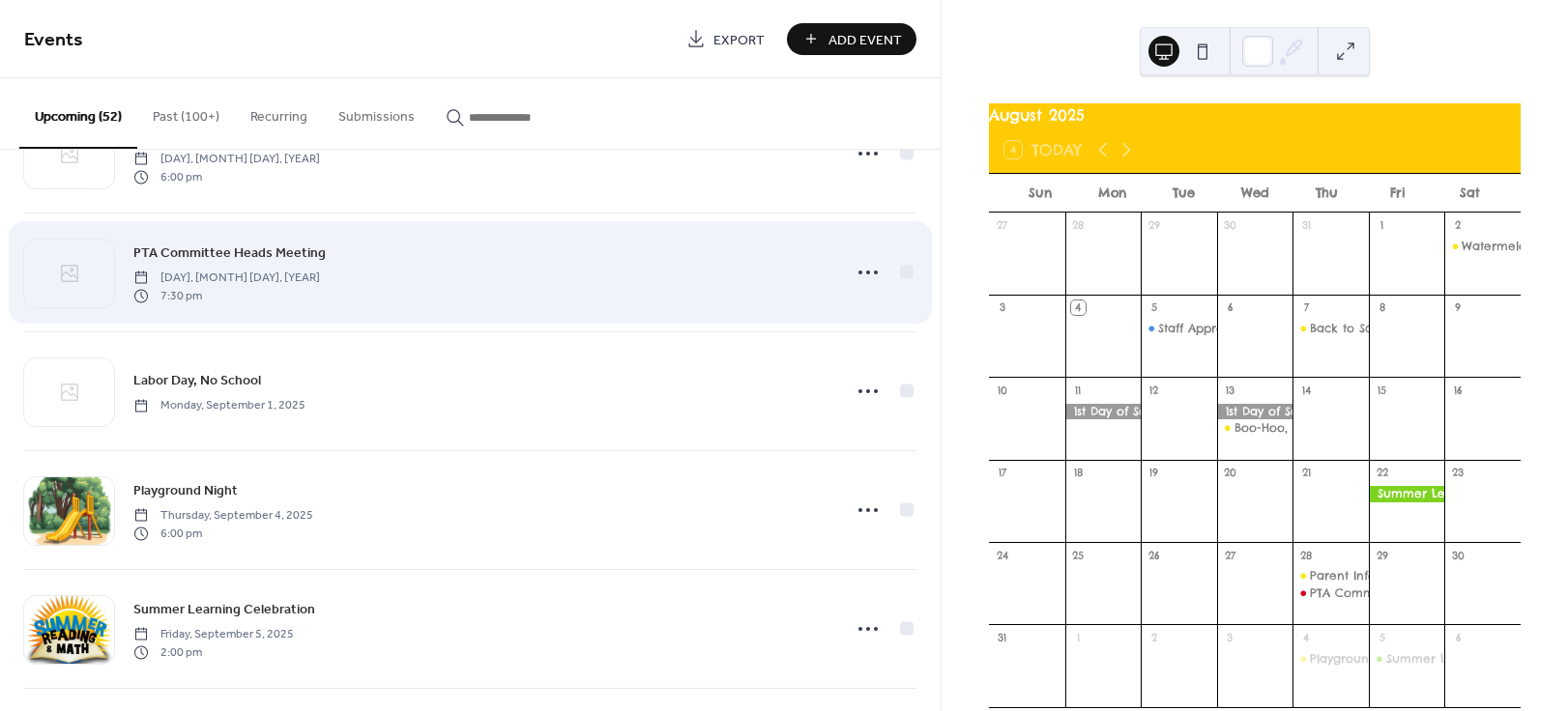 scroll, scrollTop: 655, scrollLeft: 0, axis: vertical 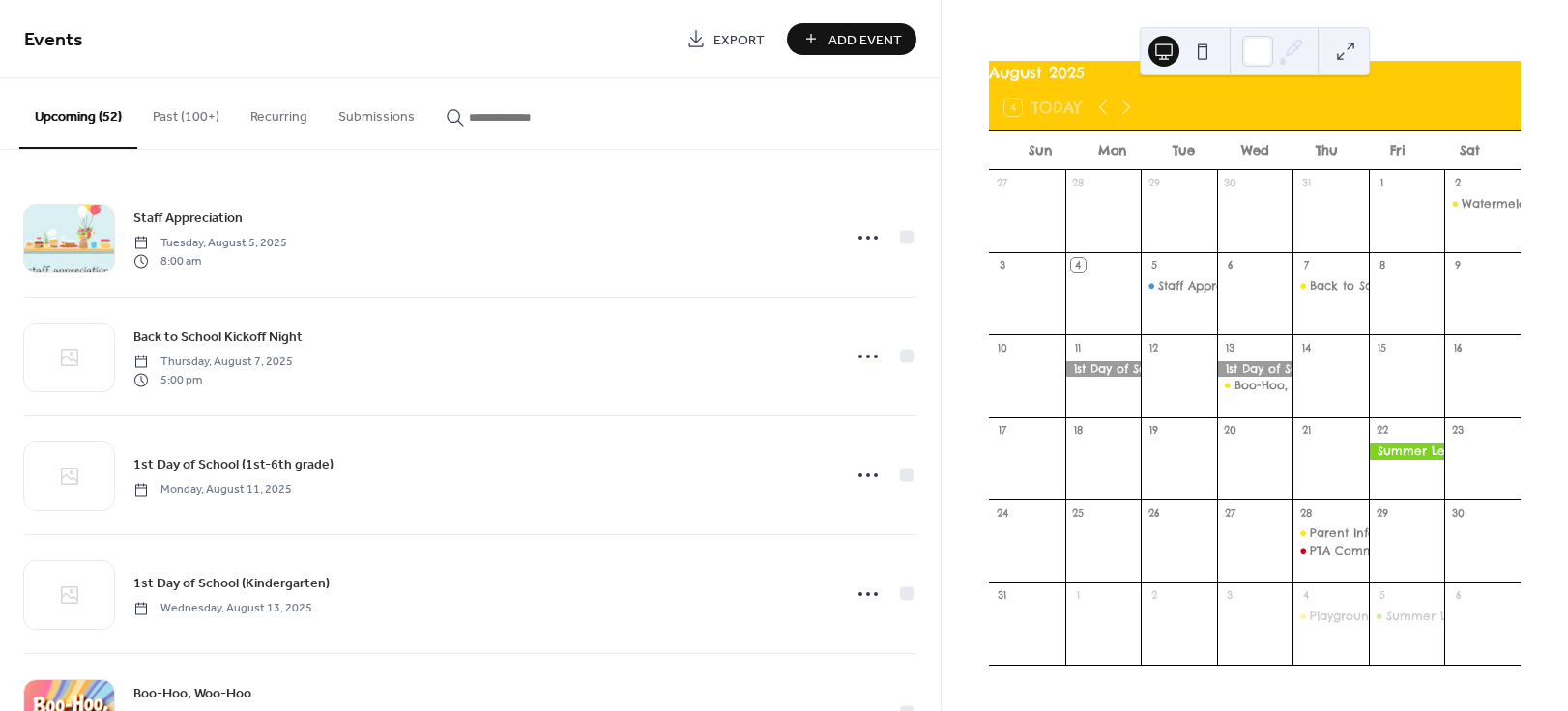 click at bounding box center [1203, 51] 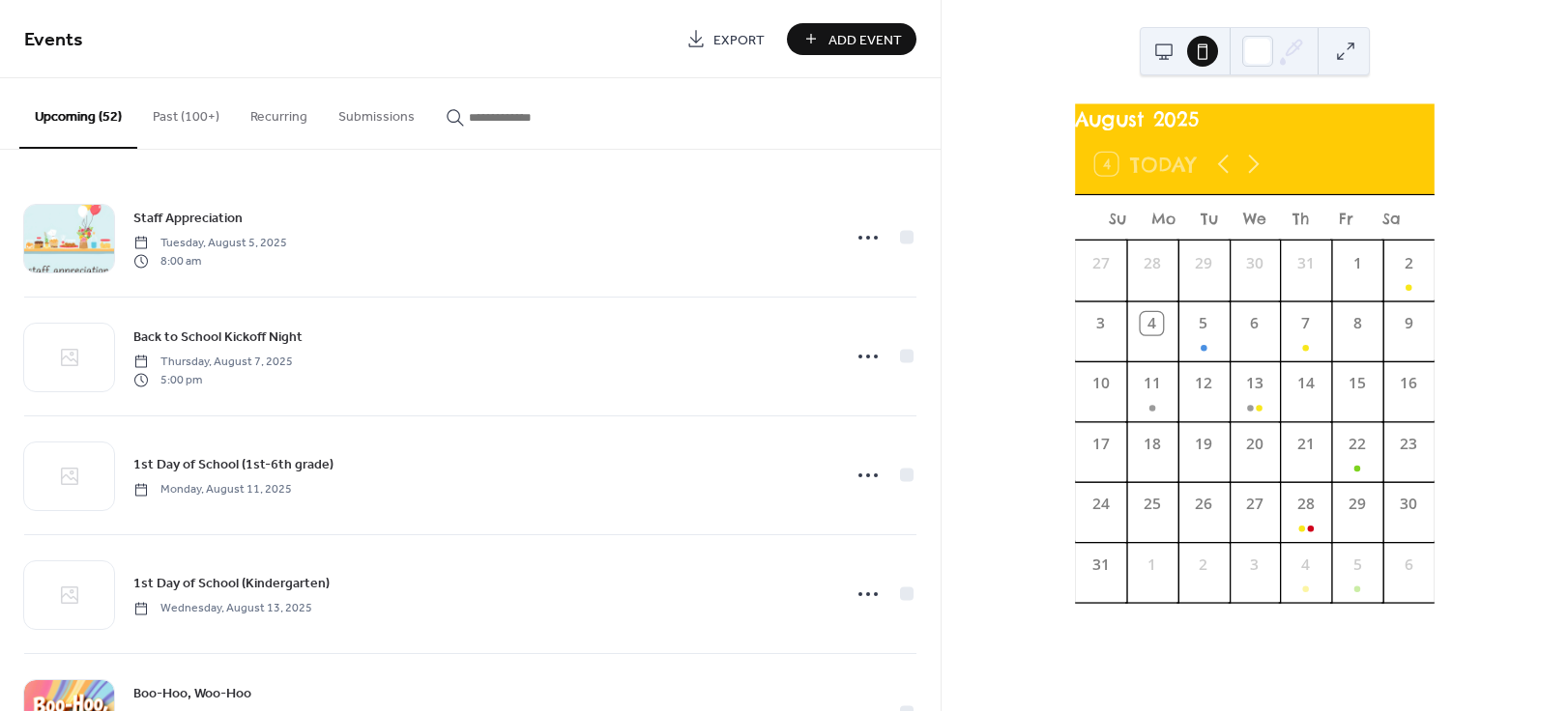 scroll, scrollTop: 0, scrollLeft: 0, axis: both 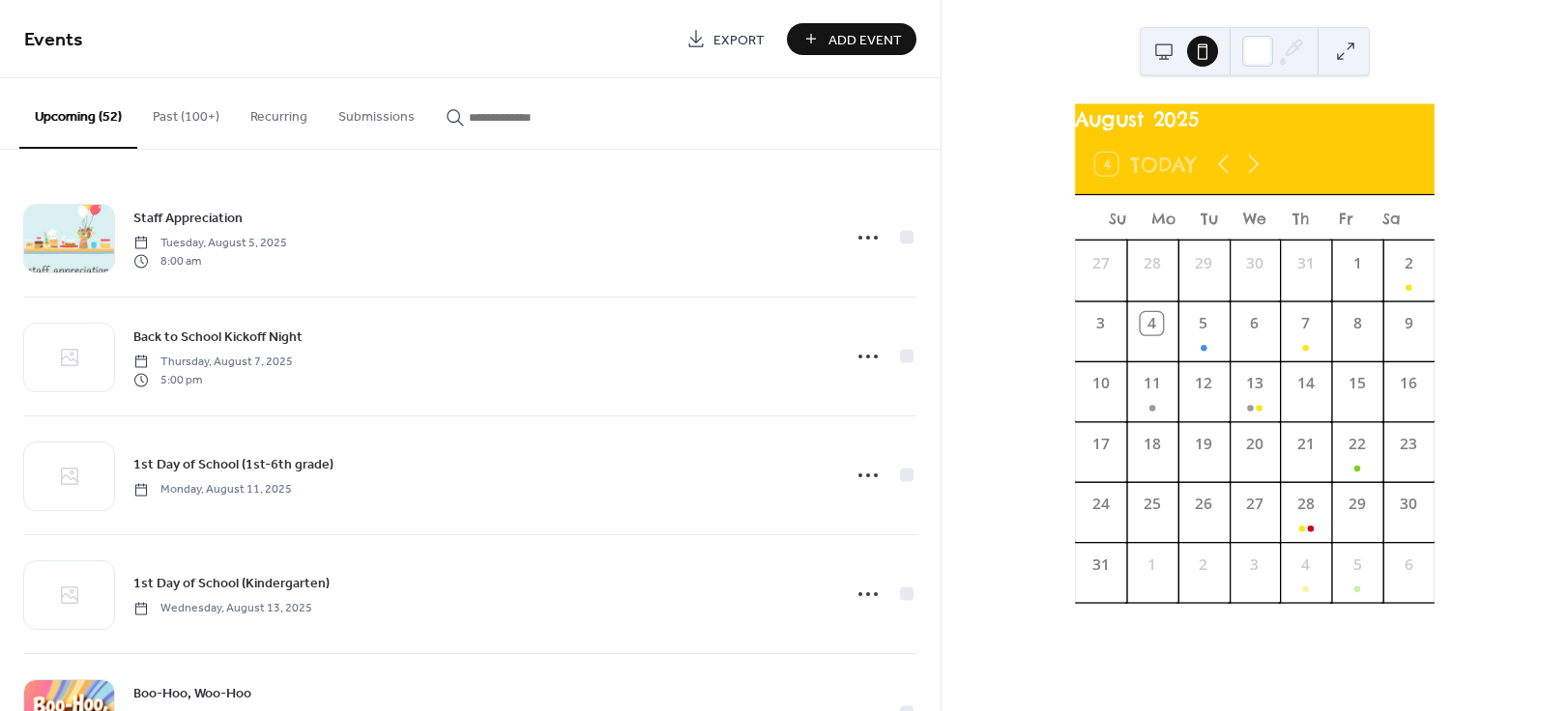 click at bounding box center (1164, 51) 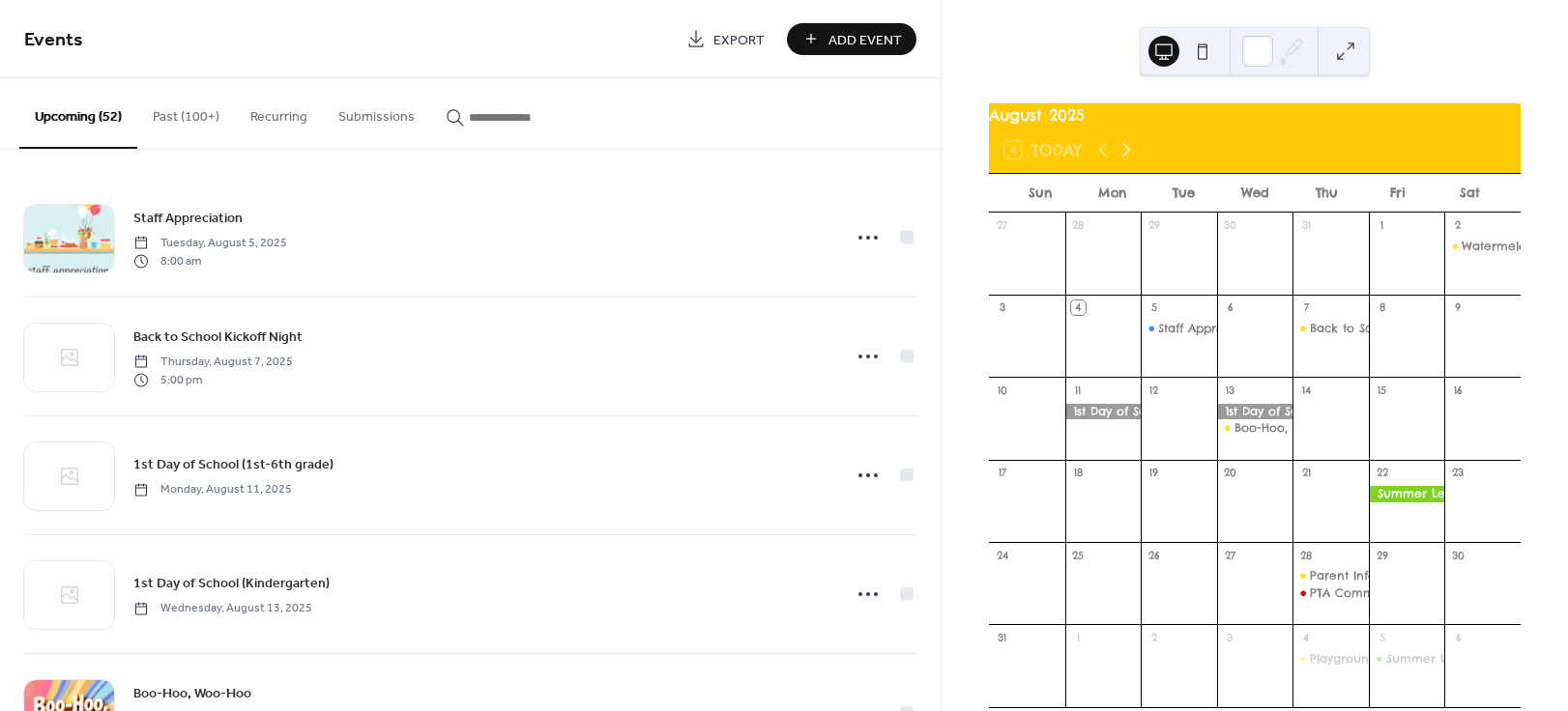 click 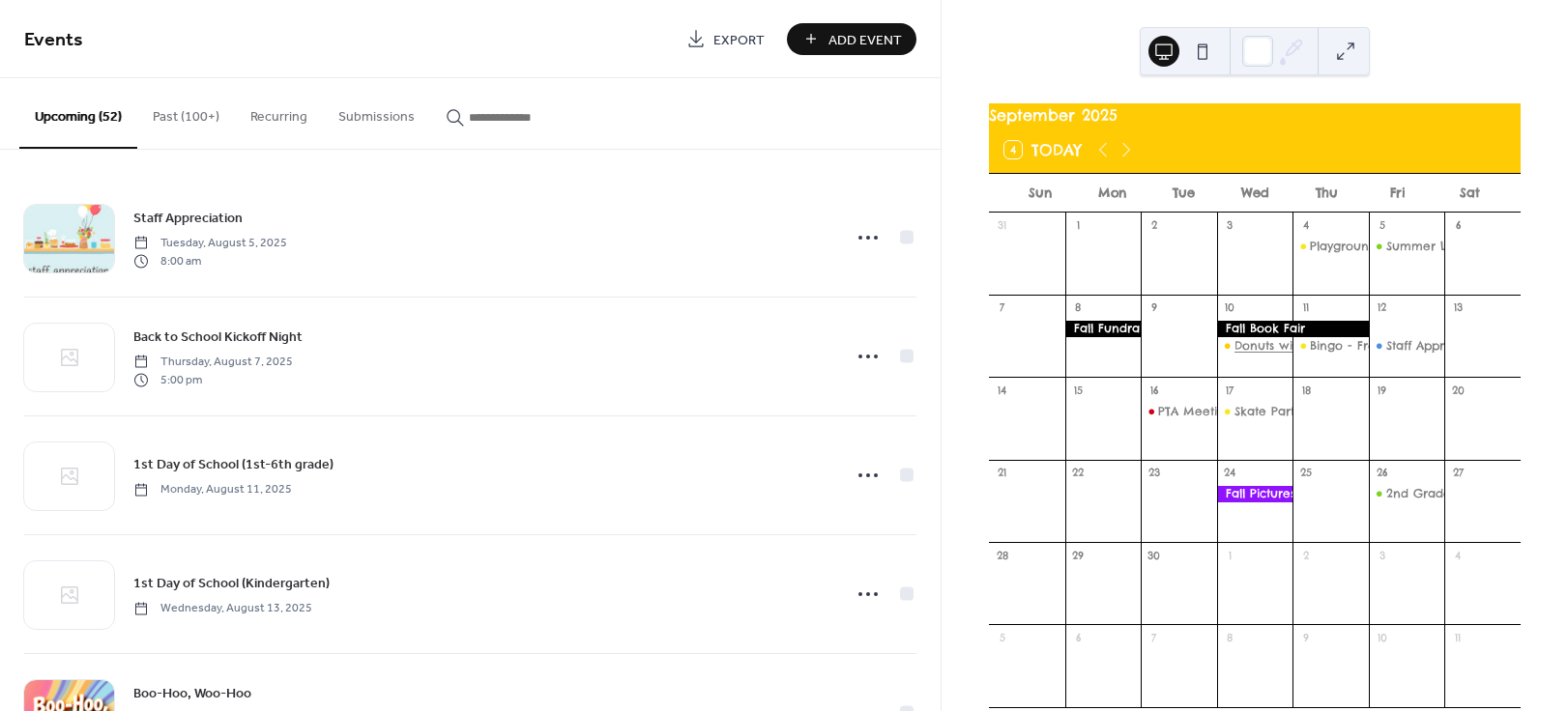 click on "Donuts with Grownups" at bounding box center [1301, 346] 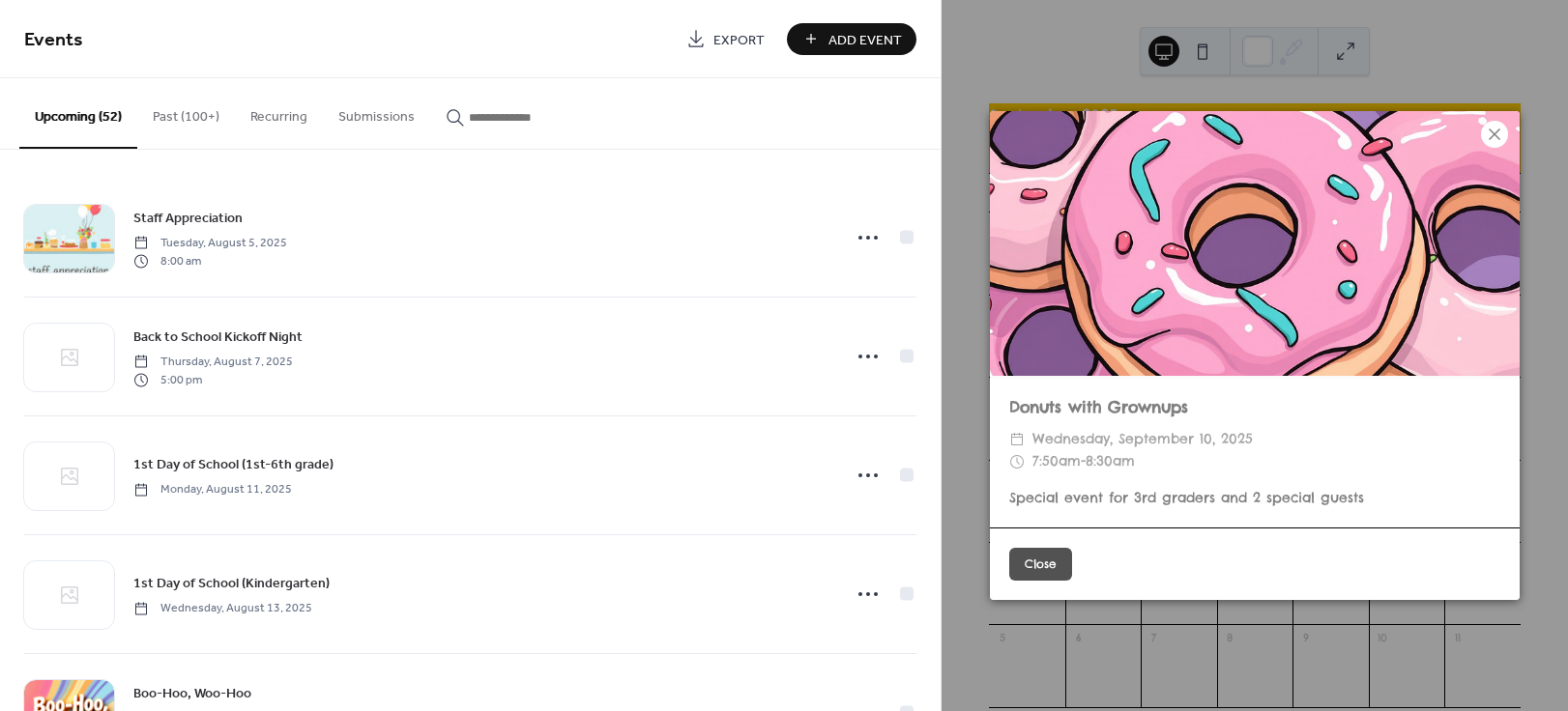 click 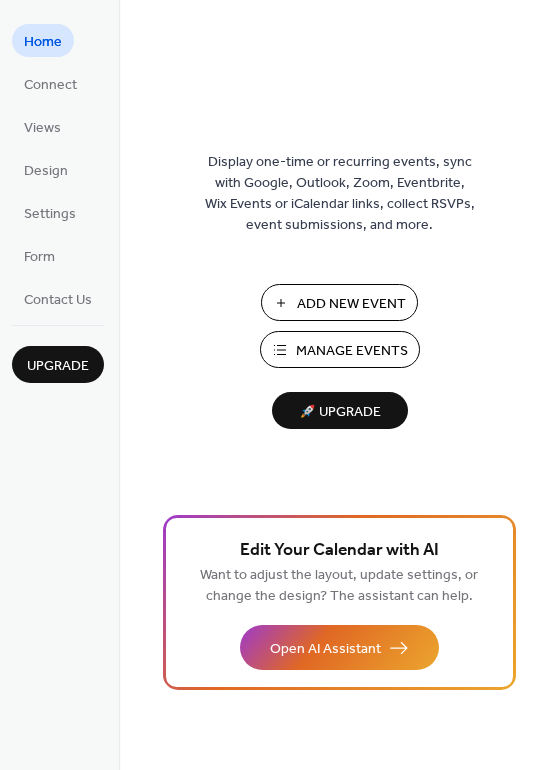 scroll, scrollTop: 0, scrollLeft: 0, axis: both 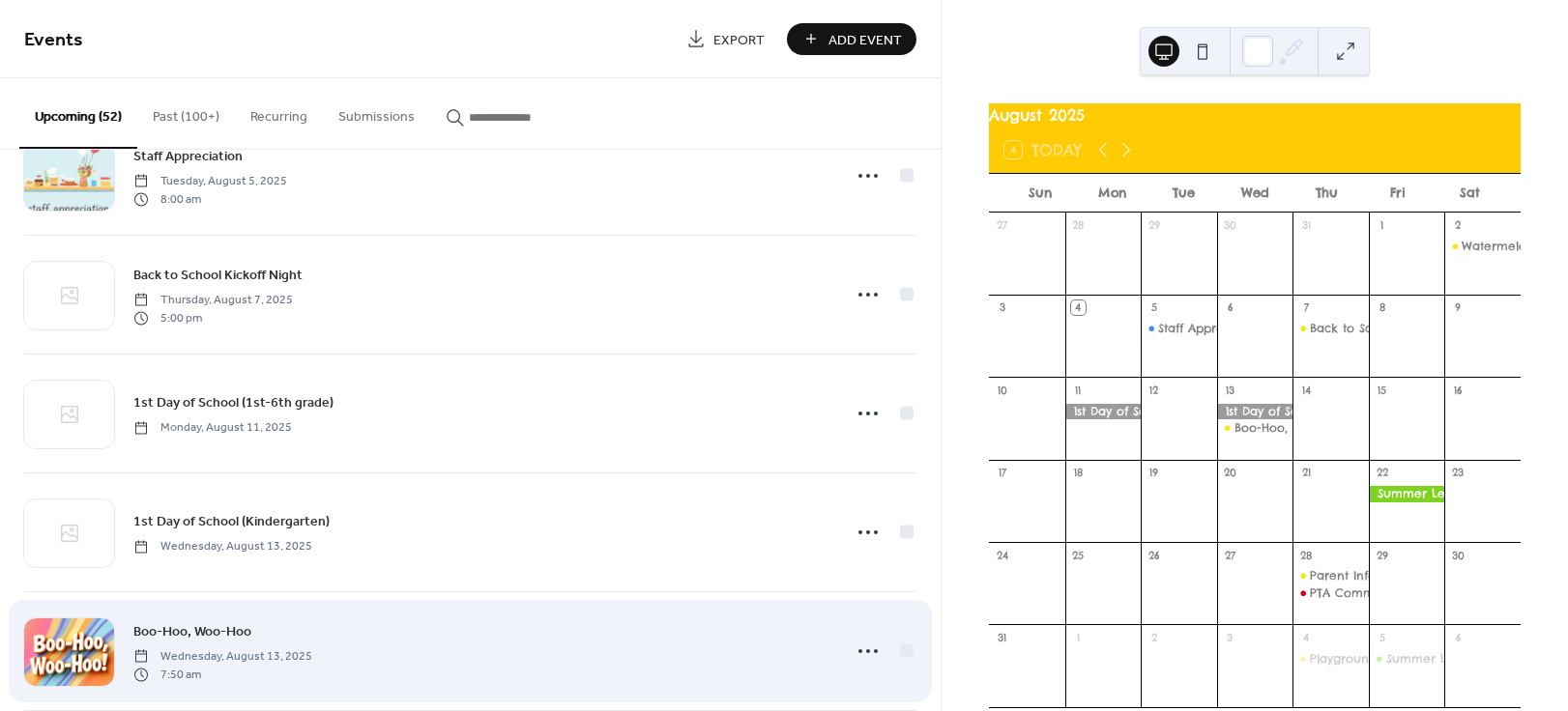 click on "[DAY], [MONTH] [DAY_NUMBER], [YEAR] [TIME]" at bounding box center [481, 651] 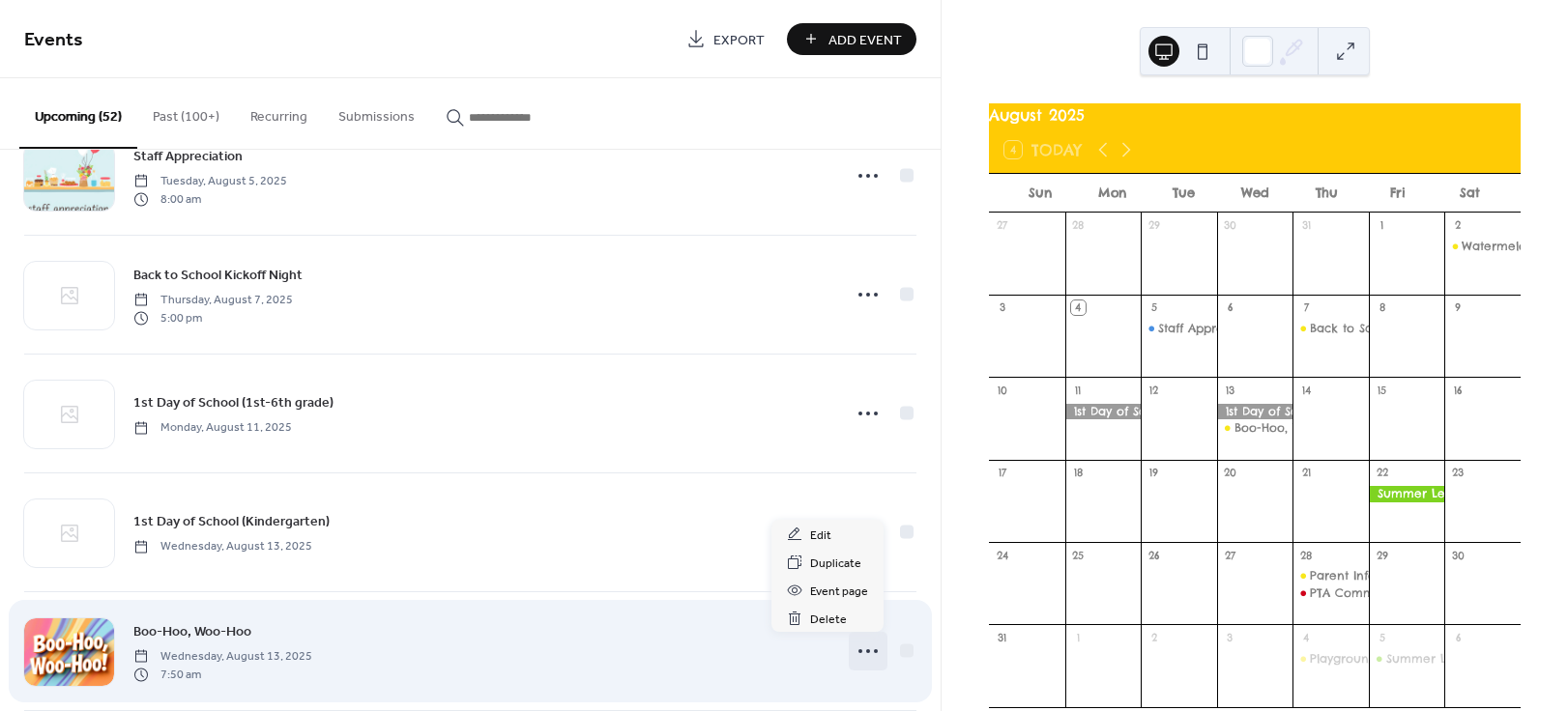 click 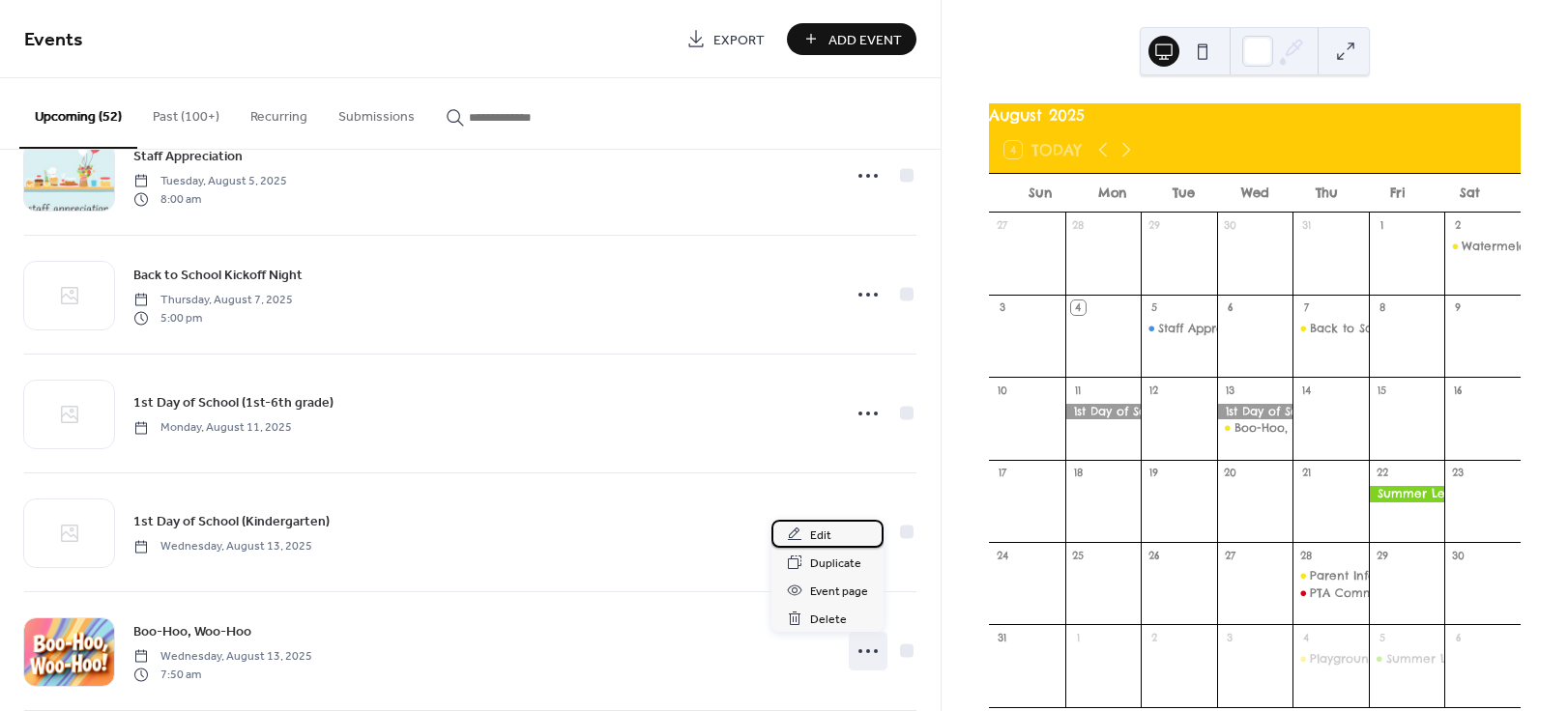 click on "Edit" at bounding box center [821, 535] 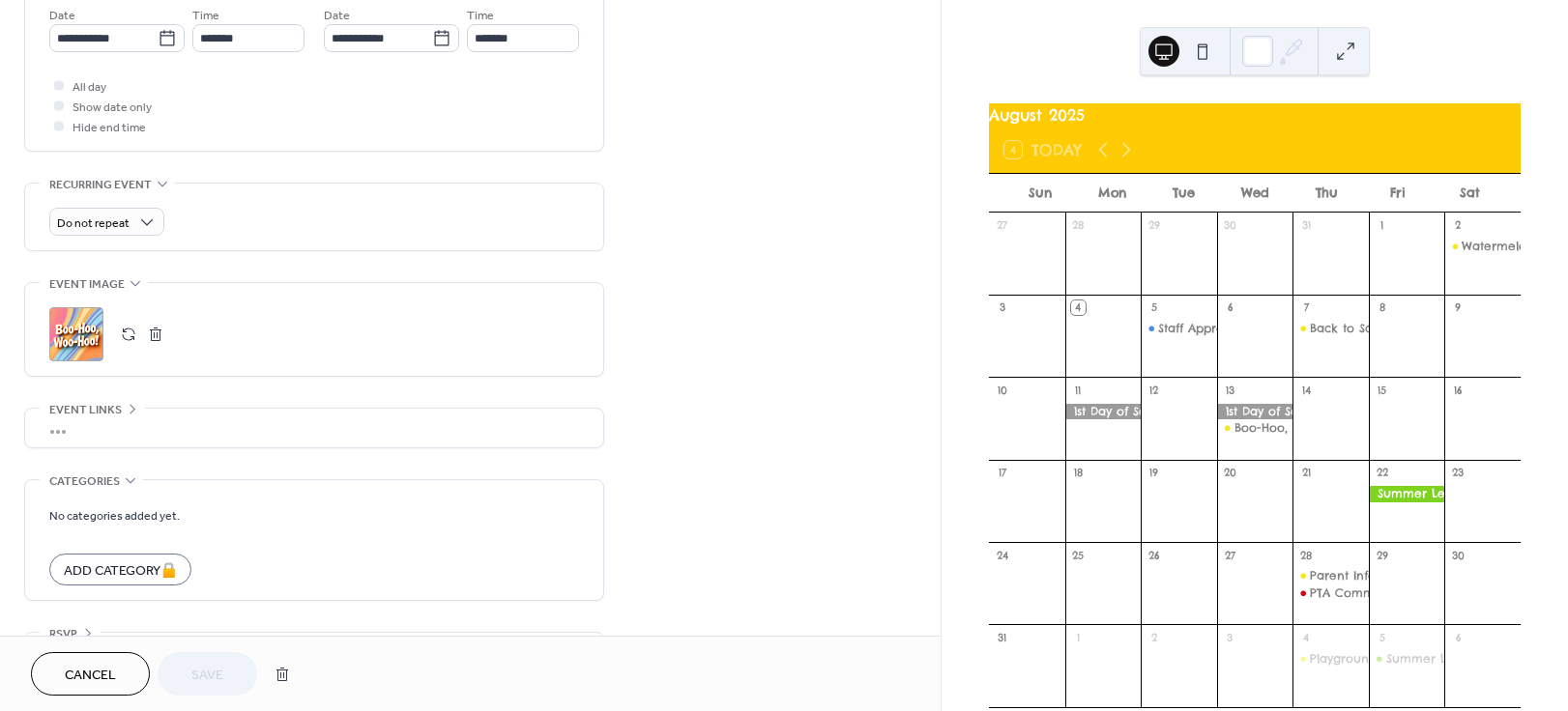 scroll, scrollTop: 729, scrollLeft: 0, axis: vertical 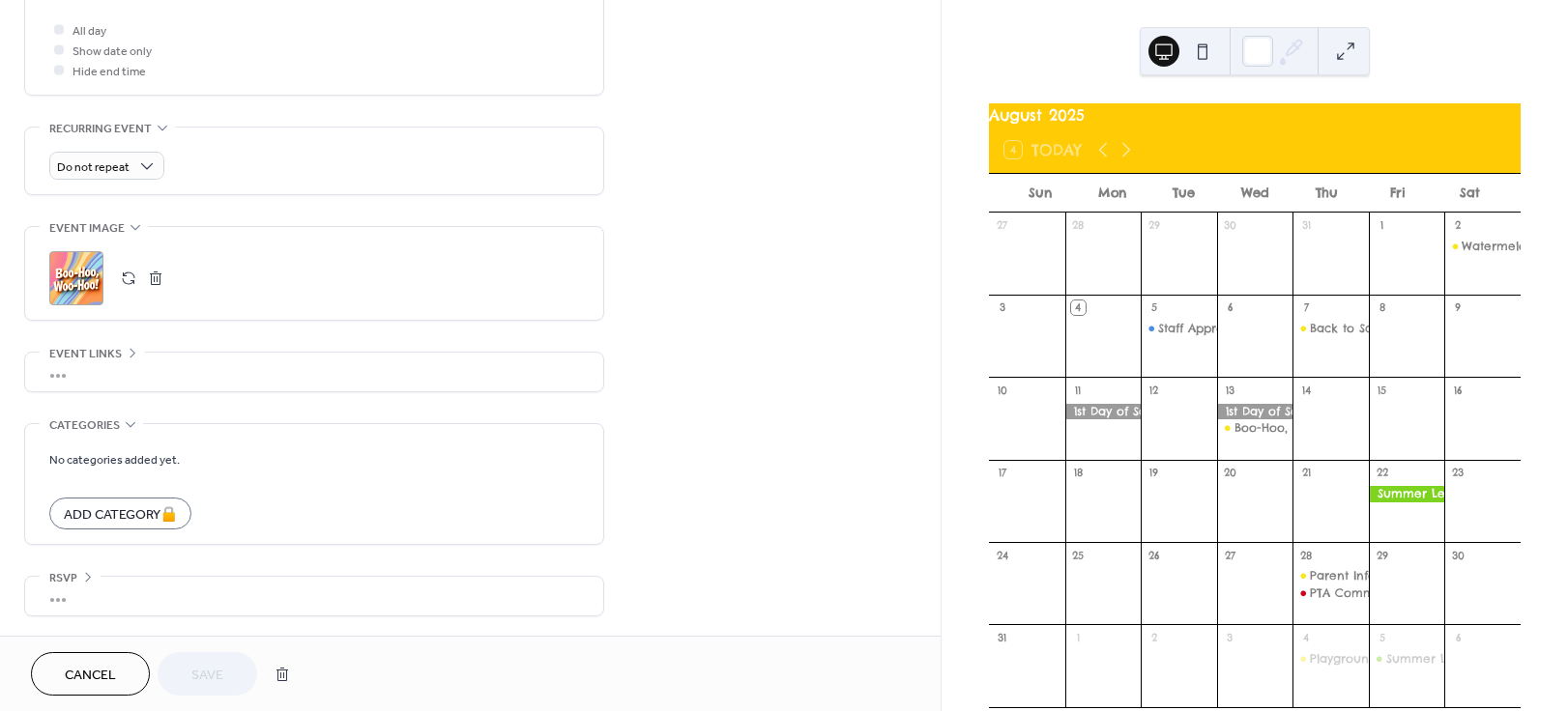 click on "•••" at bounding box center [314, 372] 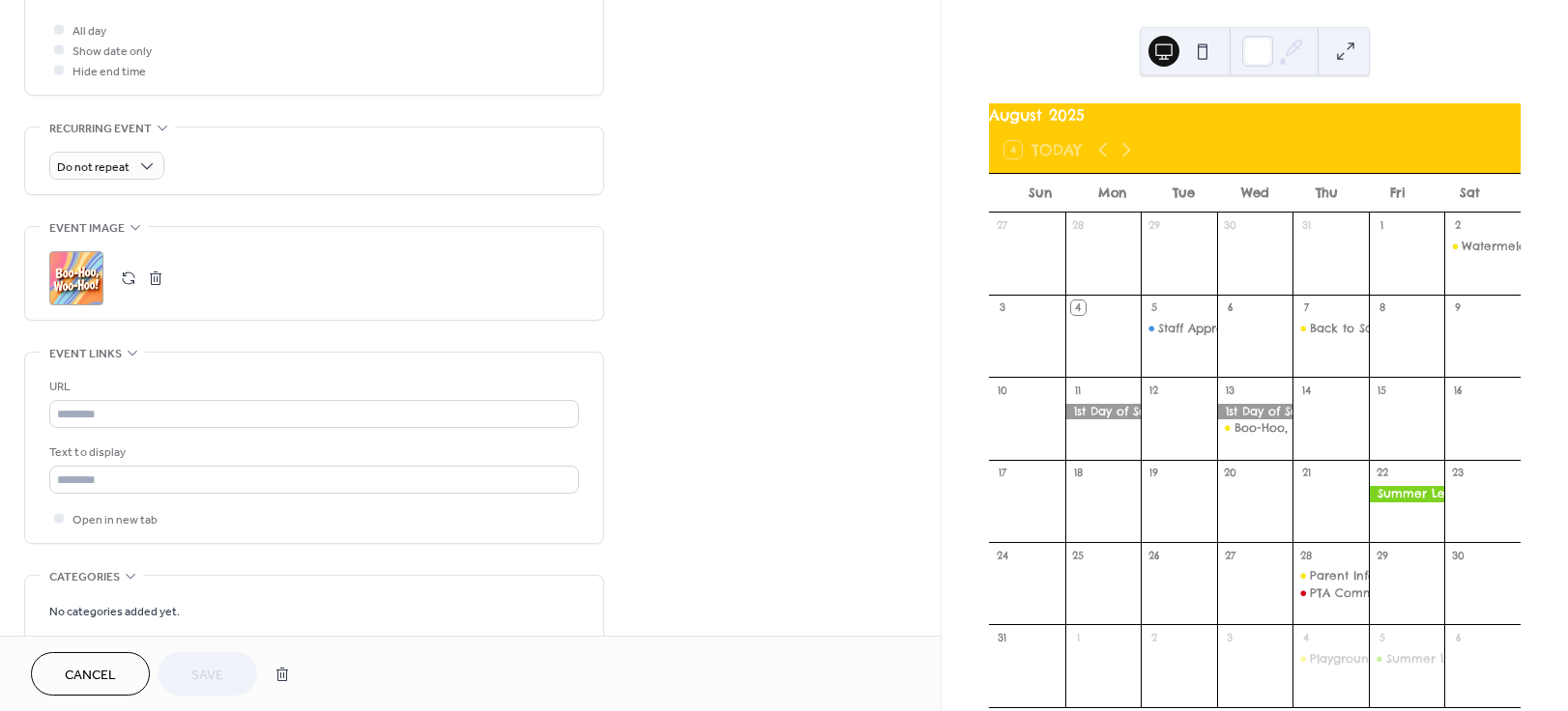 scroll, scrollTop: 729, scrollLeft: 0, axis: vertical 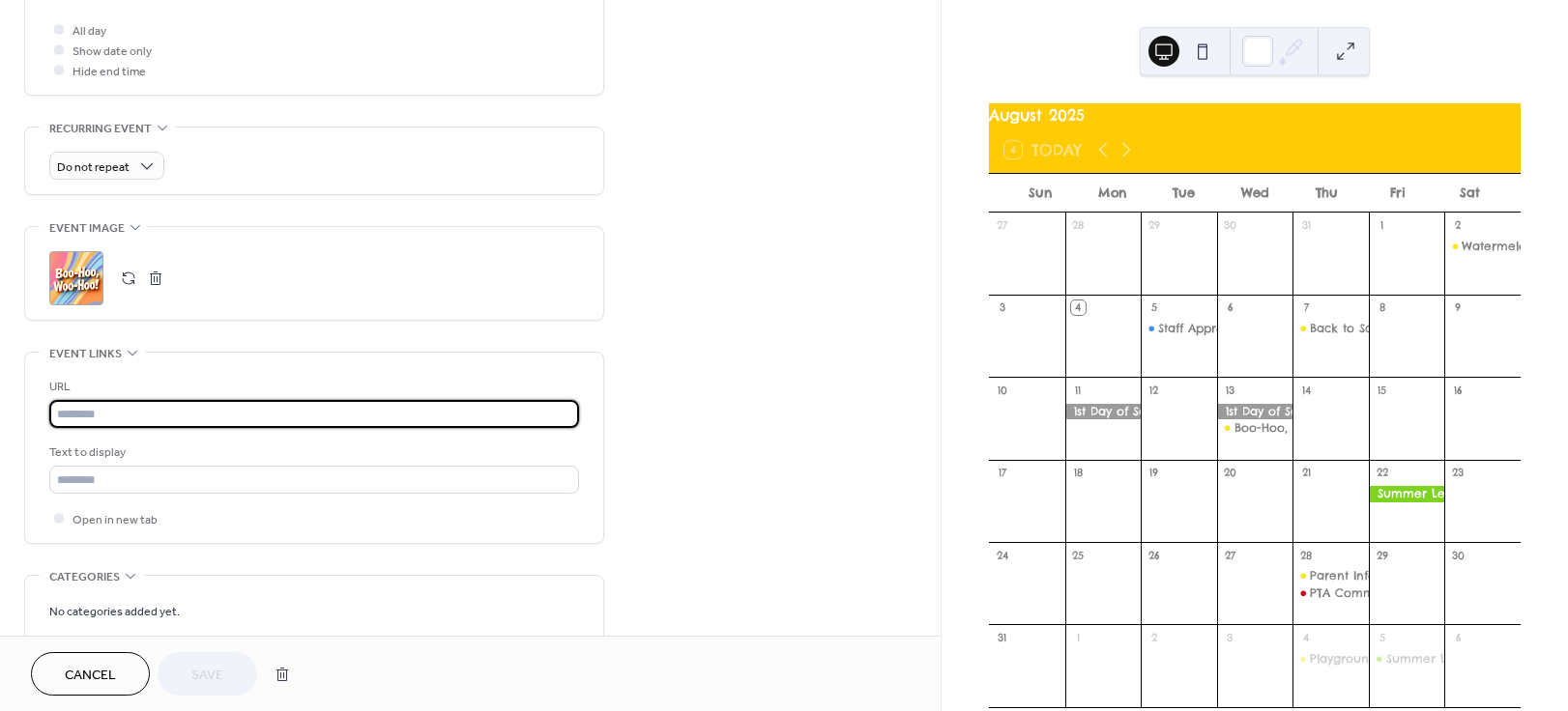 click at bounding box center (314, 413) 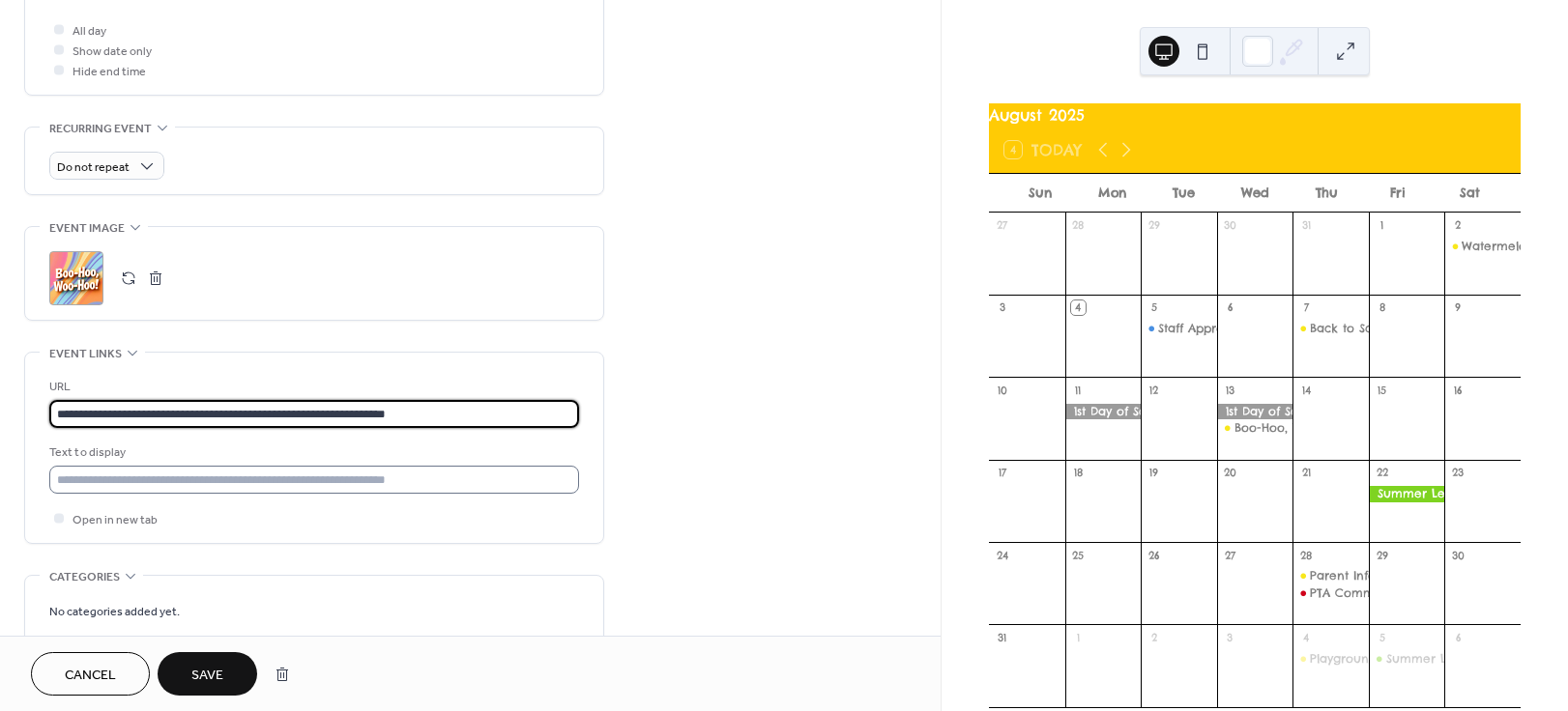 type on "**********" 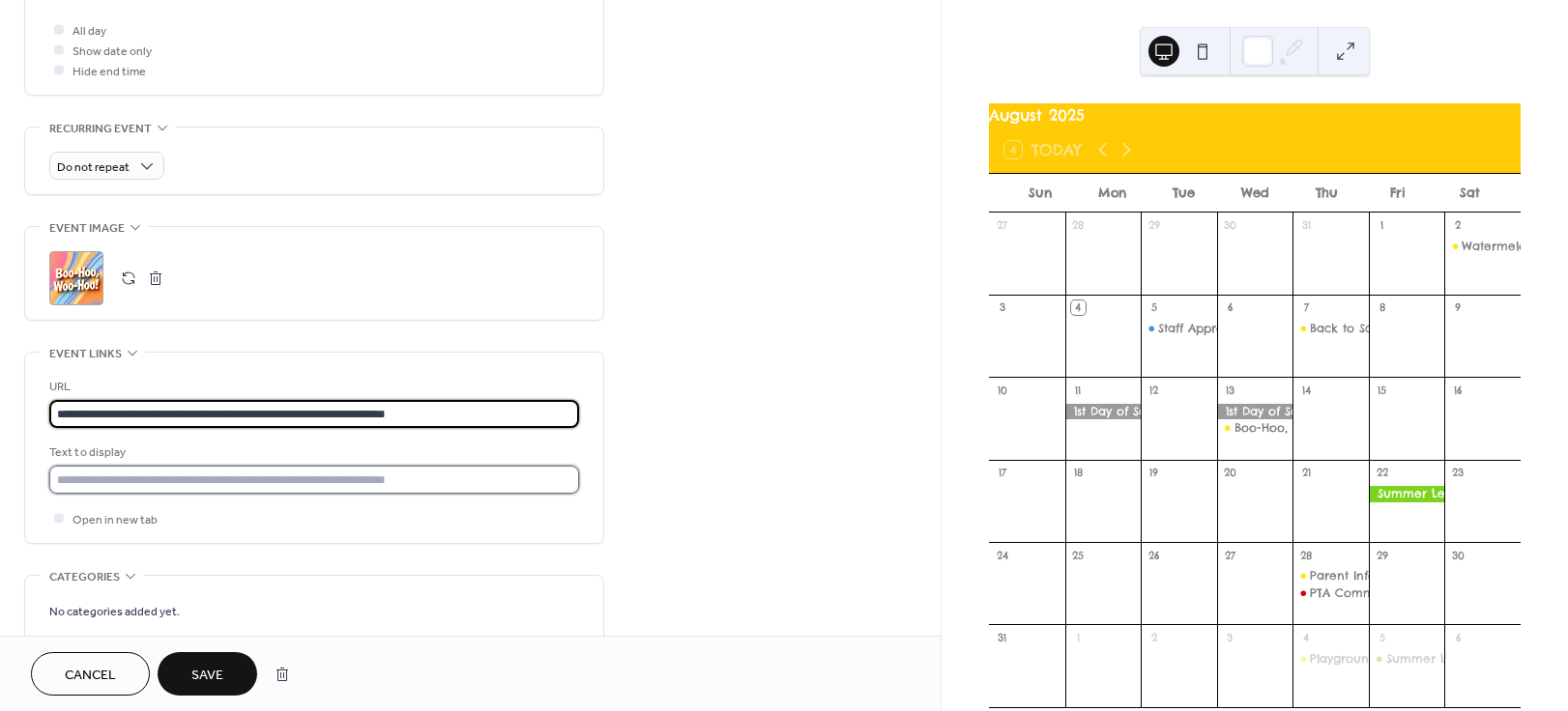 click at bounding box center [314, 479] 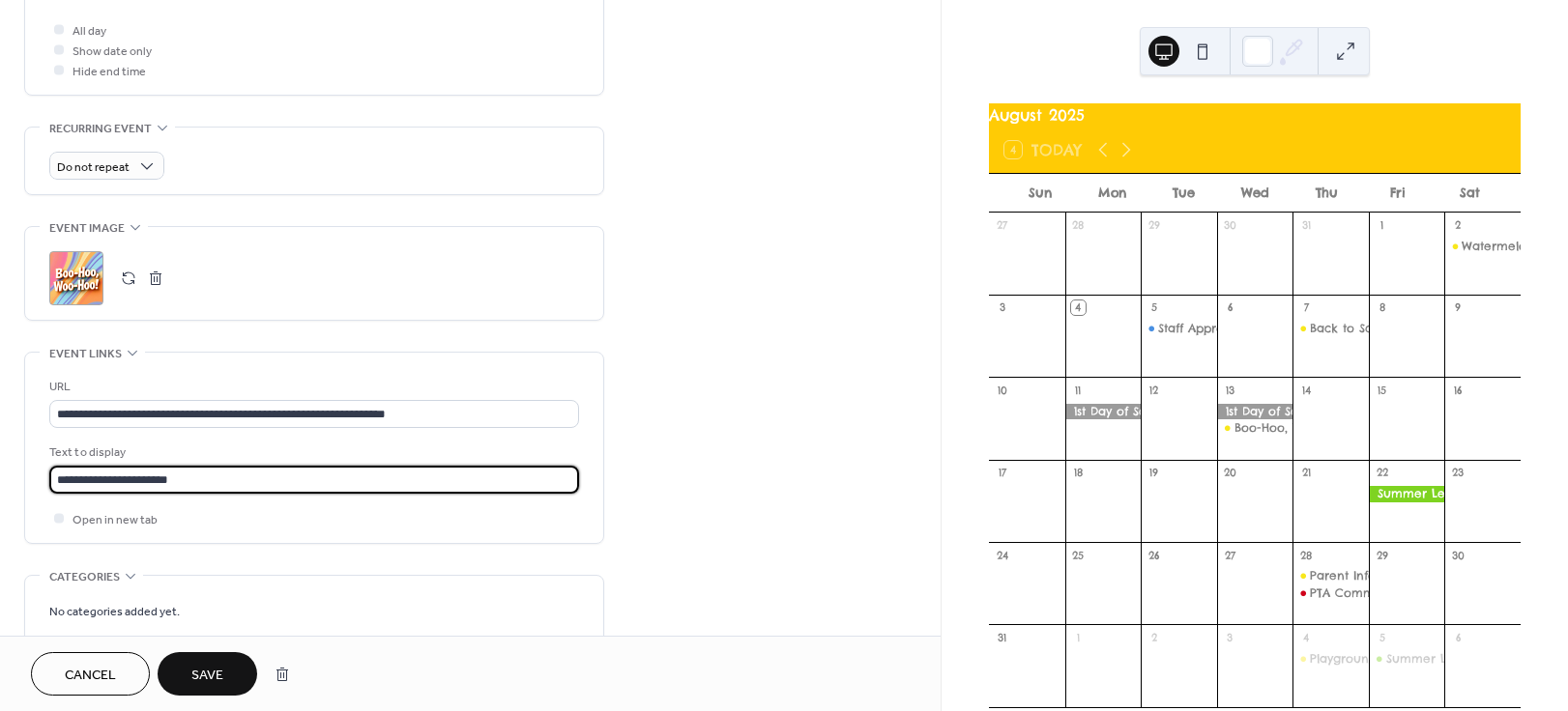 drag, startPoint x: 186, startPoint y: 482, endPoint x: 26, endPoint y: 475, distance: 160.15305 